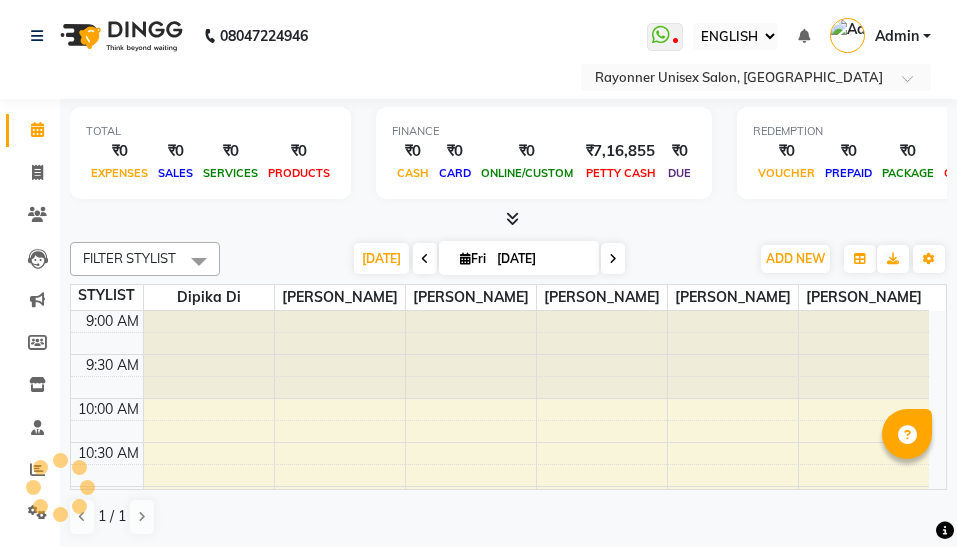 select on "ec" 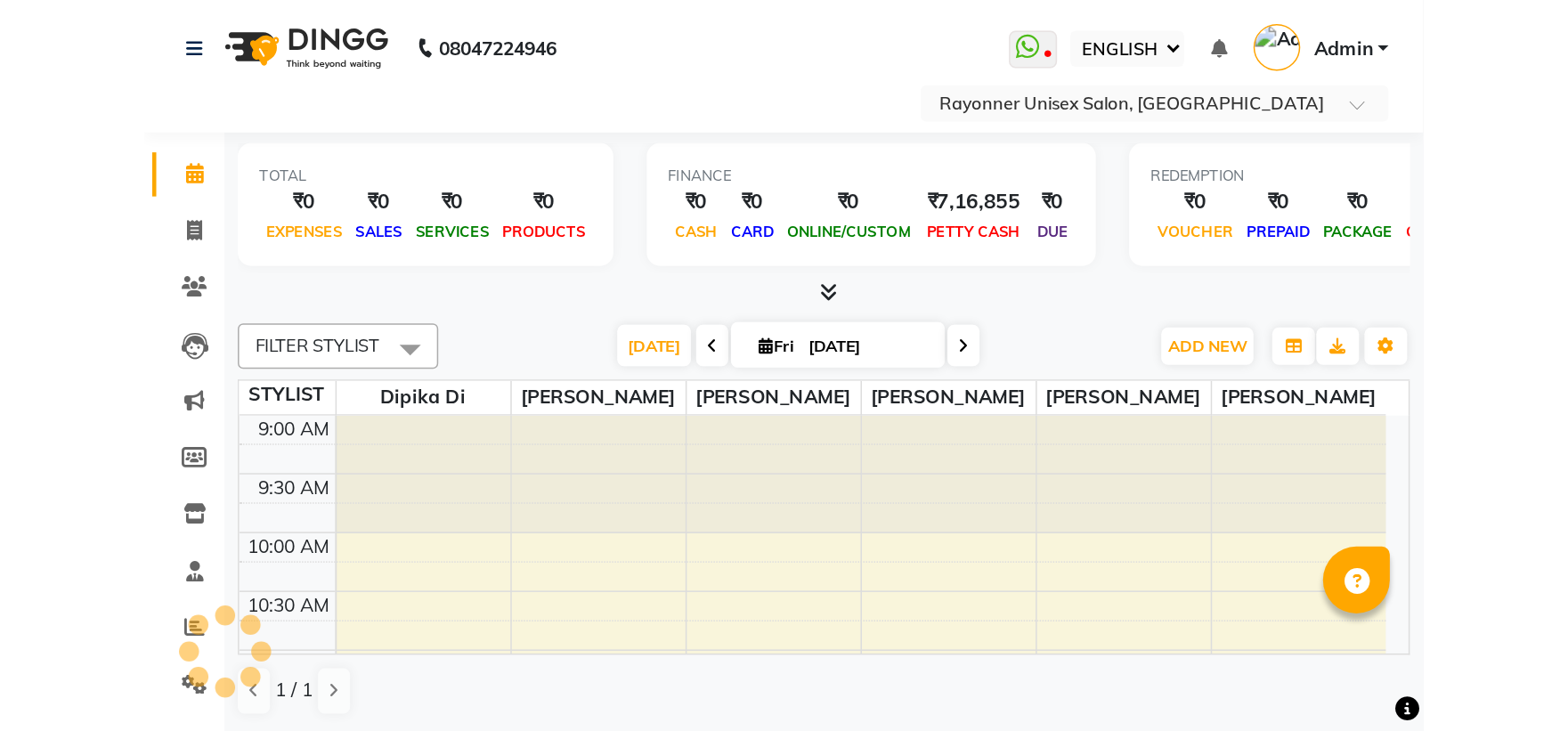scroll, scrollTop: 0, scrollLeft: 0, axis: both 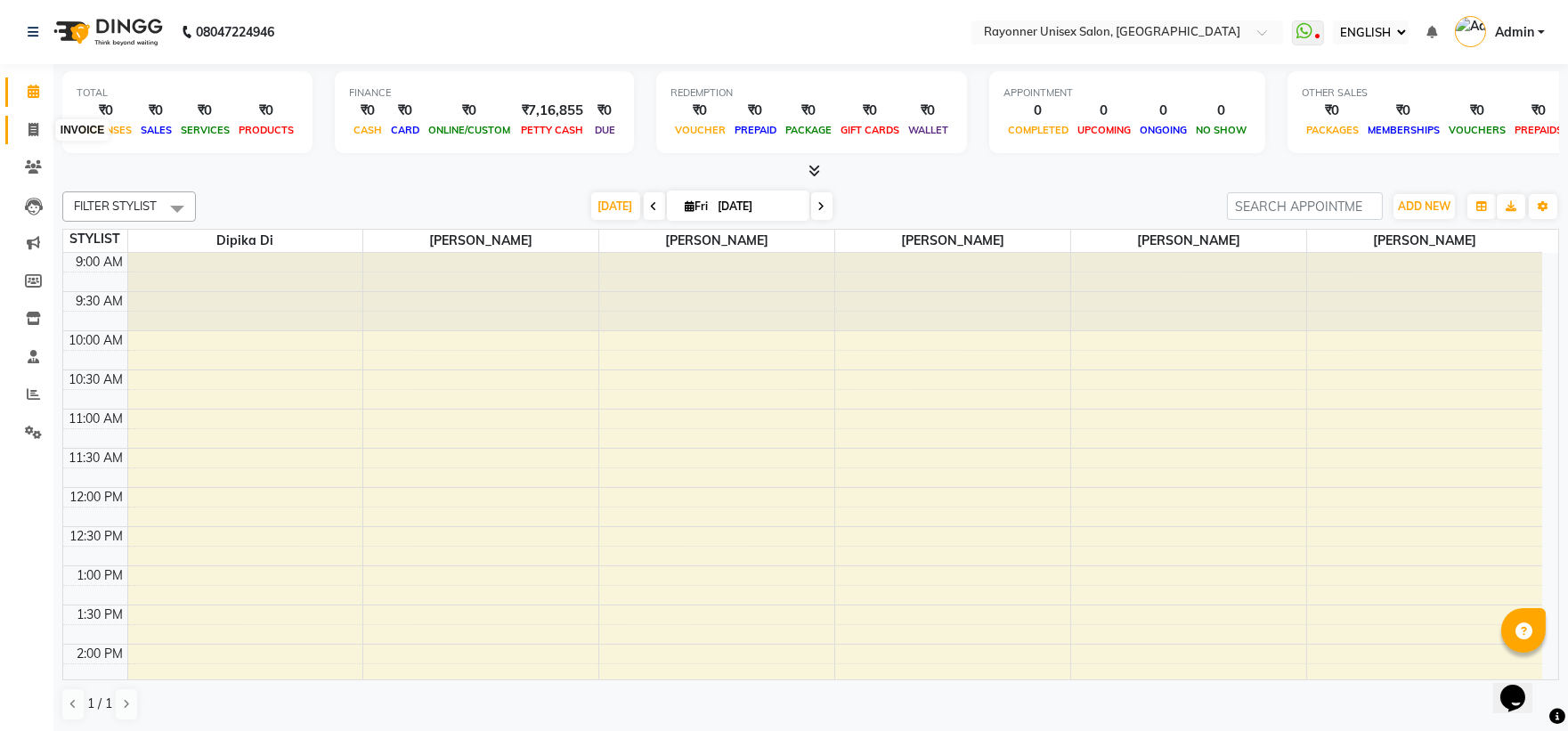 click 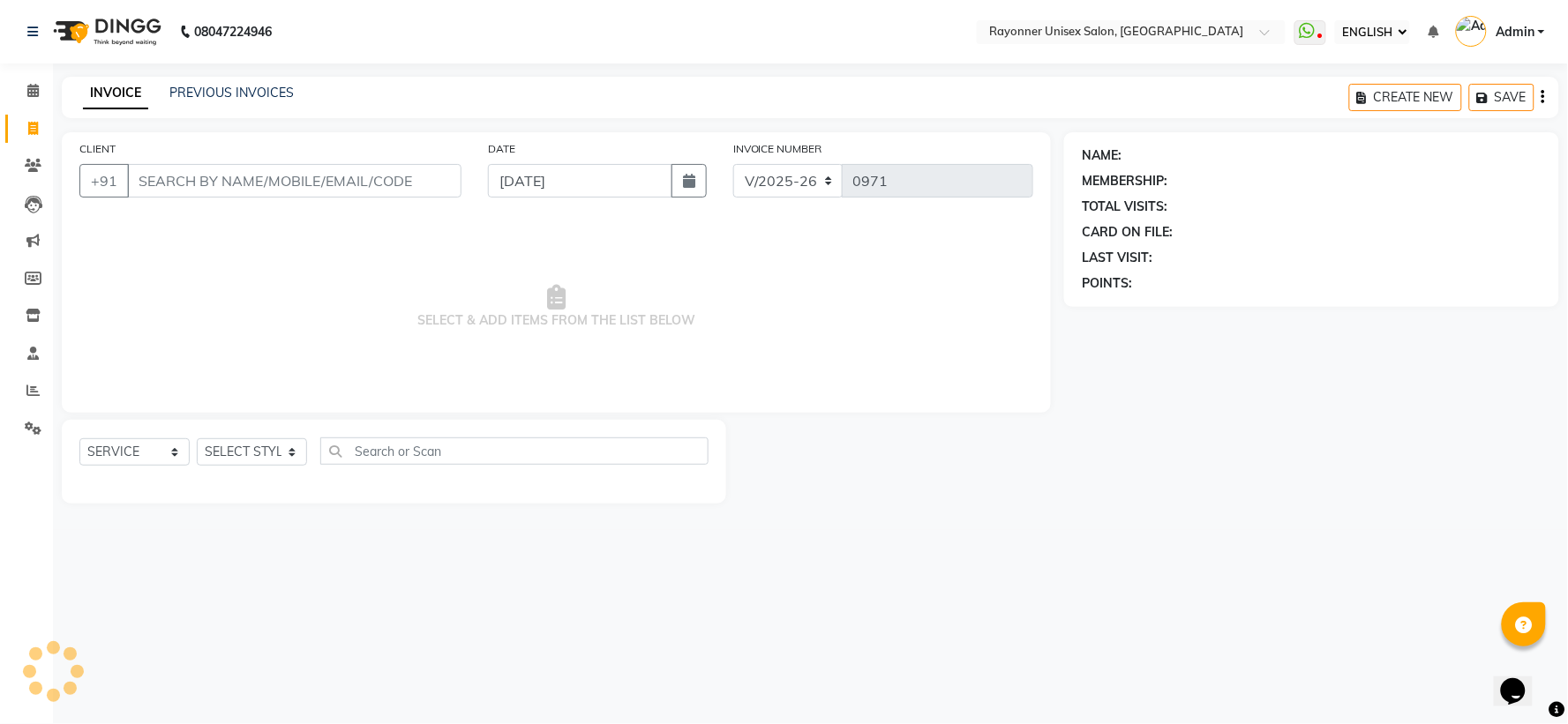 select on "P" 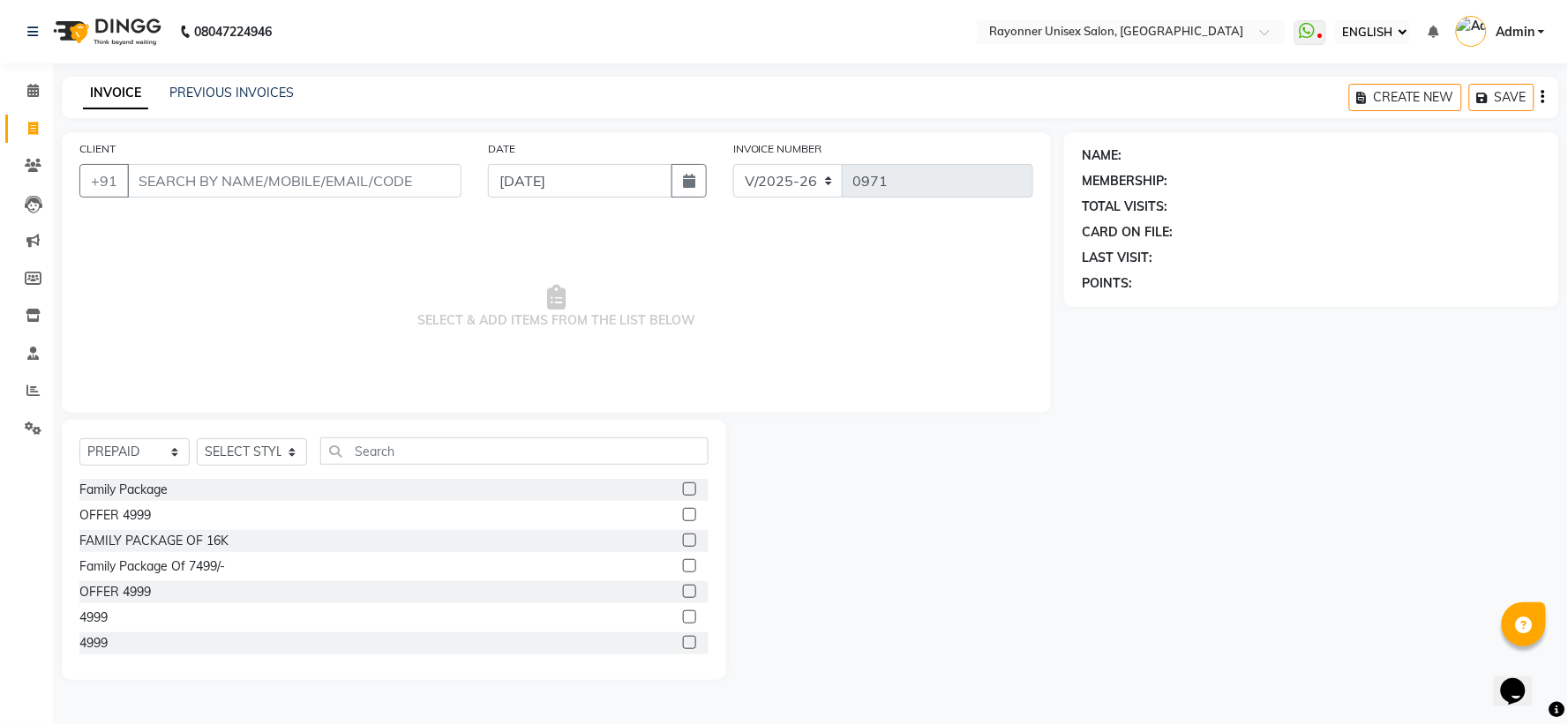 click on "CLIENT" at bounding box center (294, 181) 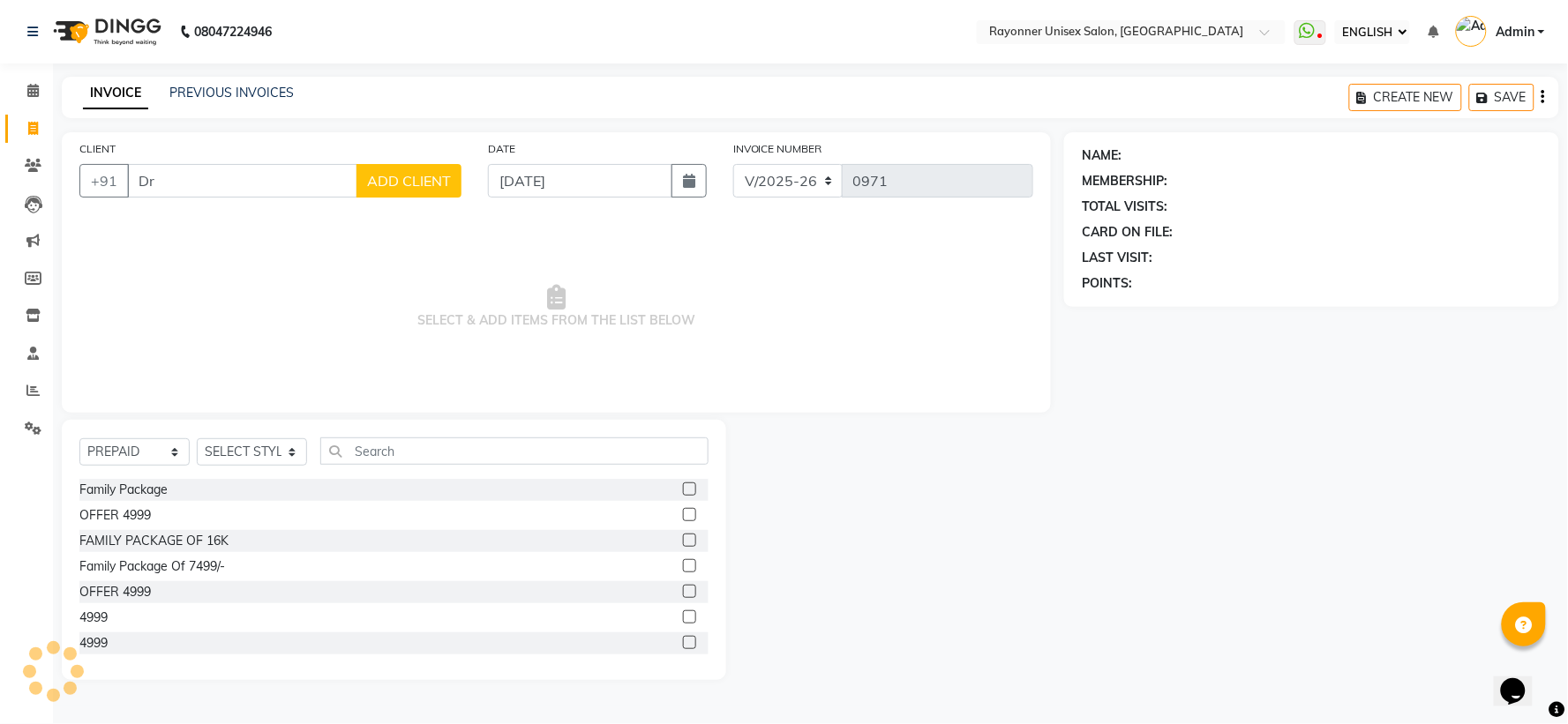 type on "D" 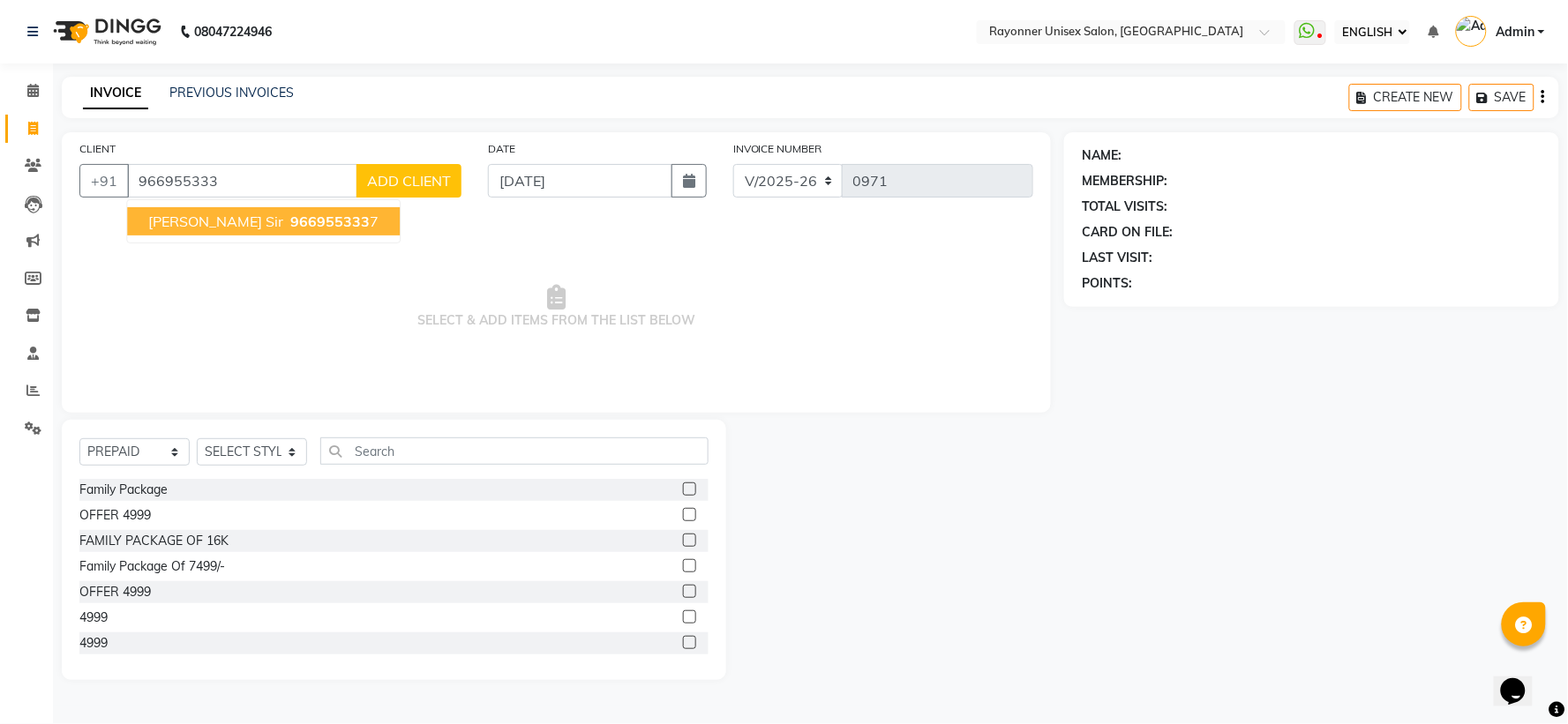 click on "[PERSON_NAME] Sir" at bounding box center [215, 221] 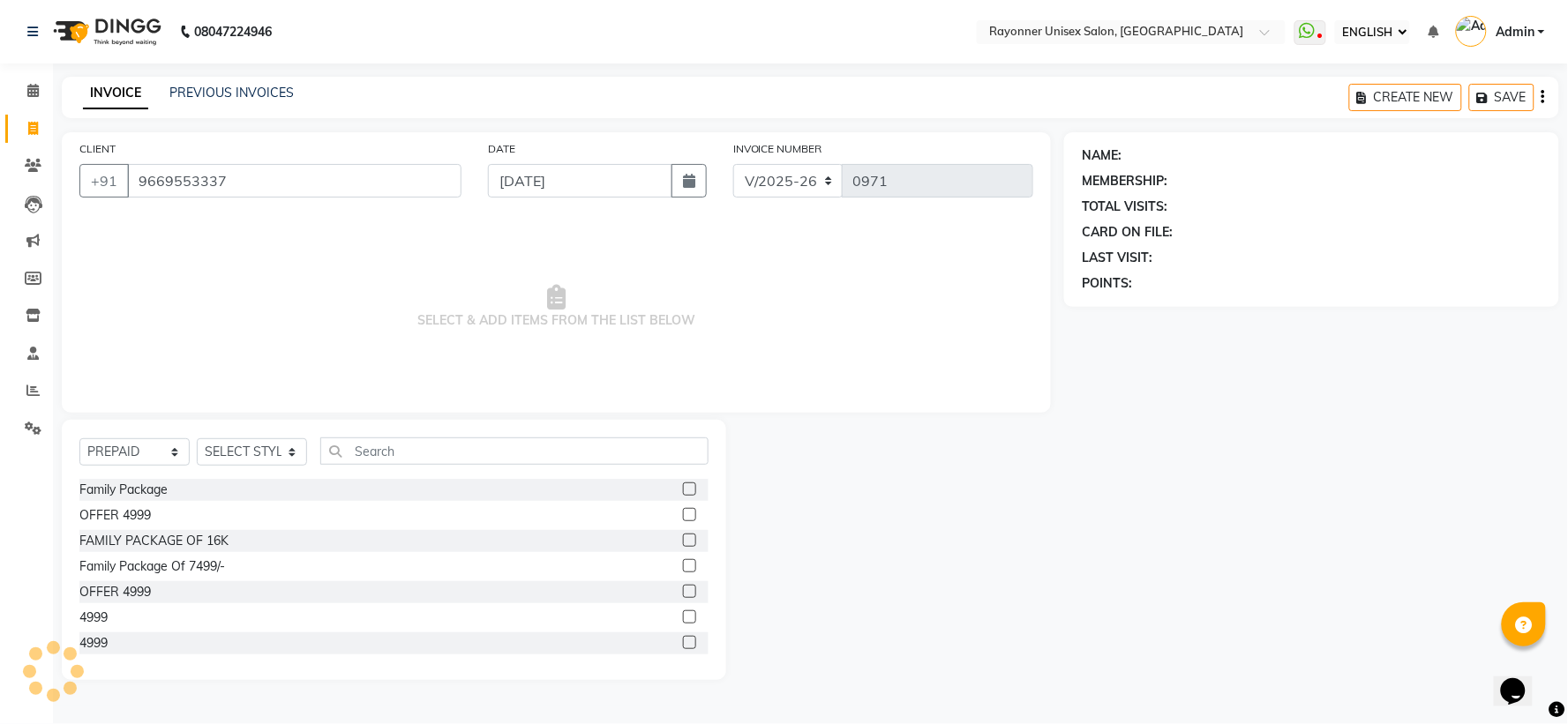 type on "9669553337" 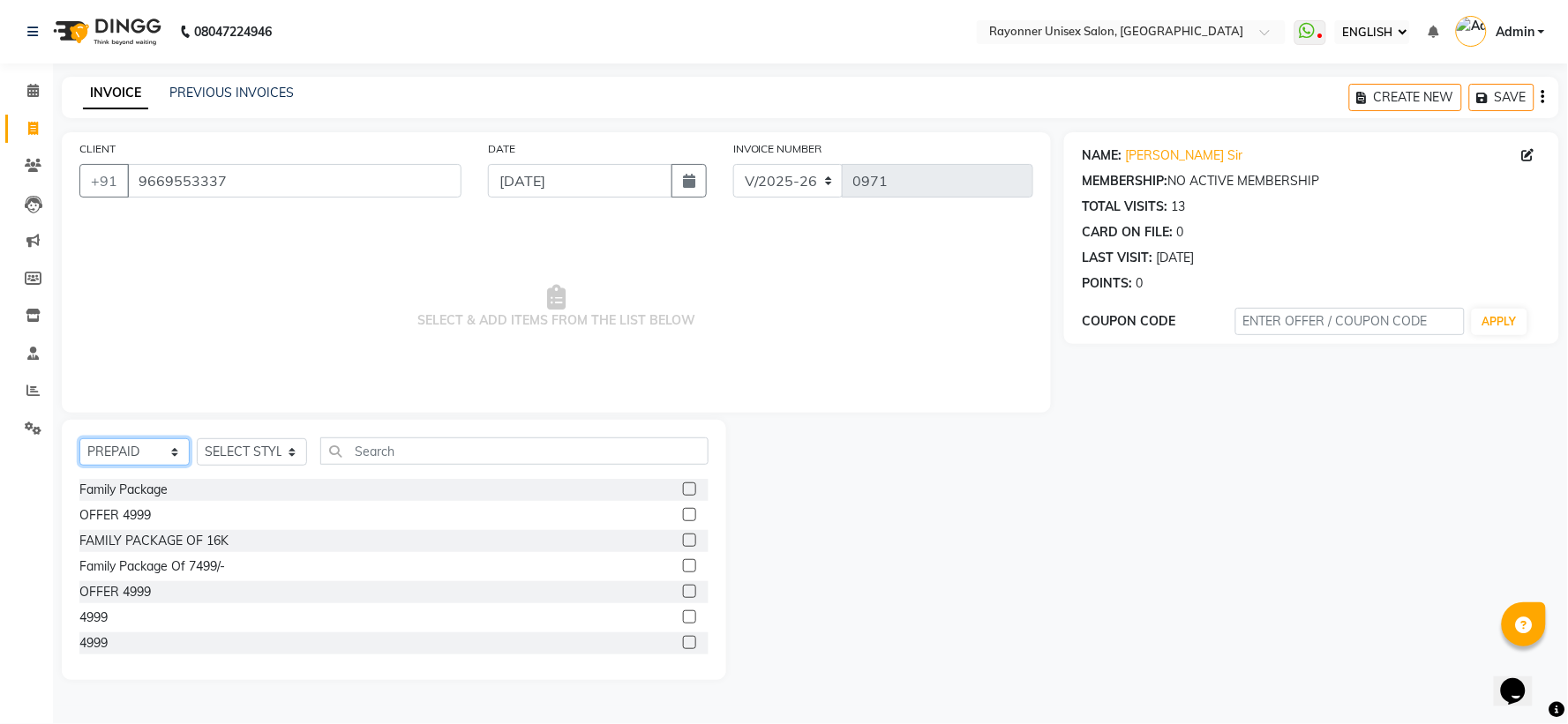 click on "SELECT  SERVICE  PRODUCT  MEMBERSHIP  PACKAGE VOUCHER PREPAID GIFT CARD" 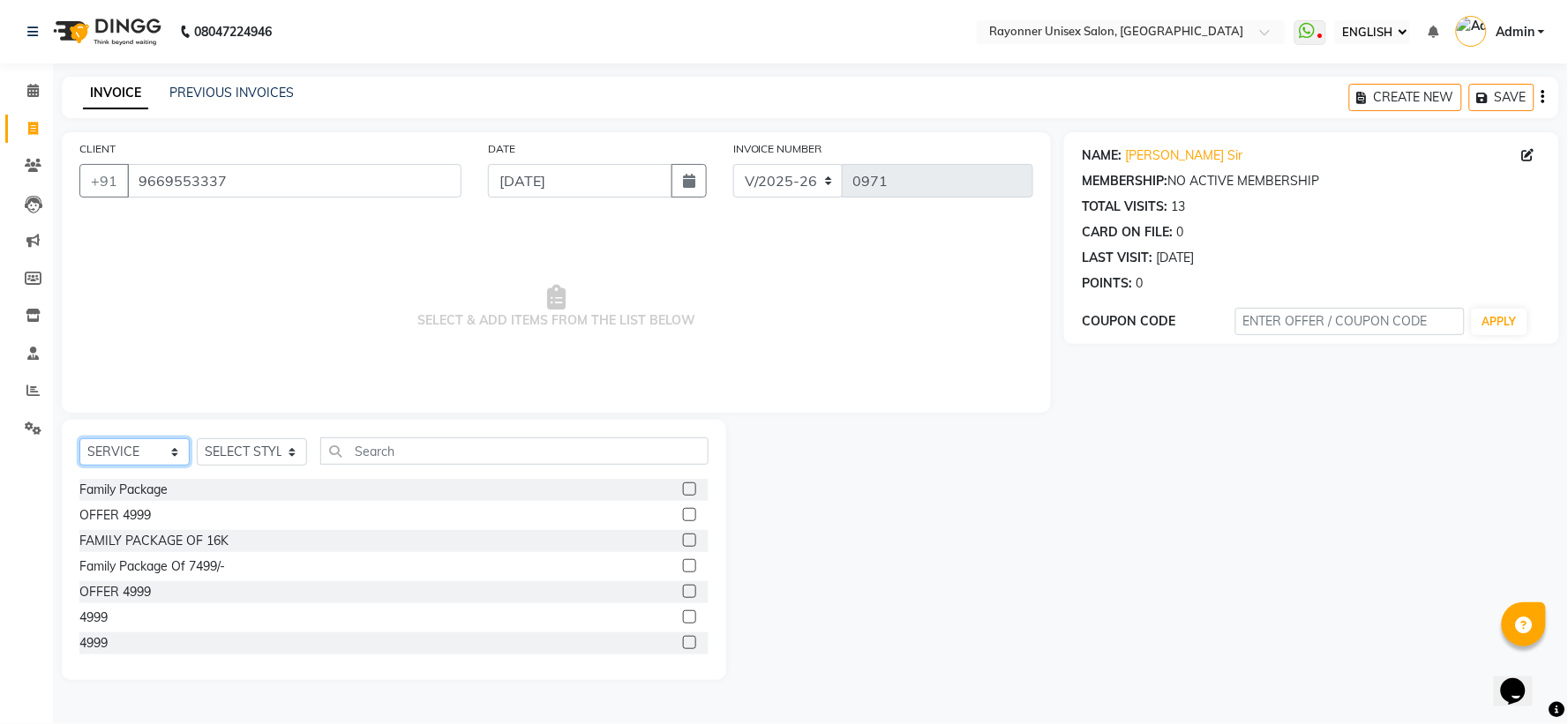click on "SELECT  SERVICE  PRODUCT  MEMBERSHIP  PACKAGE VOUCHER PREPAID GIFT CARD" 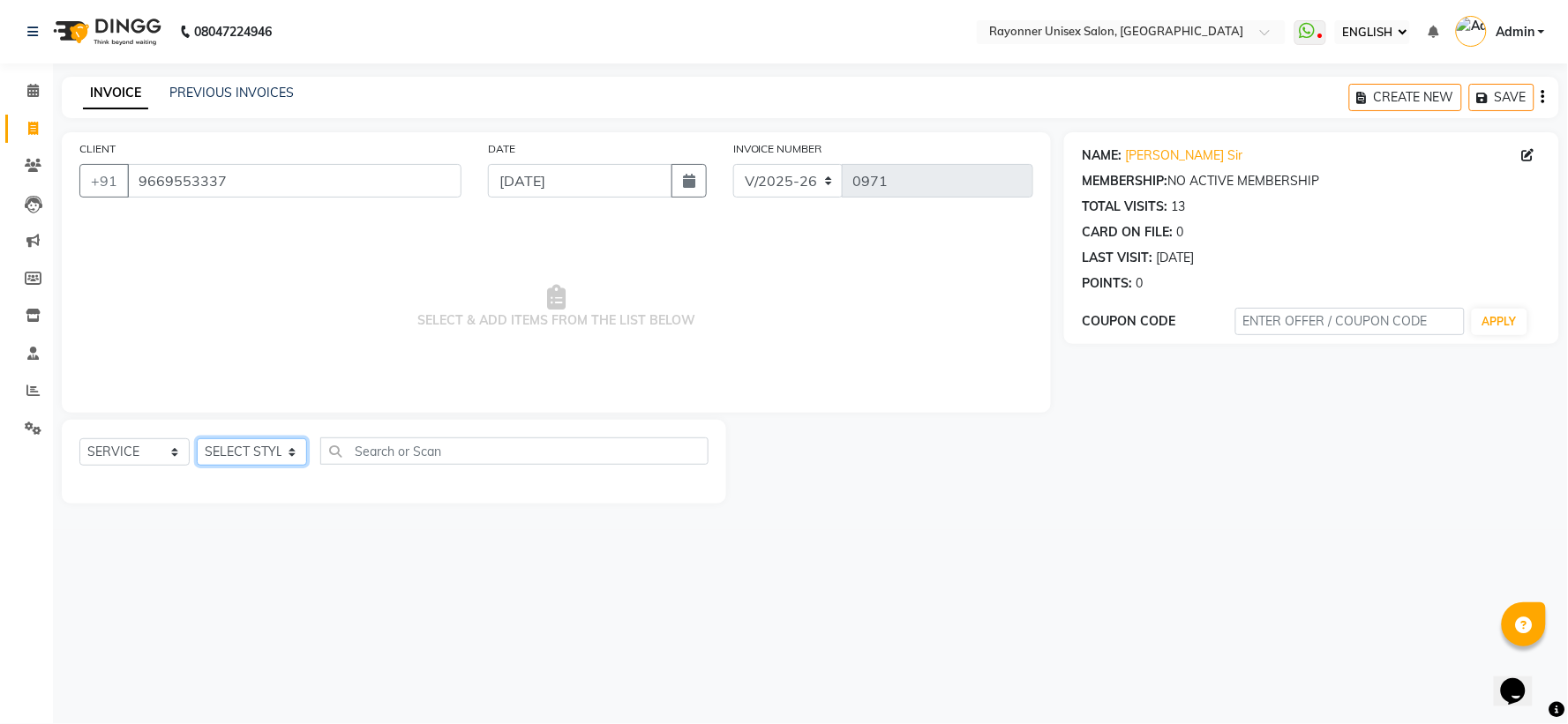 click on "SELECT STYLIST [PERSON_NAME] [PERSON_NAME] [PERSON_NAME] Varma [PERSON_NAME] [PERSON_NAME]" 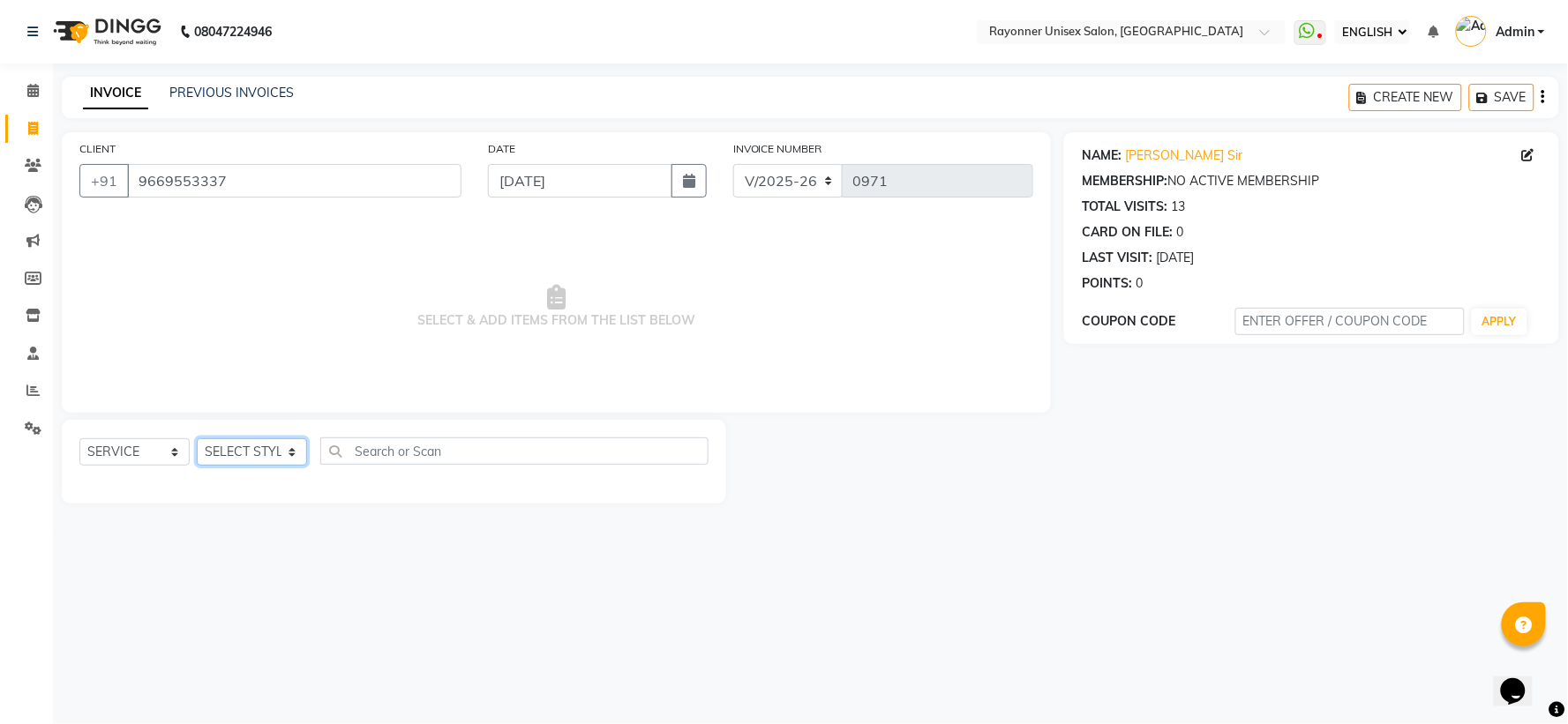 select on "49274" 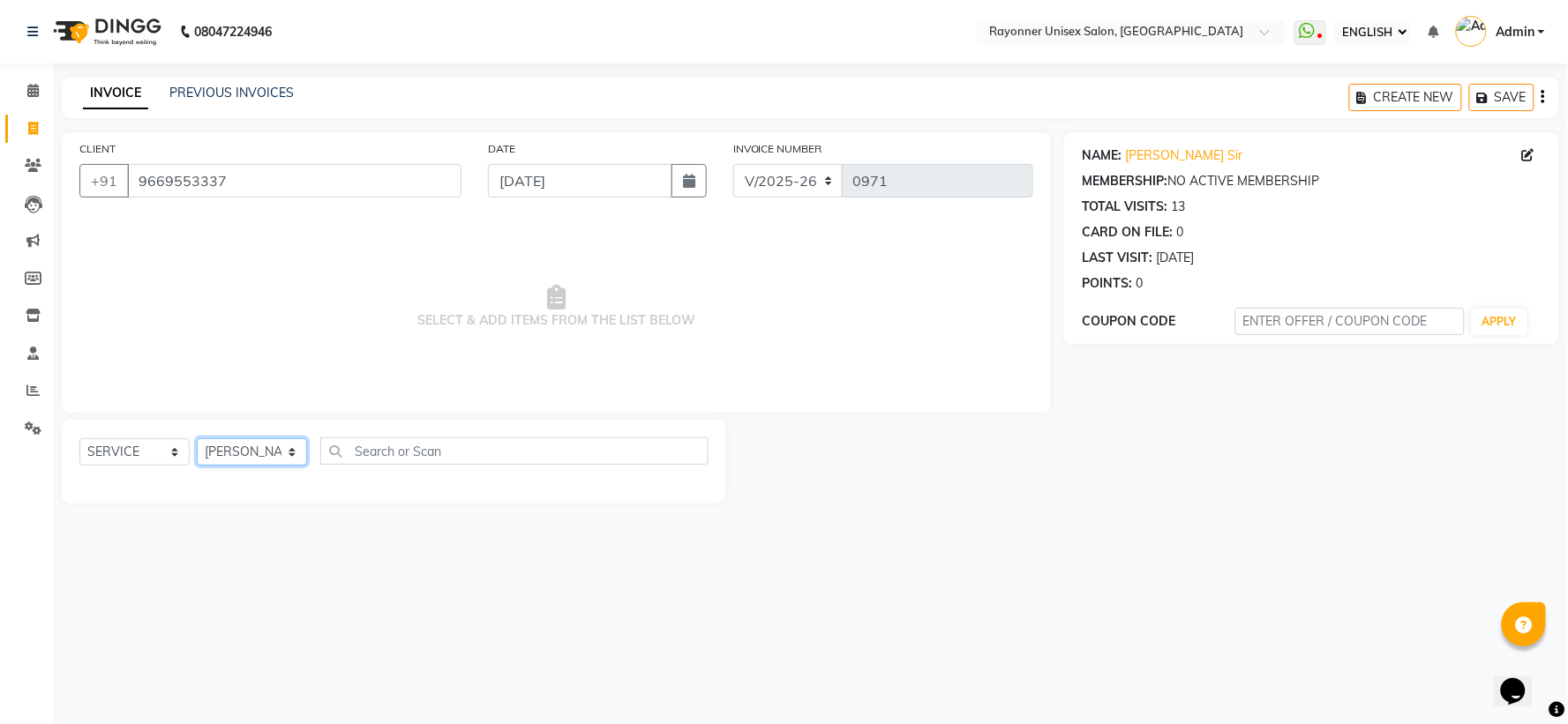 click on "SELECT STYLIST [PERSON_NAME] [PERSON_NAME] [PERSON_NAME] Varma [PERSON_NAME] [PERSON_NAME]" 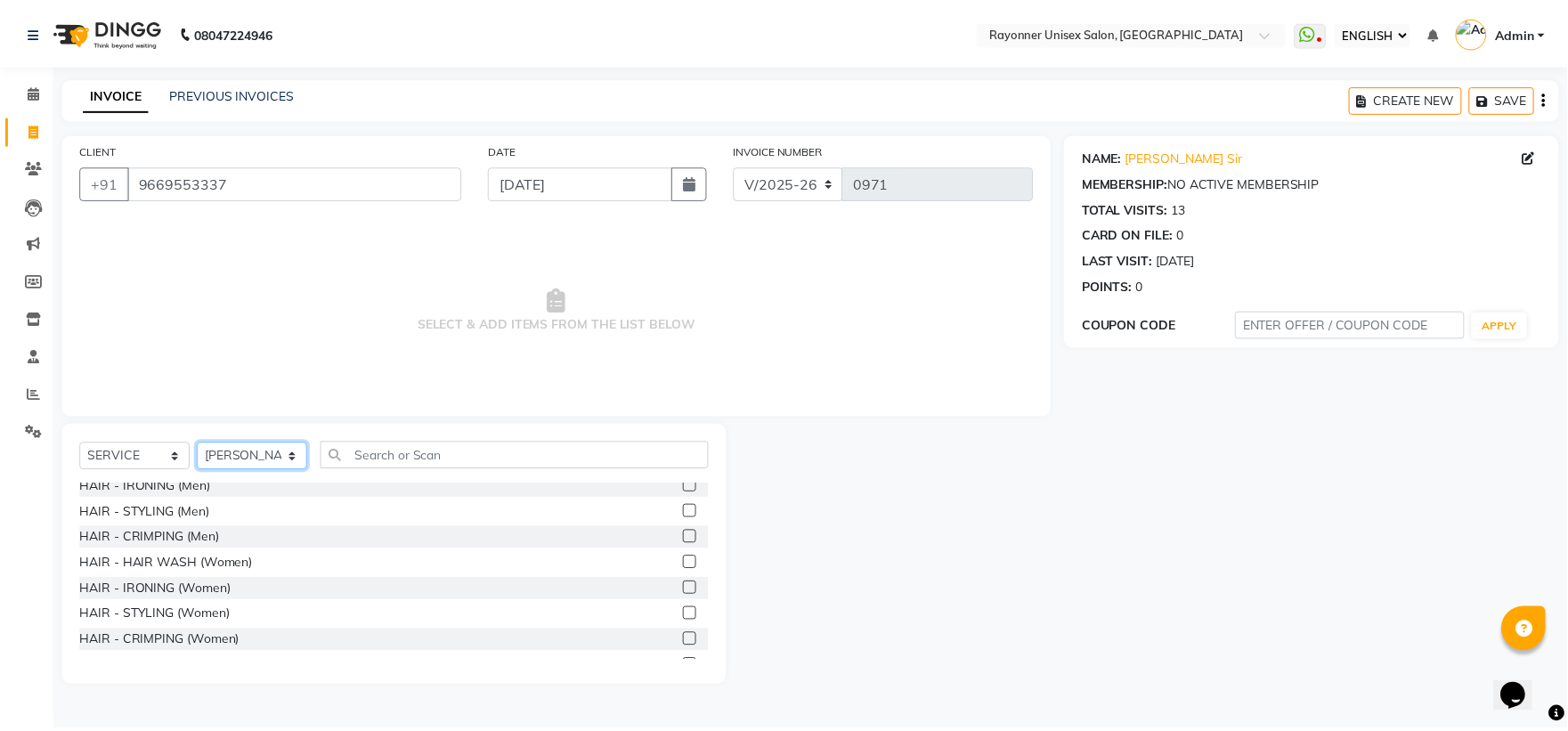 scroll, scrollTop: 1088, scrollLeft: 0, axis: vertical 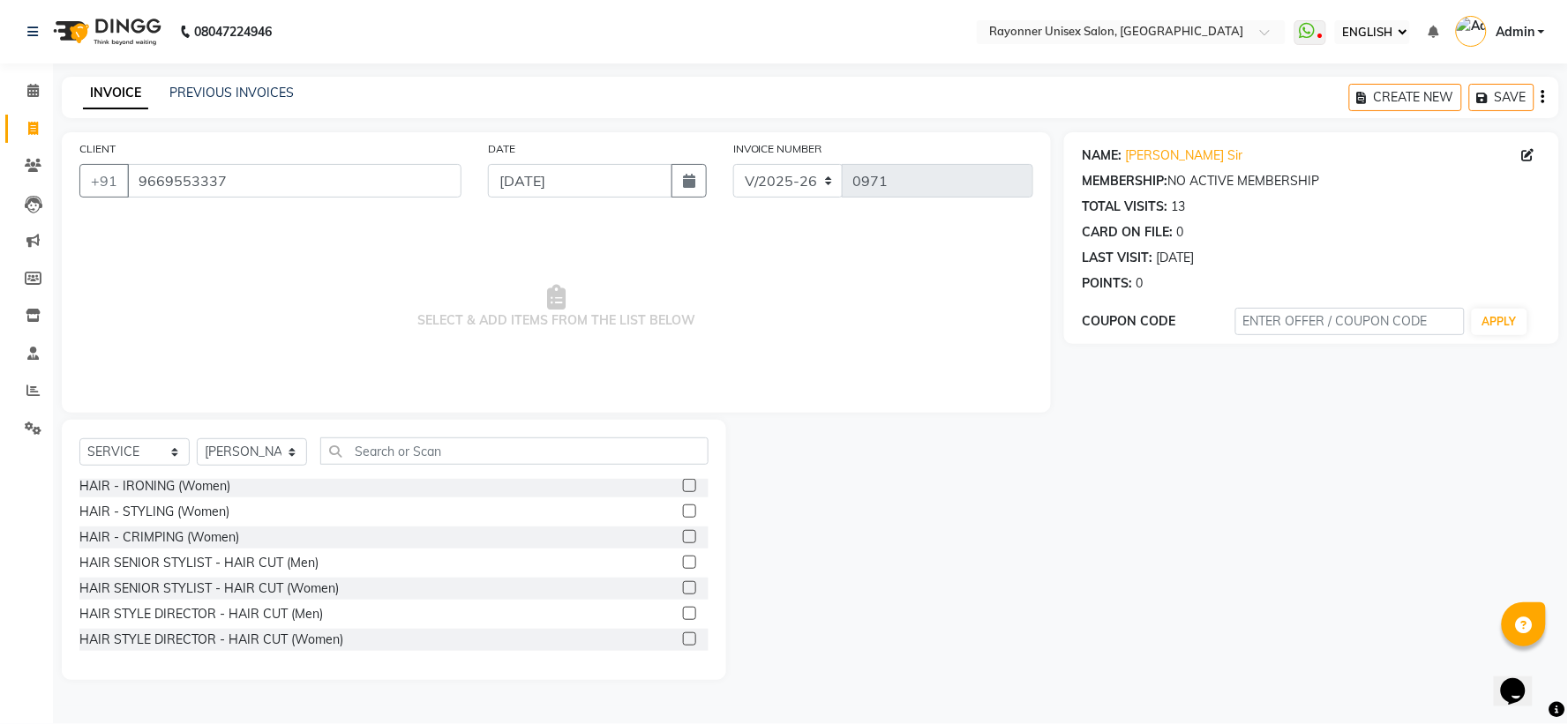 click 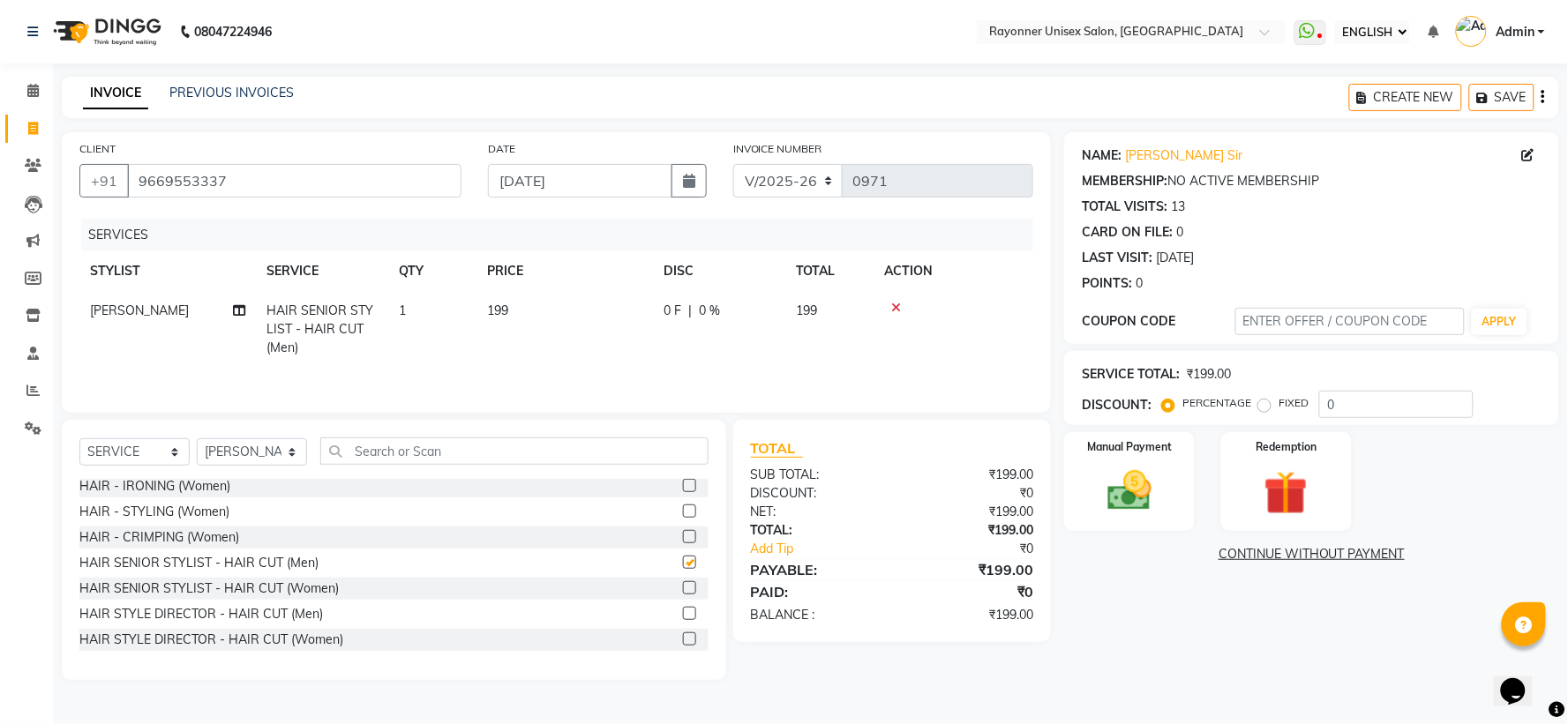 checkbox on "false" 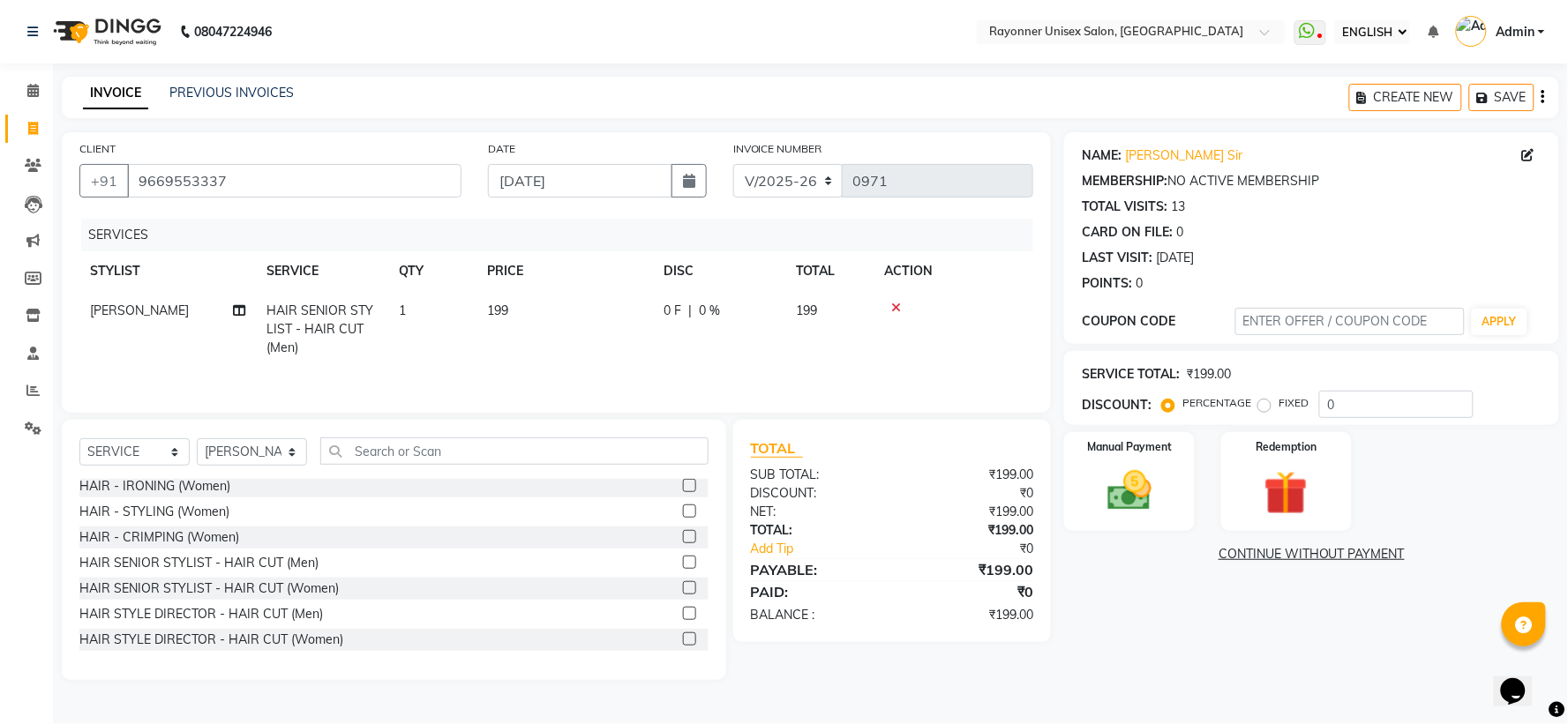 click on "199" 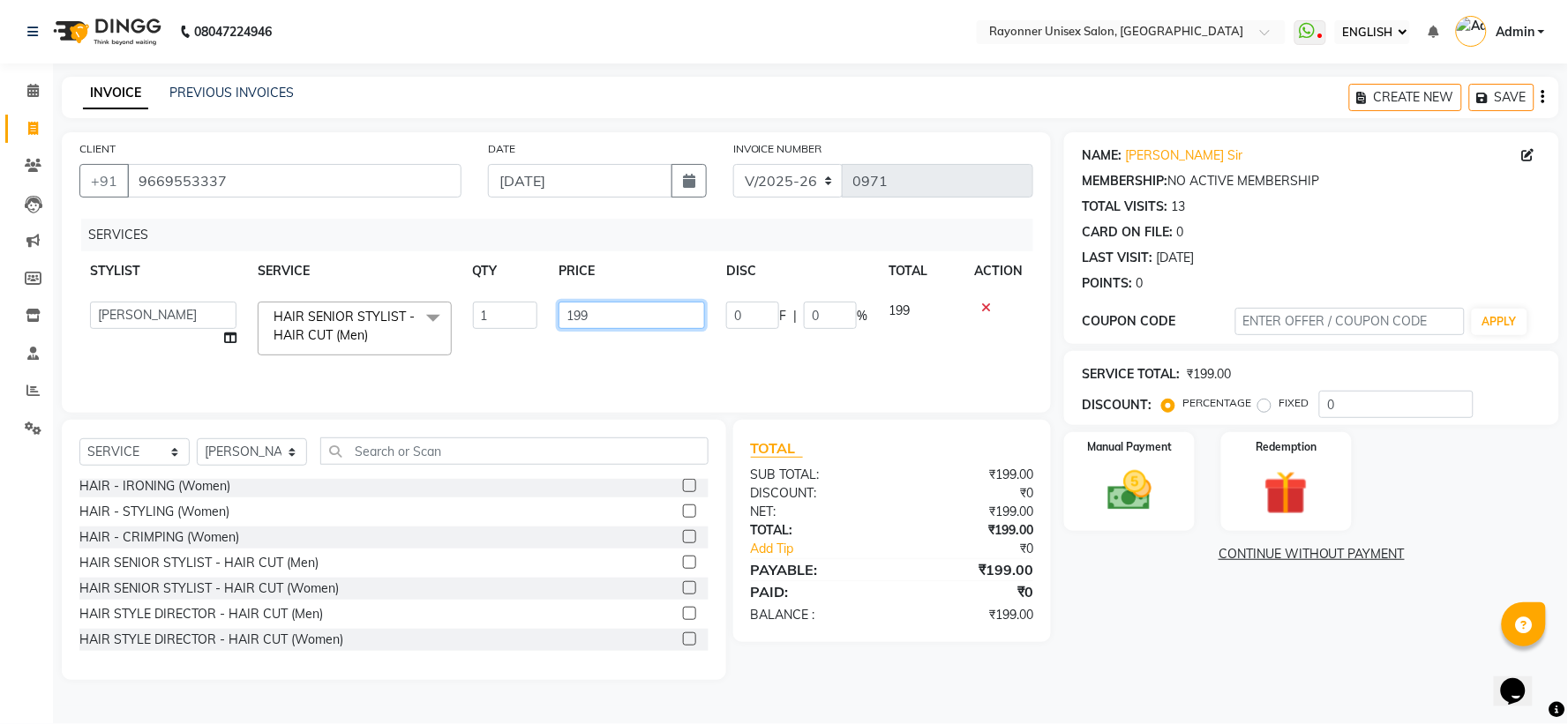 click on "199" 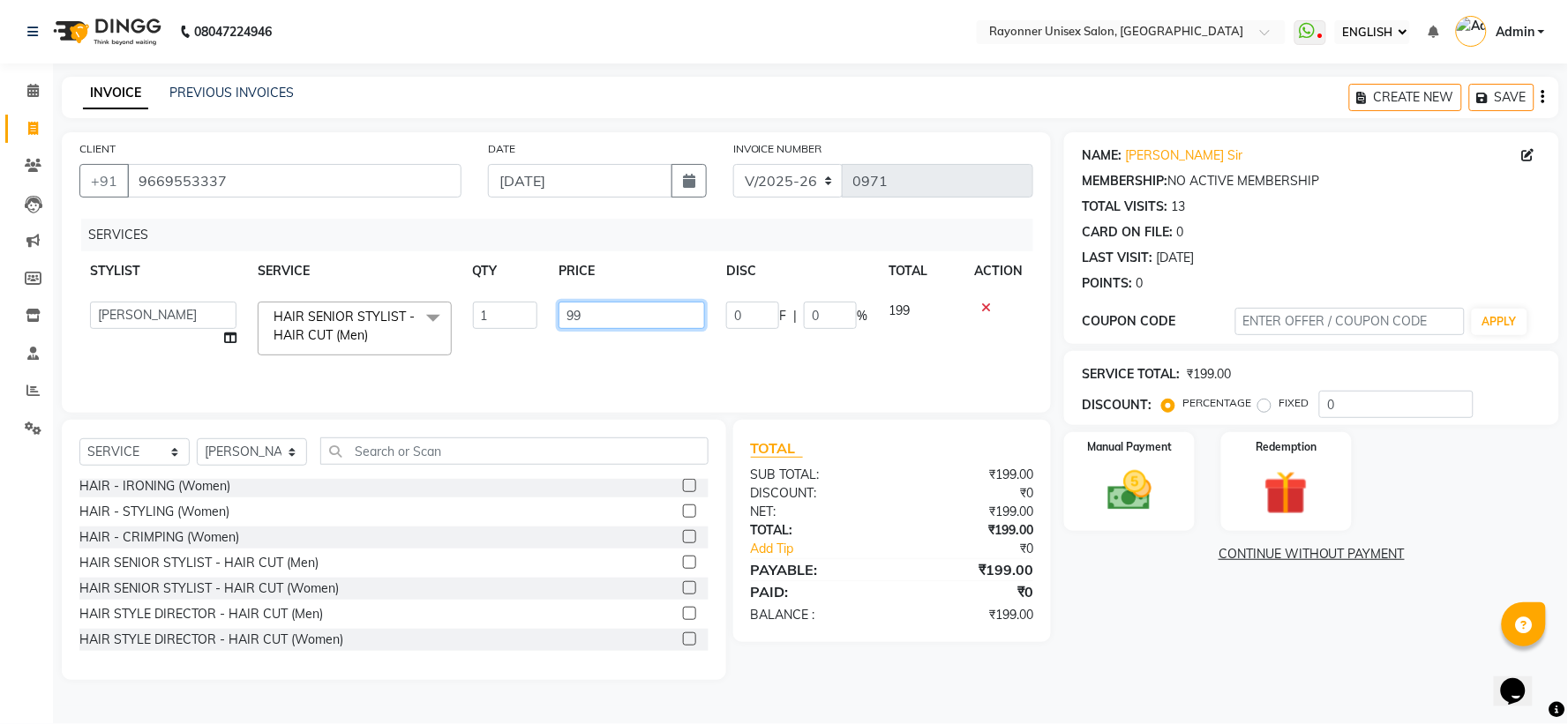 type on "299" 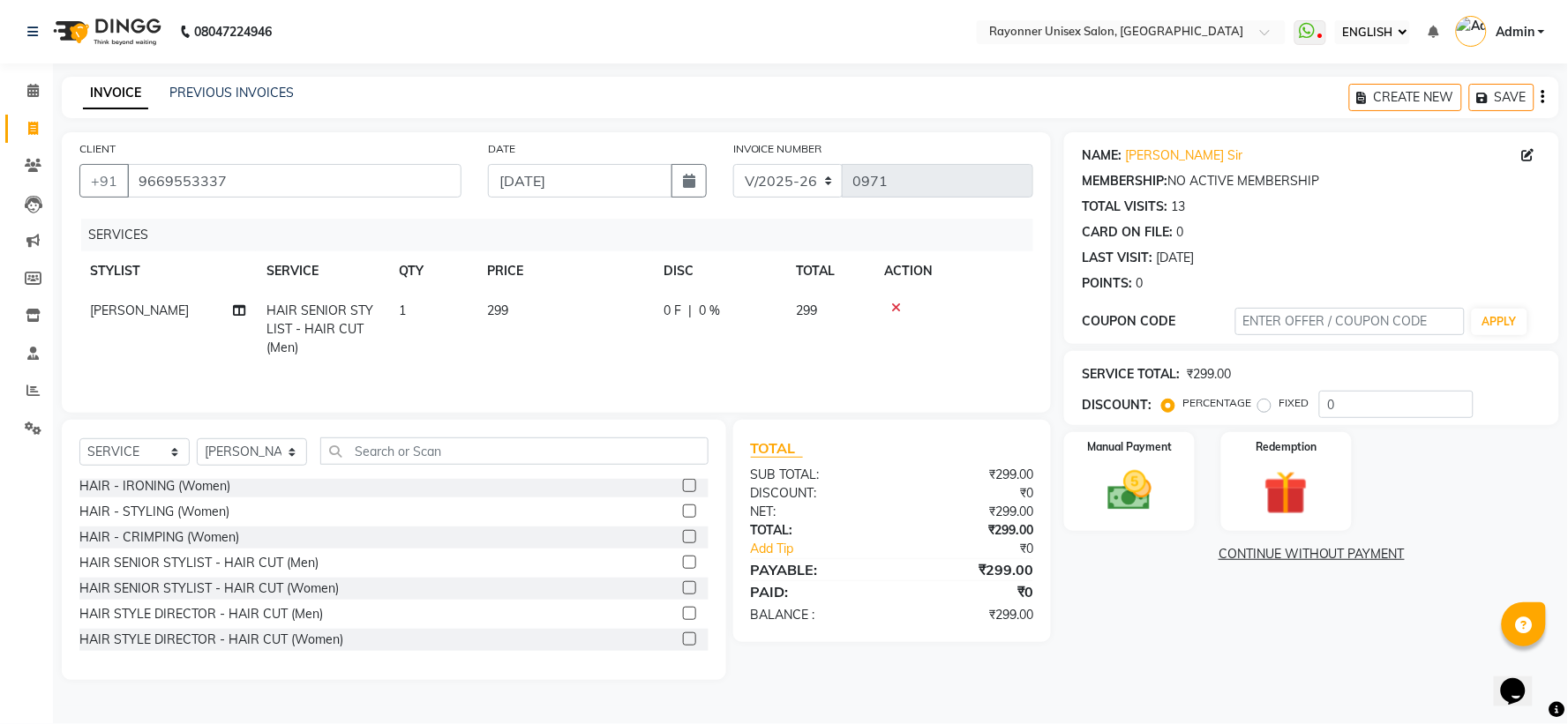 click on "[PERSON_NAME] HAIR SENIOR STYLIST - HAIR CUT (Men) 1 299 0 F | 0 % 299" 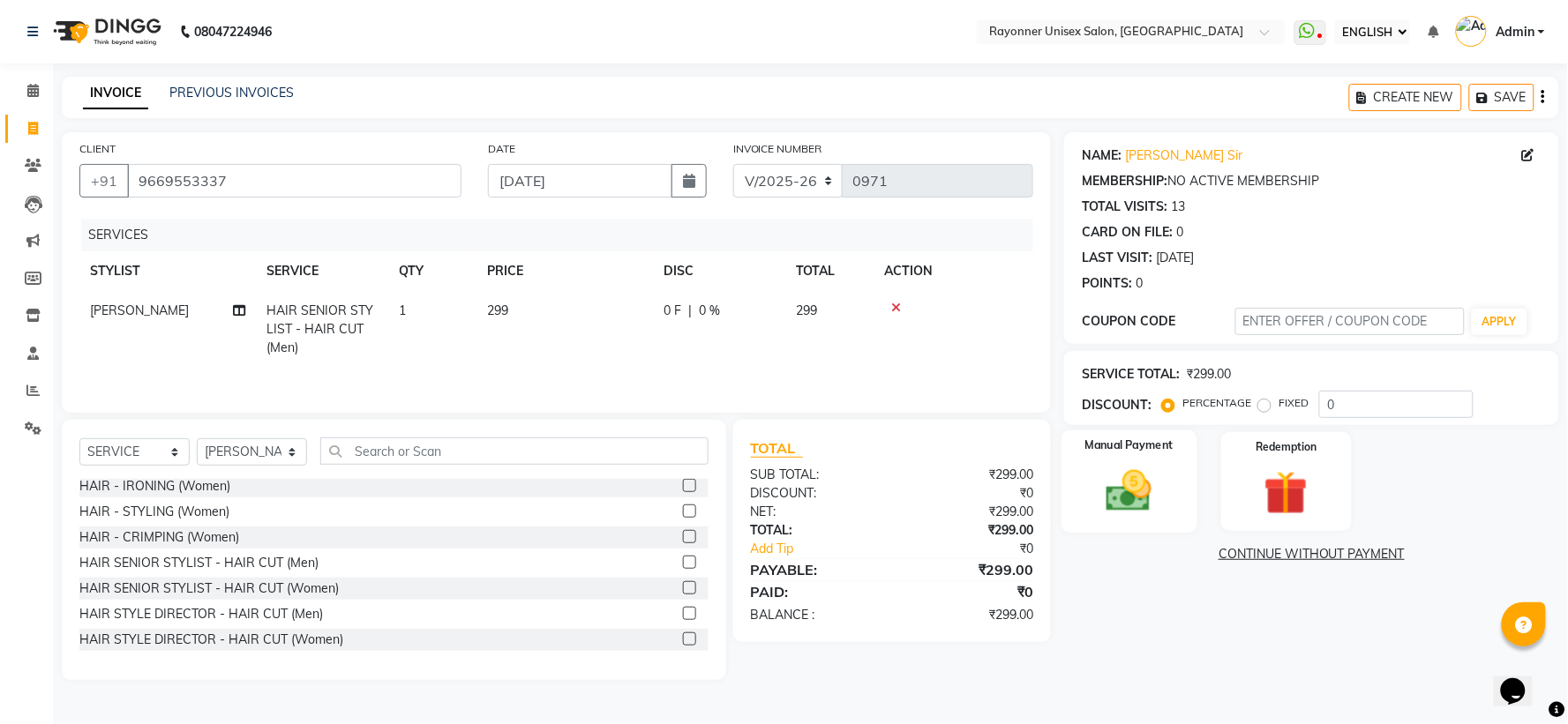 click 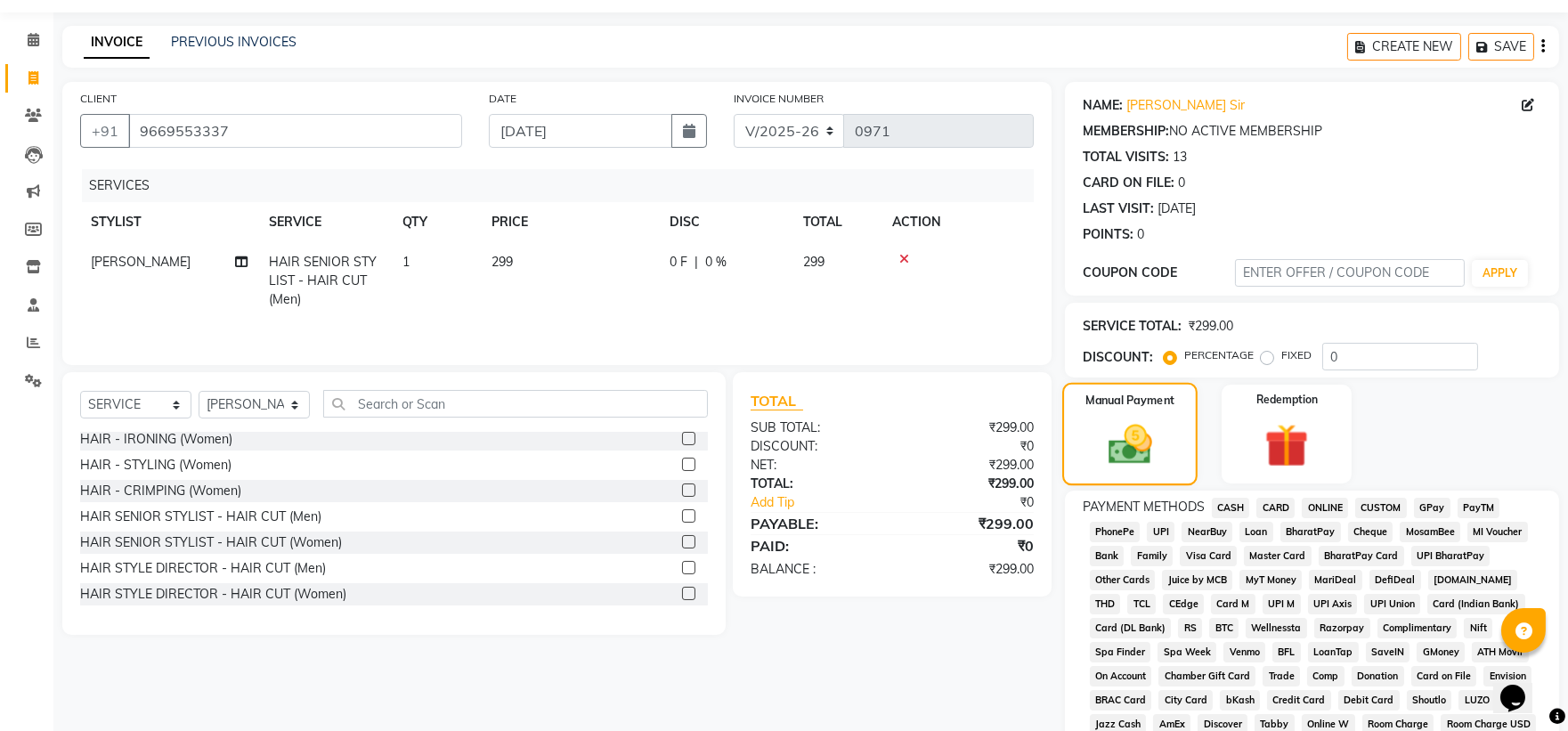 scroll, scrollTop: 99, scrollLeft: 0, axis: vertical 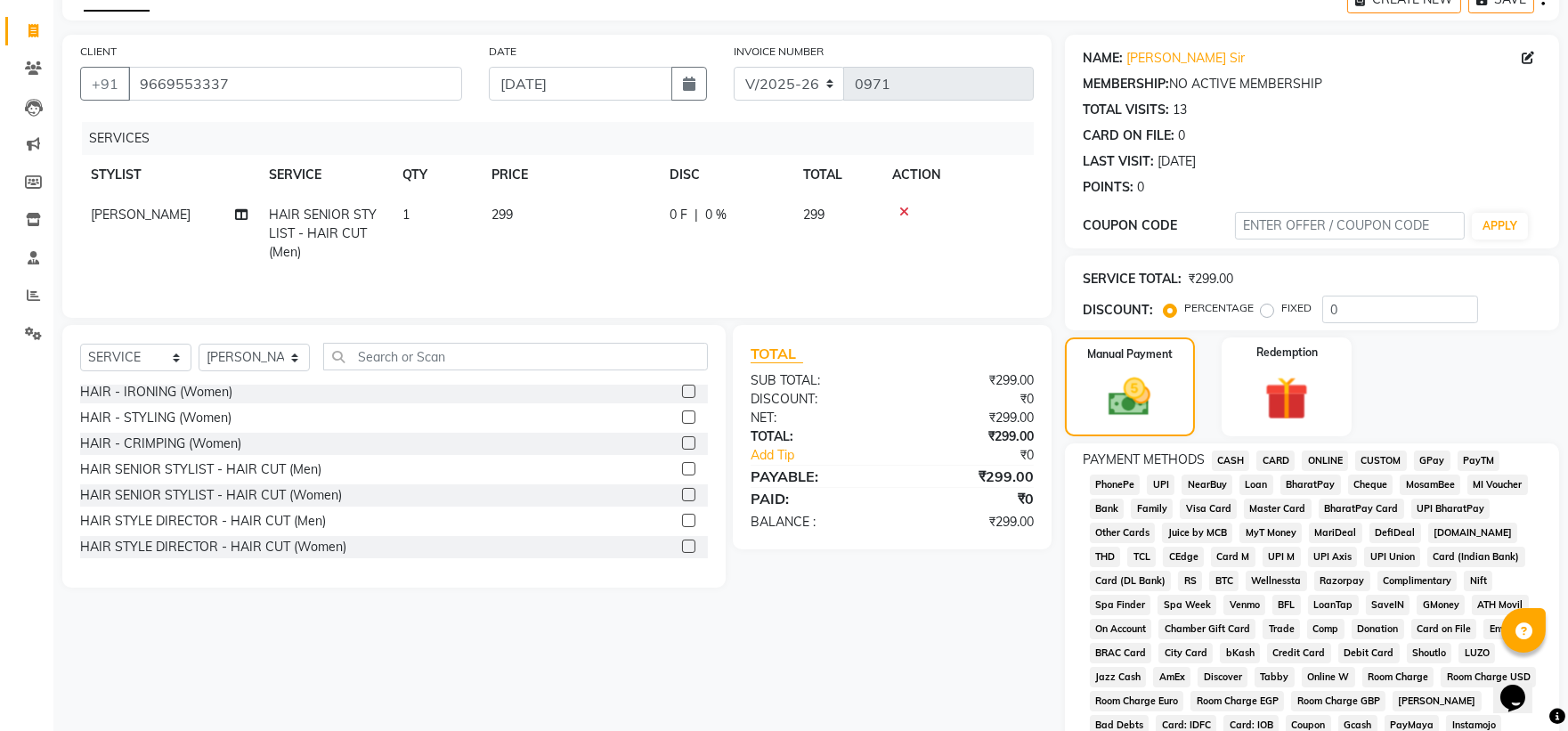 click on "ONLINE" 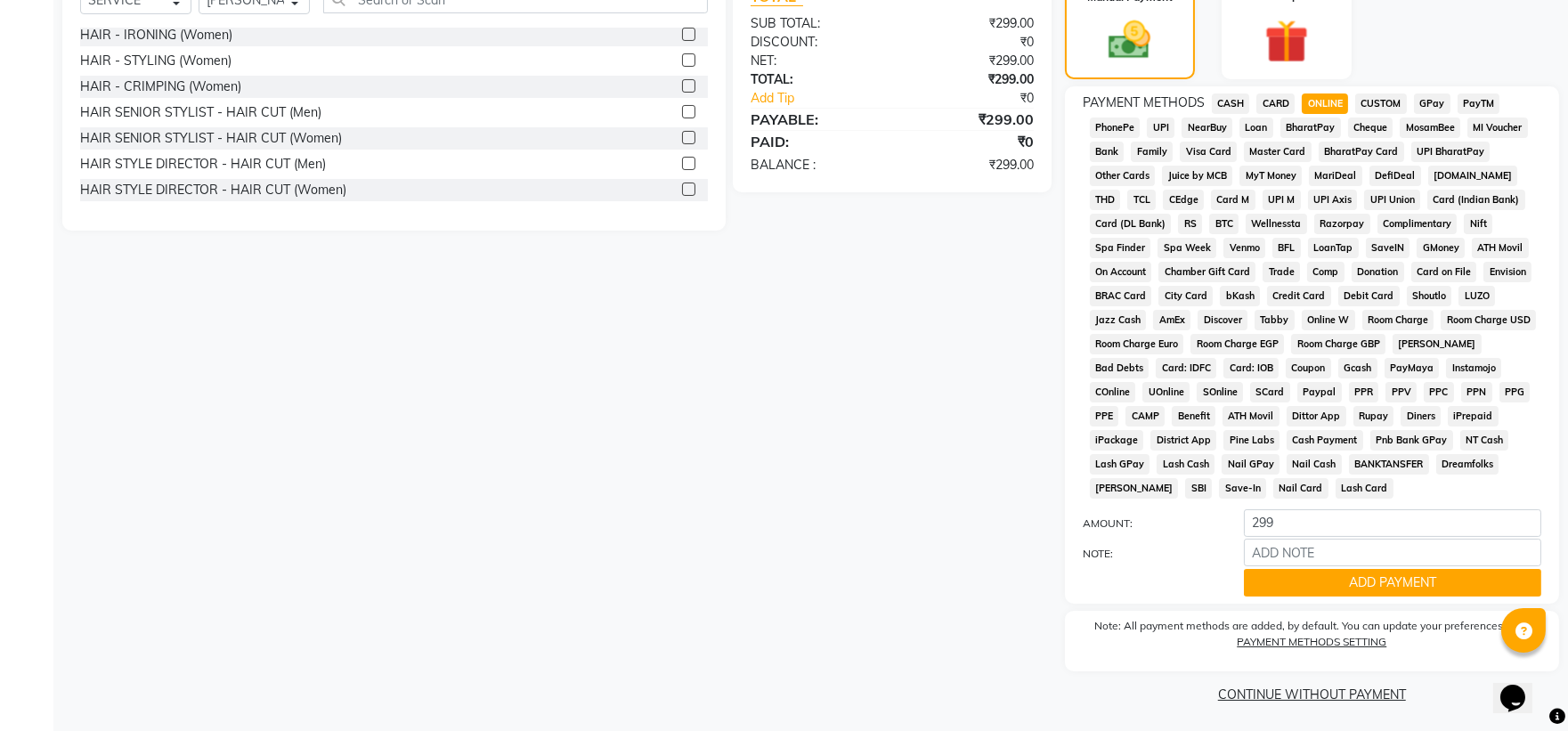 scroll, scrollTop: 463, scrollLeft: 0, axis: vertical 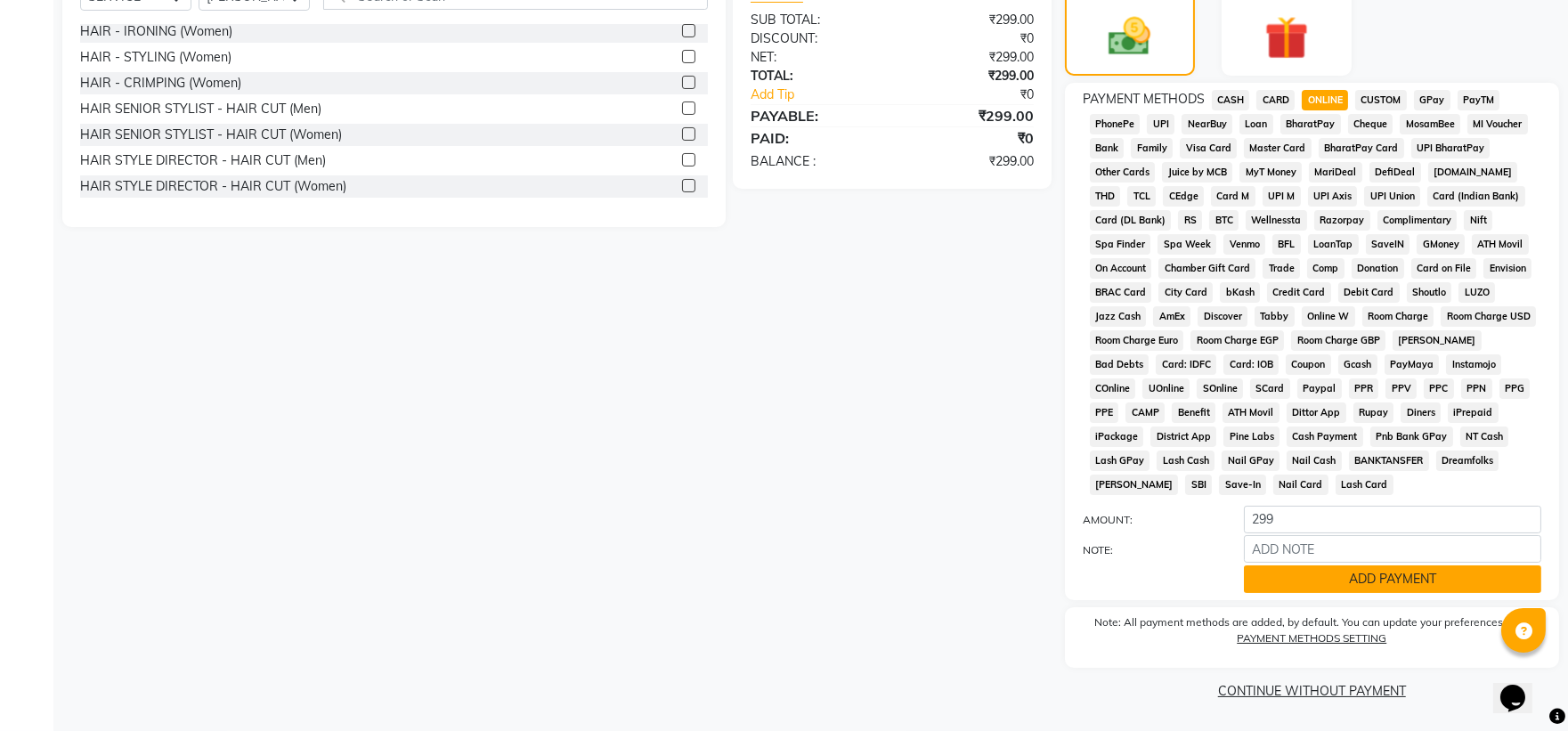 click on "ADD PAYMENT" 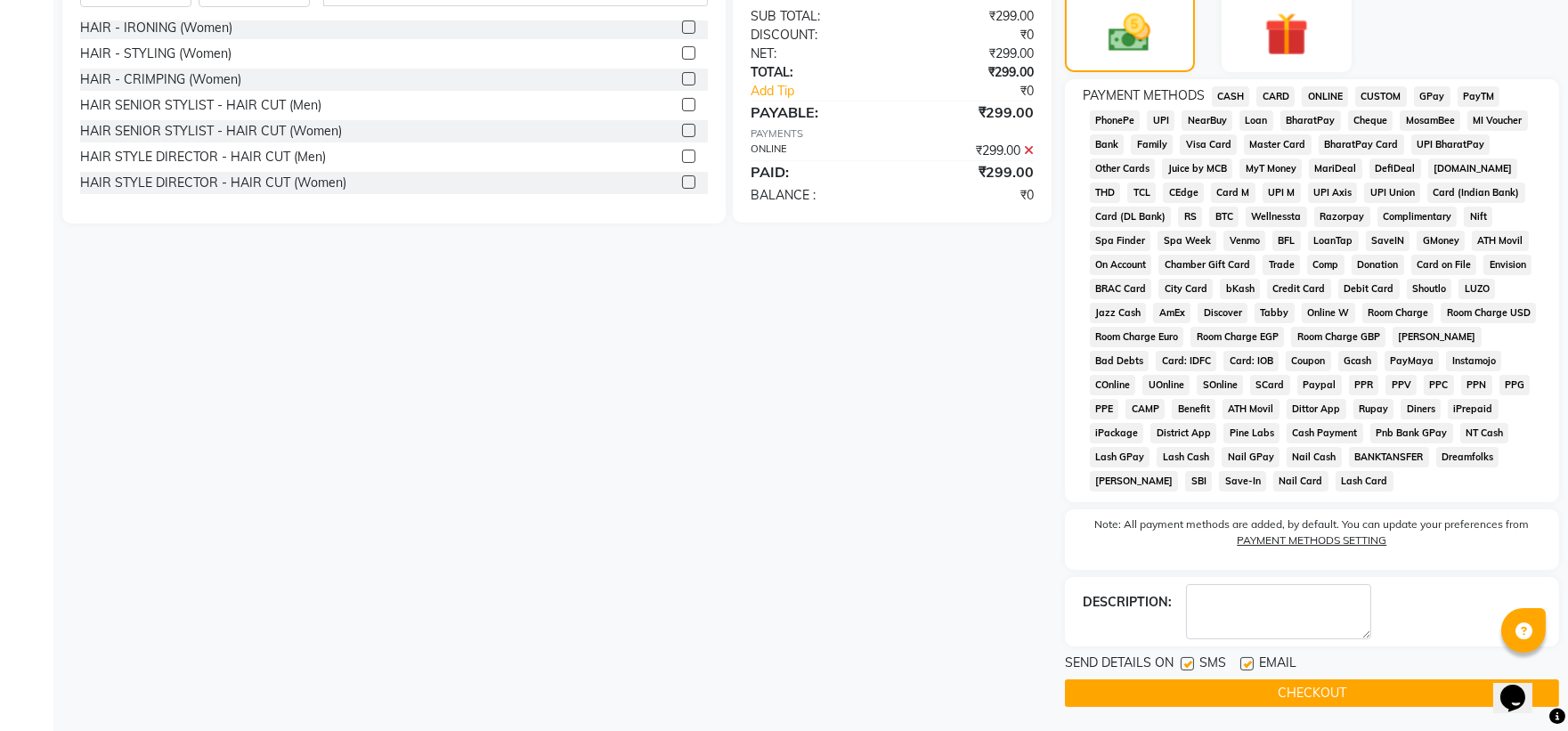 scroll, scrollTop: 468, scrollLeft: 0, axis: vertical 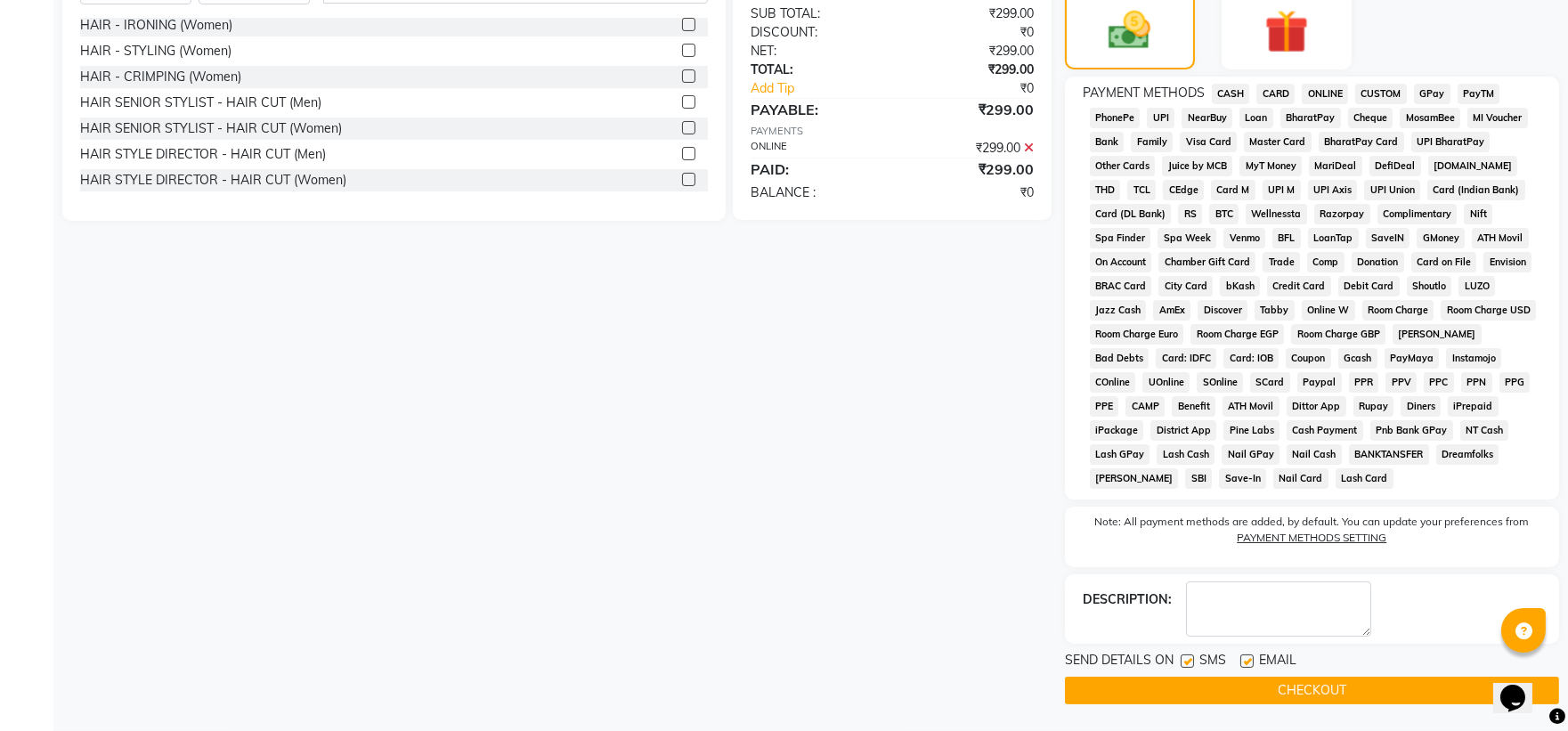 click on "CHECKOUT" 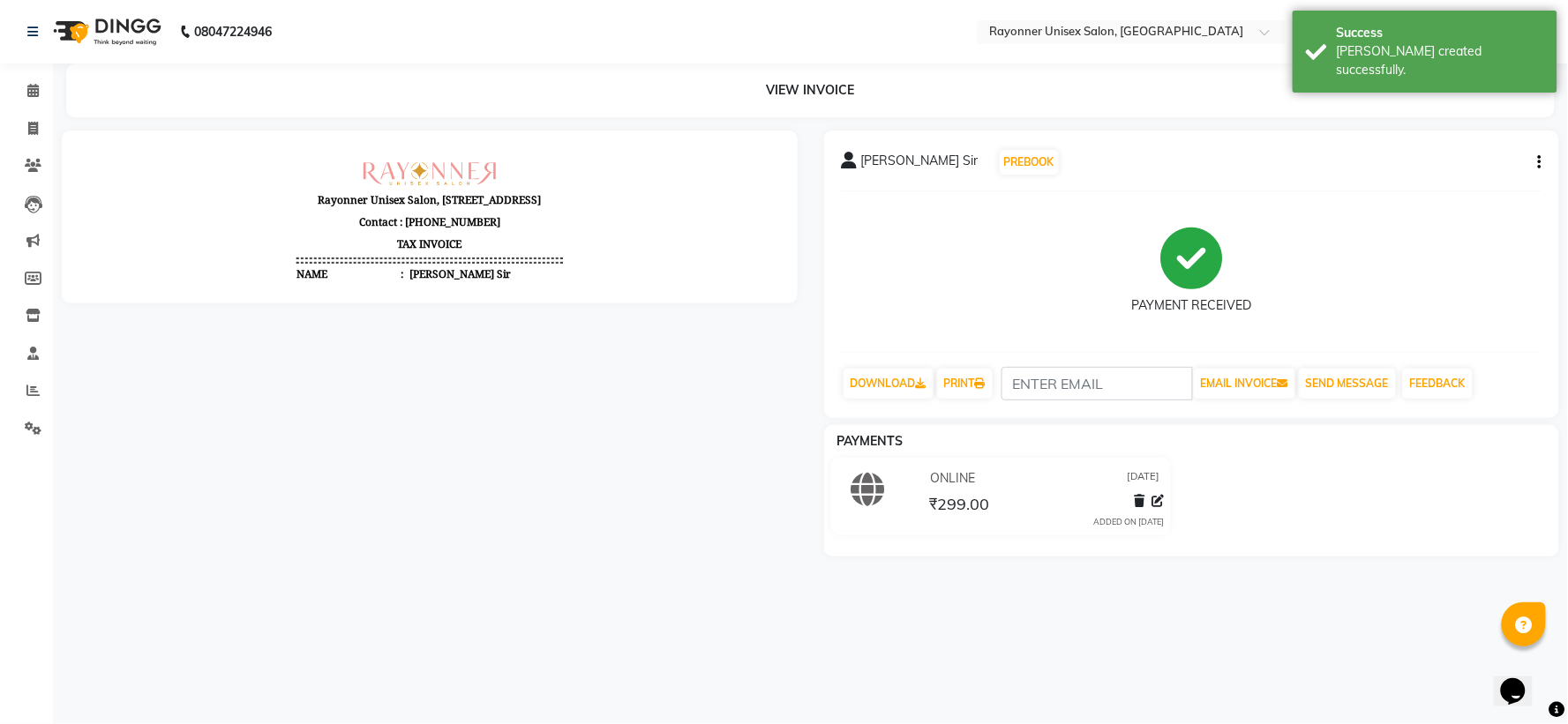 scroll, scrollTop: 0, scrollLeft: 0, axis: both 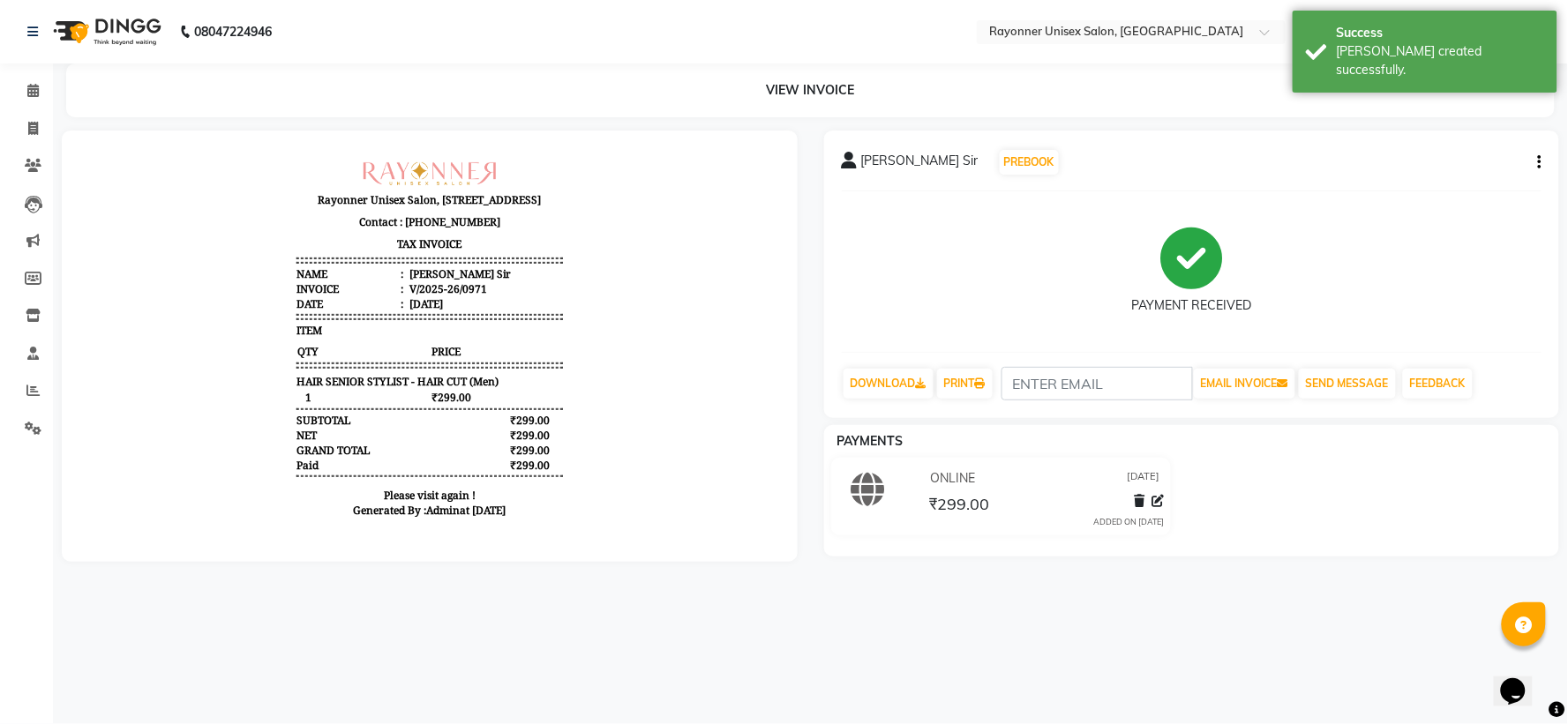 click on "08047224946 Select Location × Rayonner Unisex Salon, [GEOGRAPHIC_DATA]  WhatsApp Status  ✕ Status:  Disconnected Most Recent Message: [DATE]     07:28 PM Recent Service Activity: [DATE]     10:00 PM  08047224946 Whatsapp Settings English ENGLISH Español العربية मराठी हिंदी ગુજરાતી தமிழ் 中文 NOTIFICATIONS NOTHING TO SHOW Admin Manage Profile CHANGE PASSWORD Sign out  Version:3.15.4  ☀ Rayonner Unisex Salon, Gold Plaza  CALENDAR  INVOICE  CLIENTS  LEADS   MARKETING  MEMBERS  INVENTORY  STAFF  REPORTS  SETTINGS COMPLETED INPROGRESS UPCOMING DROPPED TENTATIVE CHECK-IN CONFIRM BOOKINGS Generate Report SEGMENTS Page Builder  VIEW INVOICE      [PERSON_NAME] Sir  PREBOOK   PAYMENT RECEIVED  DOWNLOAD  PRINT   EMAIL INVOICE   SEND MESSAGE FEEDBACK  PAYMENTS ONLINE [DATE] ₹299.00  ADDED ON [DATE]" at bounding box center (784, 362) 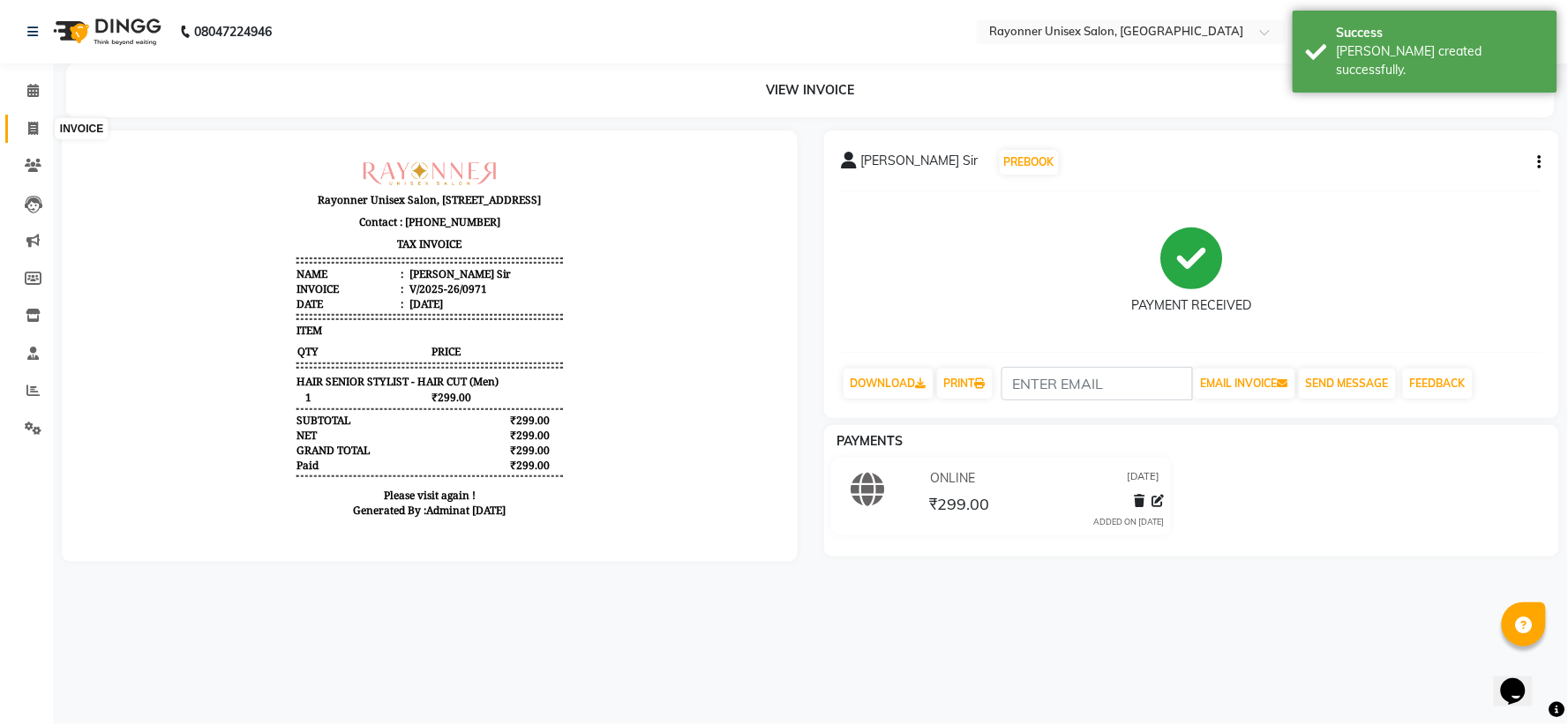click 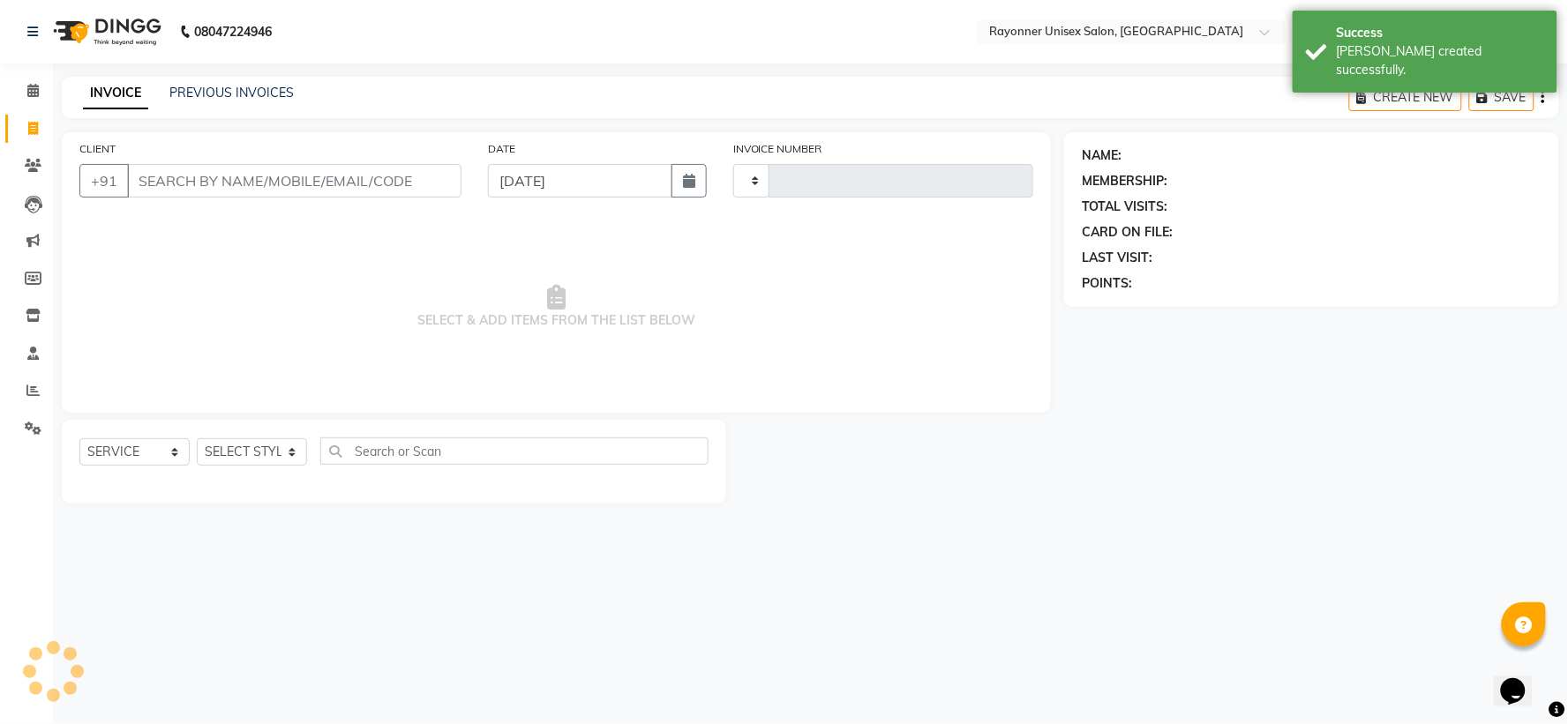 type on "0972" 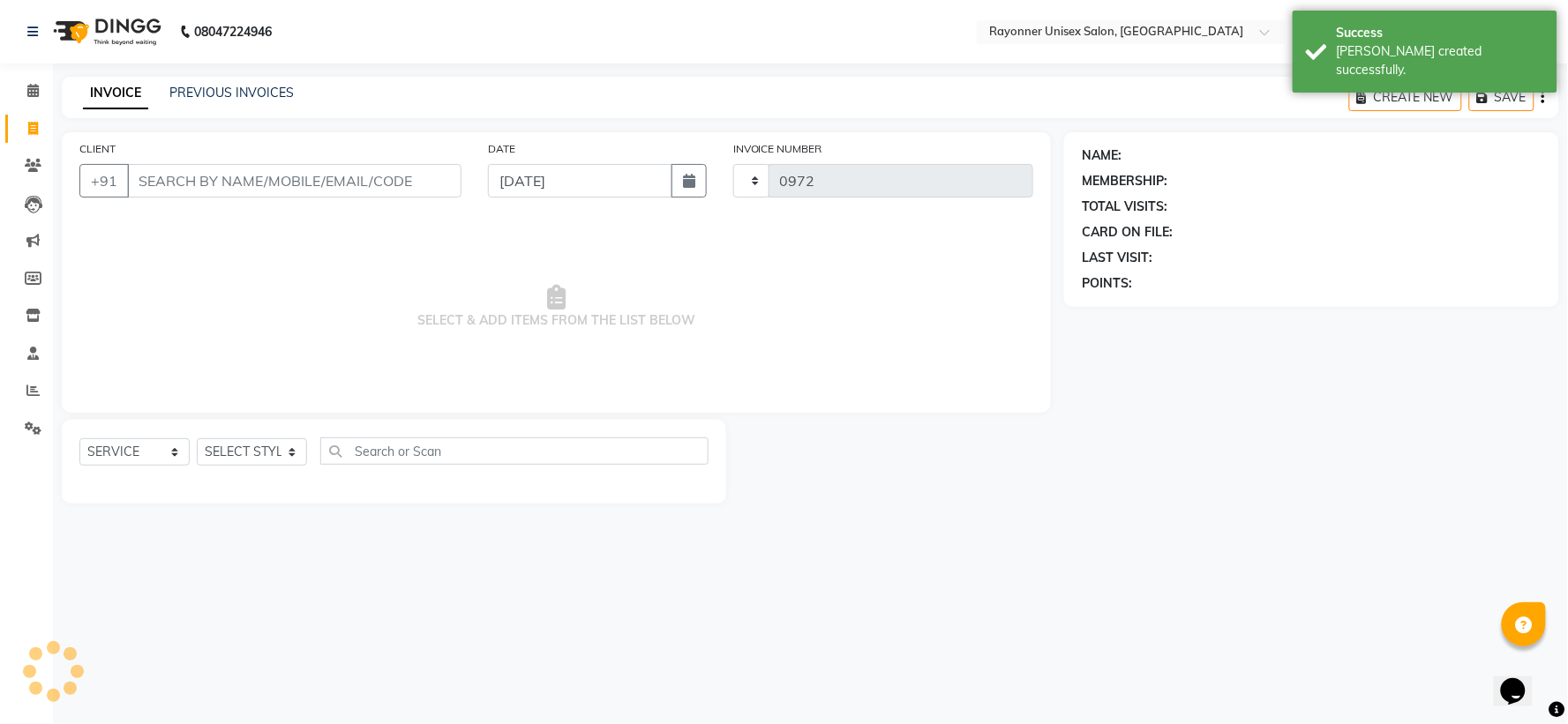 select on "5201" 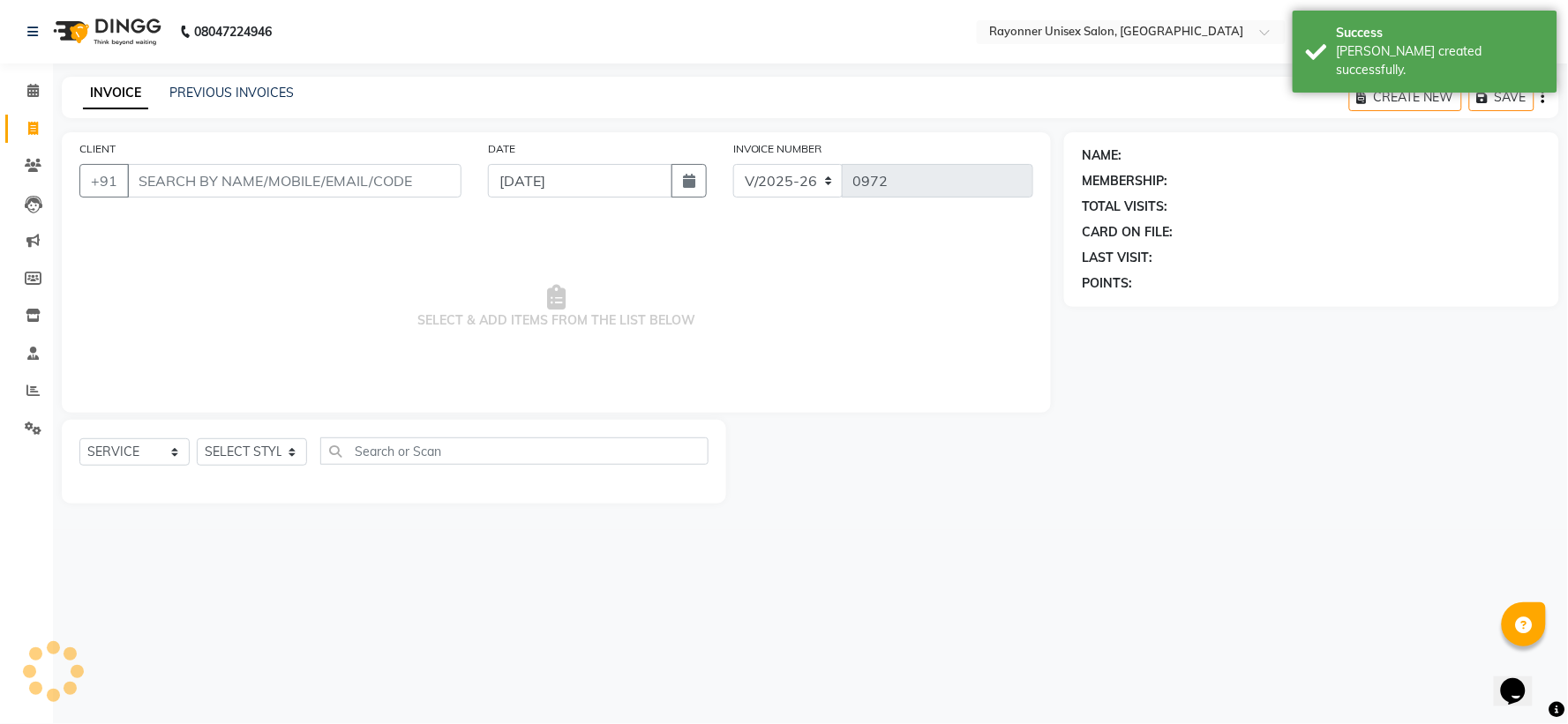 select on "P" 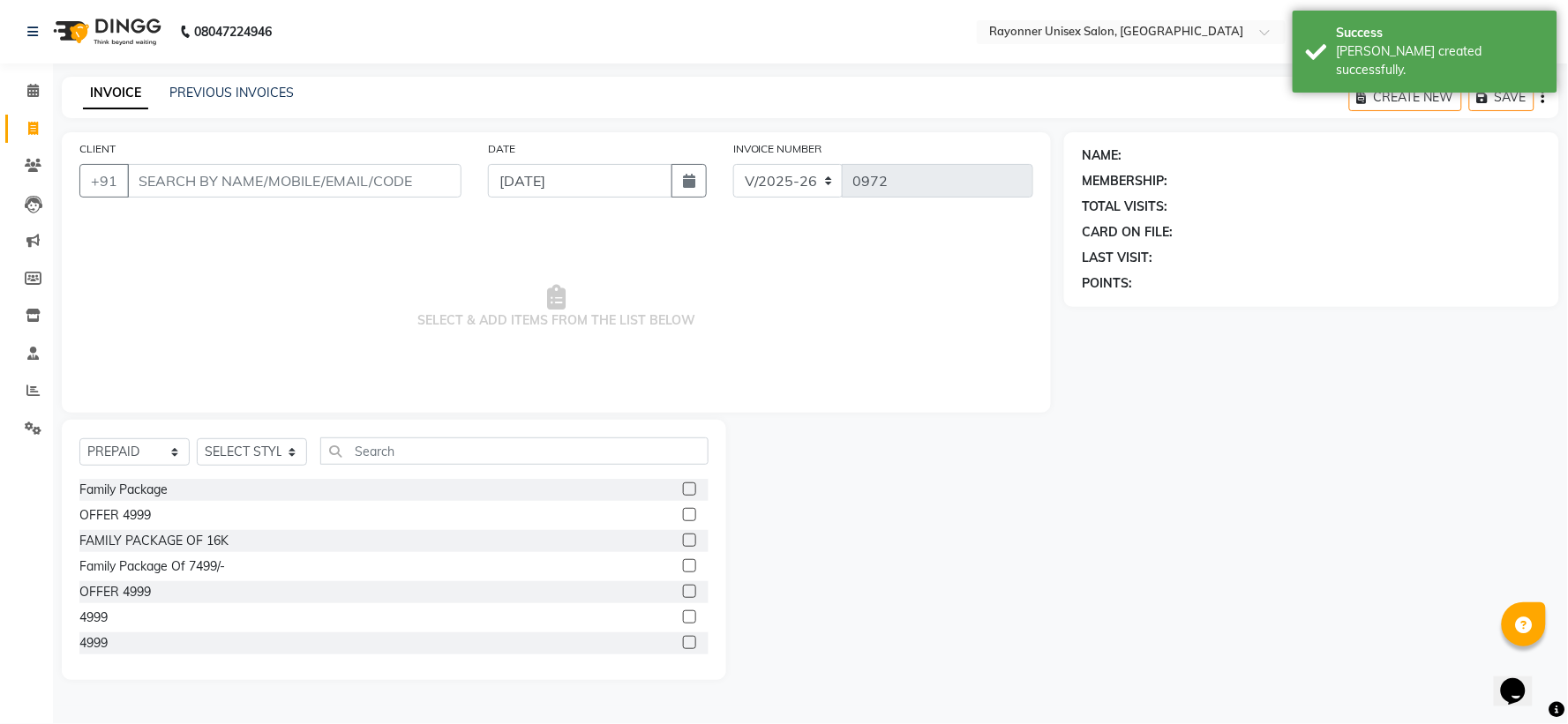 click on "CLIENT" at bounding box center (294, 181) 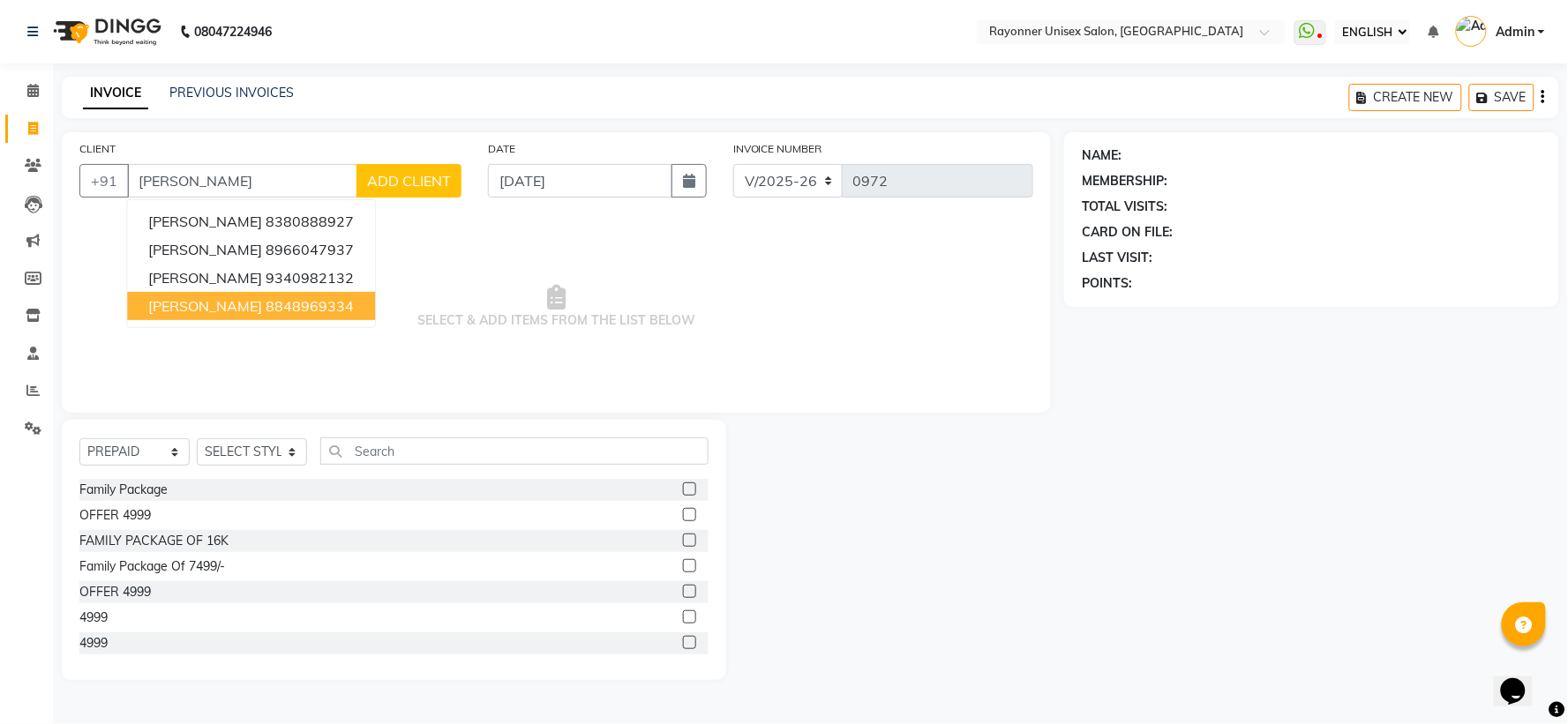 click on "[PERSON_NAME]" at bounding box center (205, 306) 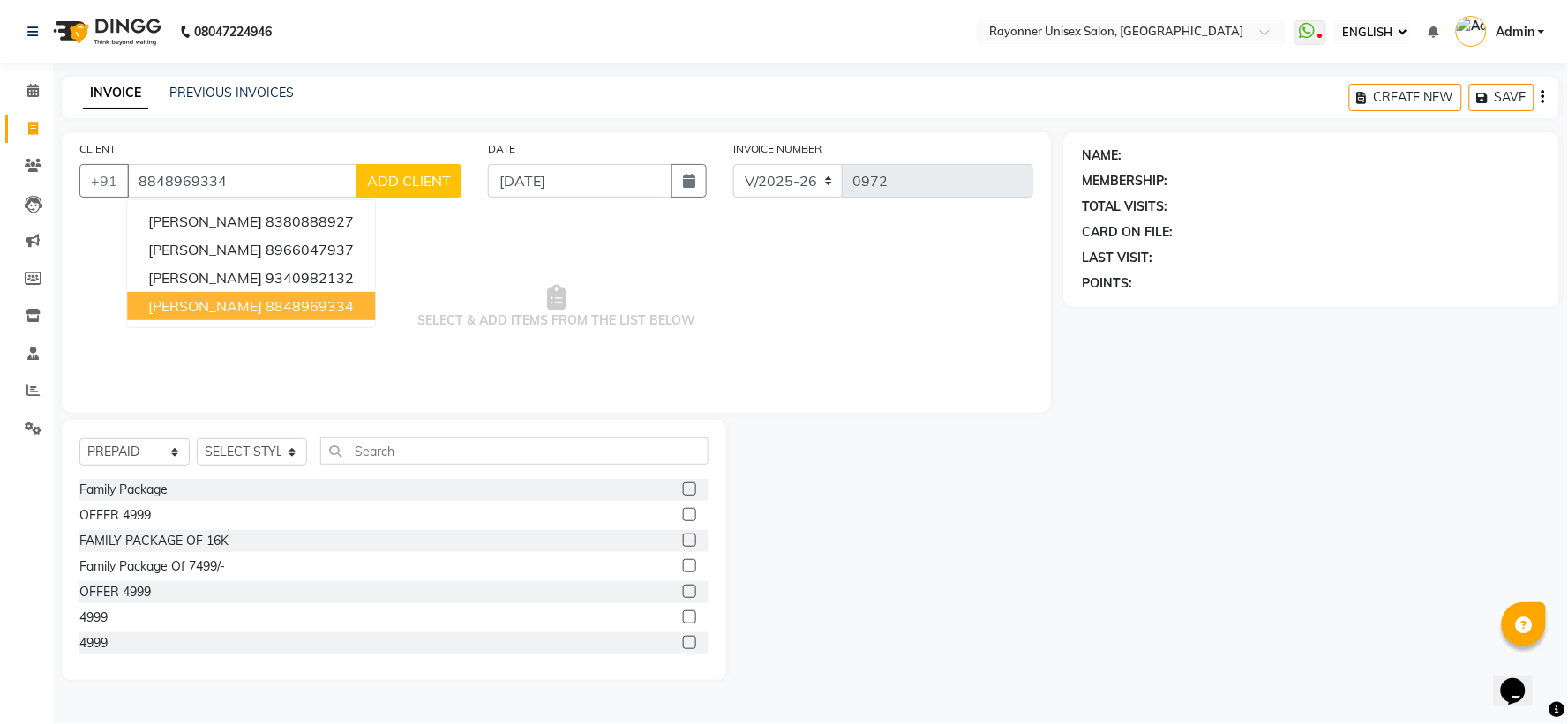 type on "8848969334" 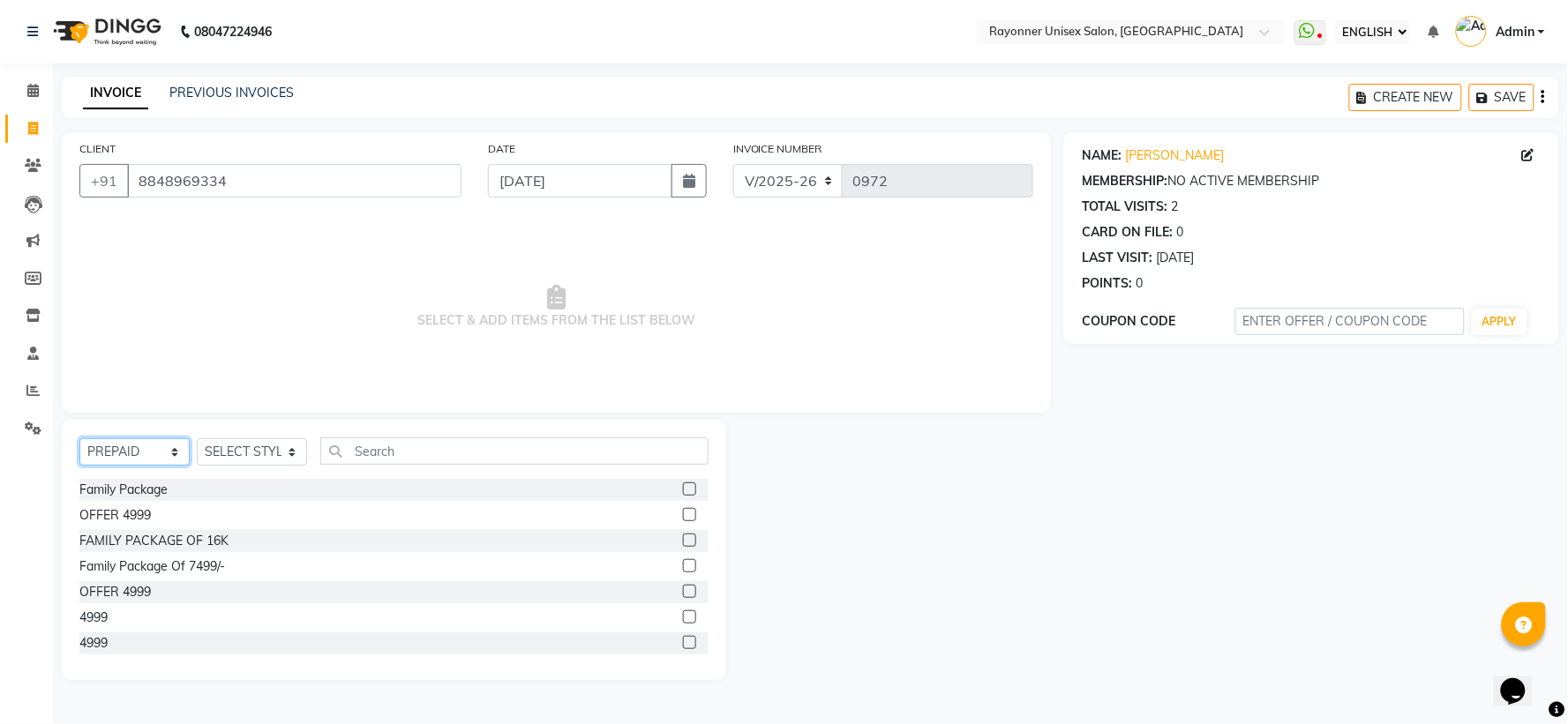 click on "SELECT  SERVICE  PRODUCT  MEMBERSHIP  PACKAGE VOUCHER PREPAID GIFT CARD" 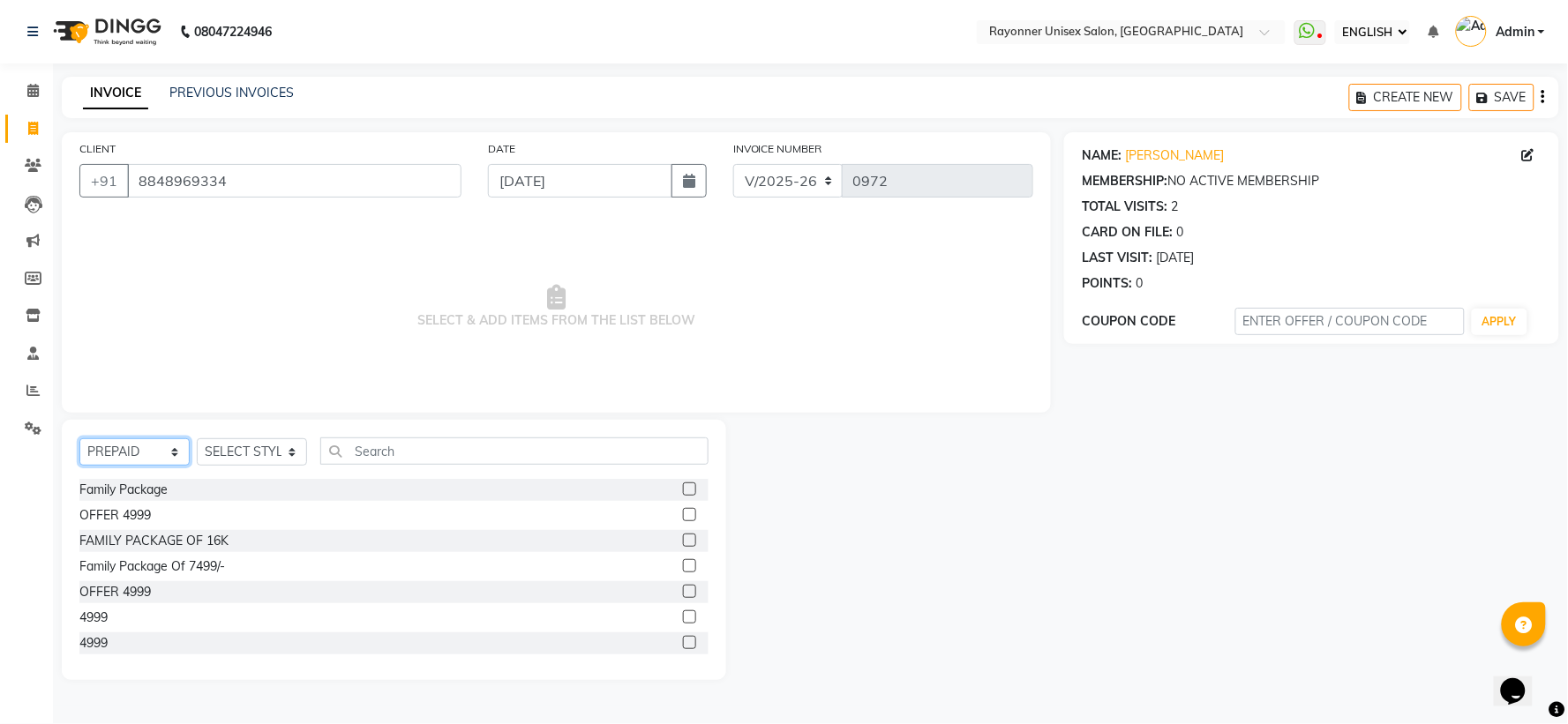 select on "service" 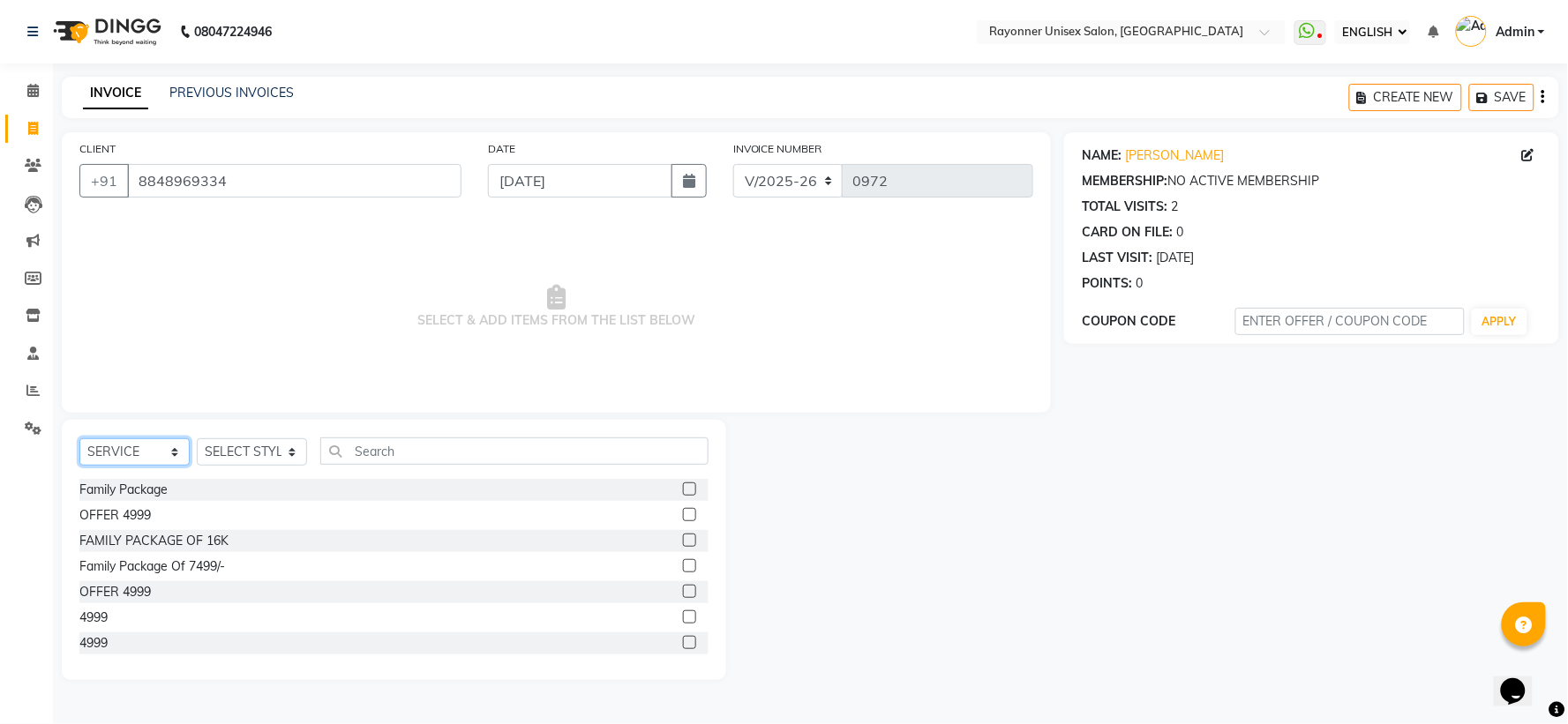 click on "SELECT  SERVICE  PRODUCT  MEMBERSHIP  PACKAGE VOUCHER PREPAID GIFT CARD" 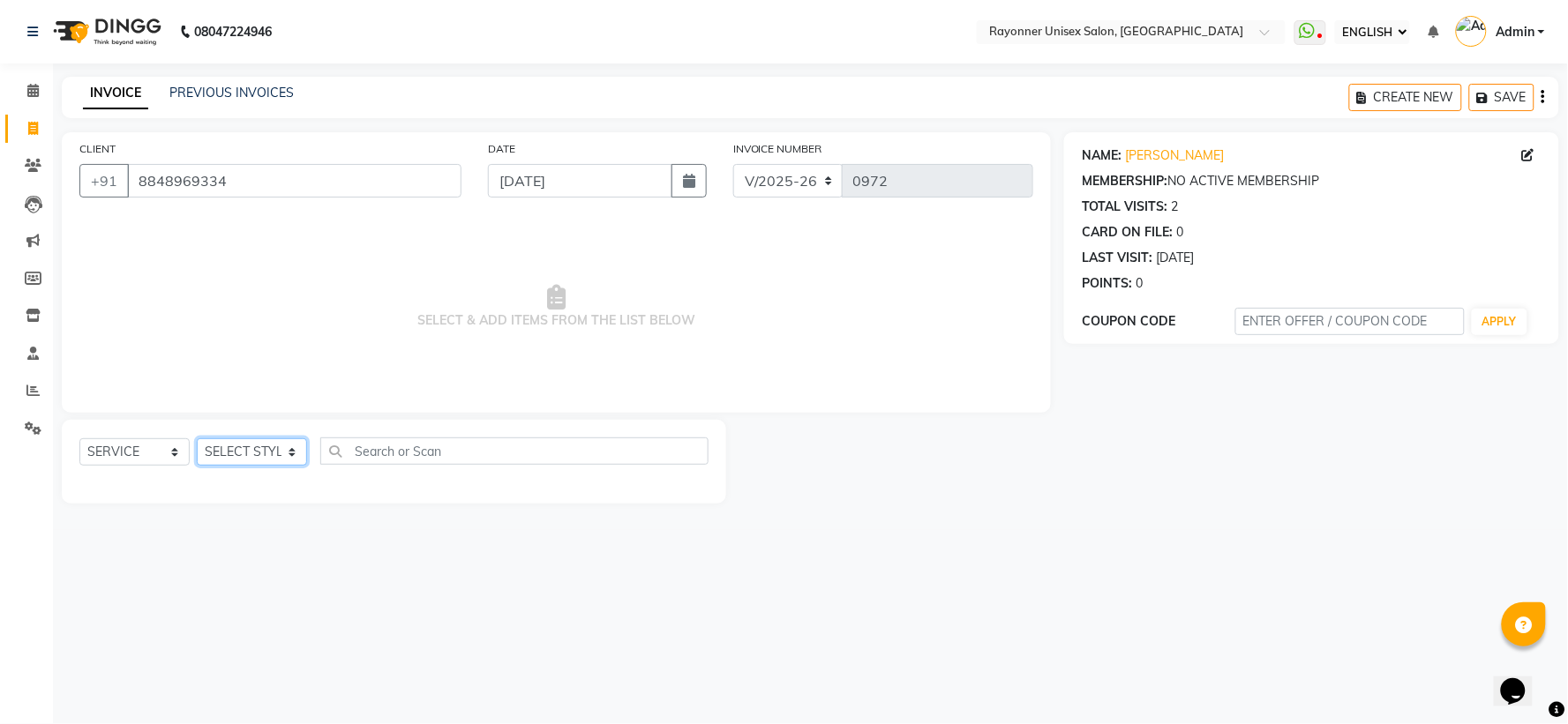 click on "SELECT STYLIST [PERSON_NAME] [PERSON_NAME] [PERSON_NAME] Varma [PERSON_NAME] [PERSON_NAME]" 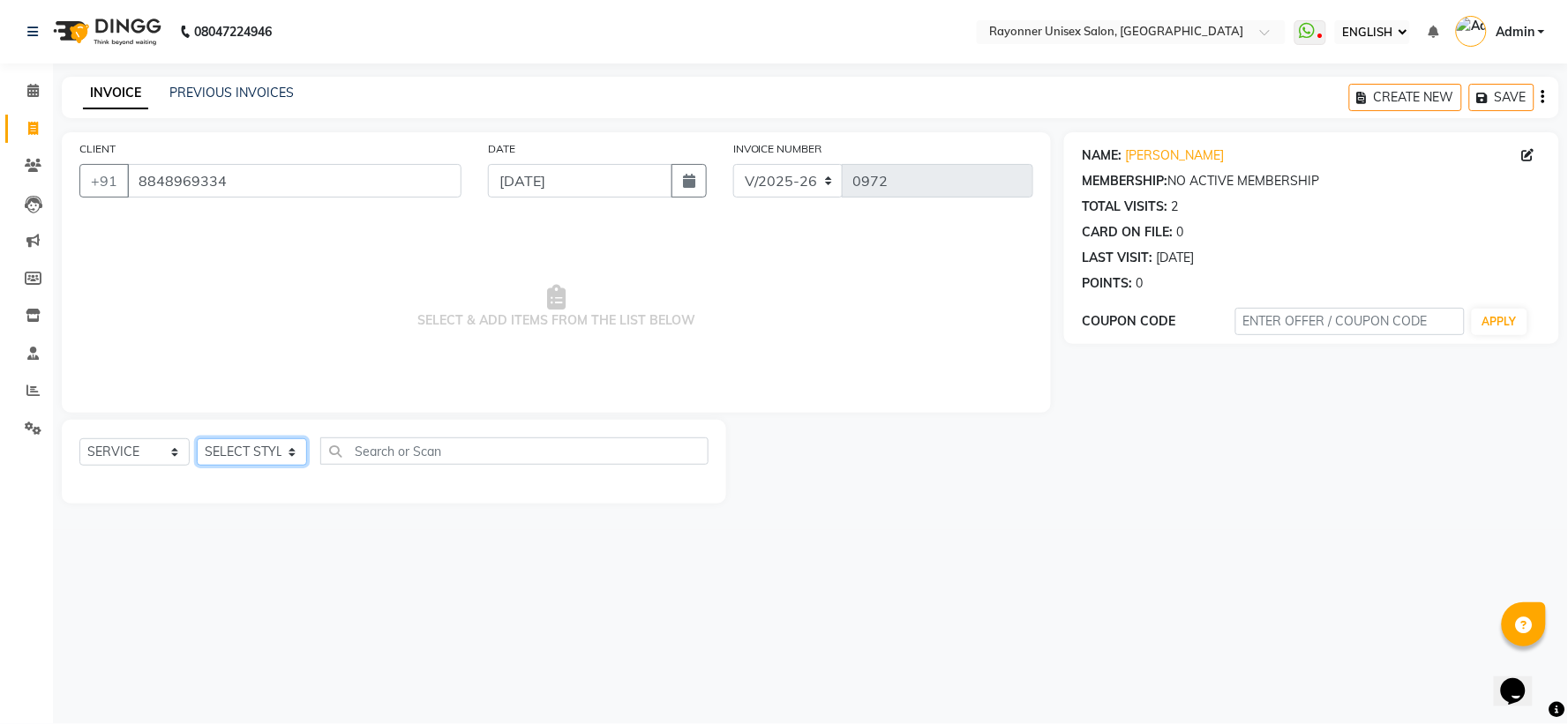 select on "49274" 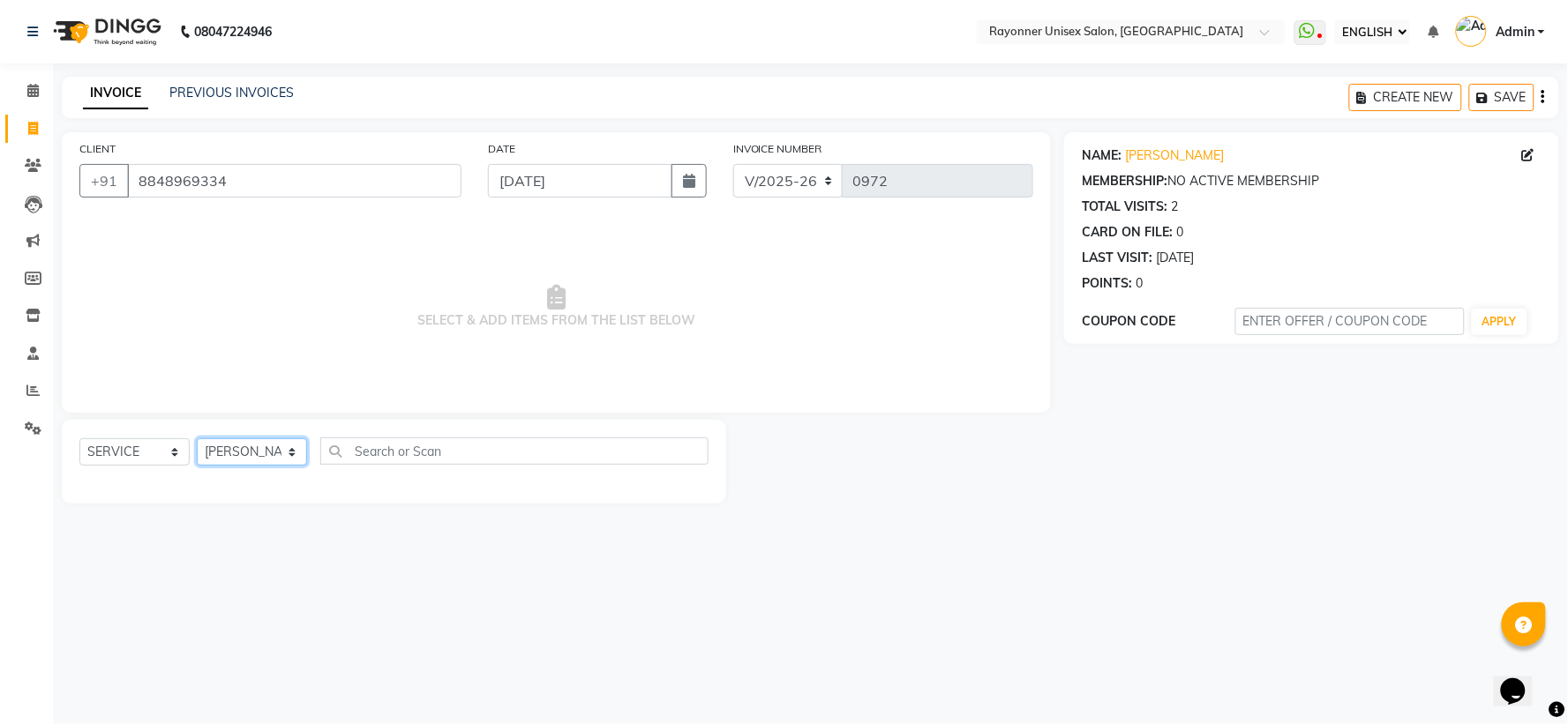 click on "SELECT STYLIST [PERSON_NAME] [PERSON_NAME] [PERSON_NAME] Varma [PERSON_NAME] [PERSON_NAME]" 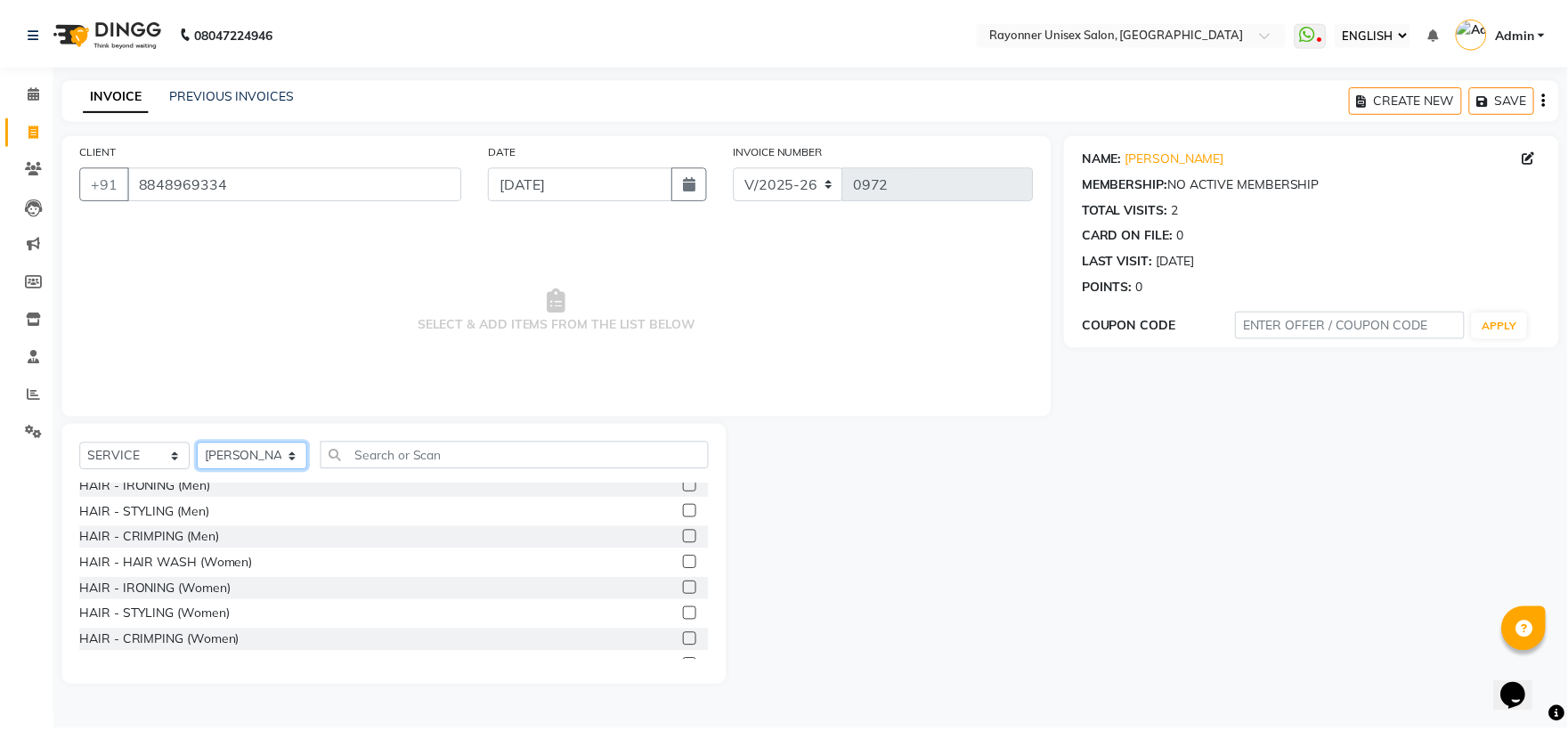 scroll, scrollTop: 1088, scrollLeft: 0, axis: vertical 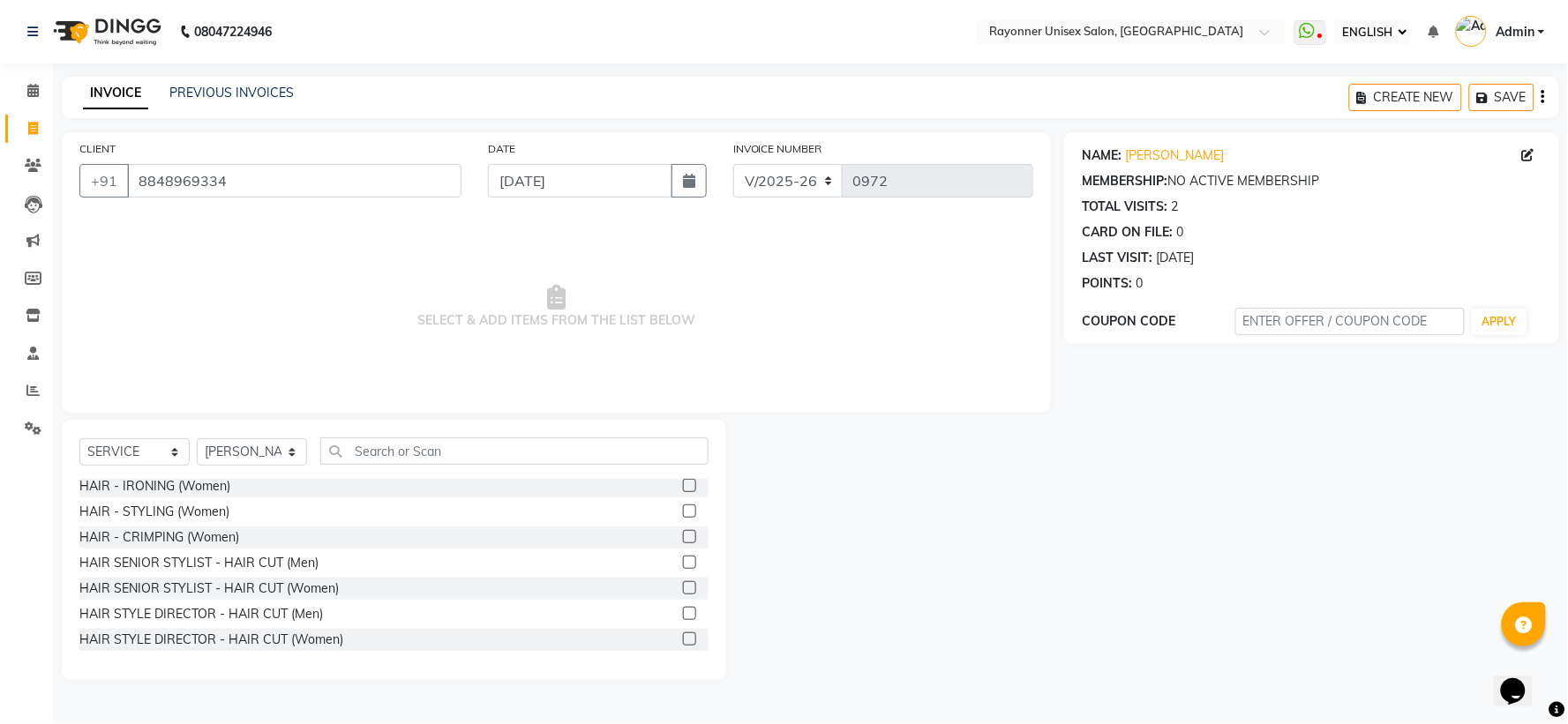 click 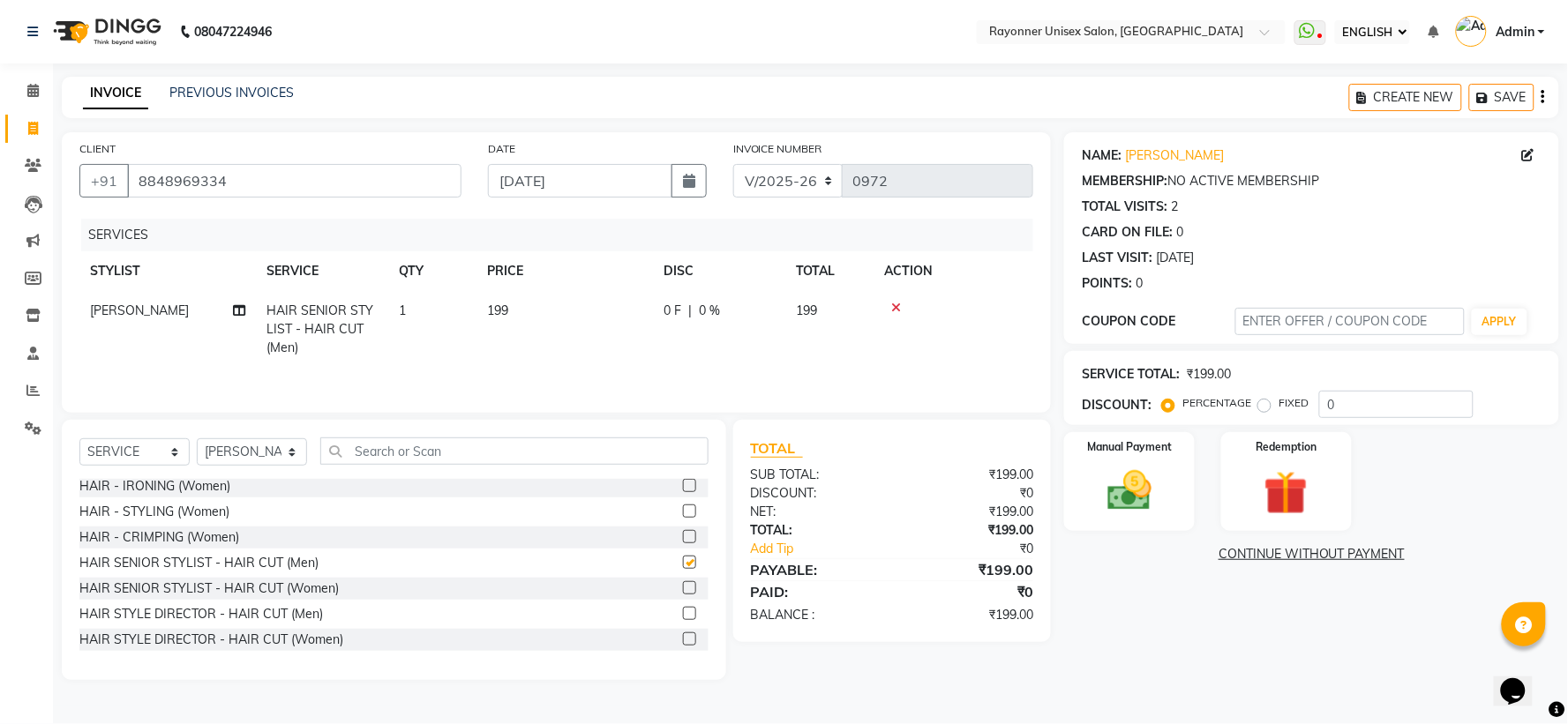 checkbox on "false" 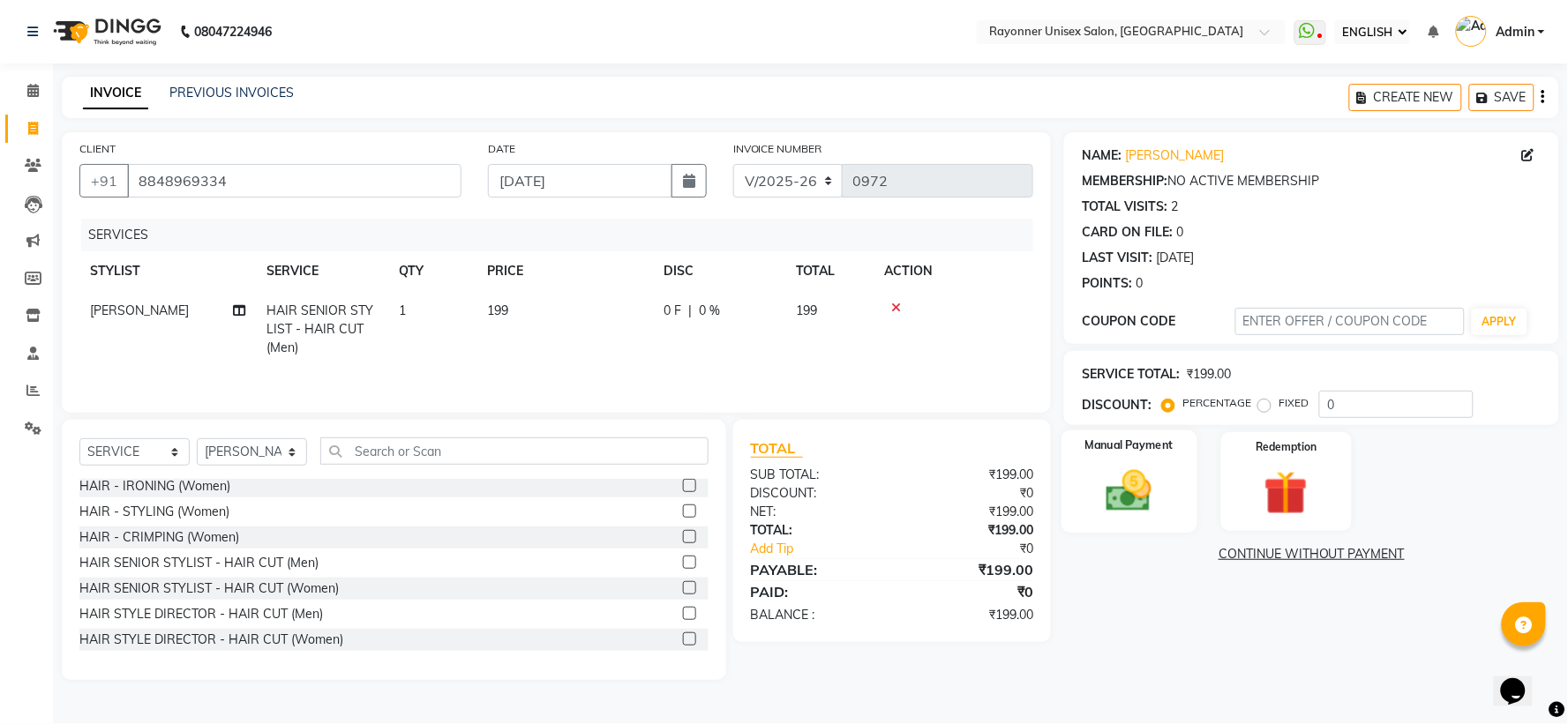click 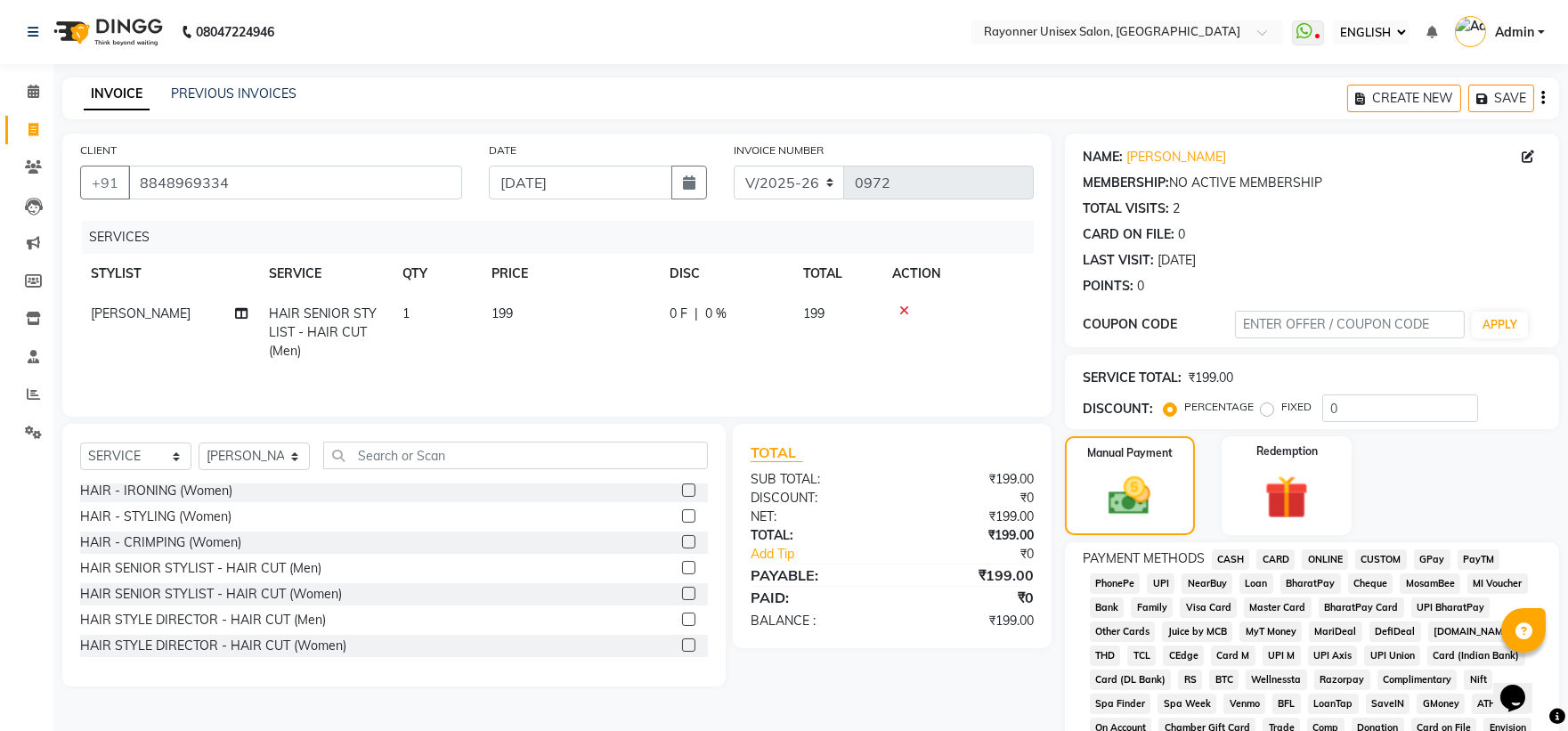 click on "CASH" 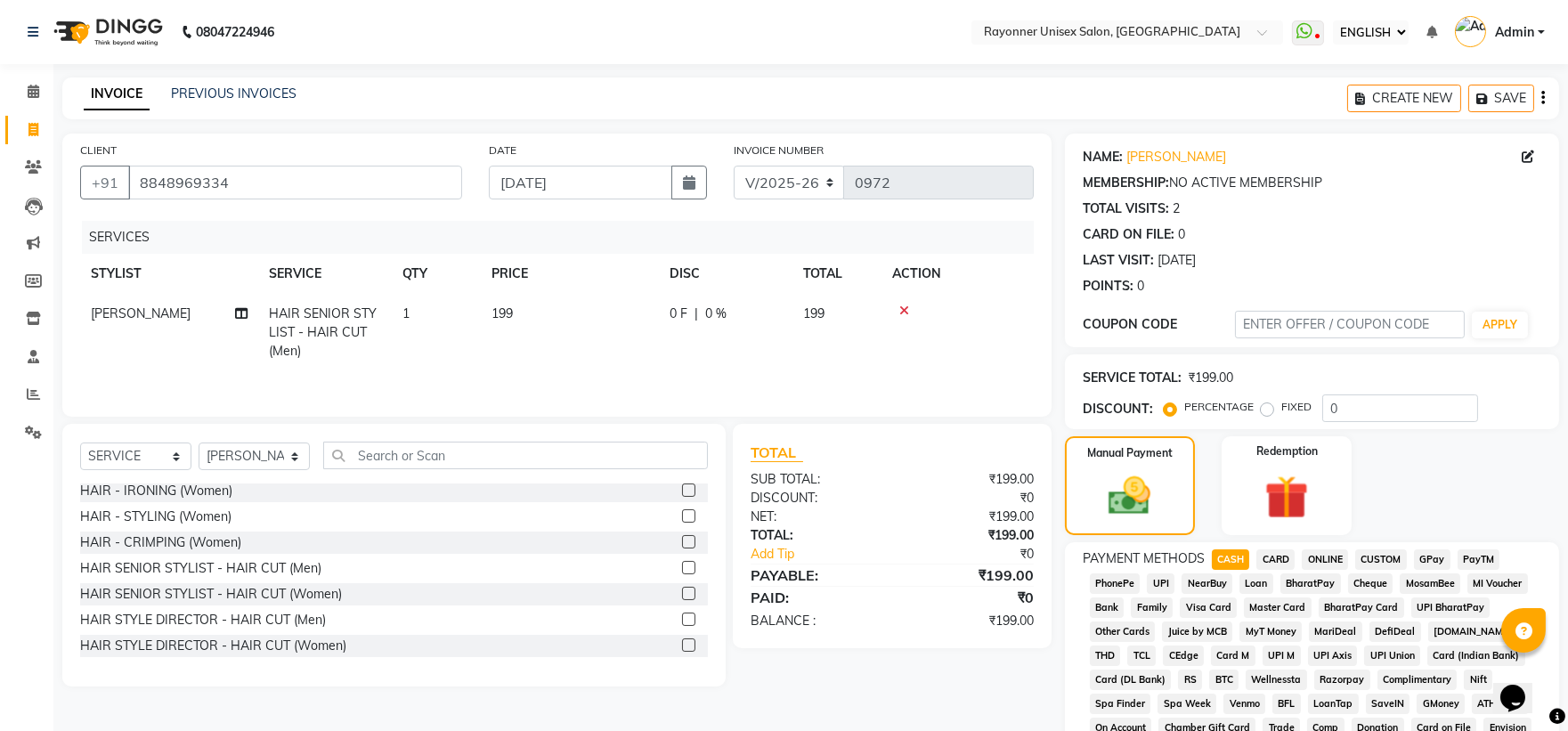 scroll, scrollTop: 463, scrollLeft: 0, axis: vertical 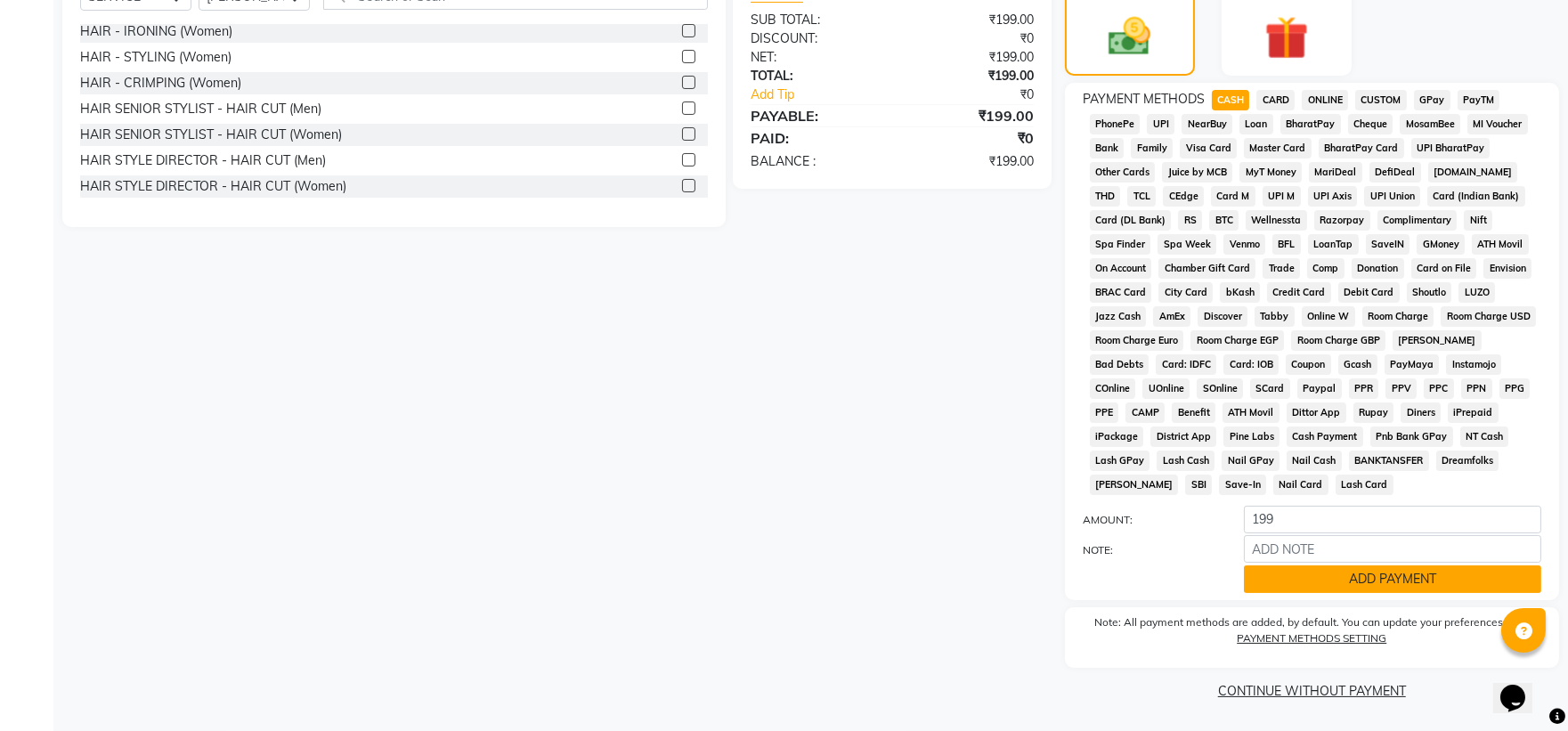 click on "ADD PAYMENT" 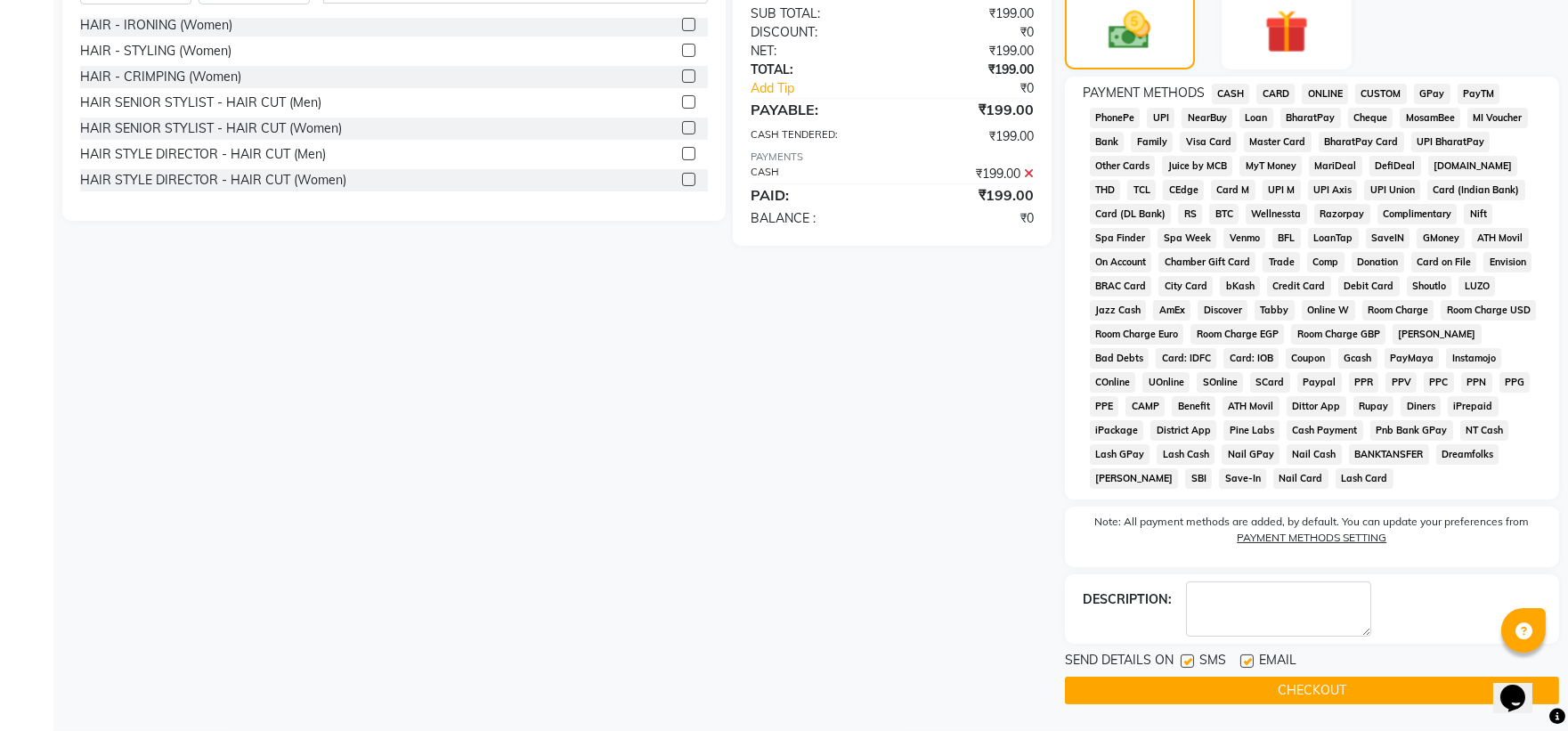 scroll, scrollTop: 468, scrollLeft: 0, axis: vertical 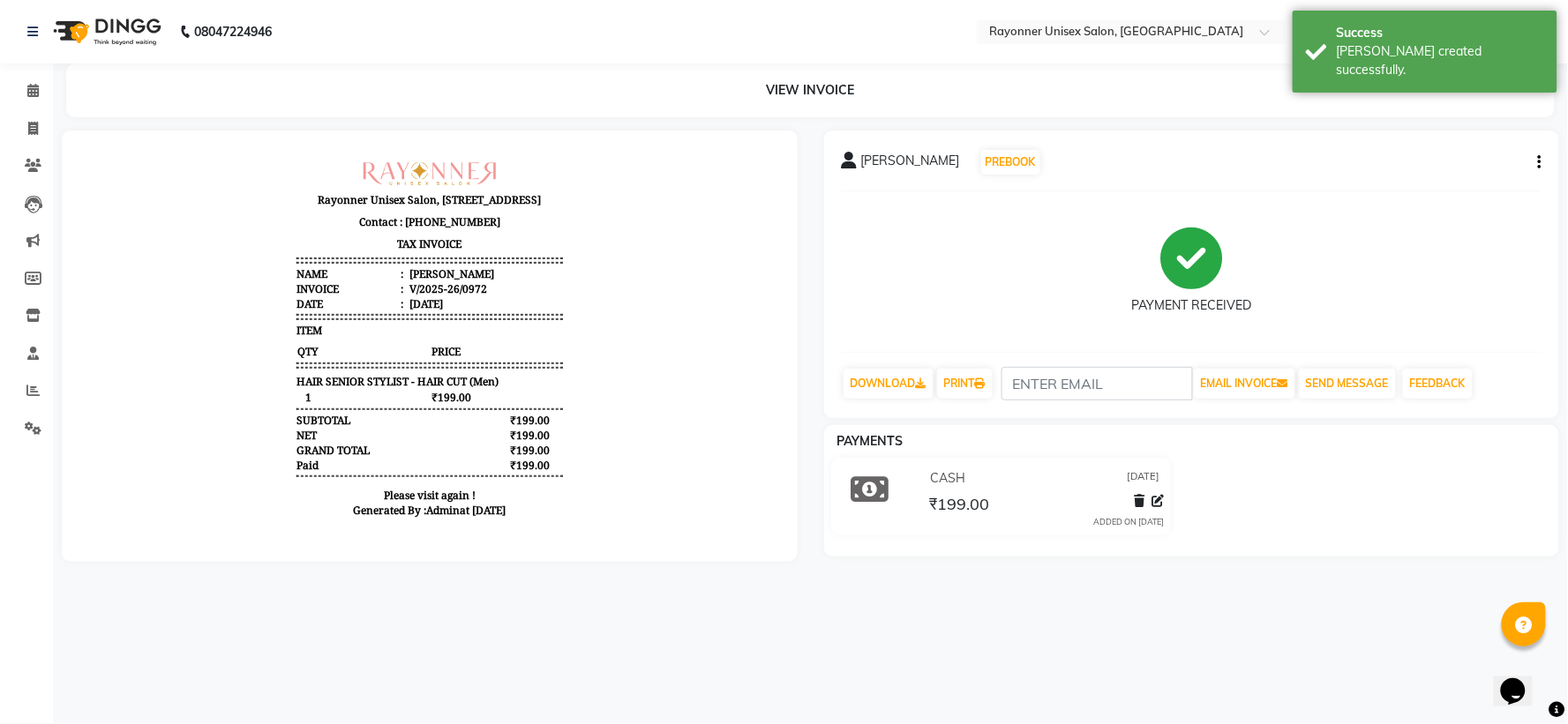 click on "08047224946 Select Location × Rayonner Unisex Salon, [GEOGRAPHIC_DATA]  WhatsApp Status  ✕ Status:  Disconnected Most Recent Message: [DATE]     07:28 PM Recent Service Activity: [DATE]     10:00 PM  08047224946 Whatsapp Settings English ENGLISH Español العربية मराठी हिंदी ગુજરાતી தமிழ் 中文 NOTIFICATIONS NOTHING TO SHOW Admin Manage Profile CHANGE PASSWORD Sign out  Version:3.15.4  ☀ Rayonner Unisex Salon, Gold Plaza  CALENDAR  INVOICE  CLIENTS  LEADS   MARKETING  MEMBERS  INVENTORY  STAFF  REPORTS  SETTINGS COMPLETED INPROGRESS UPCOMING DROPPED TENTATIVE CHECK-IN CONFIRM BOOKINGS Generate Report SEGMENTS Page Builder  VIEW INVOICE      [PERSON_NAME]  PREBOOK   PAYMENT RECEIVED  DOWNLOAD  PRINT   EMAIL INVOICE   SEND MESSAGE FEEDBACK  PAYMENTS CASH [DATE] ₹199.00  ADDED ON [DATE]" at bounding box center (784, 362) 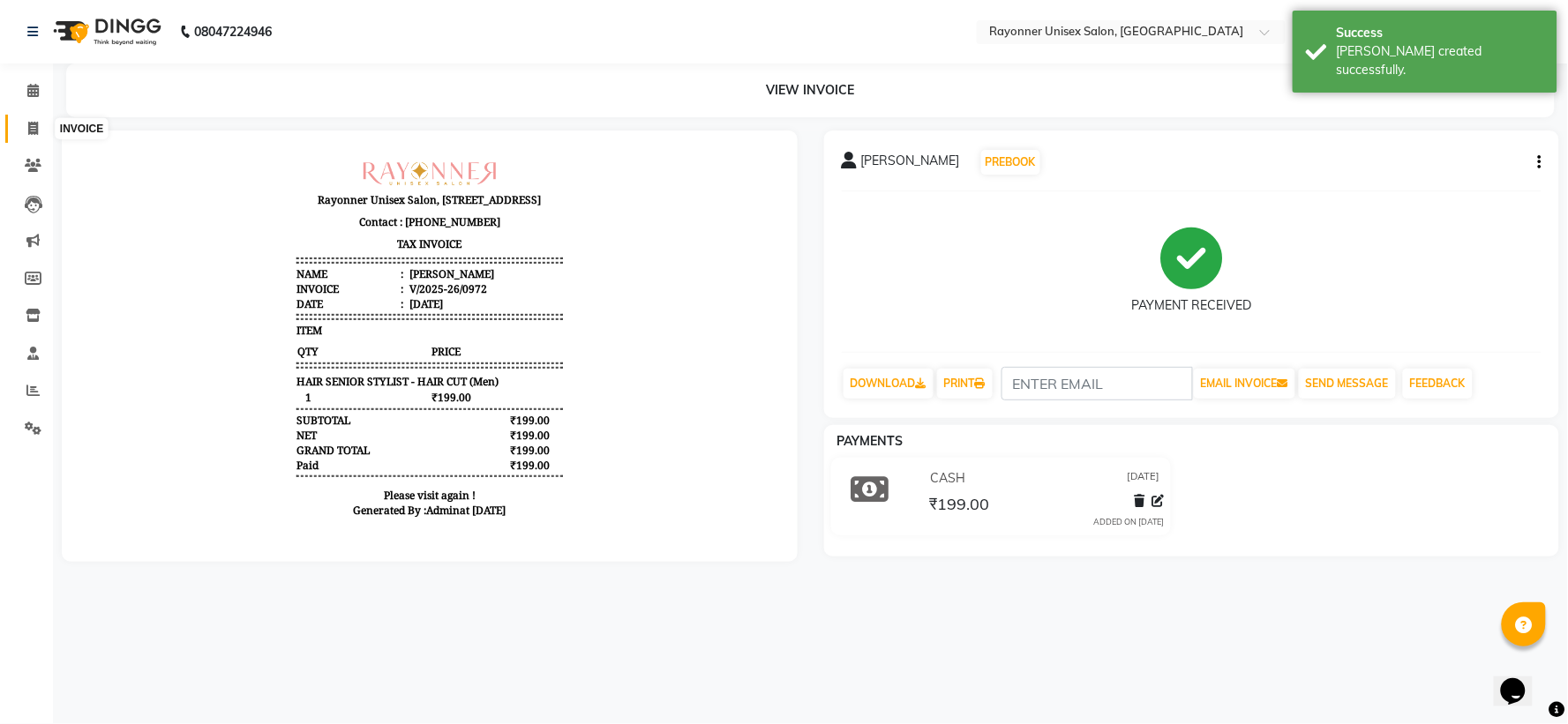 click 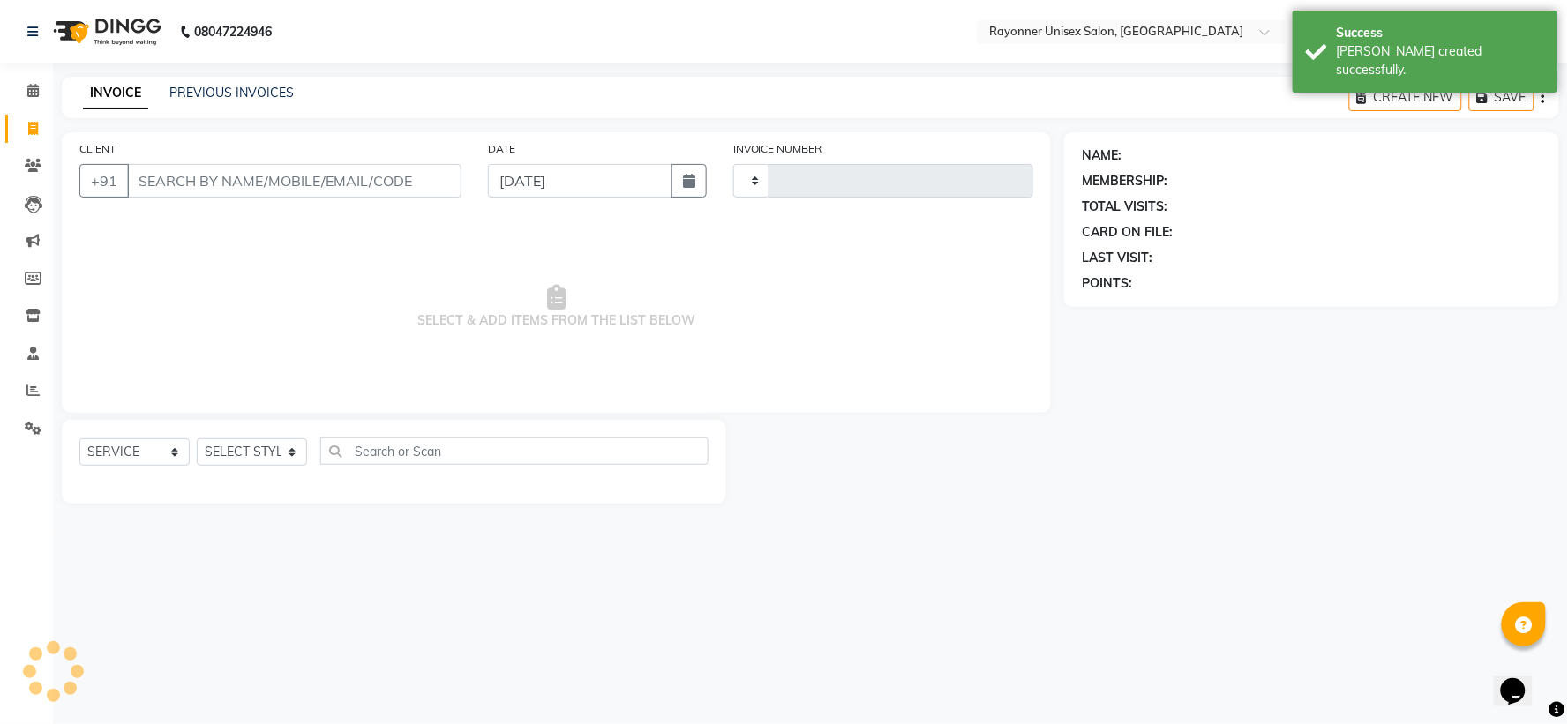 type on "0973" 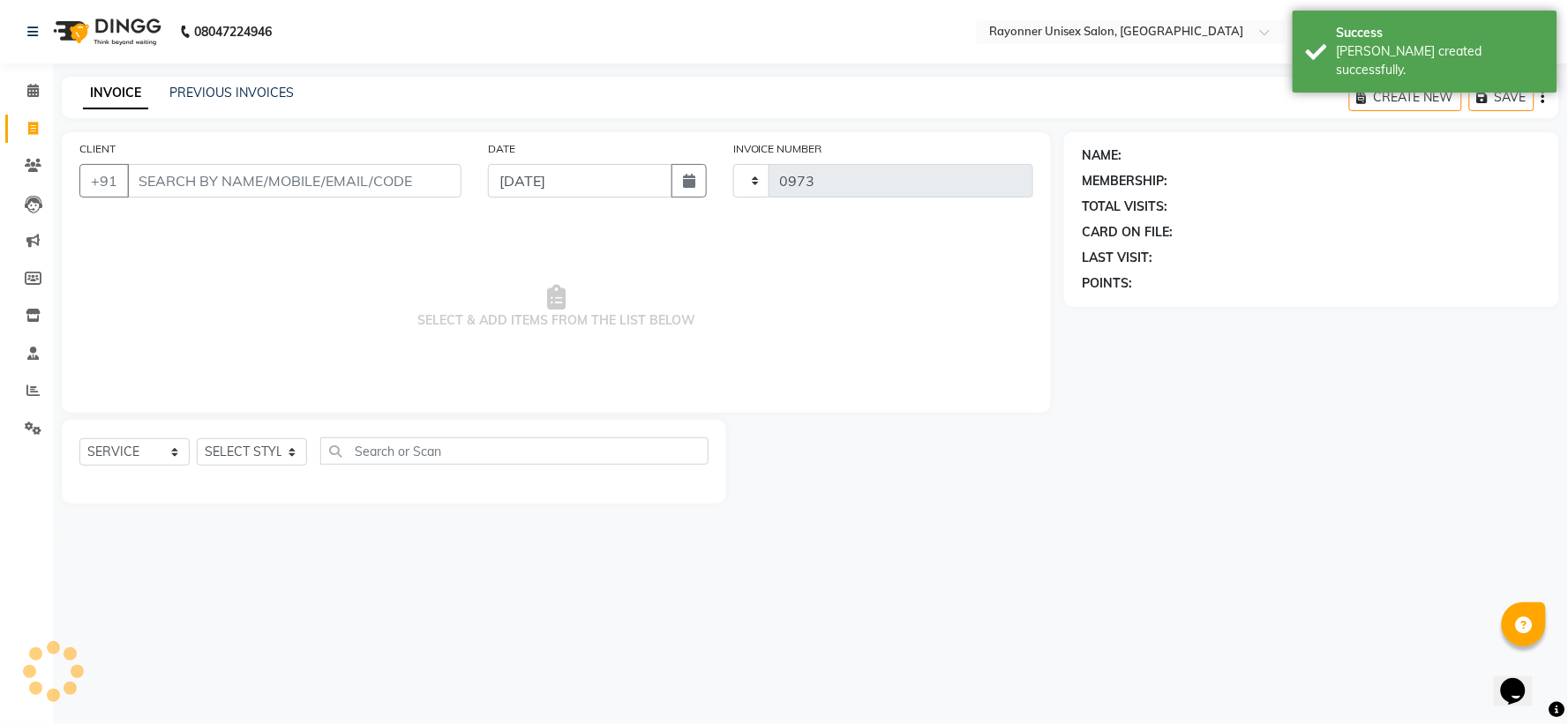 select on "5201" 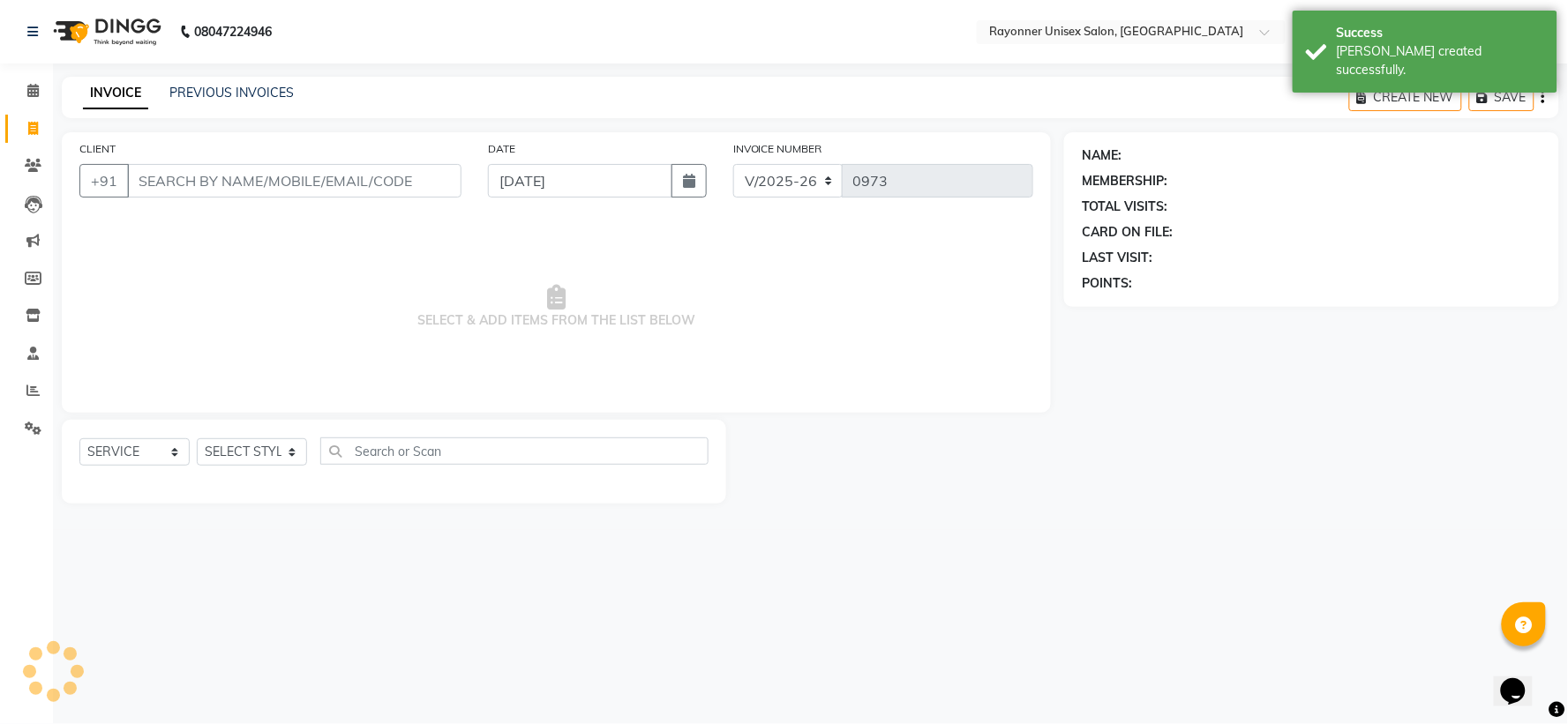 select on "P" 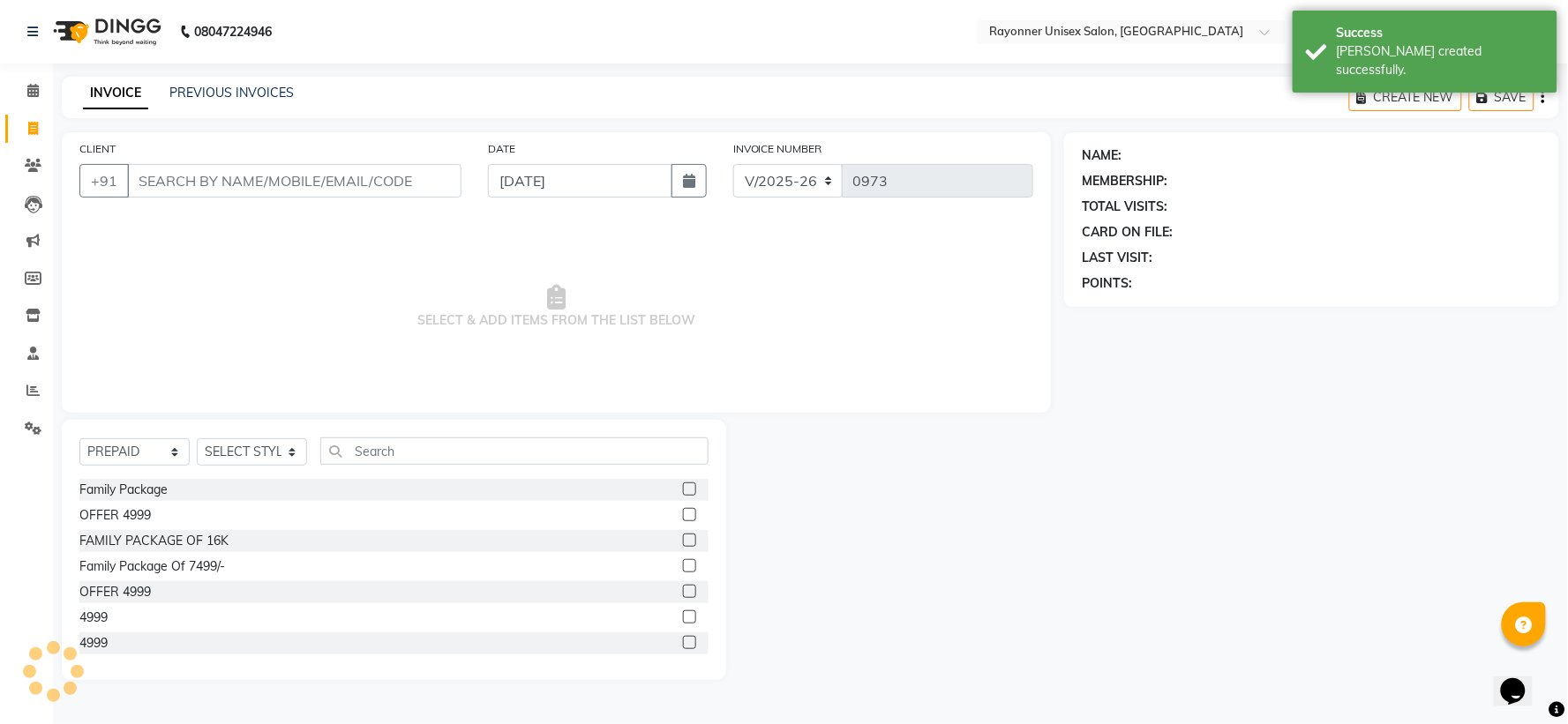 click on "CLIENT" at bounding box center [294, 181] 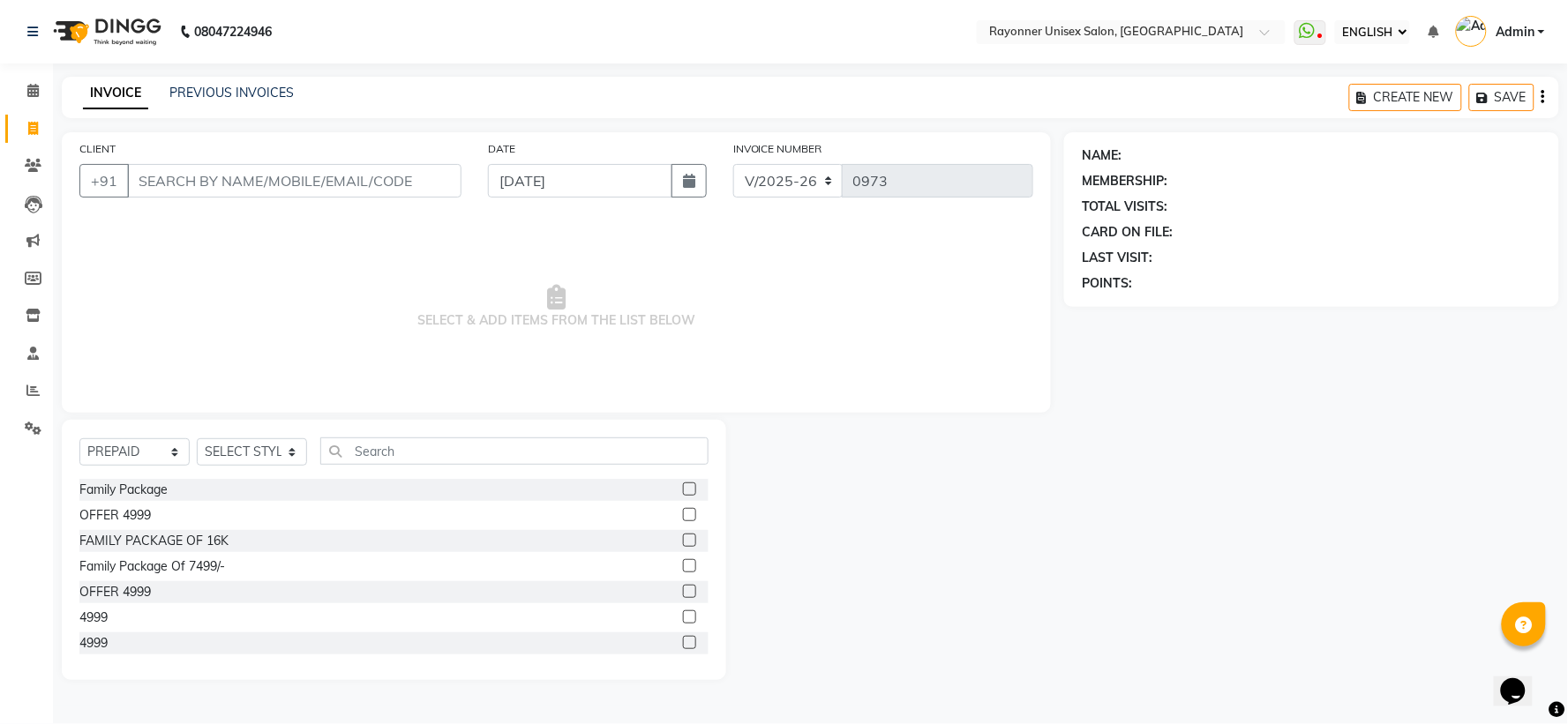 click on "CLIENT" at bounding box center [294, 181] 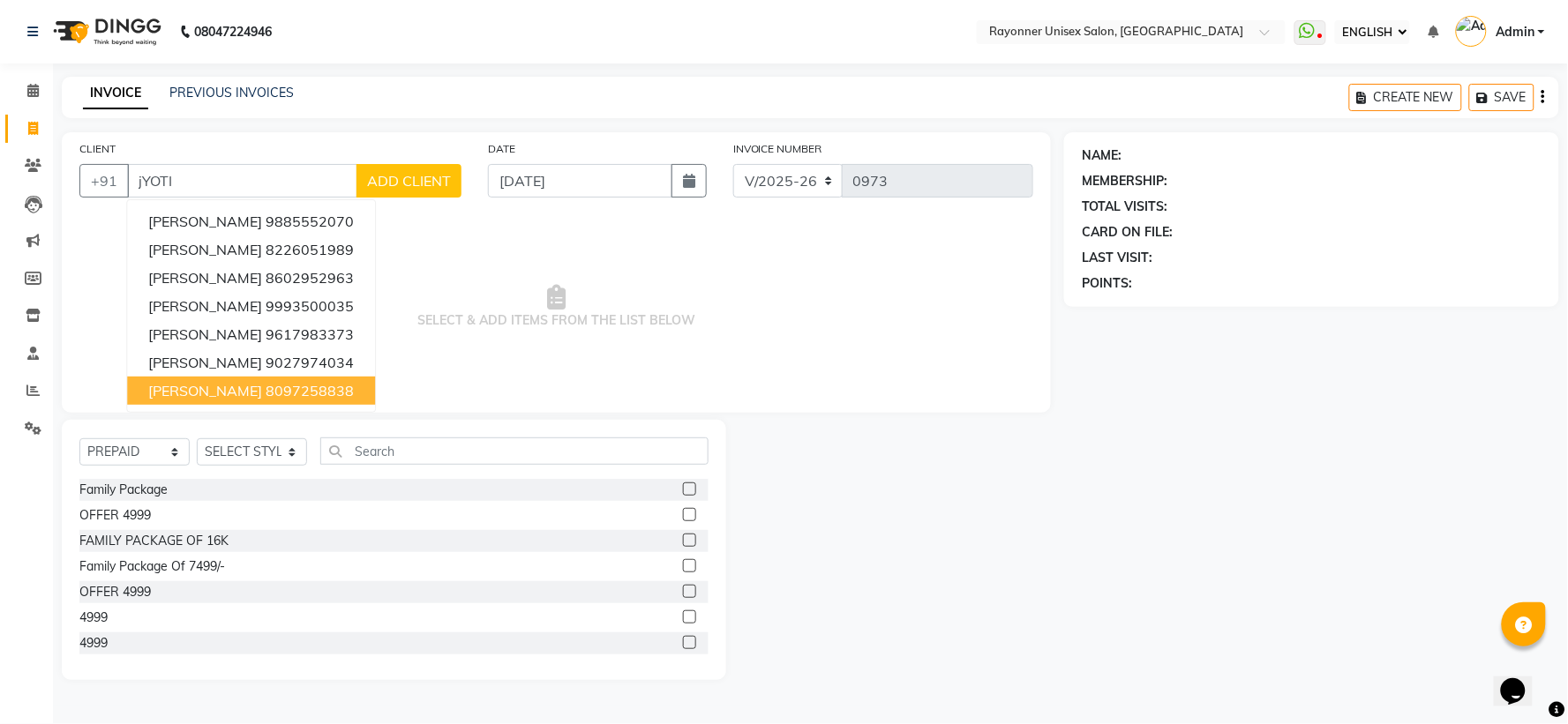 click on "[PERSON_NAME]" at bounding box center [205, 391] 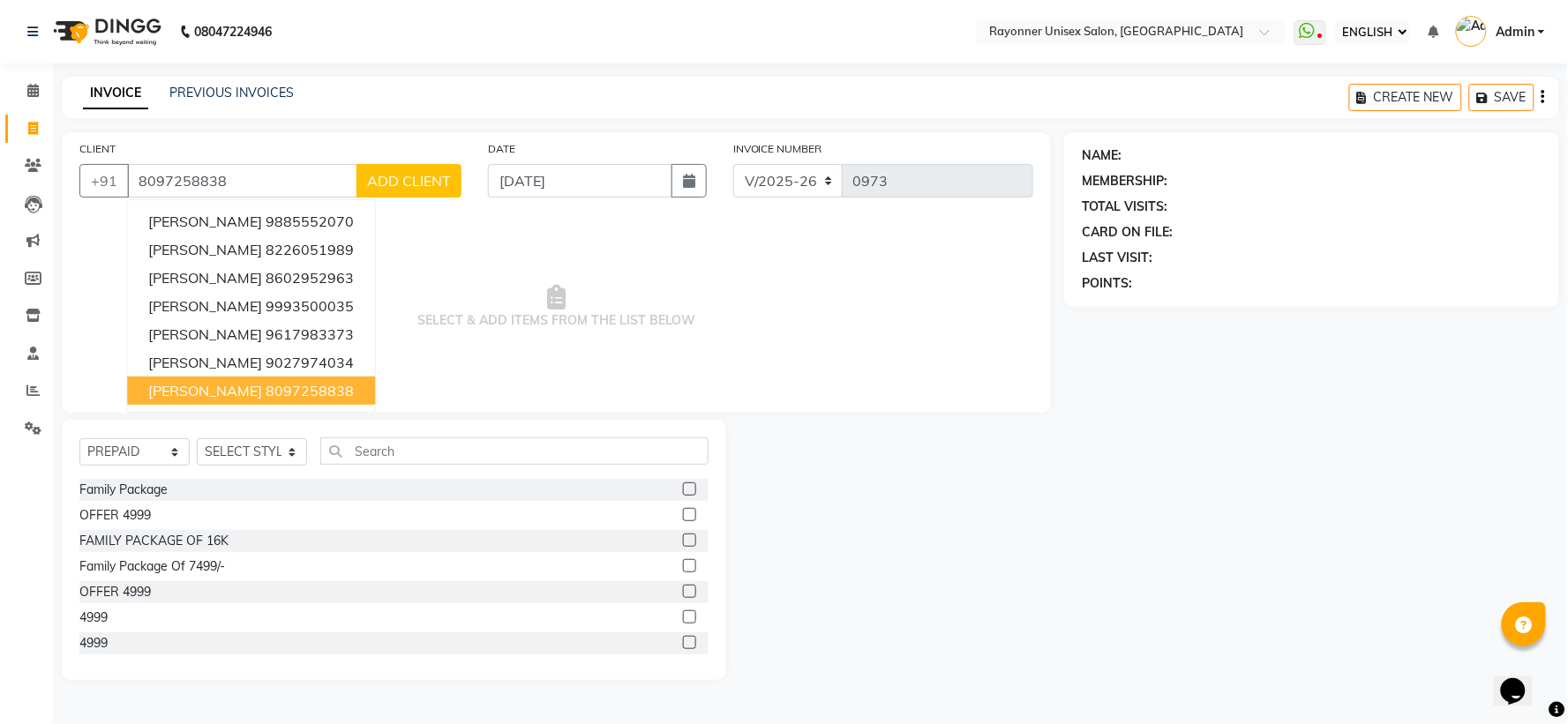 type on "8097258838" 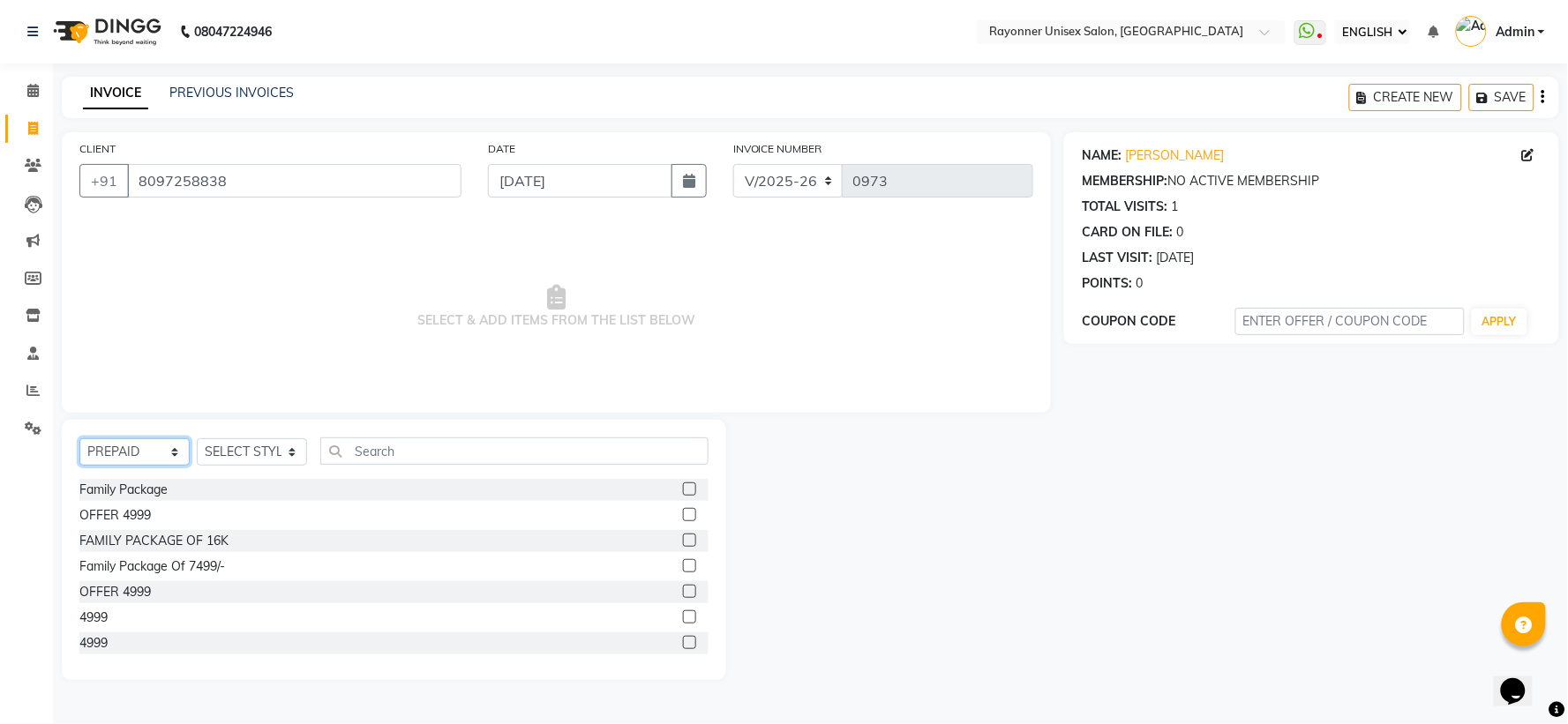click on "SELECT  SERVICE  PRODUCT  MEMBERSHIP  PACKAGE VOUCHER PREPAID GIFT CARD" 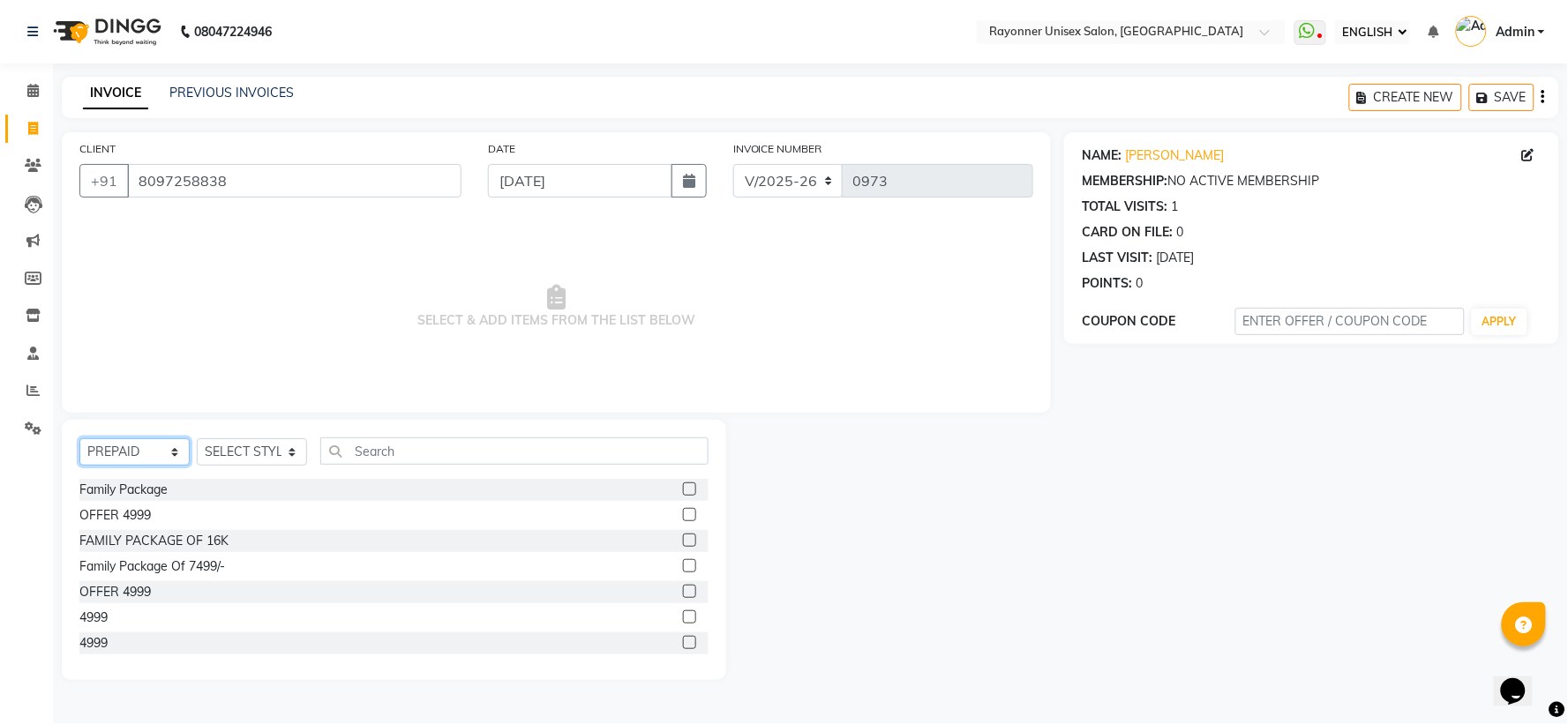 select on "service" 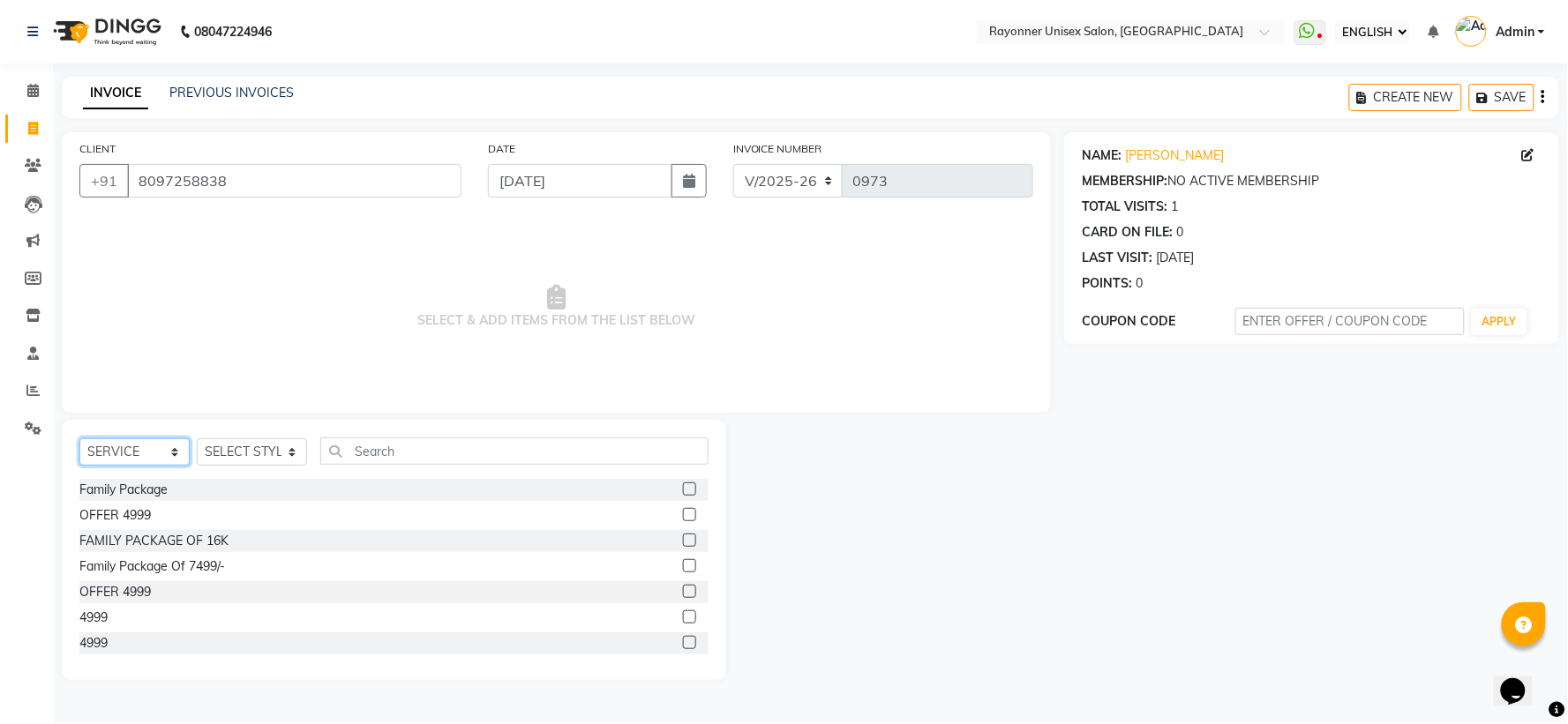 click on "SELECT  SERVICE  PRODUCT  MEMBERSHIP  PACKAGE VOUCHER PREPAID GIFT CARD" 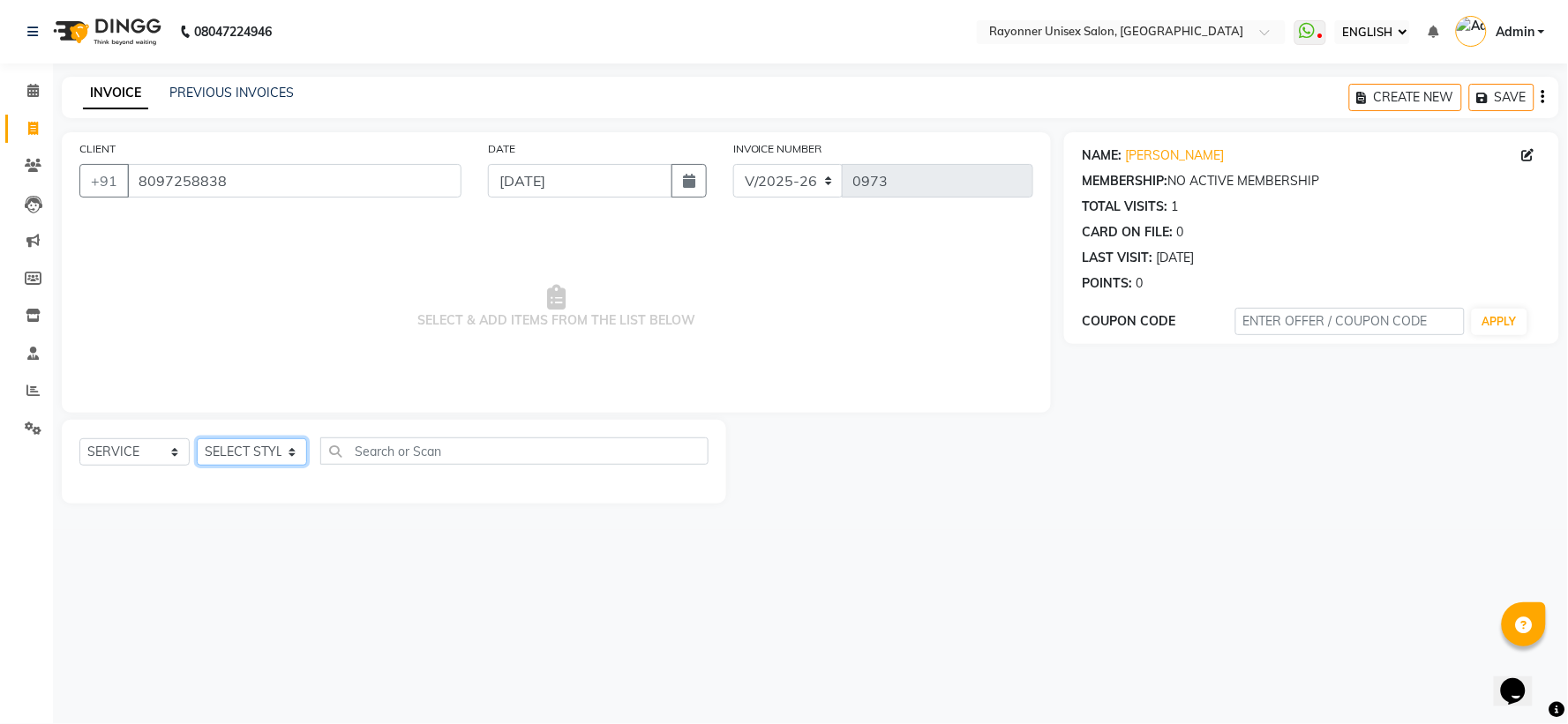 click on "SELECT STYLIST [PERSON_NAME] [PERSON_NAME] [PERSON_NAME] Varma [PERSON_NAME] [PERSON_NAME]" 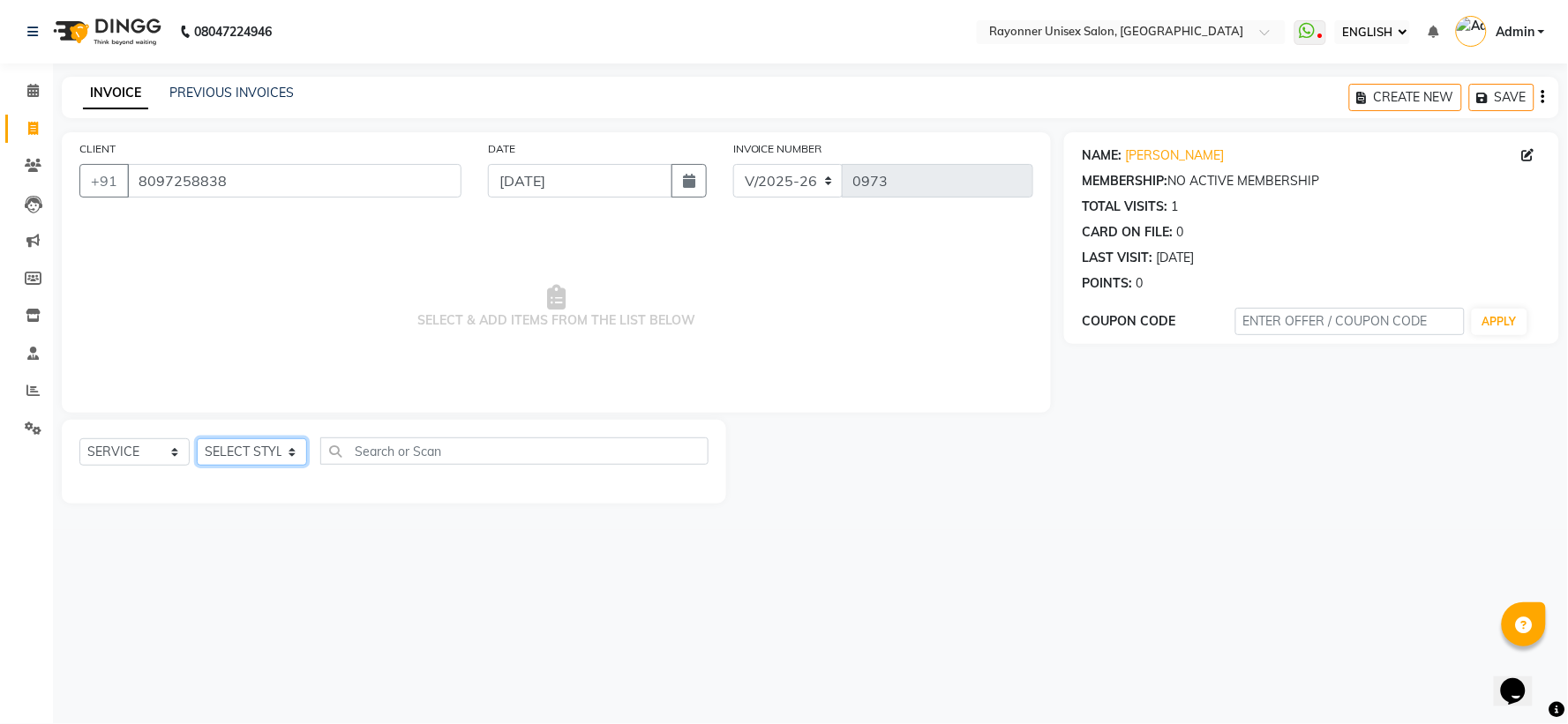 select on "69701" 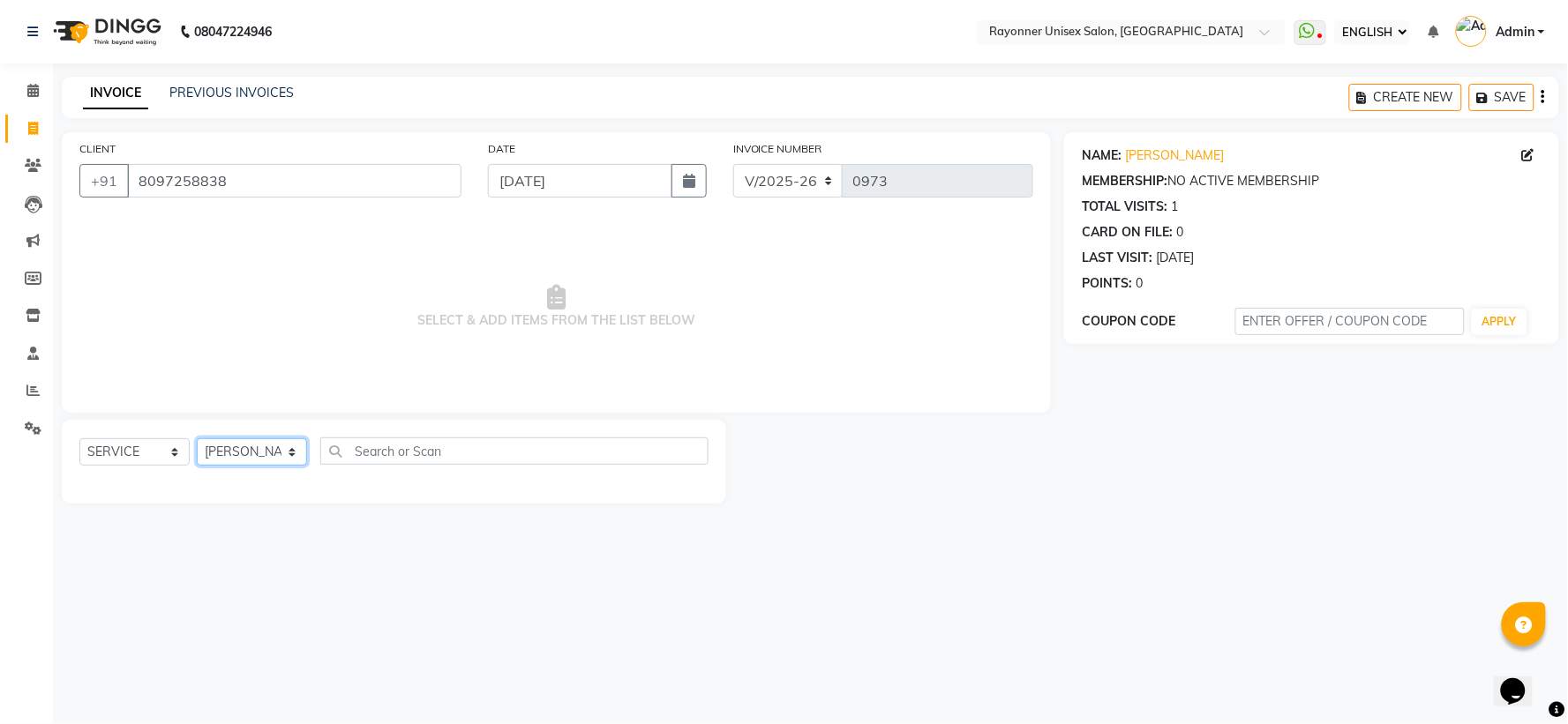 click on "SELECT STYLIST [PERSON_NAME] [PERSON_NAME] [PERSON_NAME] Varma [PERSON_NAME] [PERSON_NAME]" 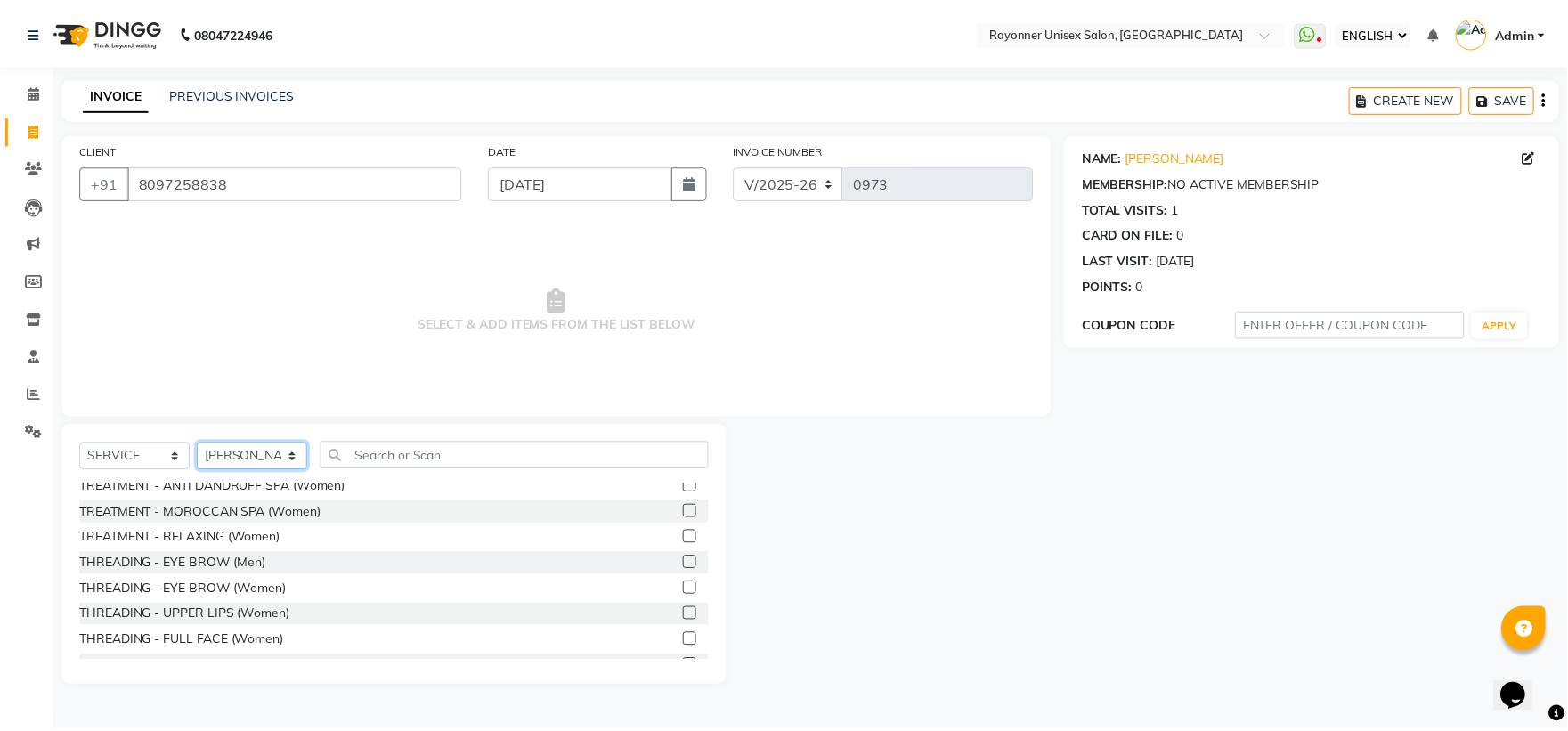 scroll, scrollTop: 2275, scrollLeft: 0, axis: vertical 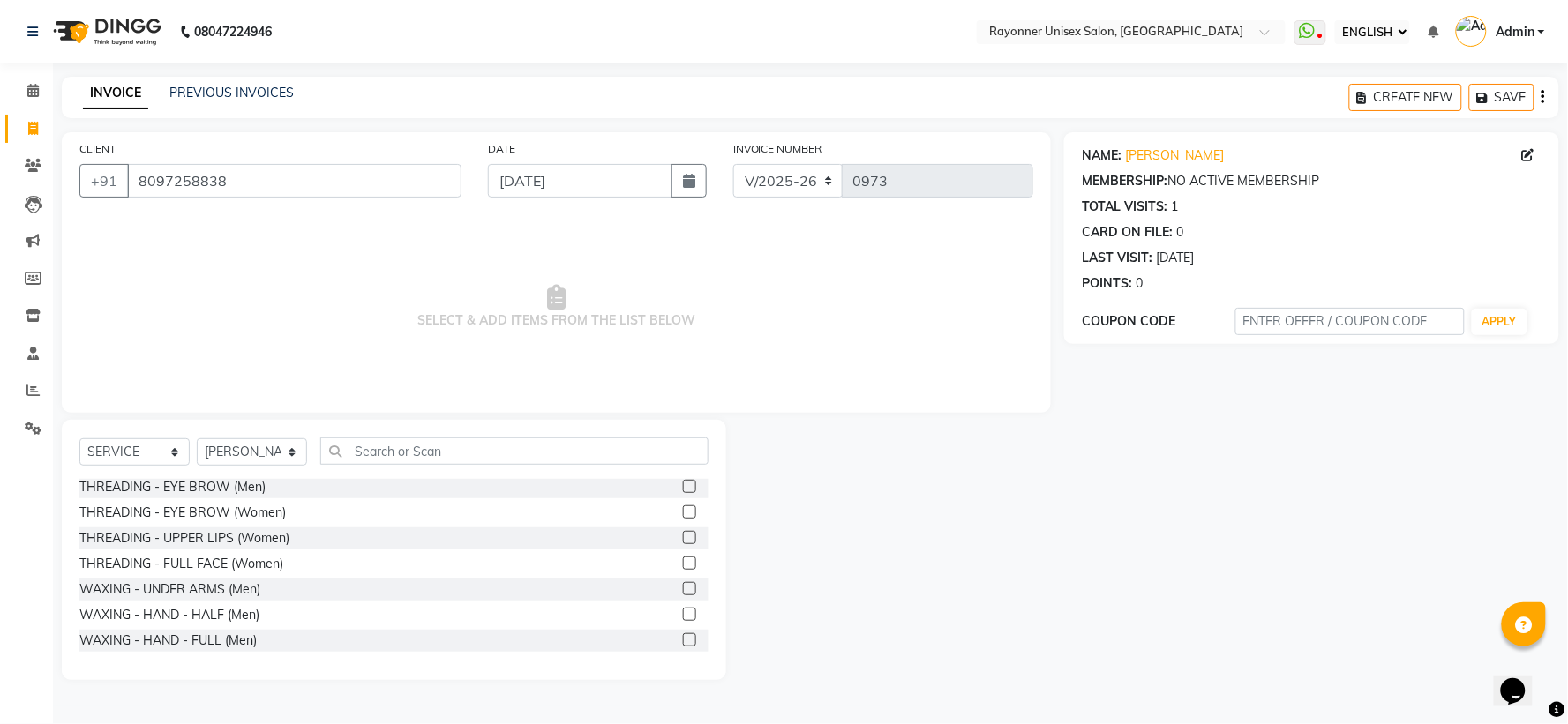 click 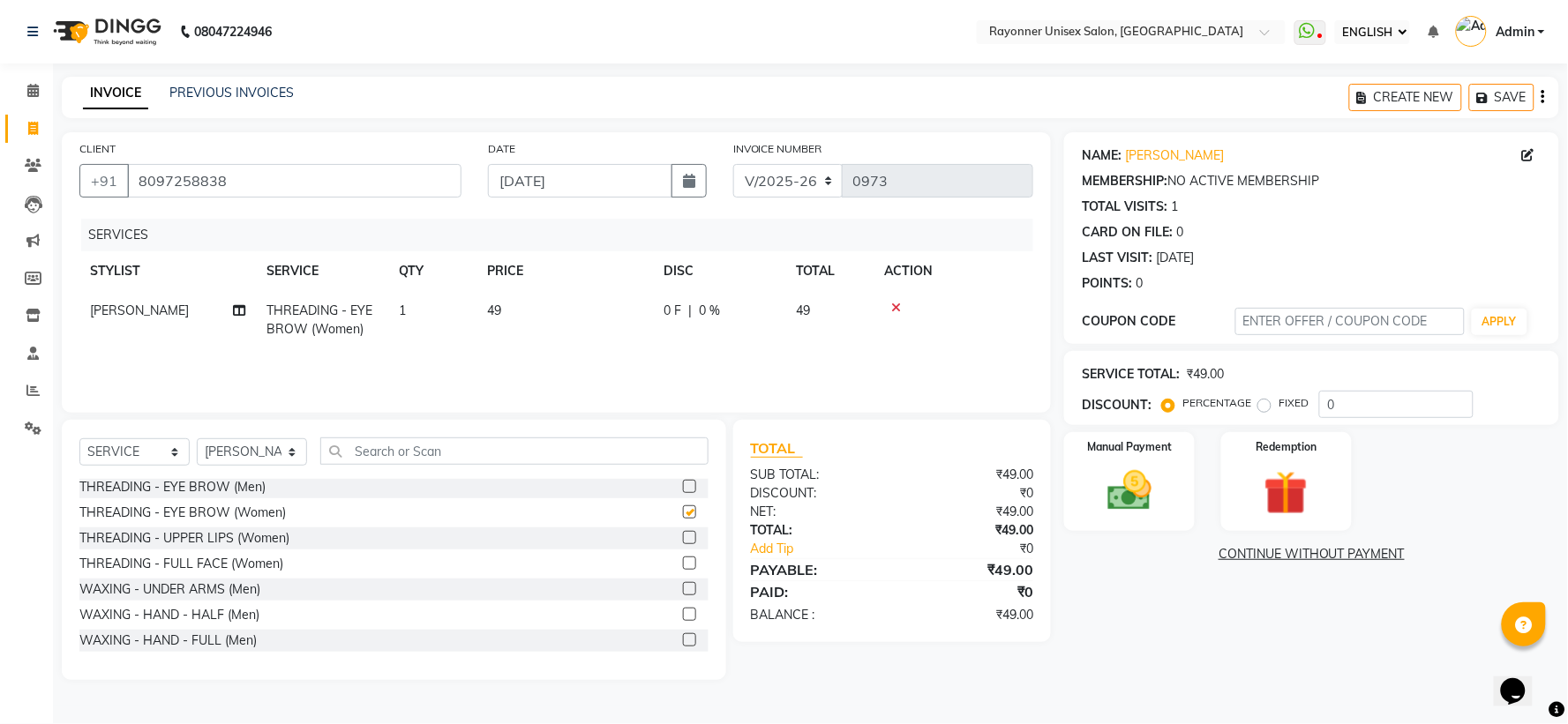 checkbox on "false" 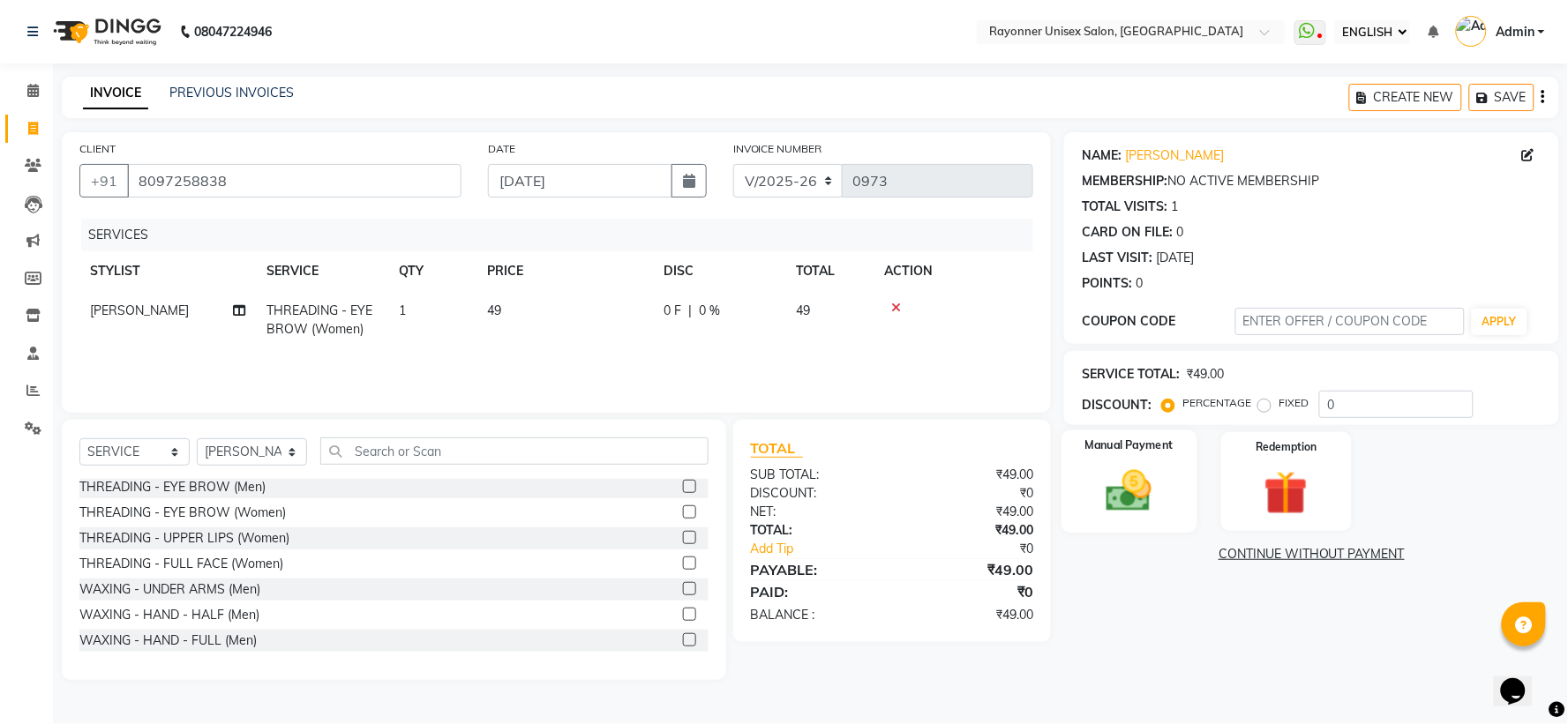 click 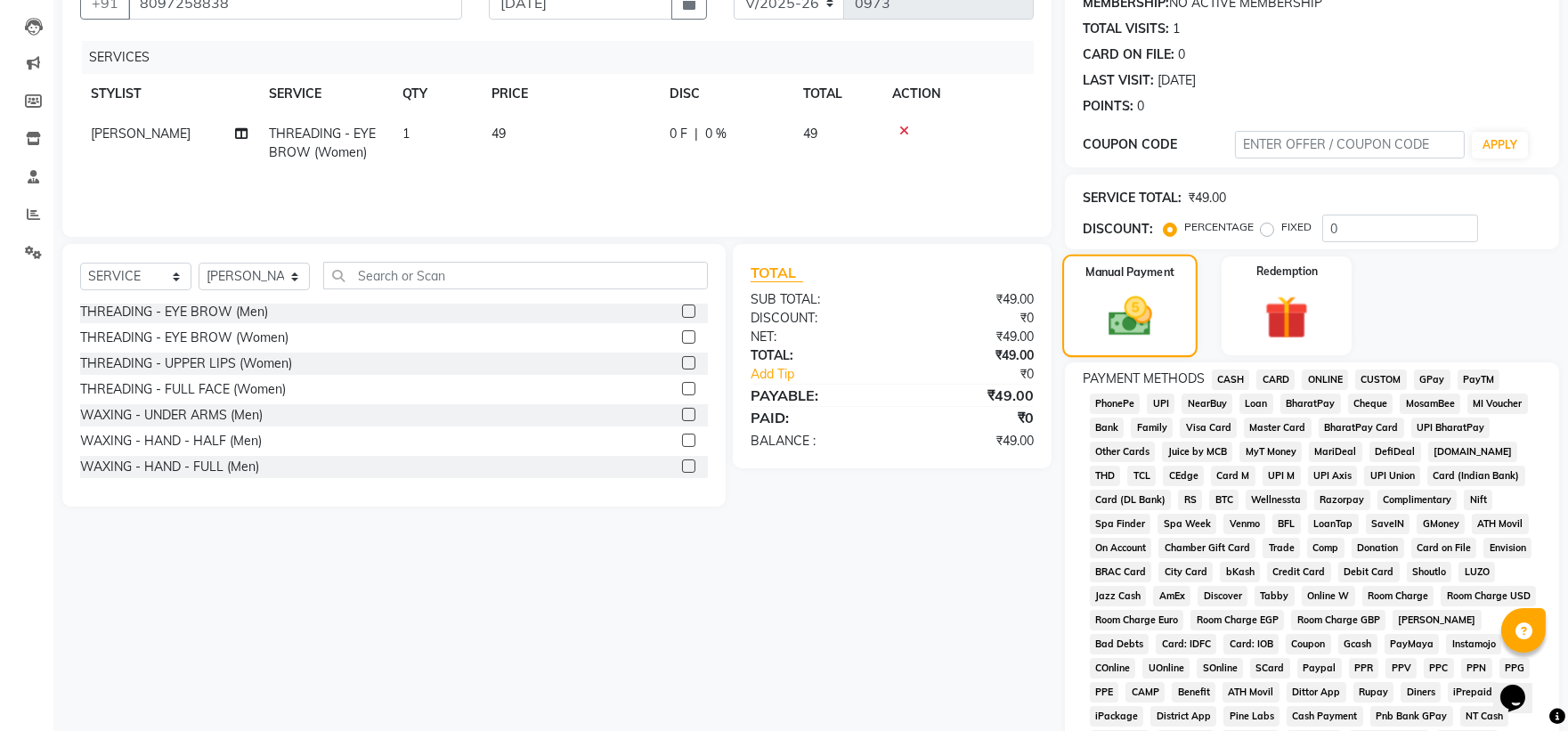 scroll, scrollTop: 198, scrollLeft: 0, axis: vertical 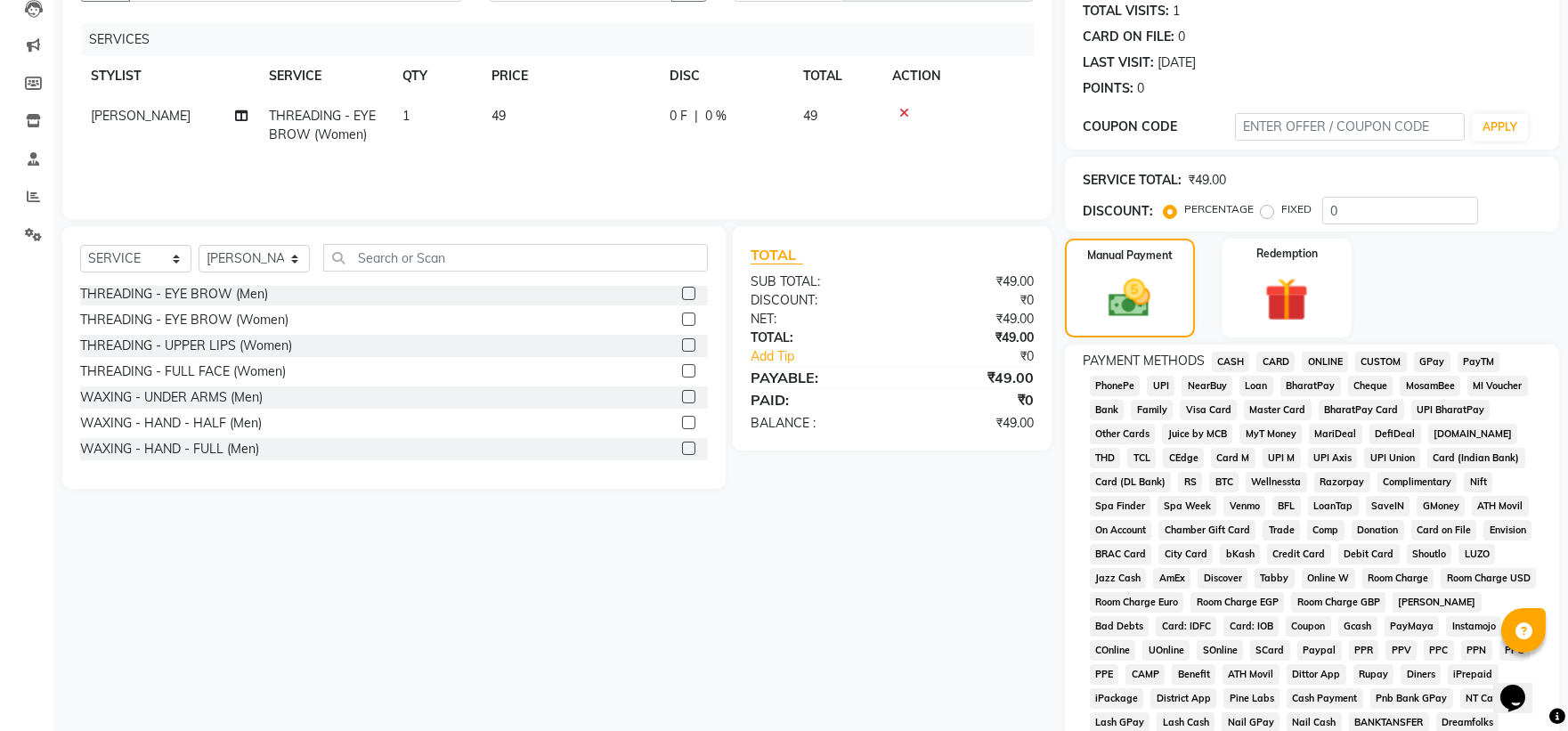 click 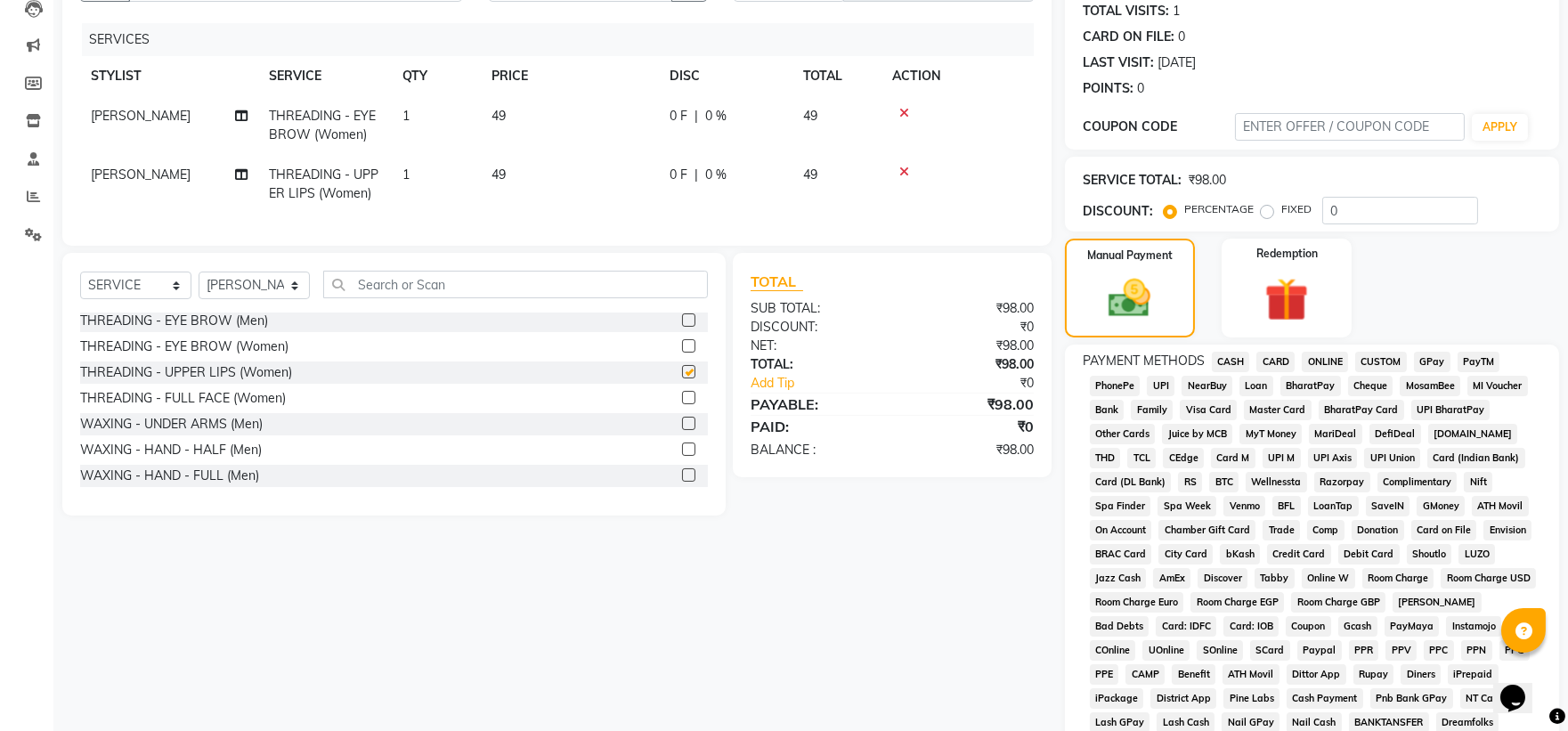 checkbox on "false" 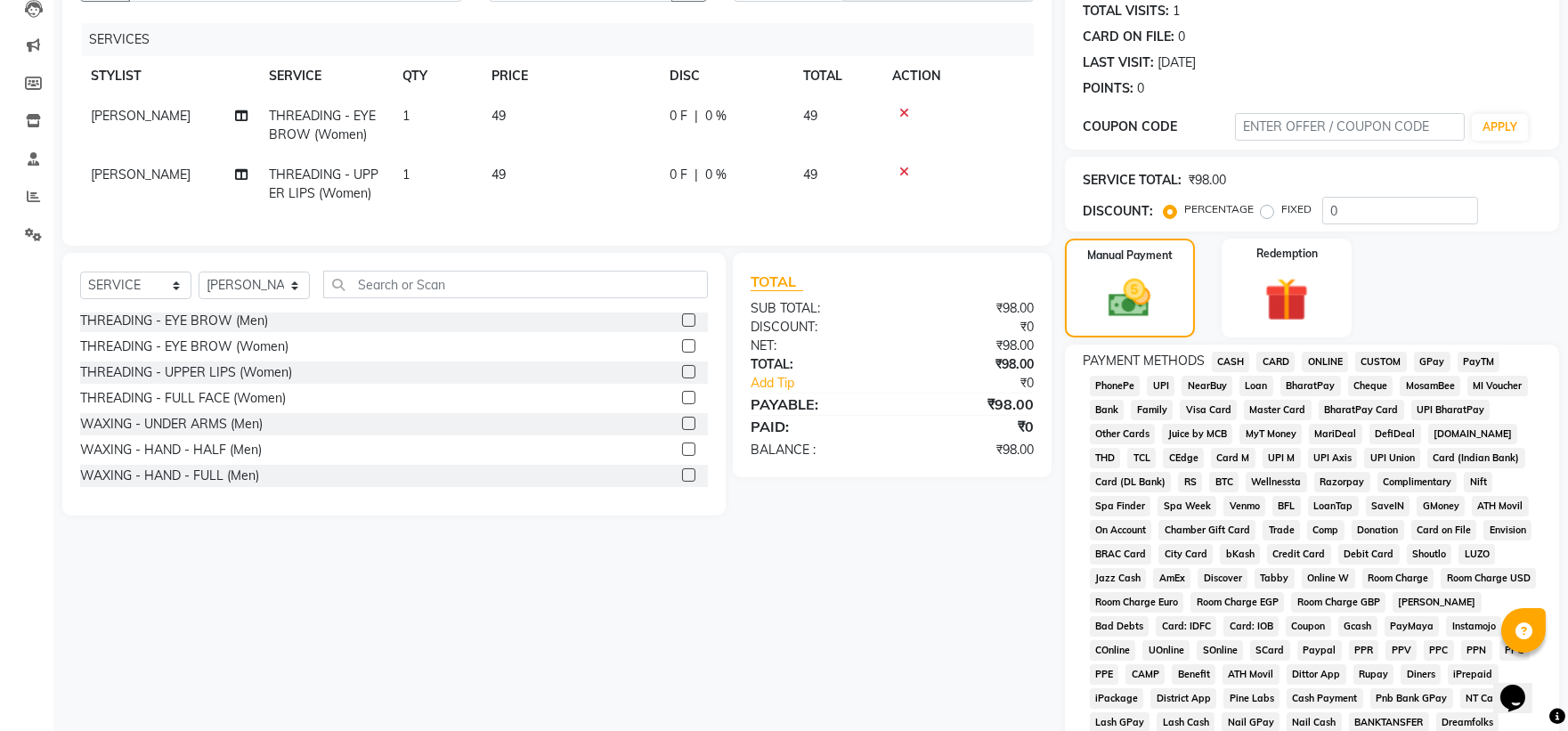 click on "ONLINE" 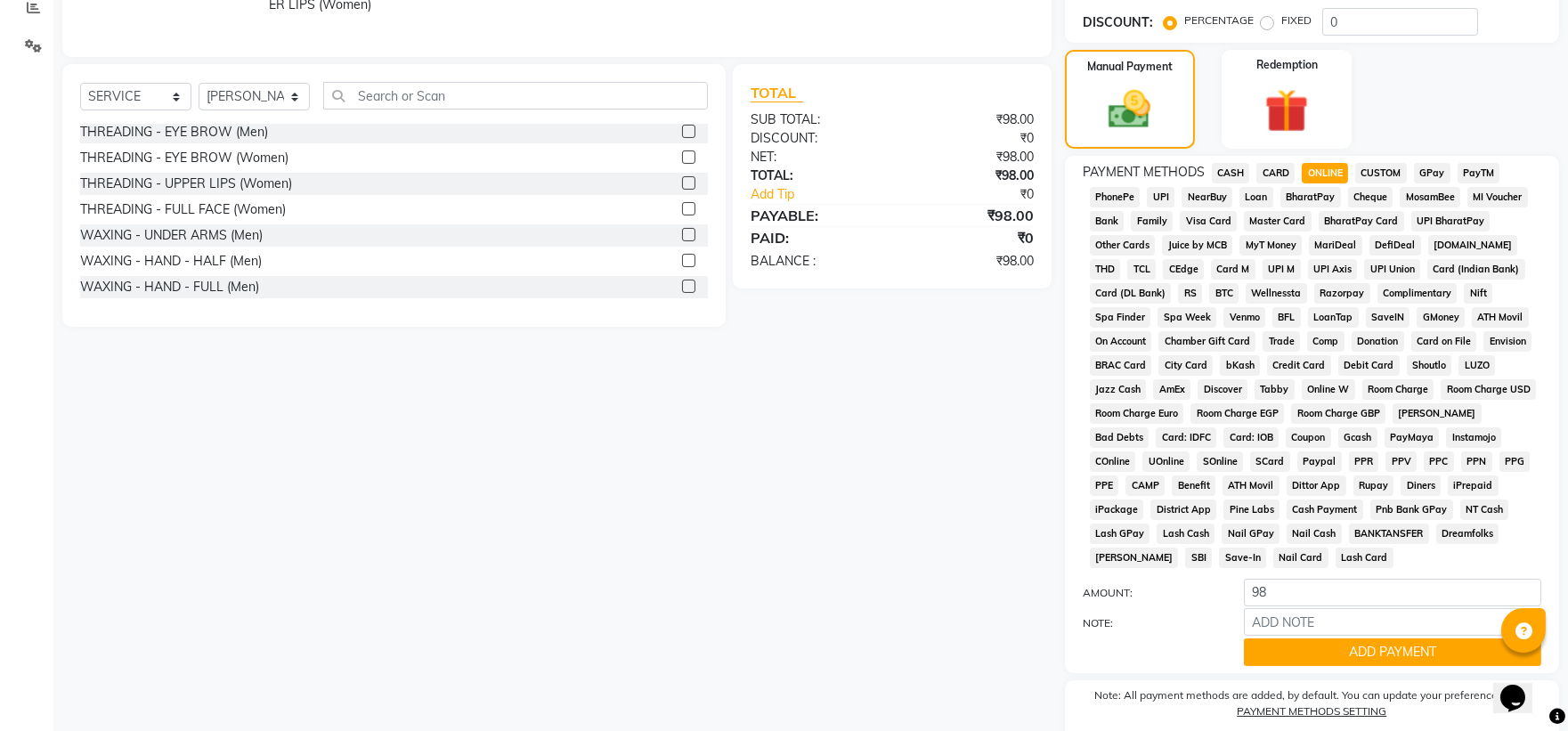 scroll, scrollTop: 395, scrollLeft: 0, axis: vertical 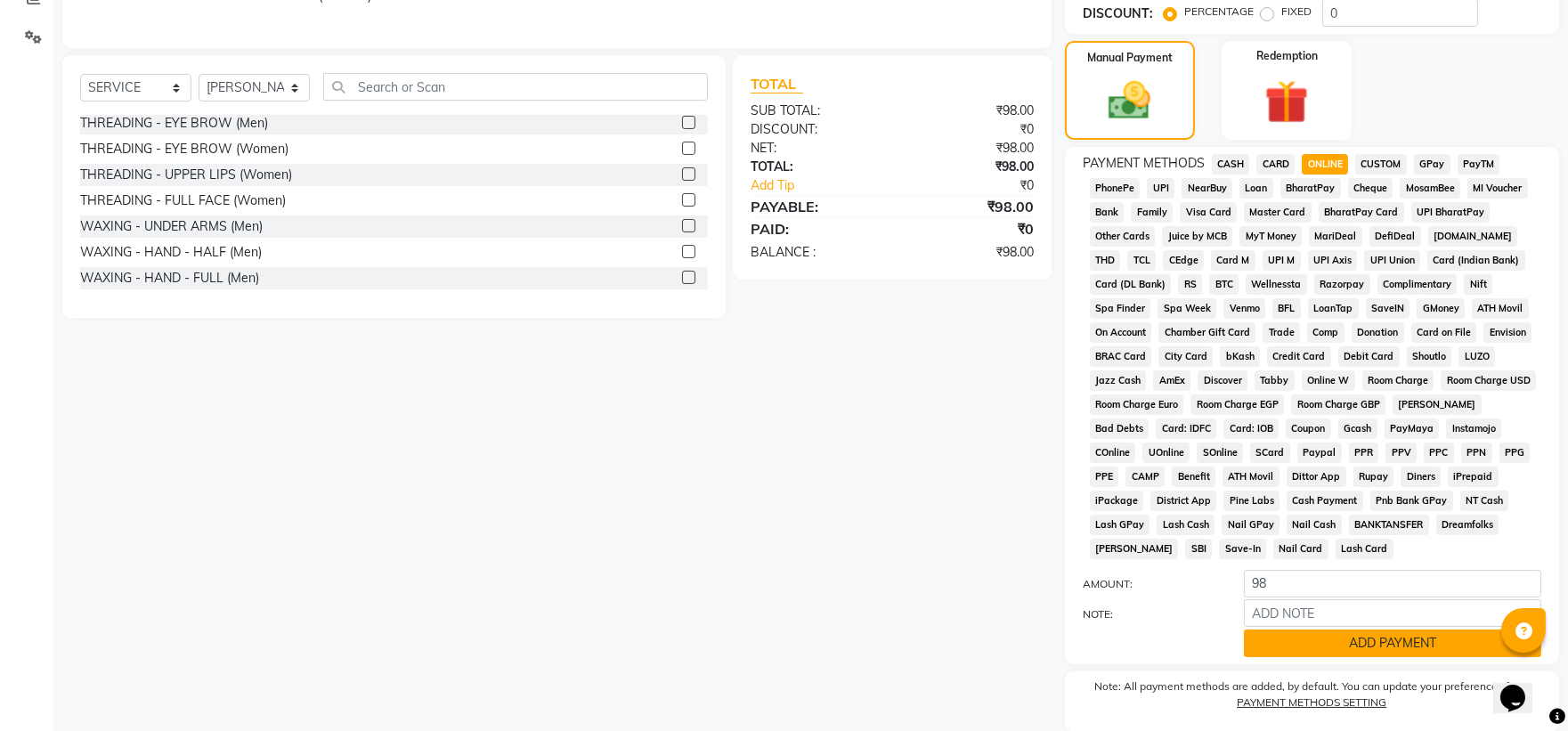 click on "ADD PAYMENT" 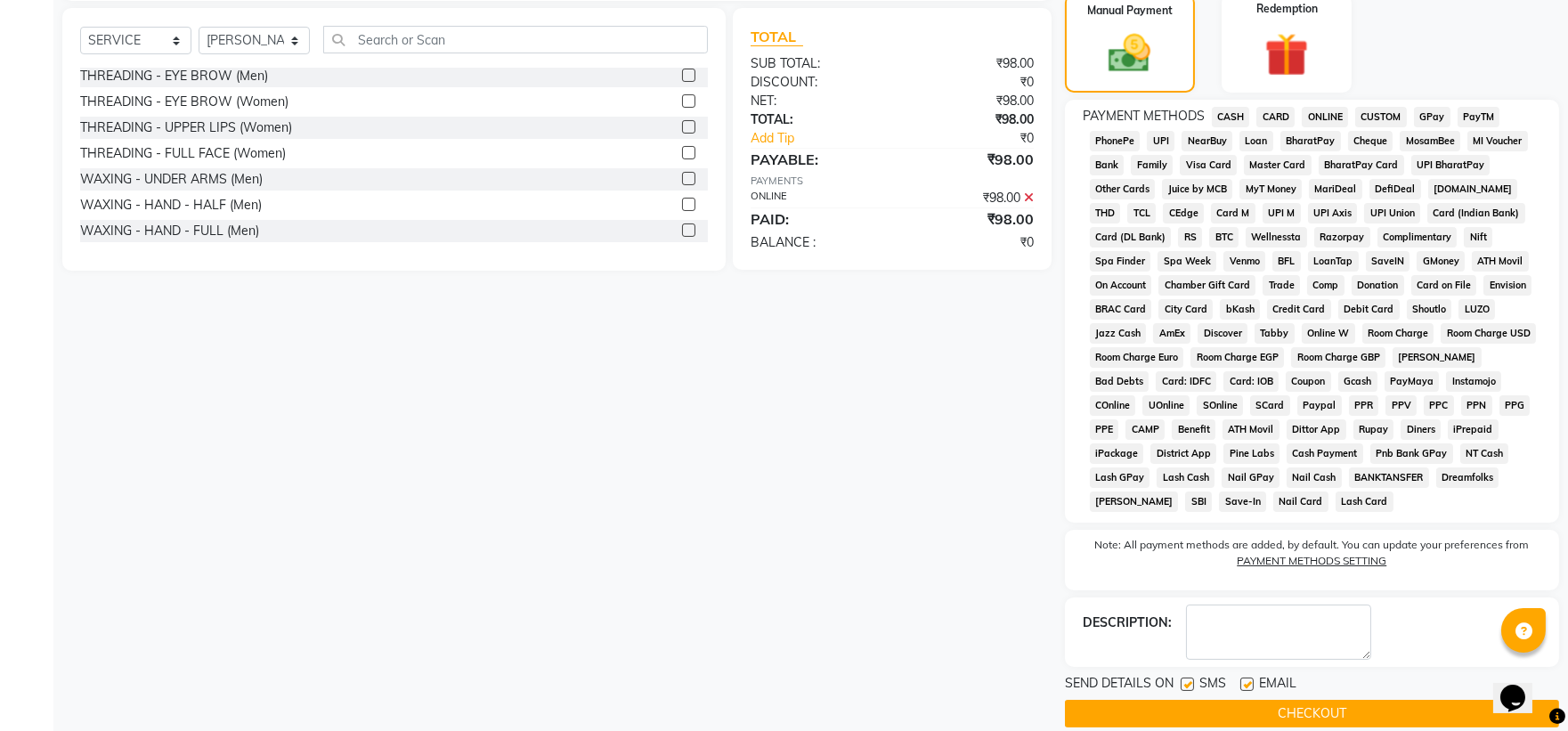 scroll, scrollTop: 468, scrollLeft: 0, axis: vertical 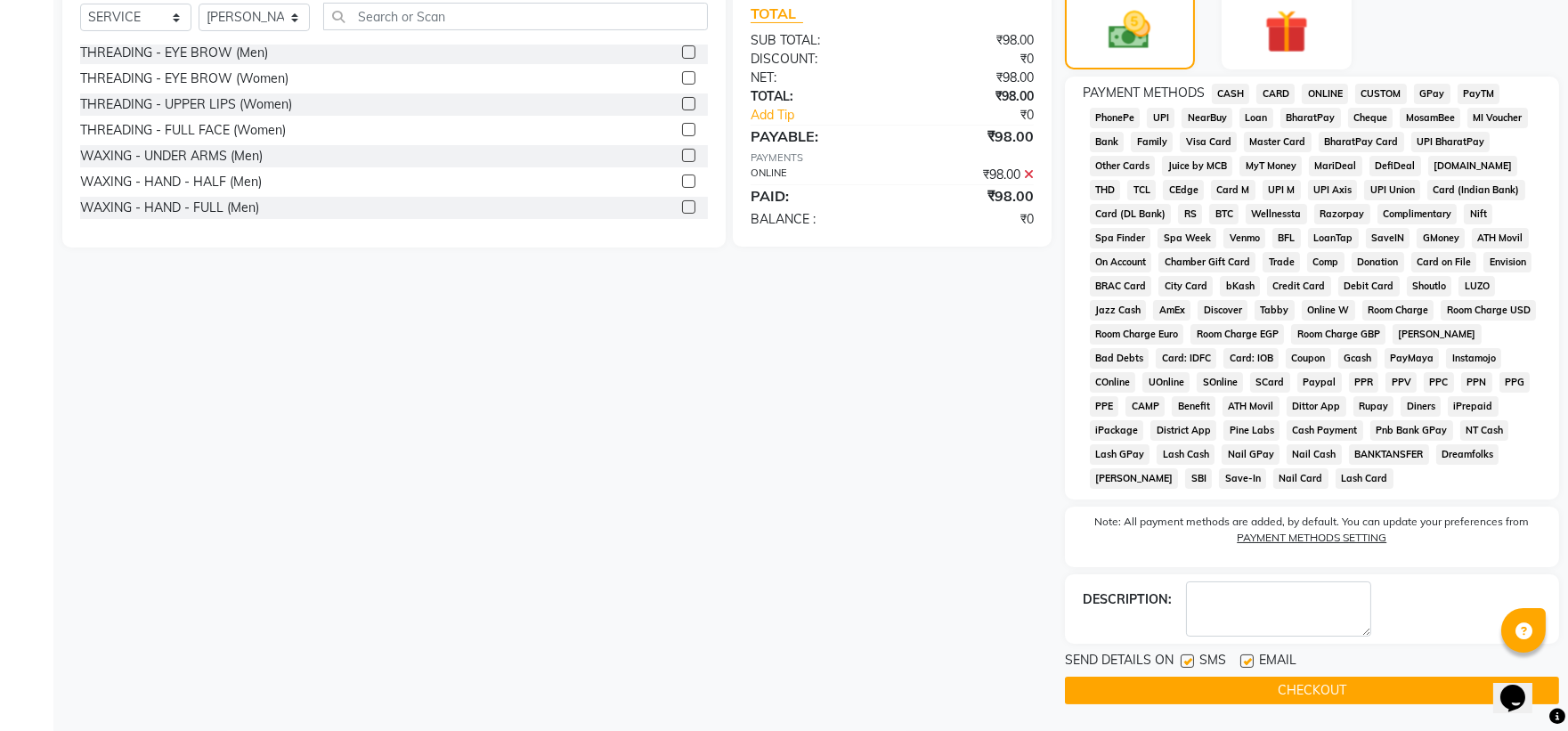 click on "CHECKOUT" 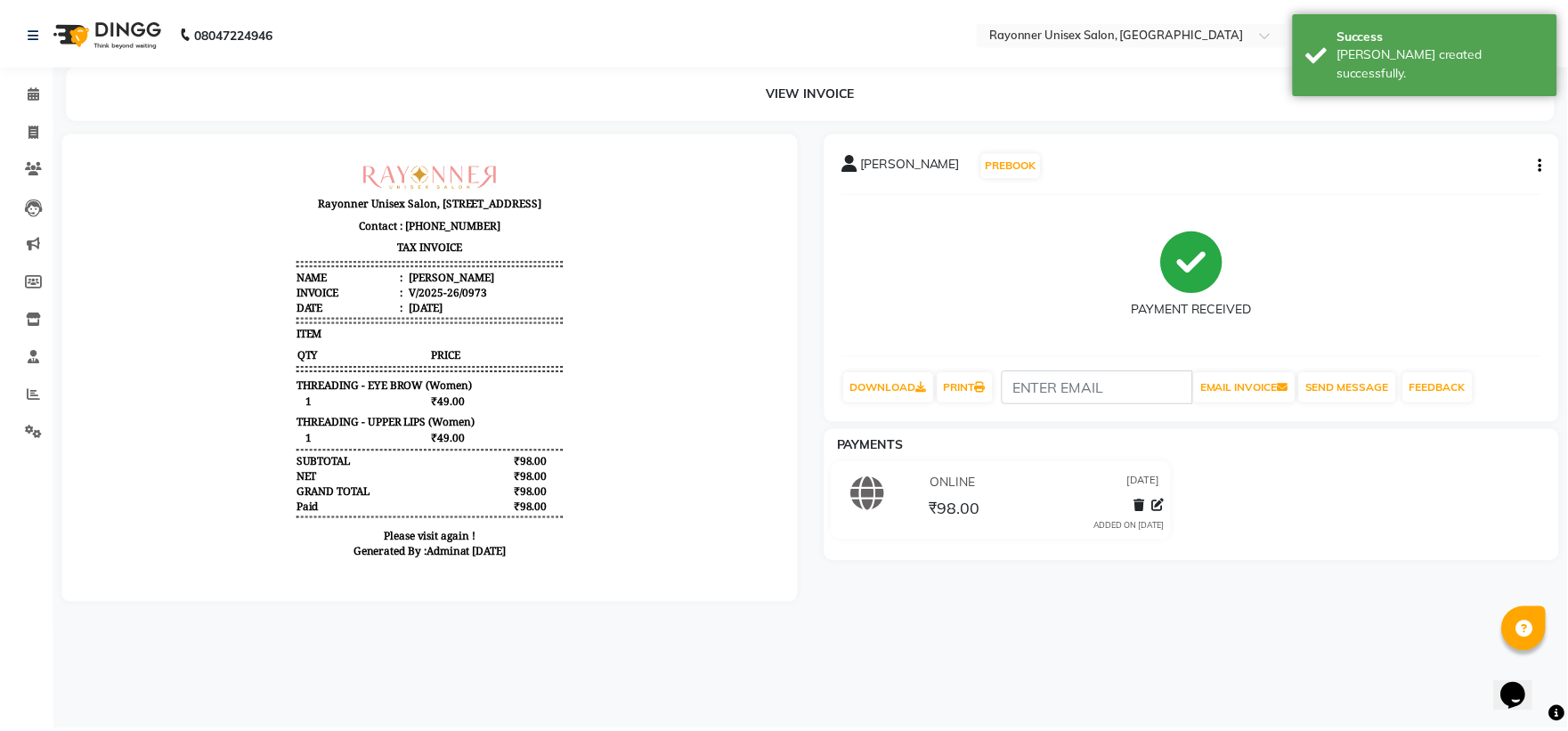 scroll, scrollTop: 0, scrollLeft: 0, axis: both 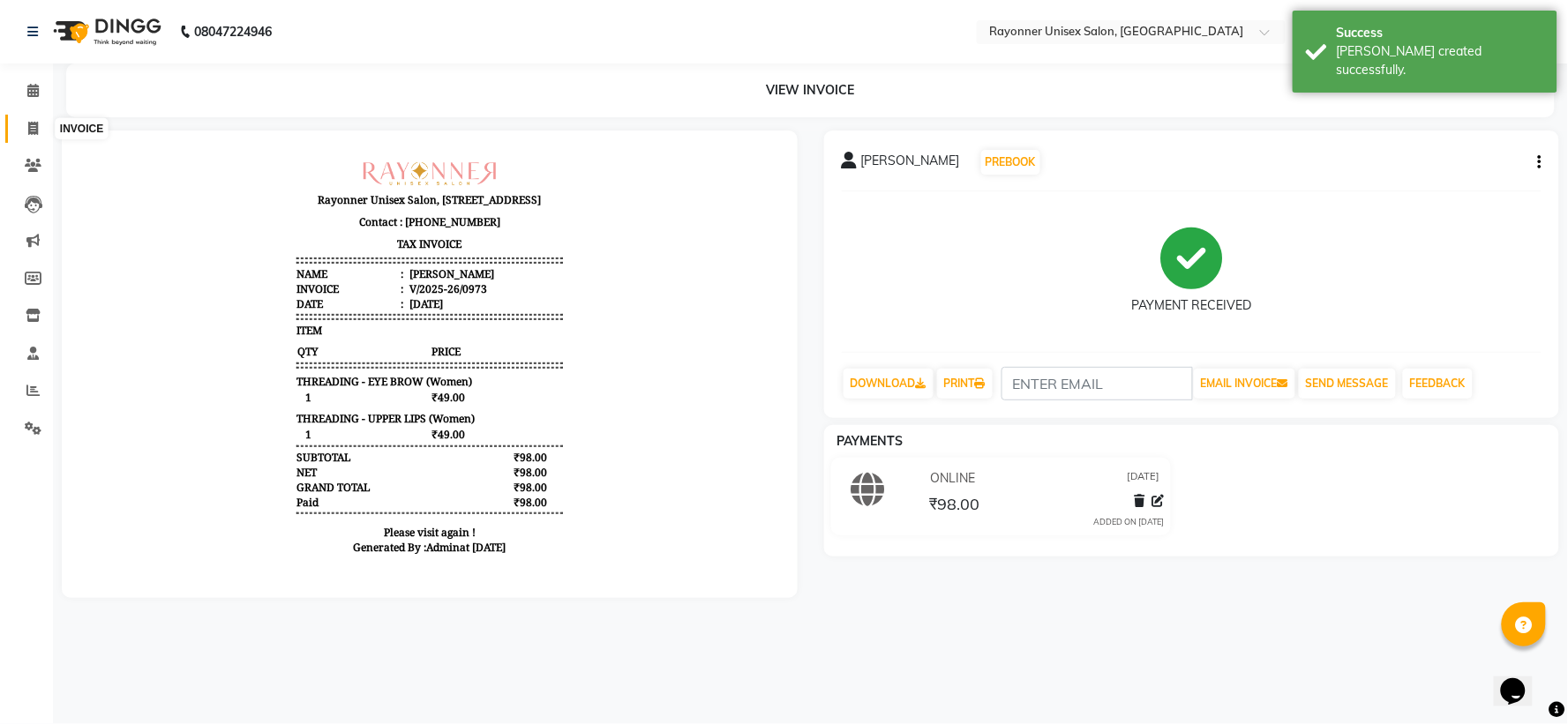 click 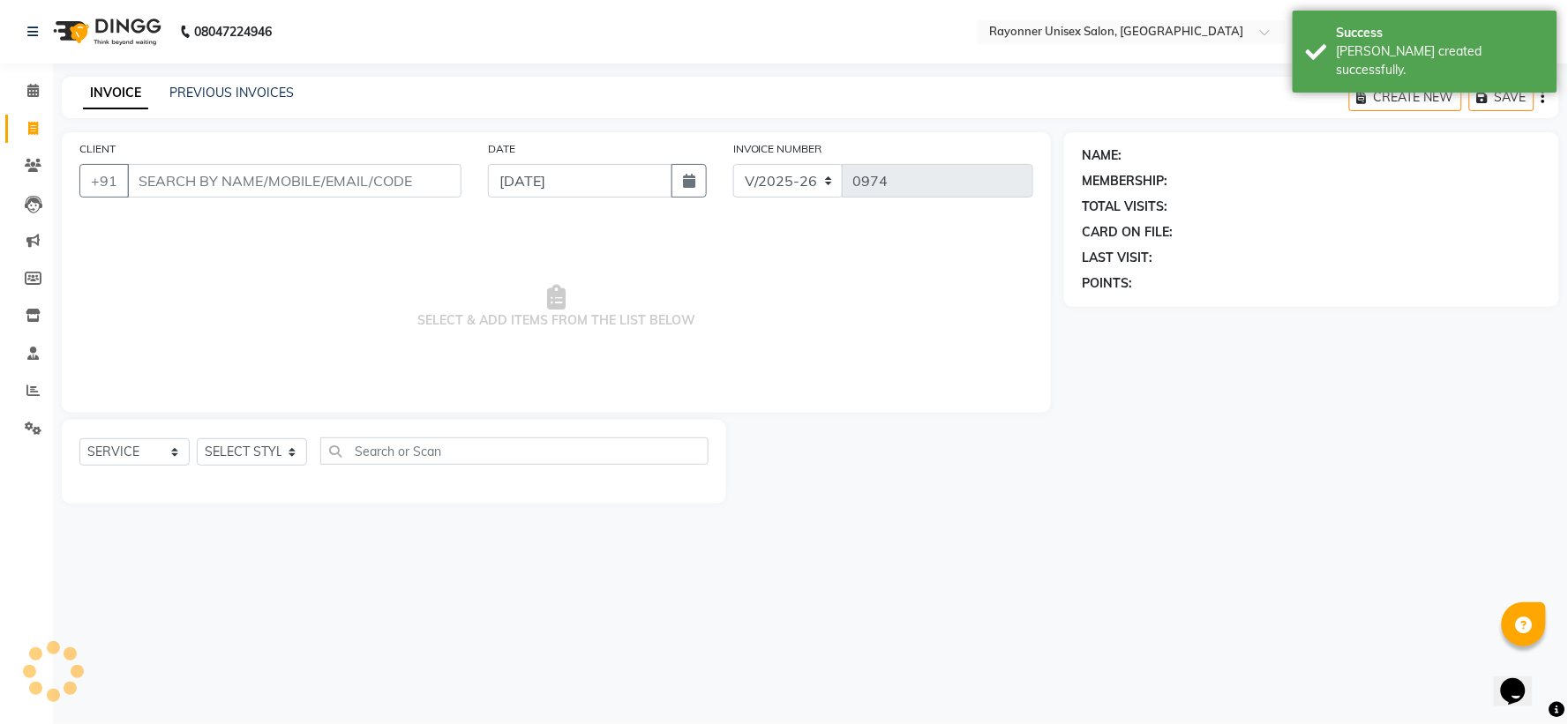 select on "P" 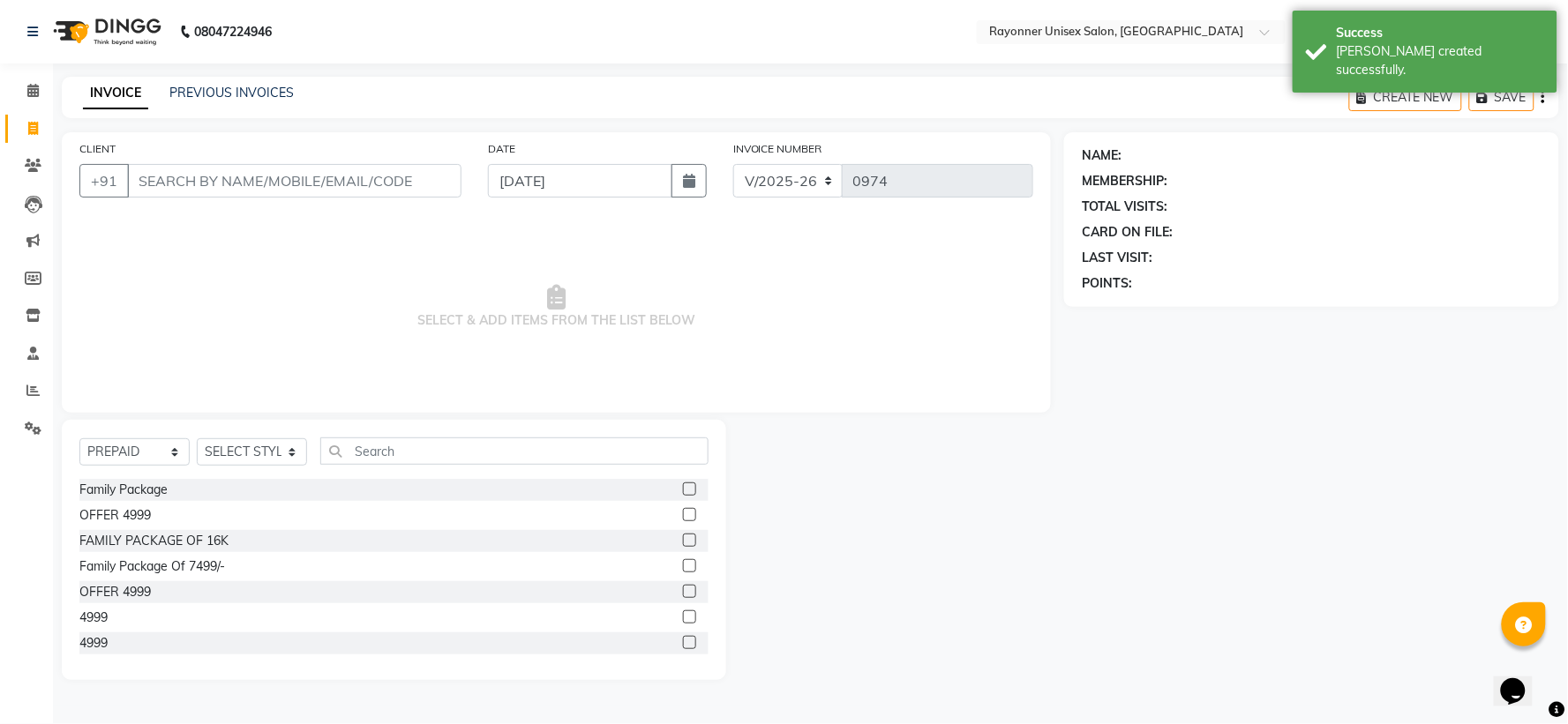 click on "CLIENT" at bounding box center [294, 181] 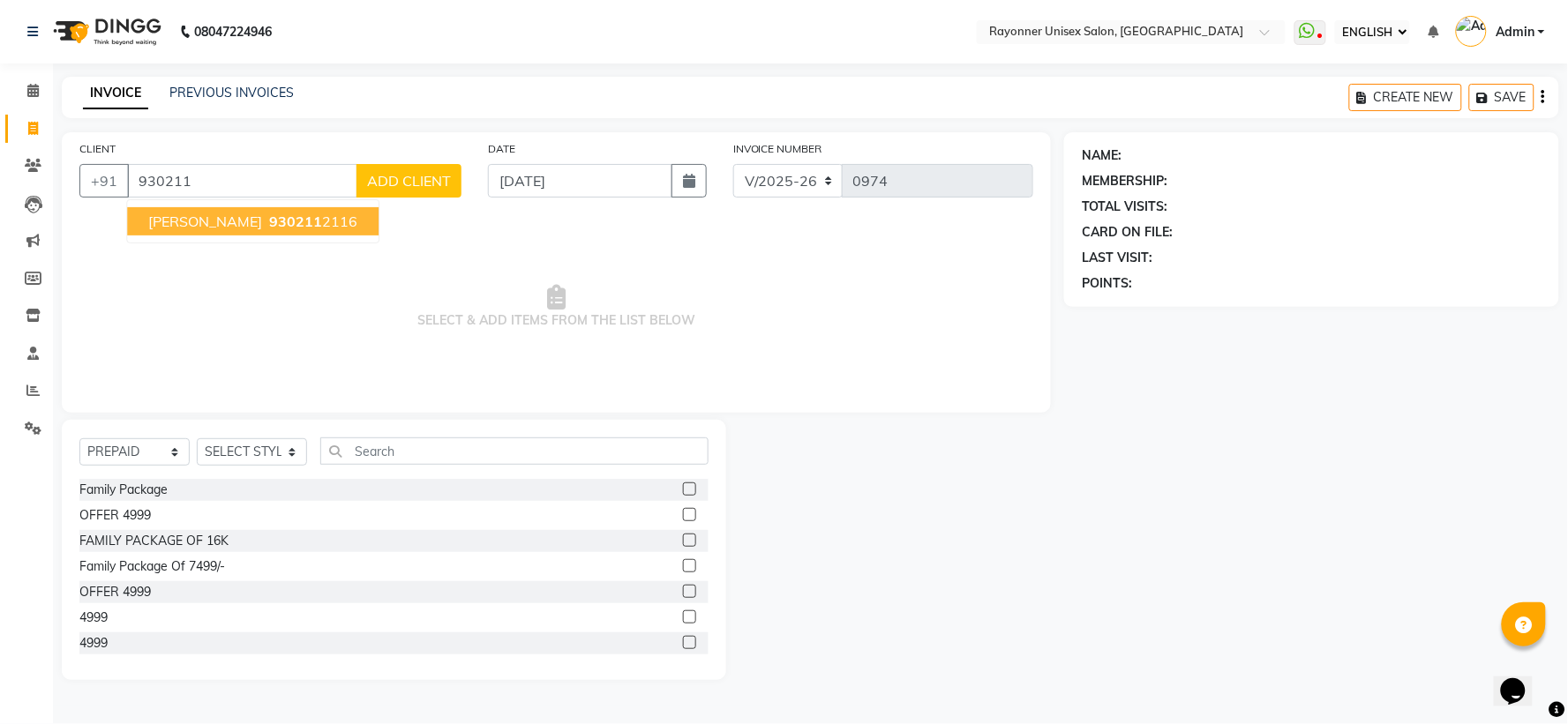 click on "930211" at bounding box center [296, 221] 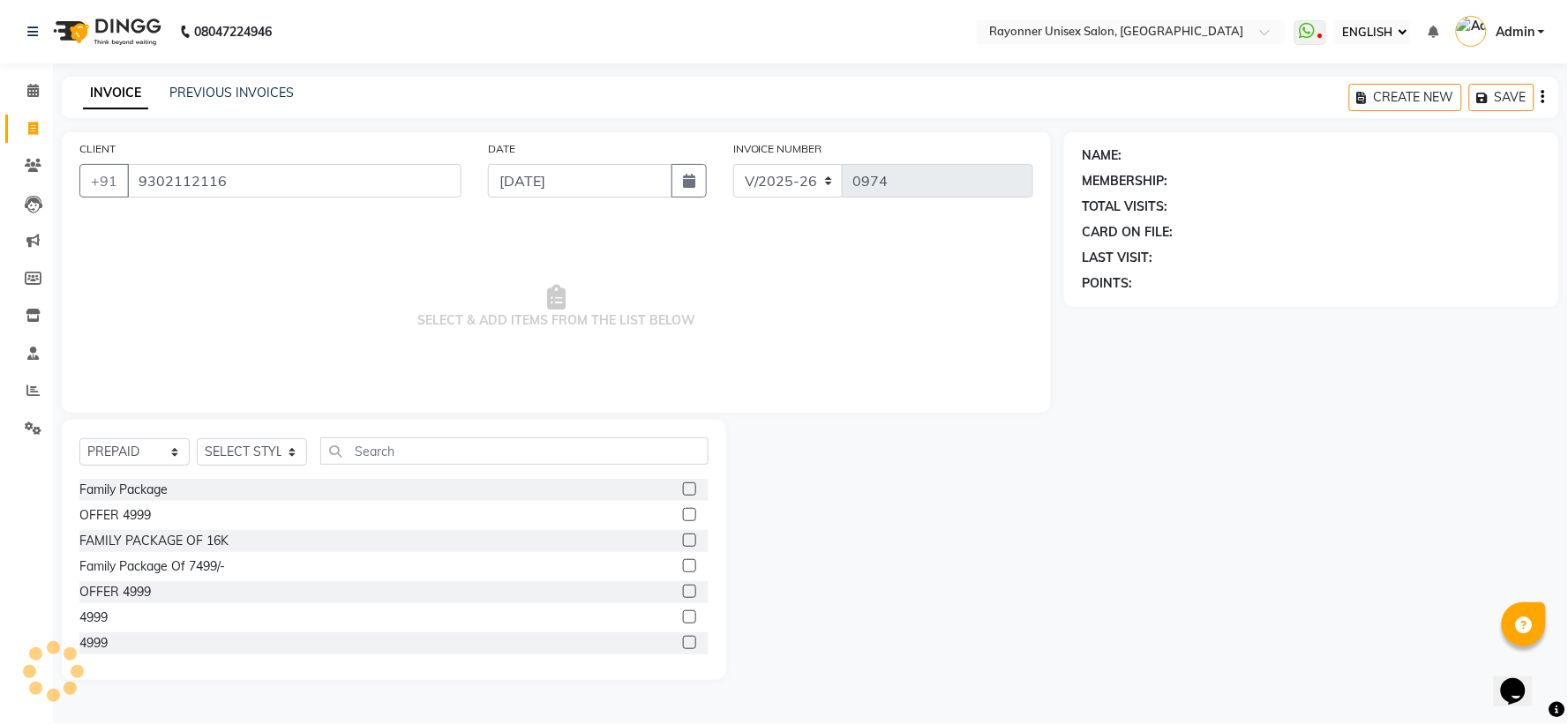 type on "9302112116" 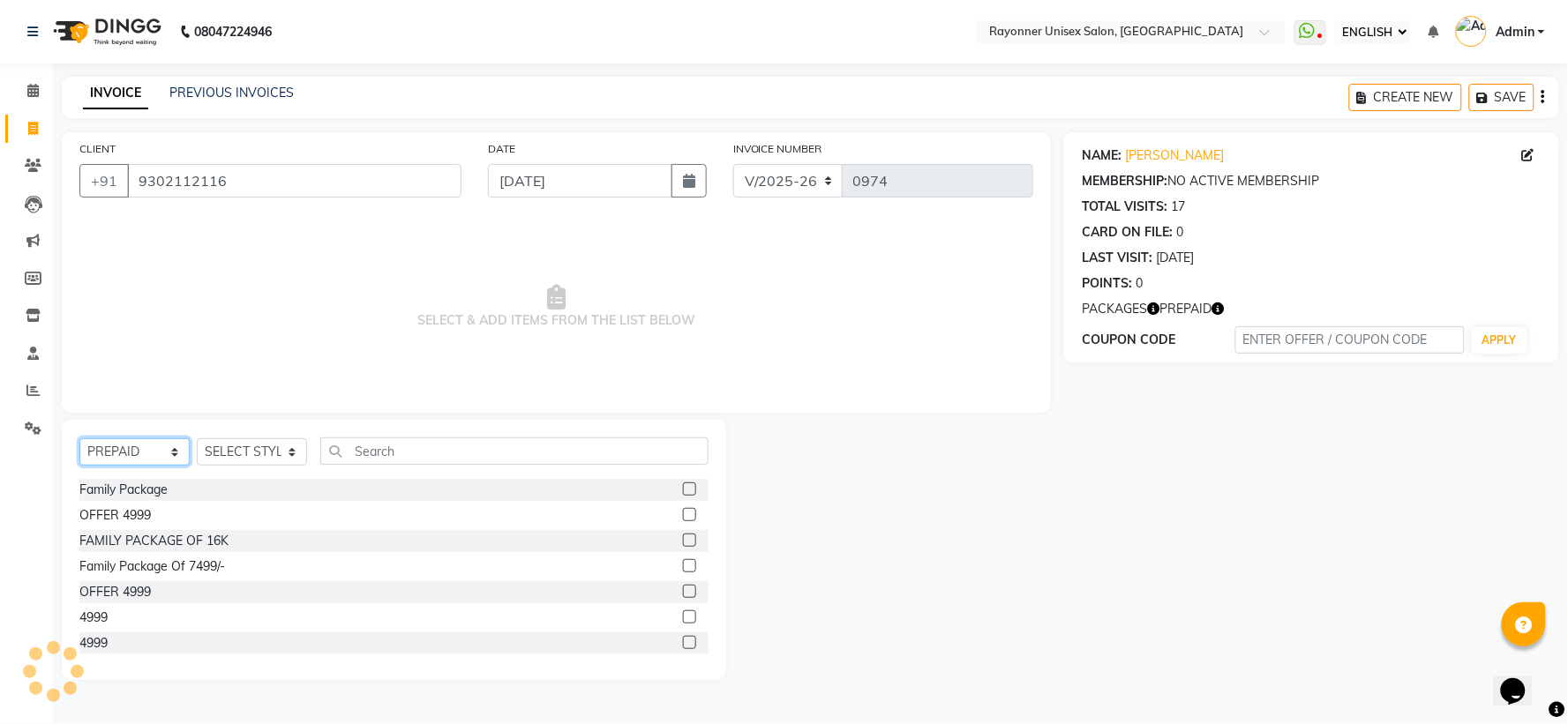 click on "SELECT  SERVICE  PRODUCT  MEMBERSHIP  PACKAGE VOUCHER PREPAID GIFT CARD" 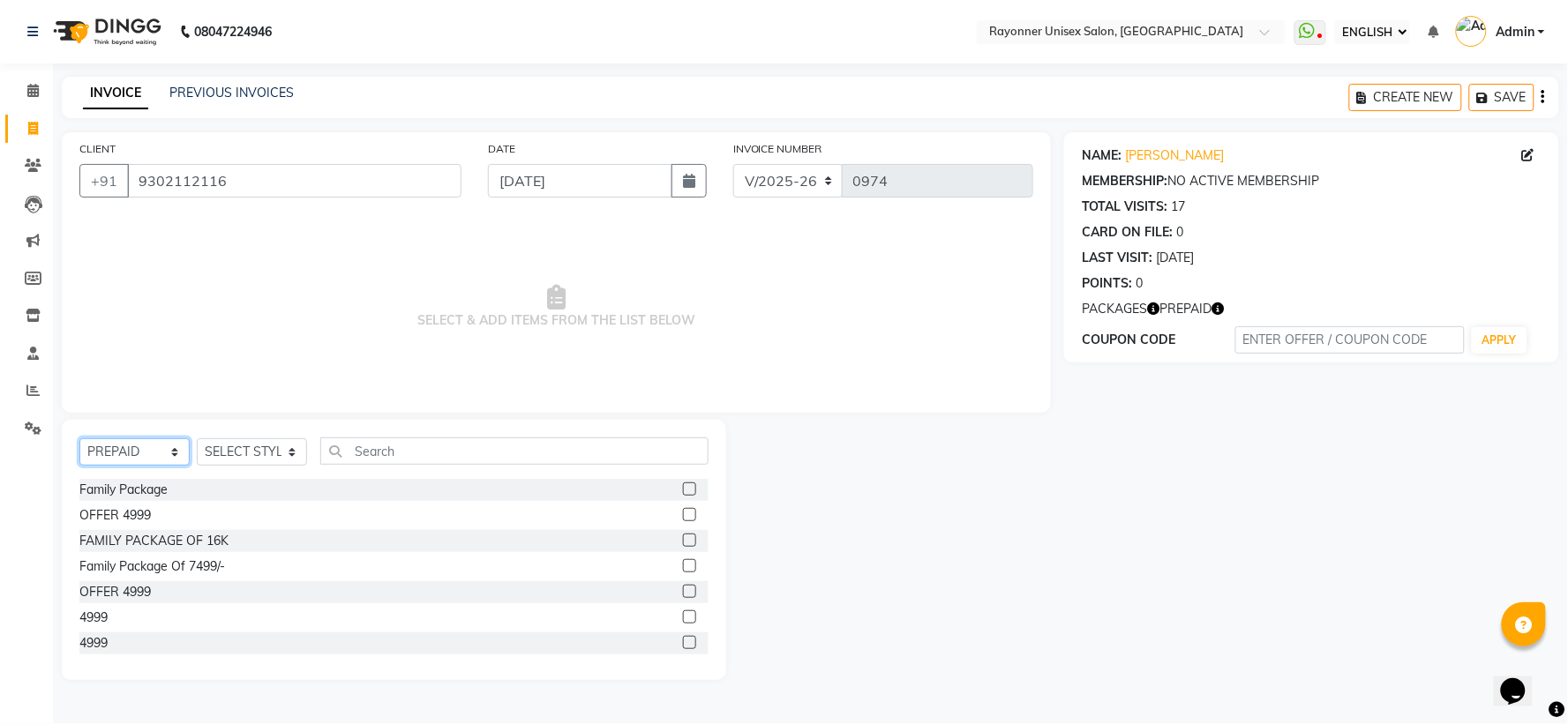 select on "service" 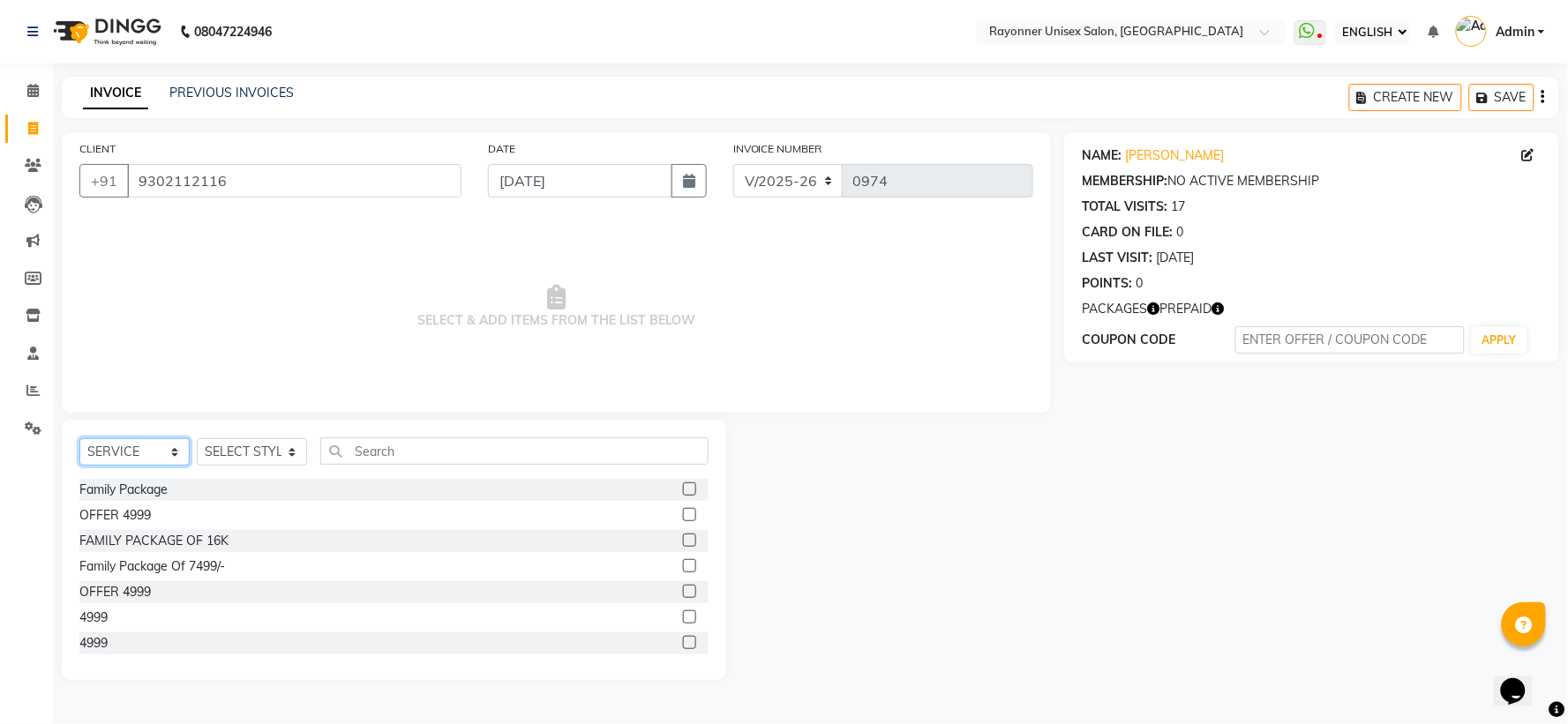 click on "SELECT  SERVICE  PRODUCT  MEMBERSHIP  PACKAGE VOUCHER PREPAID GIFT CARD" 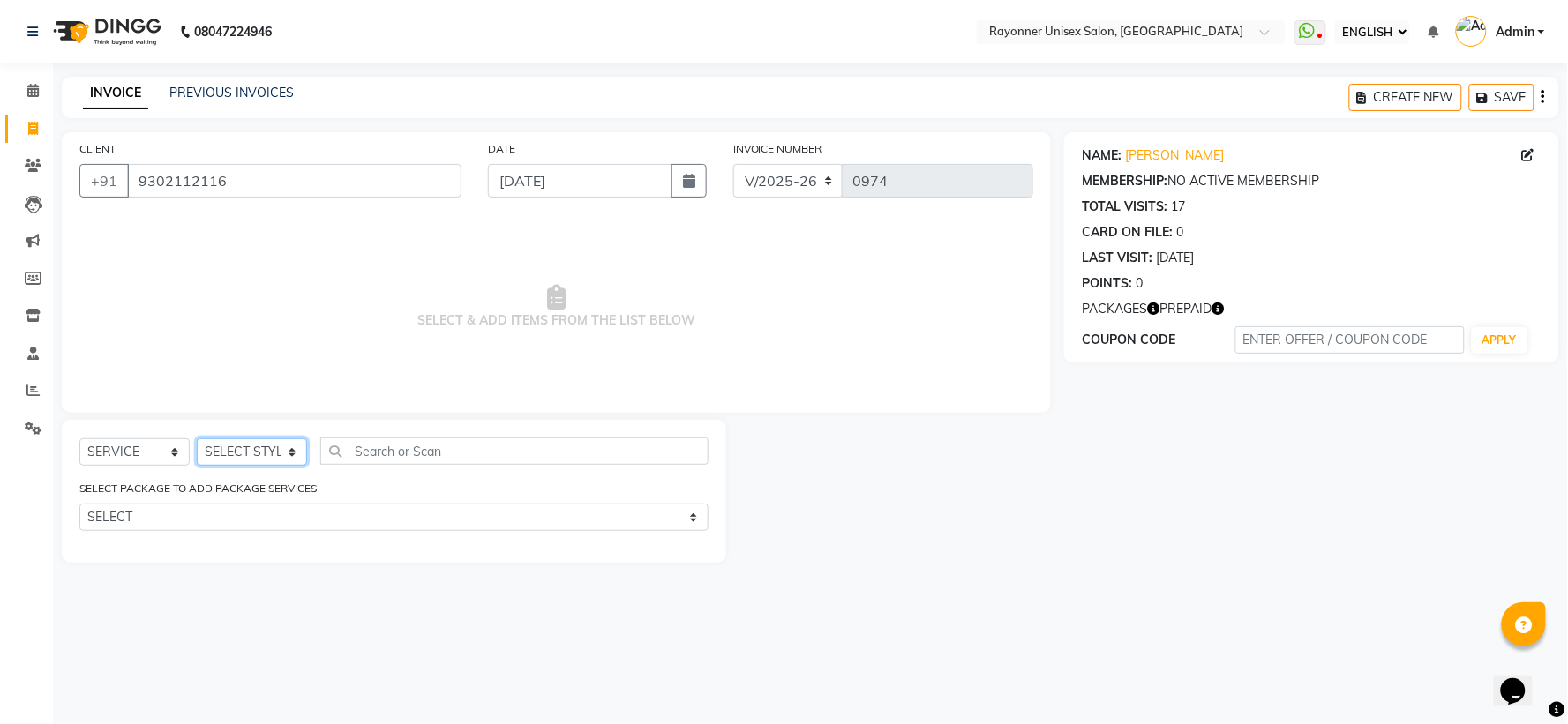 click on "SELECT STYLIST [PERSON_NAME] [PERSON_NAME] [PERSON_NAME] Varma [PERSON_NAME] [PERSON_NAME]" 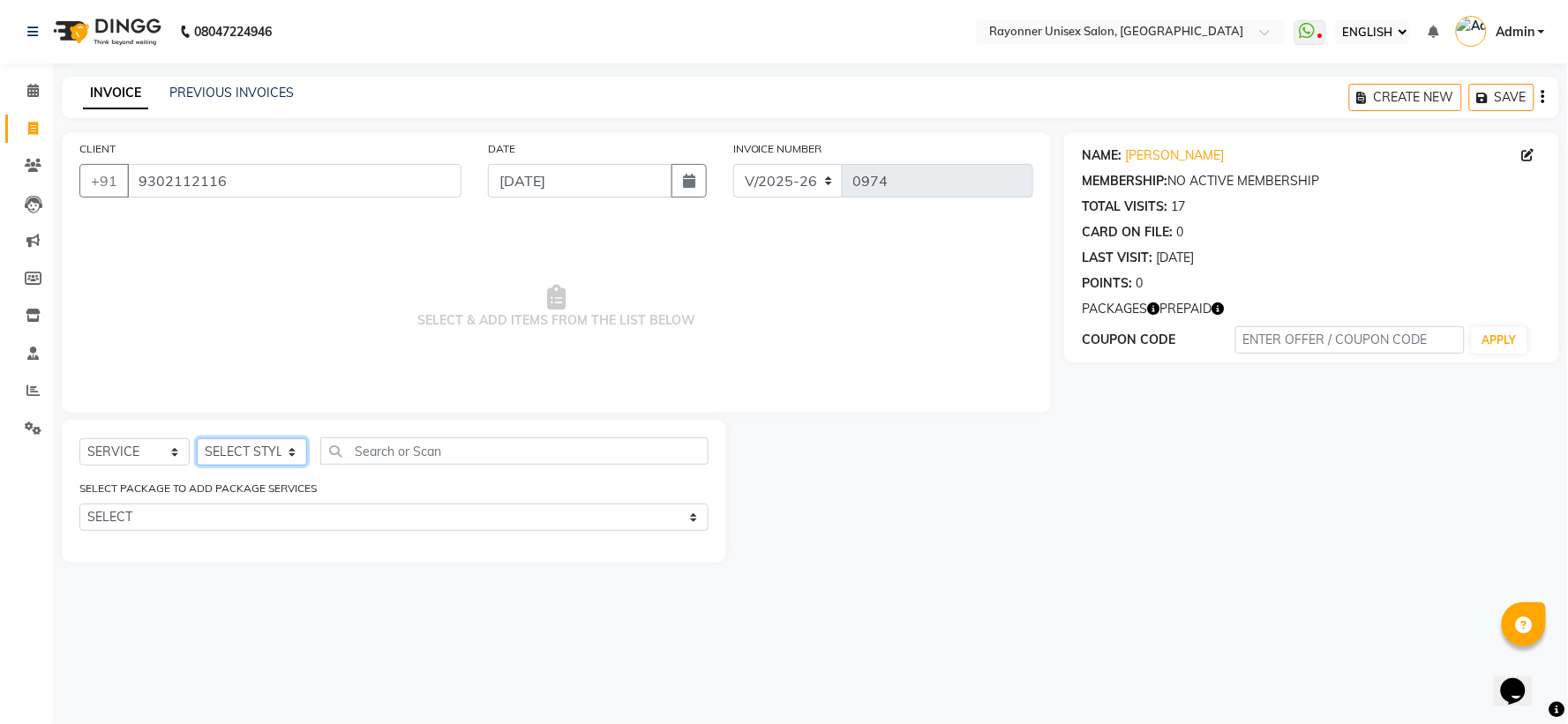 select on "60343" 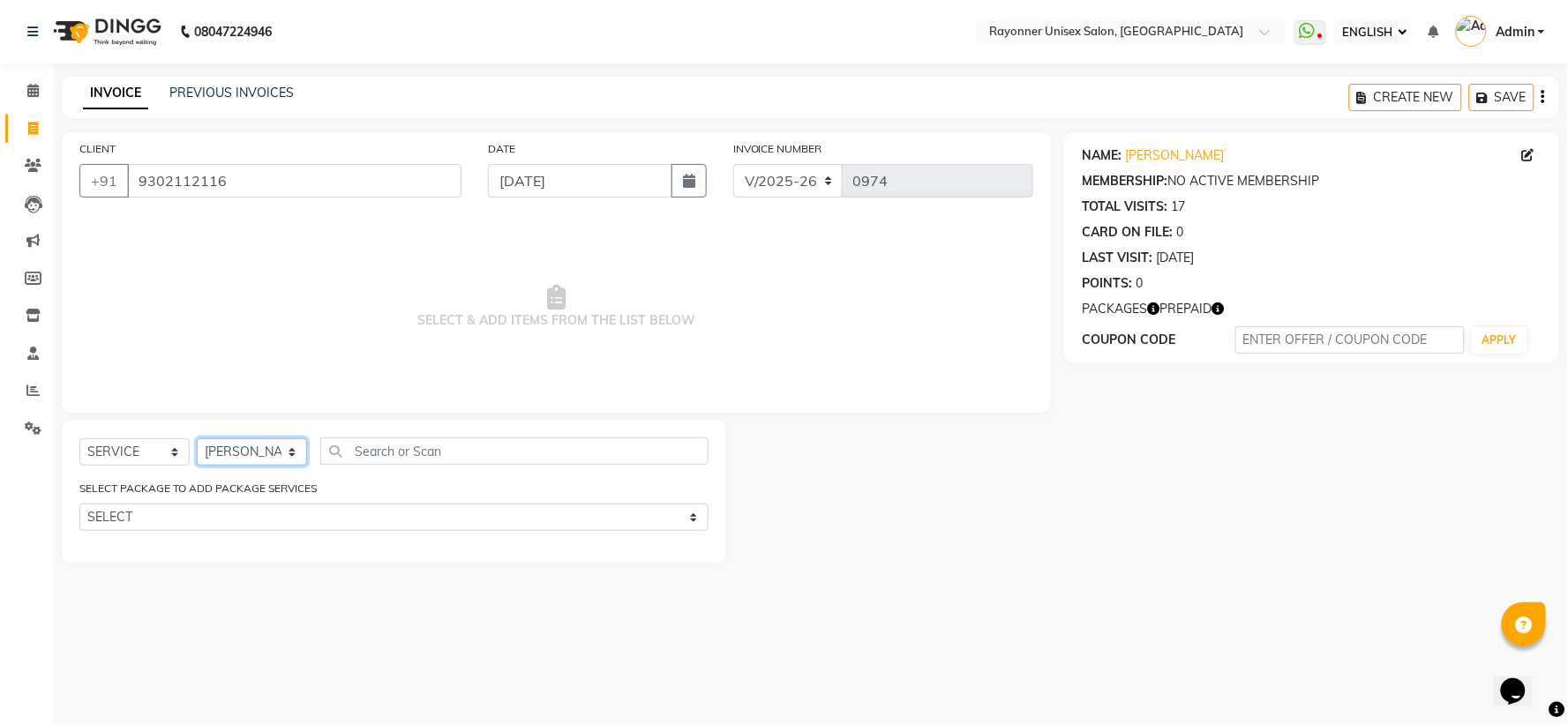 click on "SELECT STYLIST [PERSON_NAME] [PERSON_NAME] [PERSON_NAME] Varma [PERSON_NAME] [PERSON_NAME]" 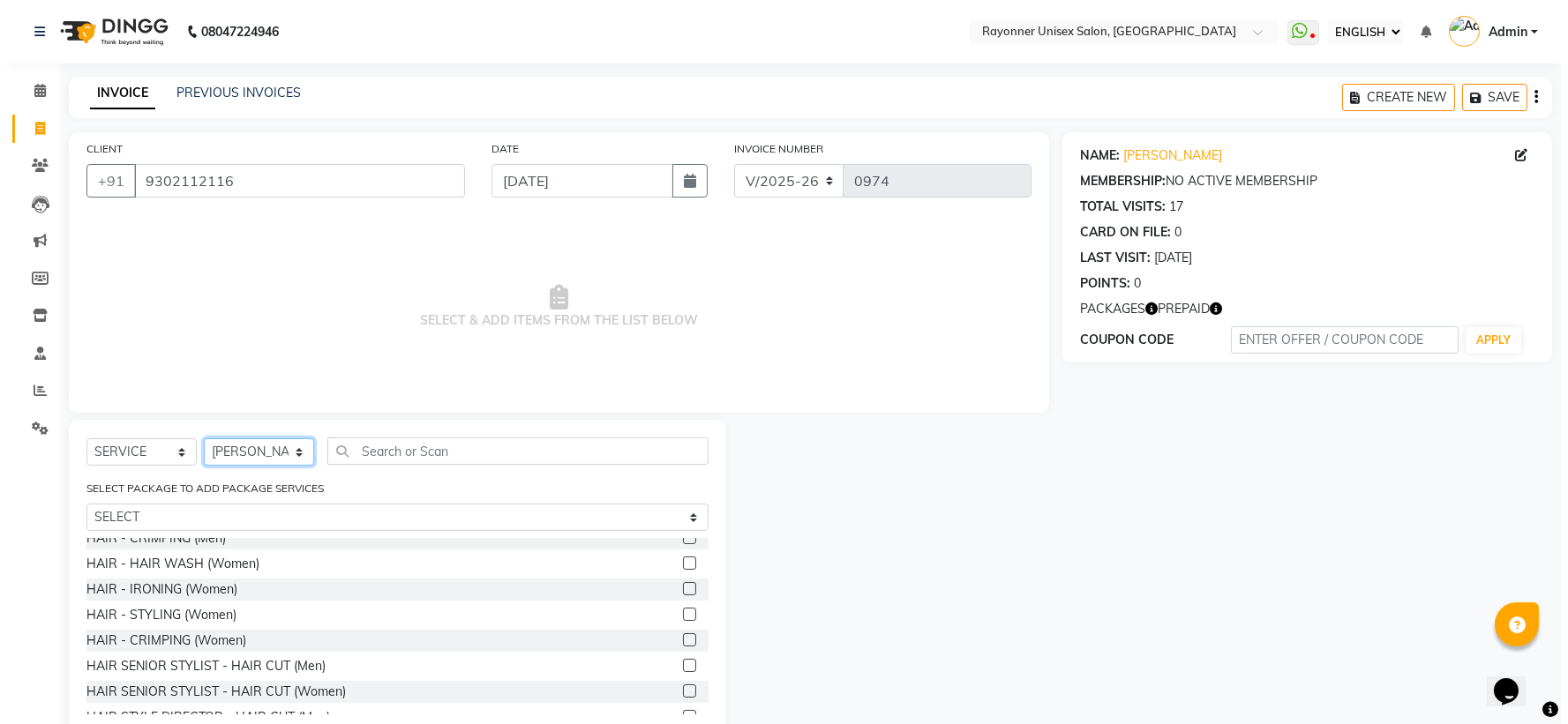 scroll, scrollTop: 1078, scrollLeft: 0, axis: vertical 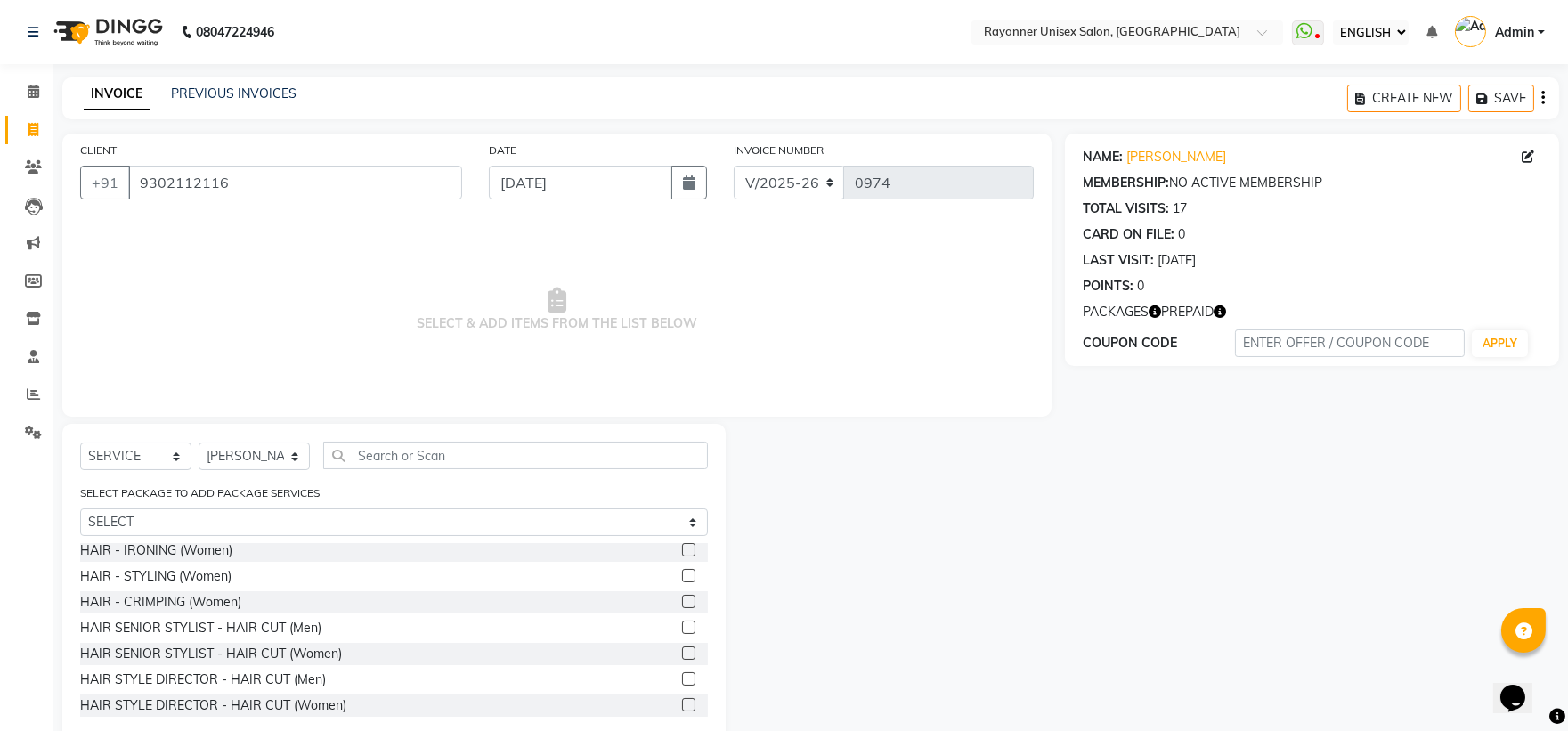 click 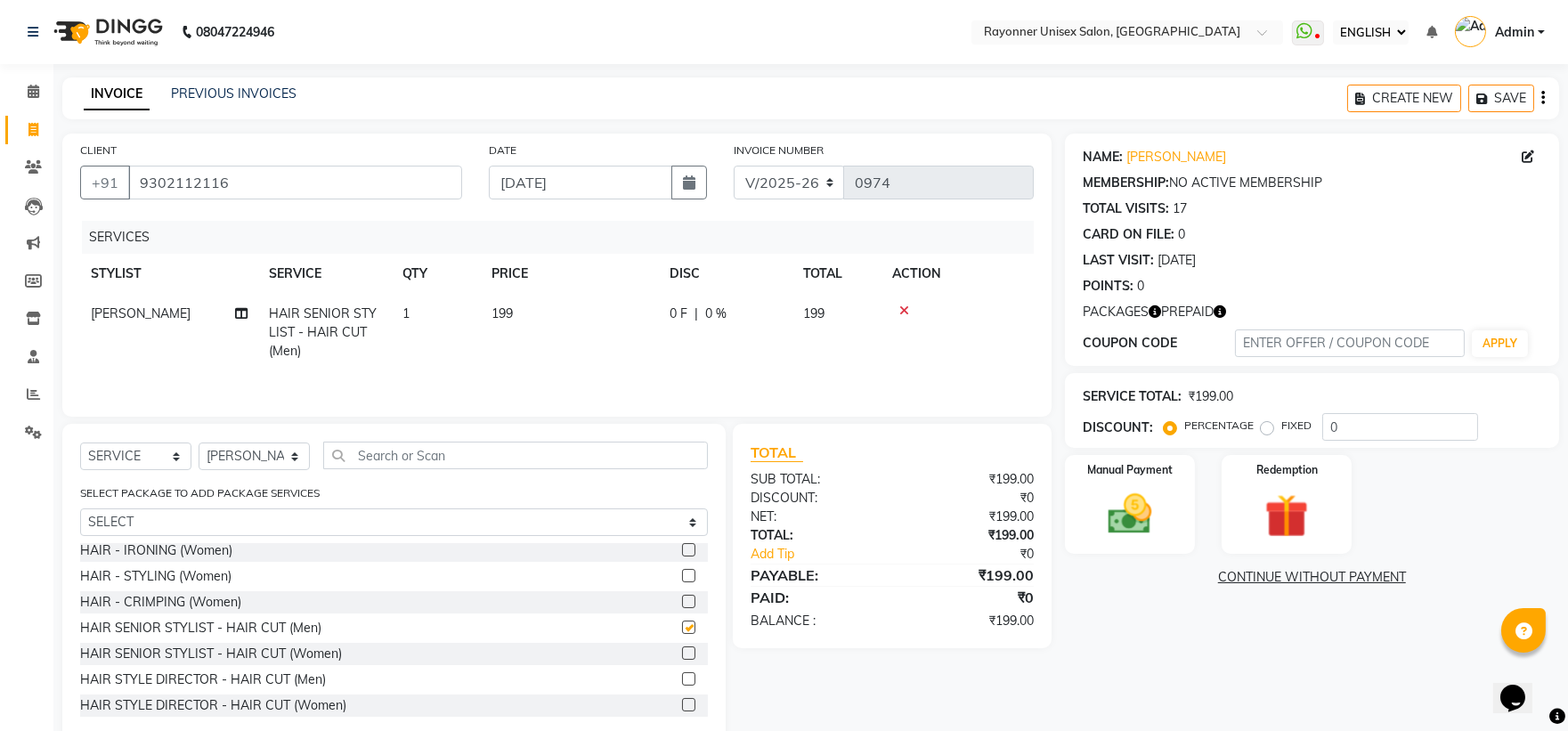 checkbox on "false" 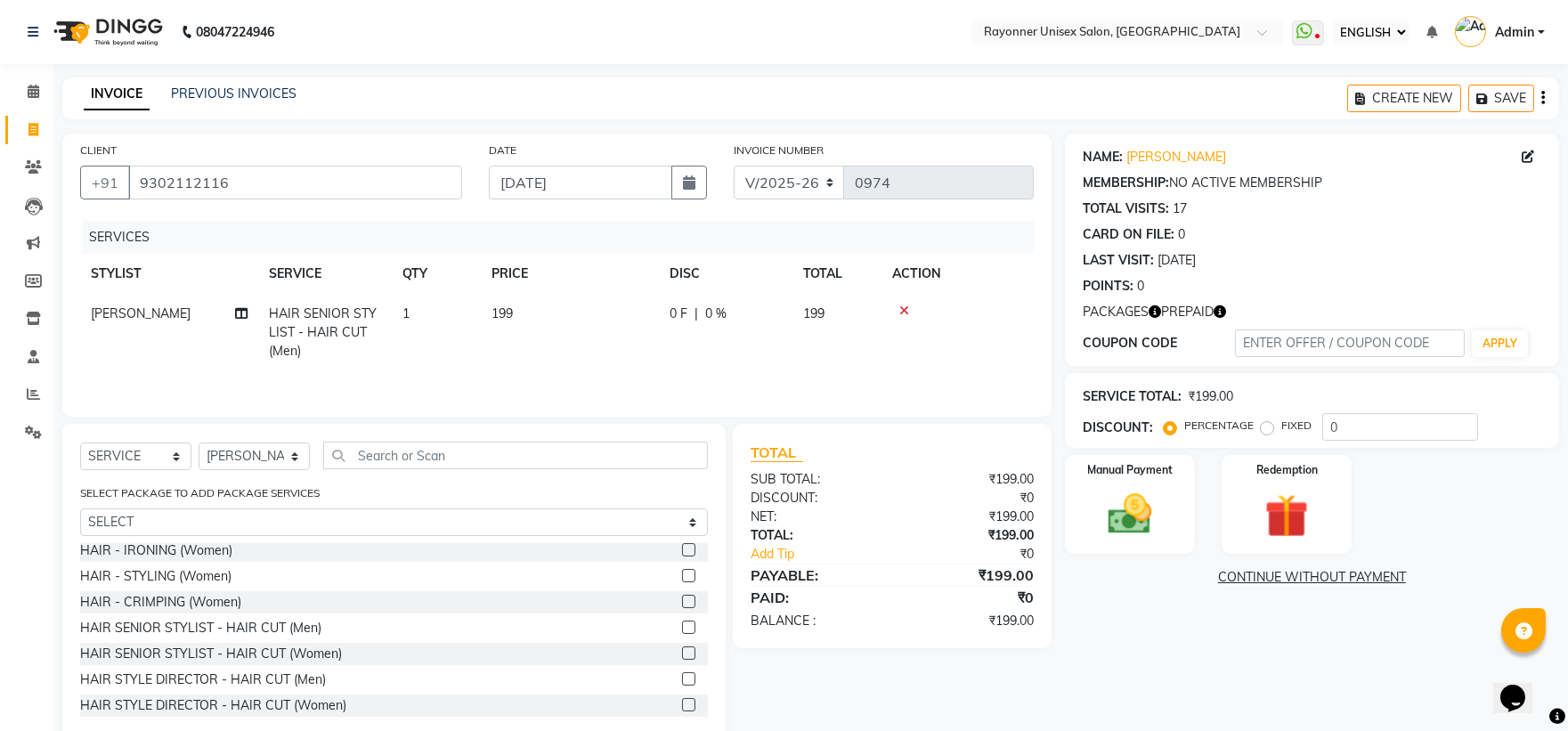 click 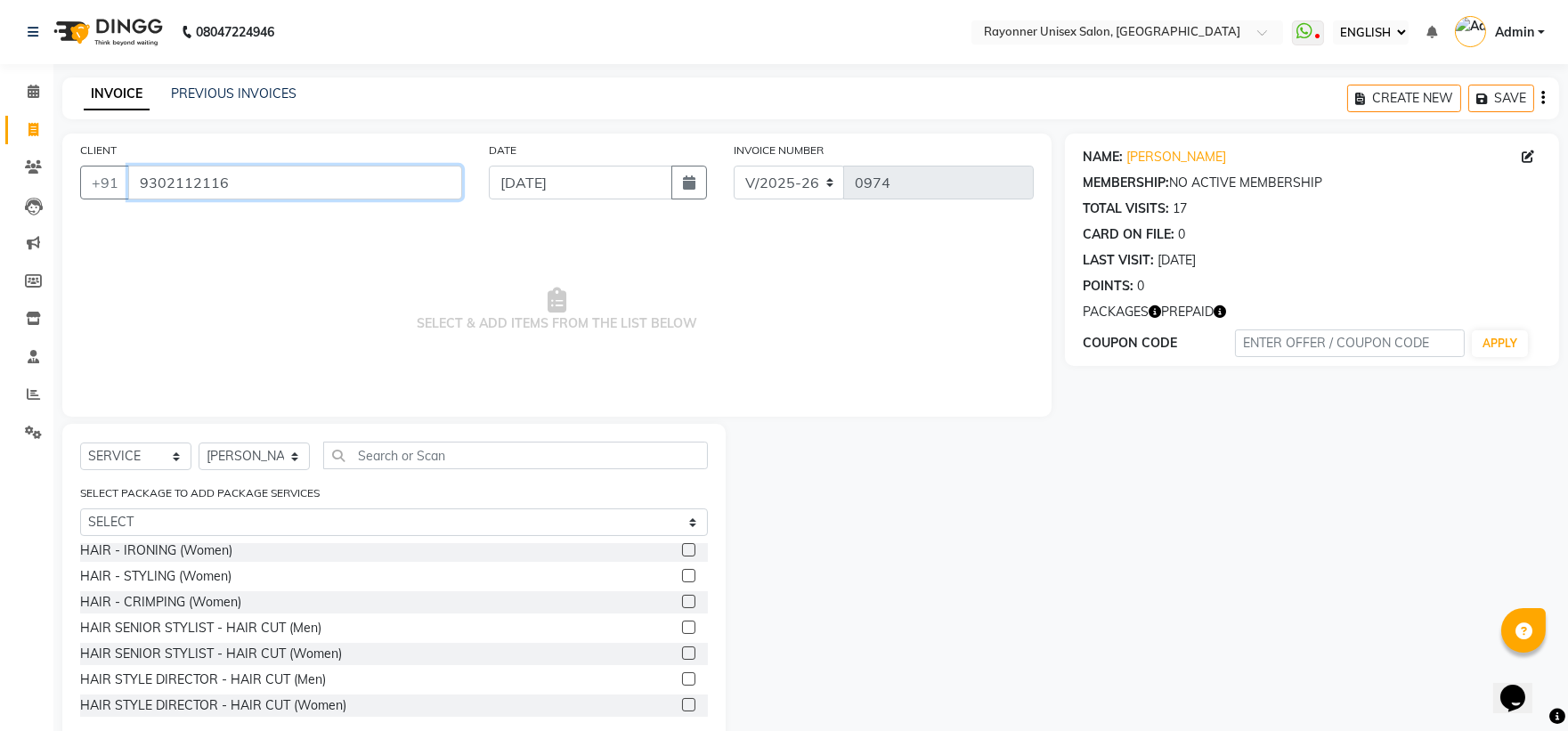 click on "9302112116" at bounding box center (295, 183) 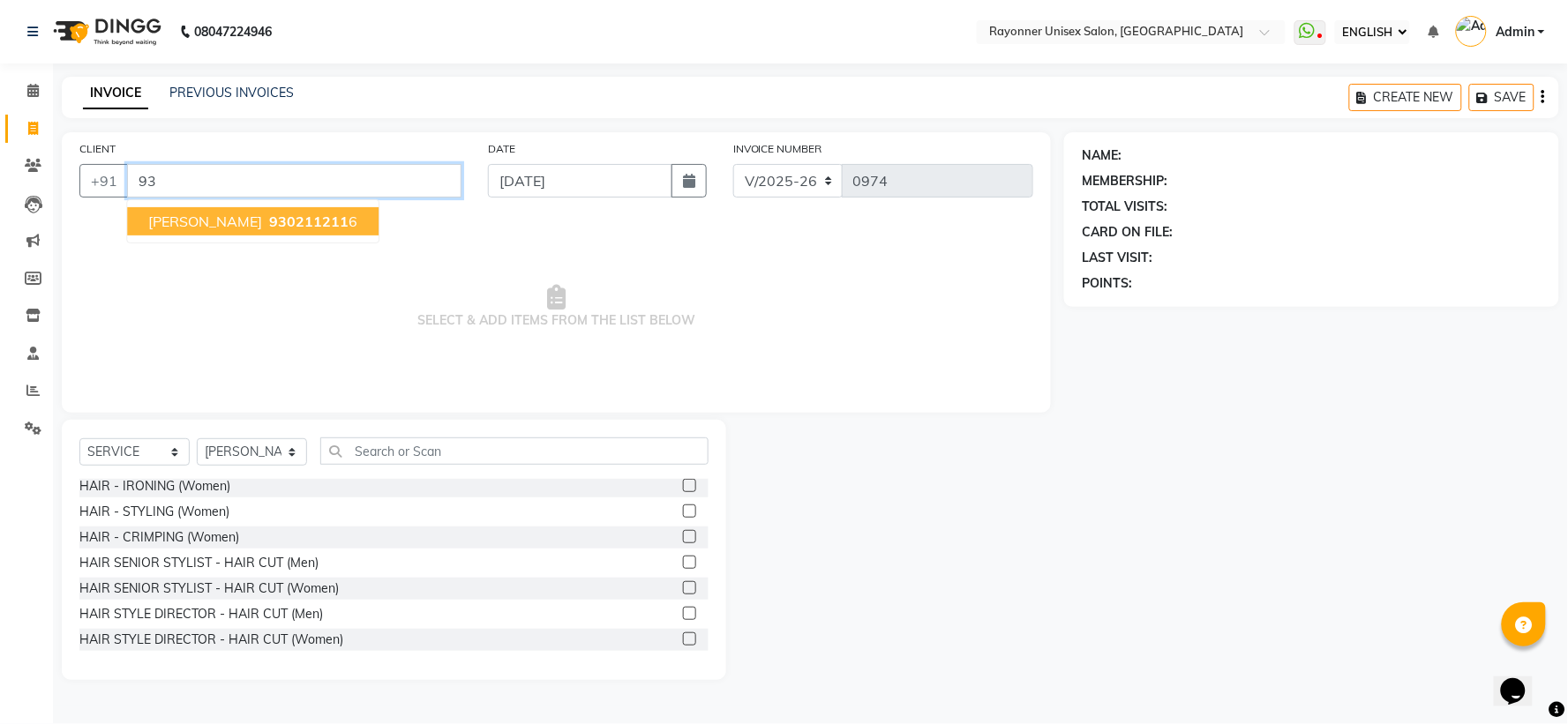 type on "9" 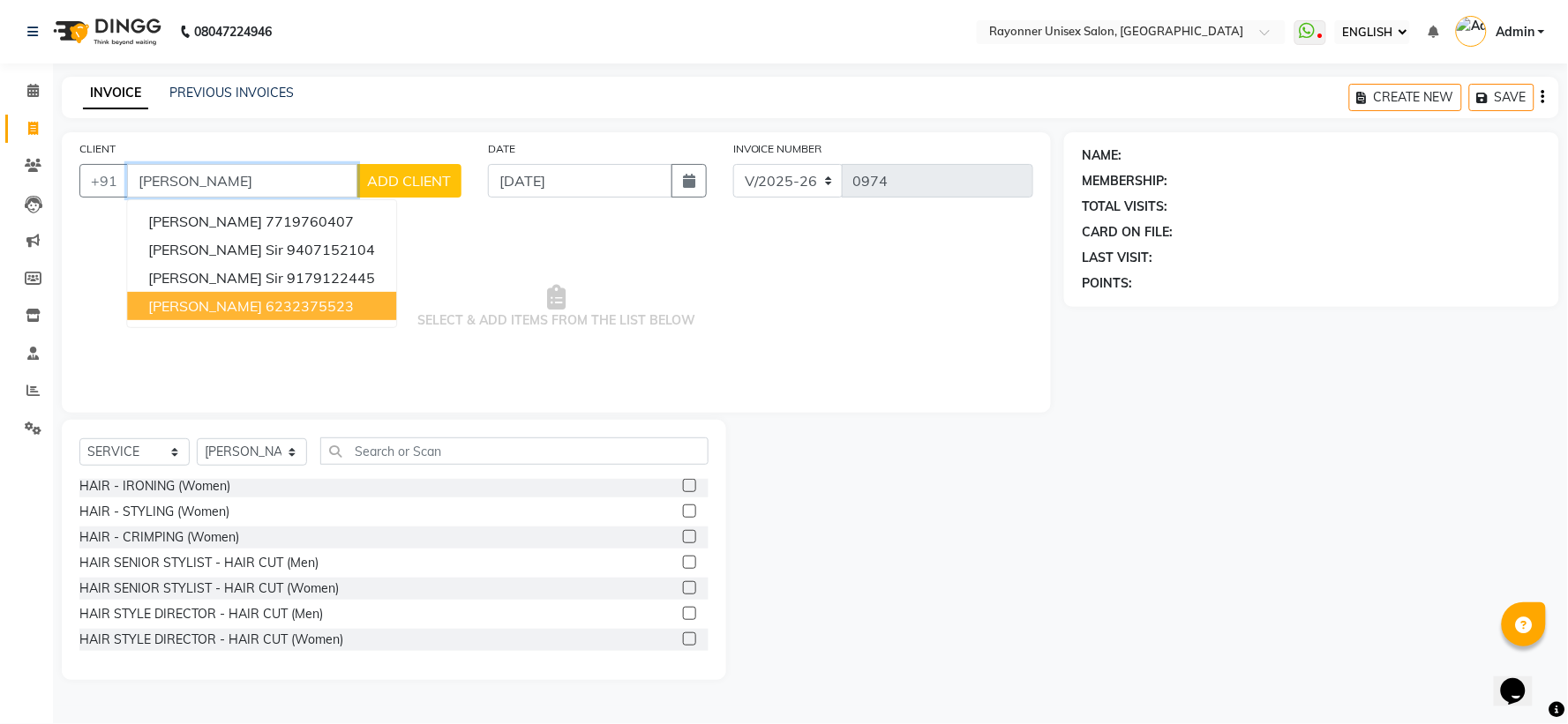 click on "6232375523" at bounding box center (310, 306) 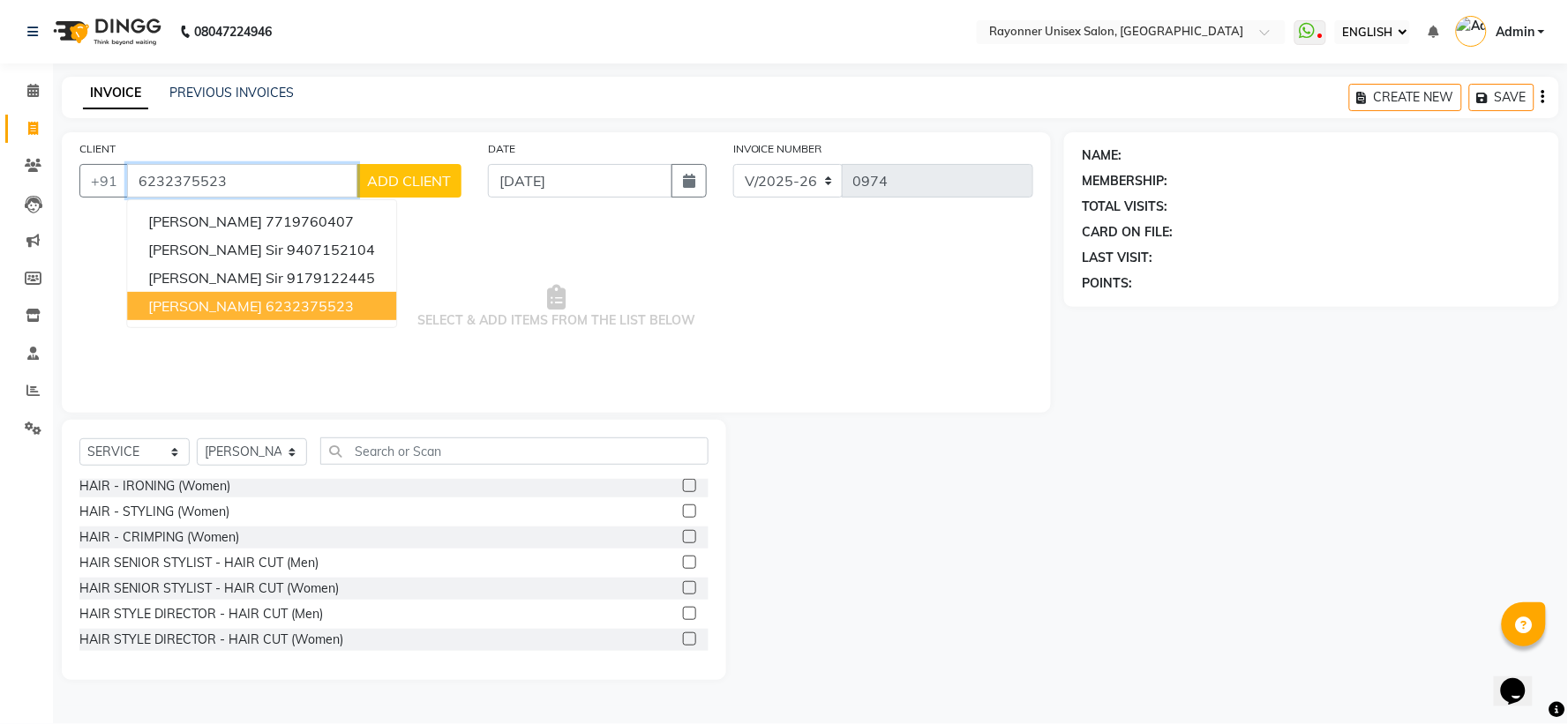 type on "6232375523" 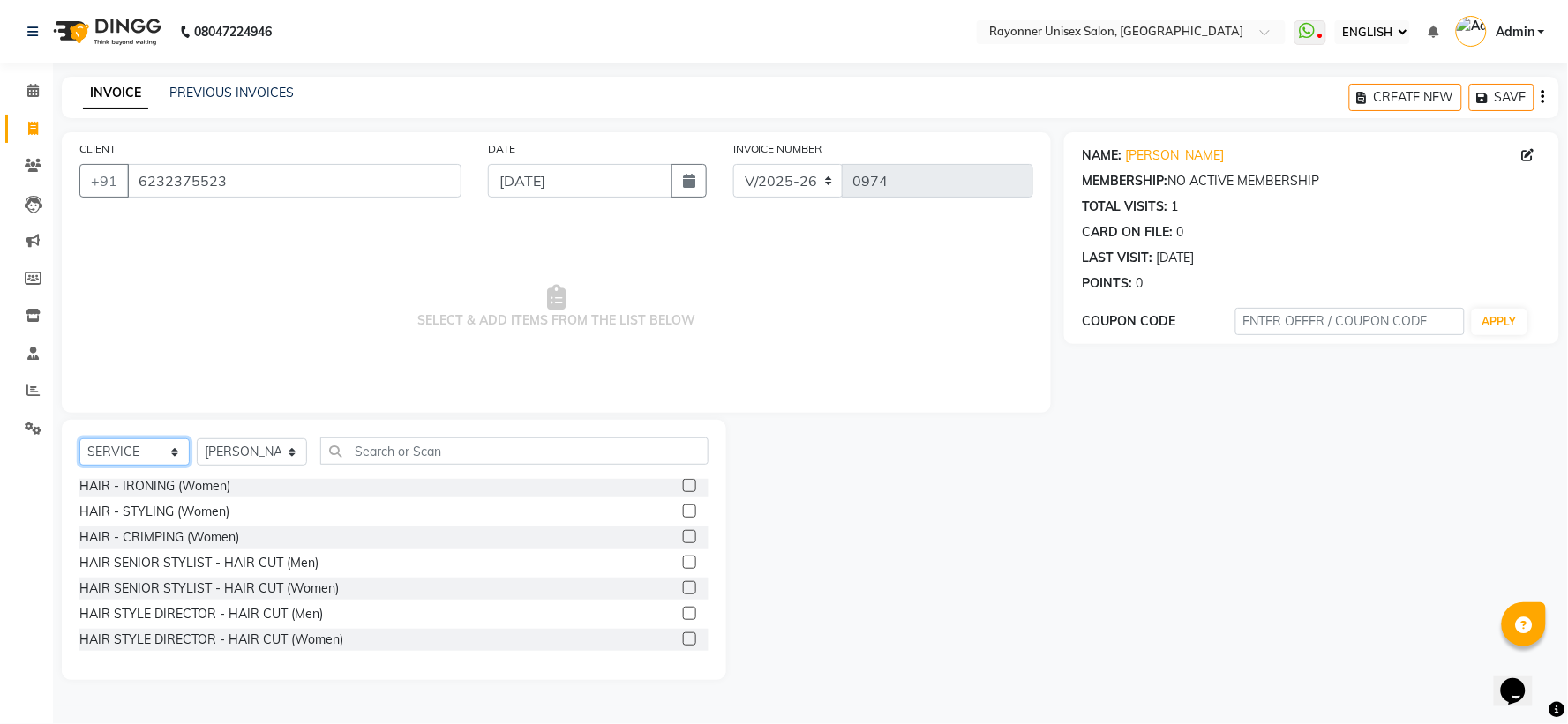 click on "SELECT  SERVICE  PRODUCT  MEMBERSHIP  PACKAGE VOUCHER PREPAID GIFT CARD" 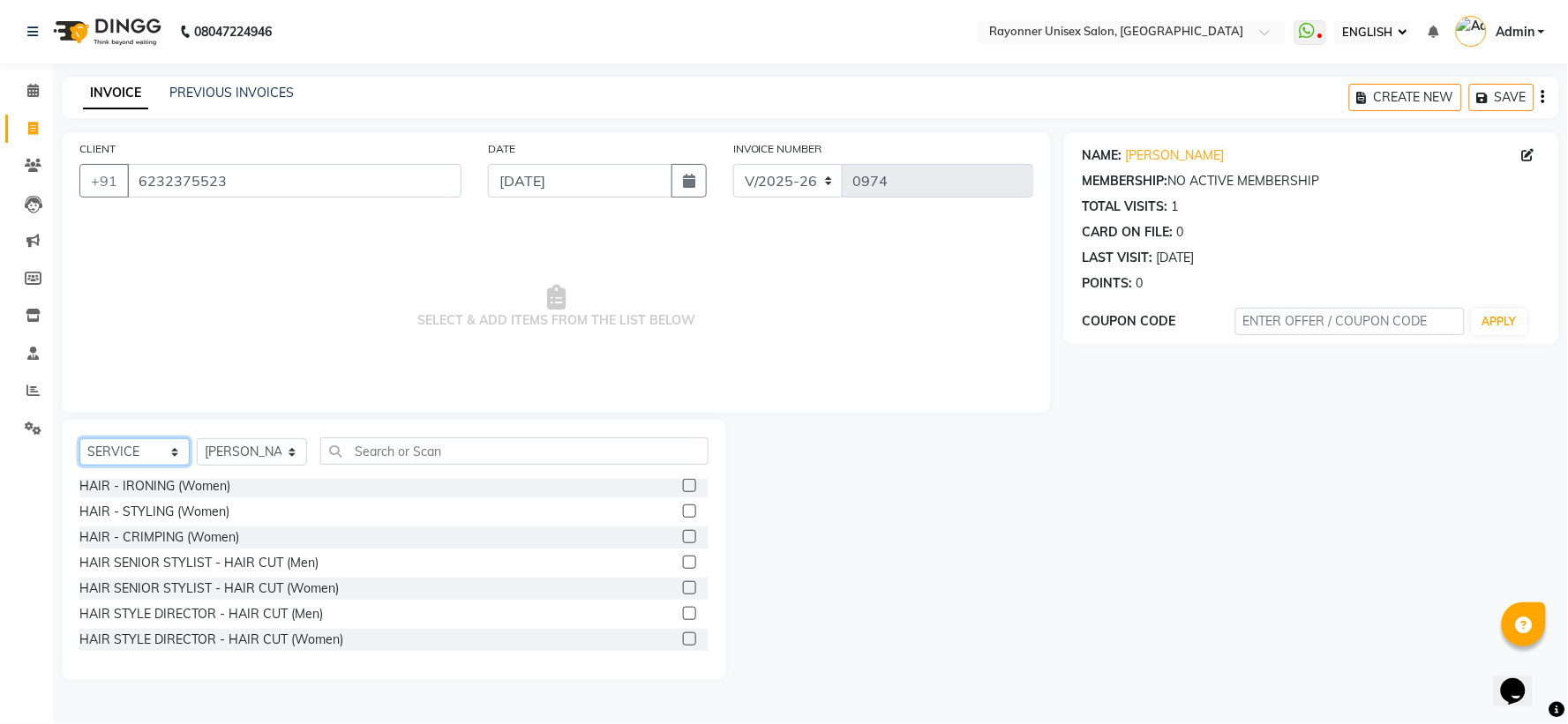 click on "SELECT  SERVICE  PRODUCT  MEMBERSHIP  PACKAGE VOUCHER PREPAID GIFT CARD" 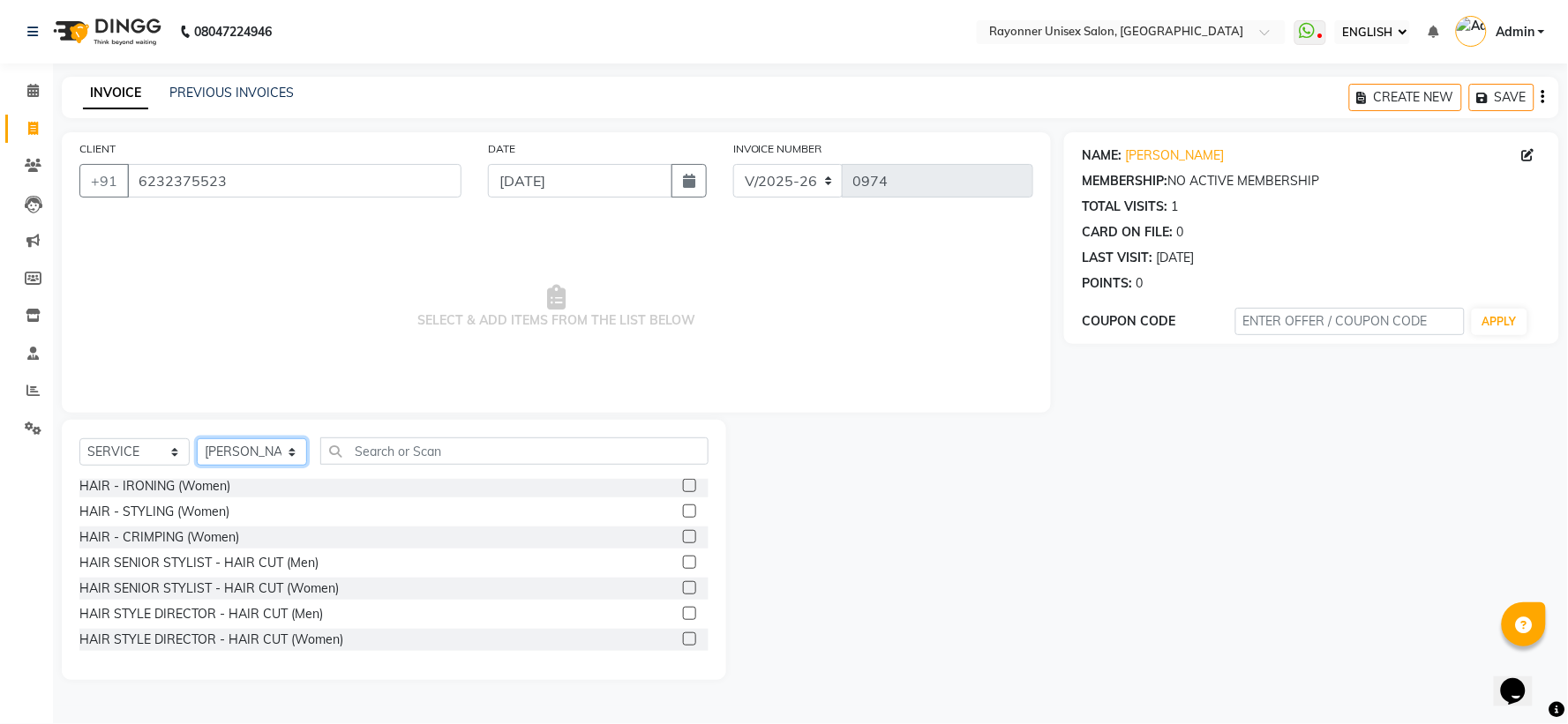 click on "SELECT STYLIST [PERSON_NAME] [PERSON_NAME] [PERSON_NAME] Varma [PERSON_NAME] [PERSON_NAME]" 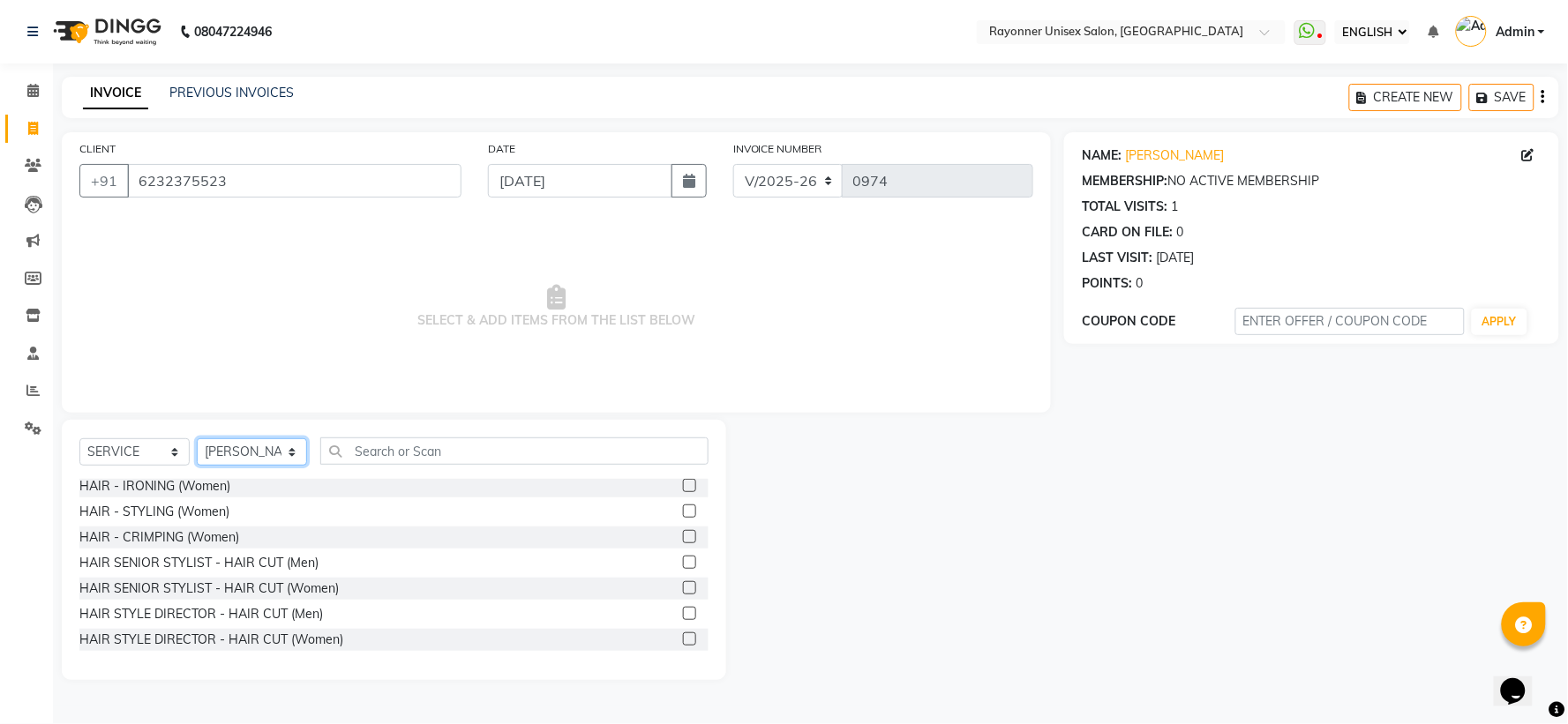 click on "SELECT STYLIST [PERSON_NAME] [PERSON_NAME] [PERSON_NAME] Varma [PERSON_NAME] [PERSON_NAME]" 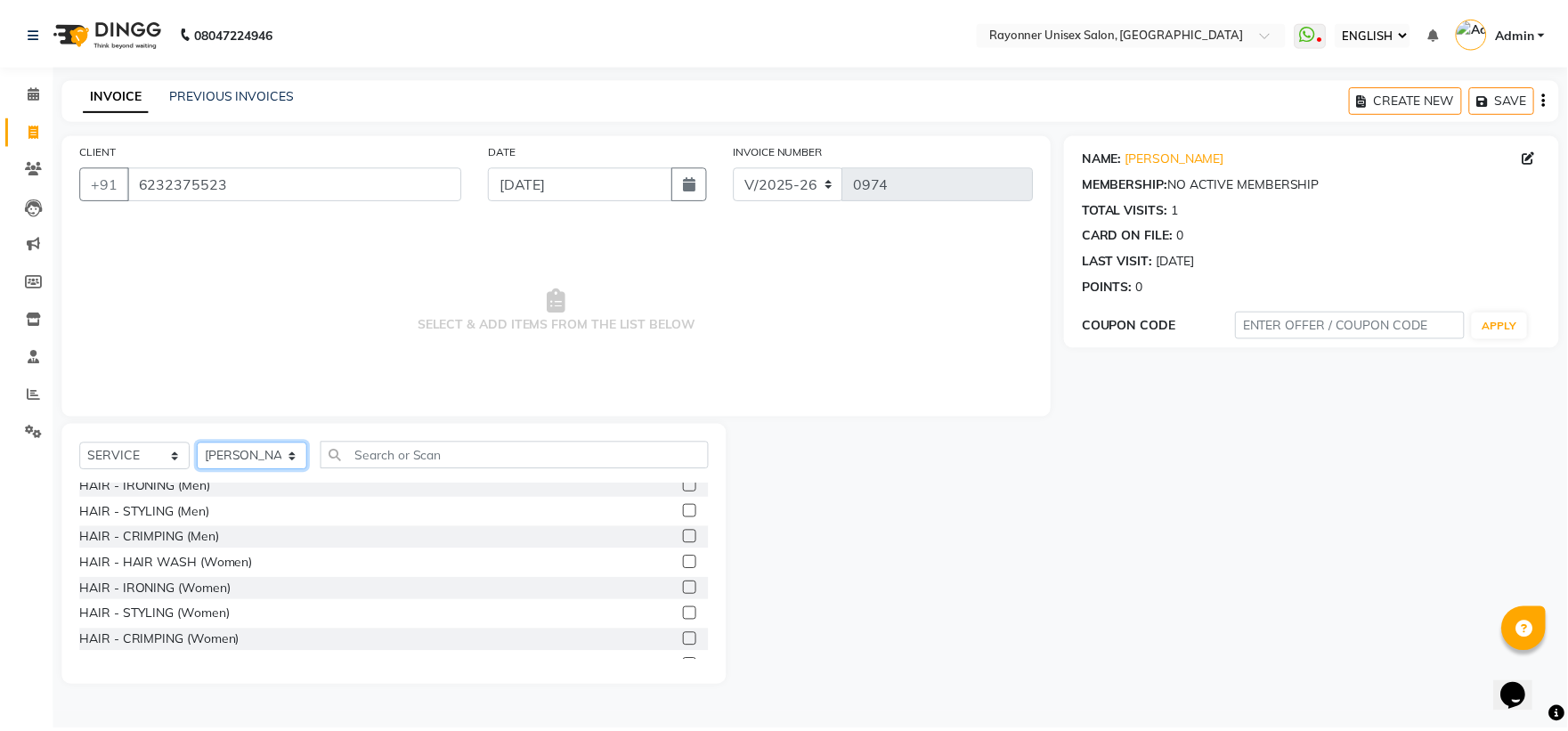 scroll, scrollTop: 890, scrollLeft: 0, axis: vertical 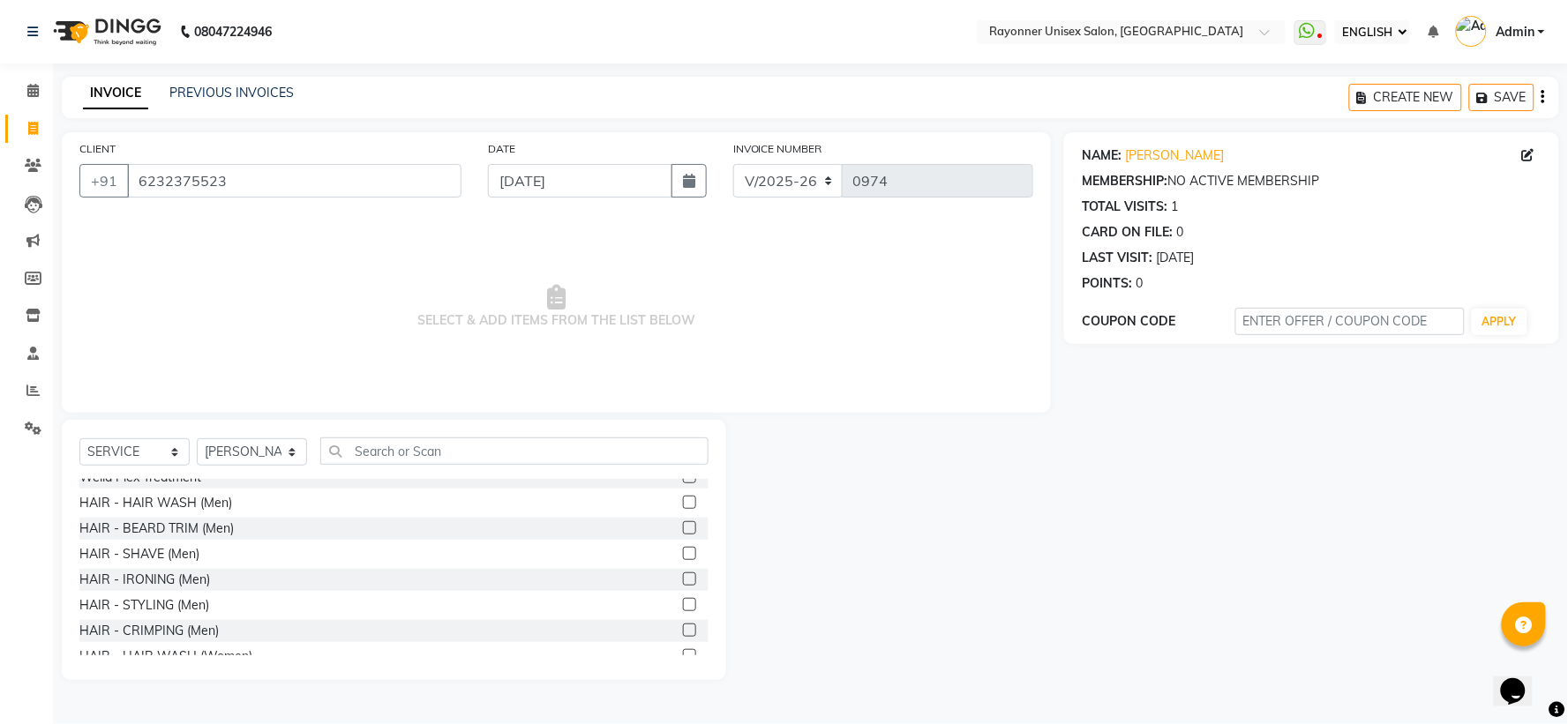 click 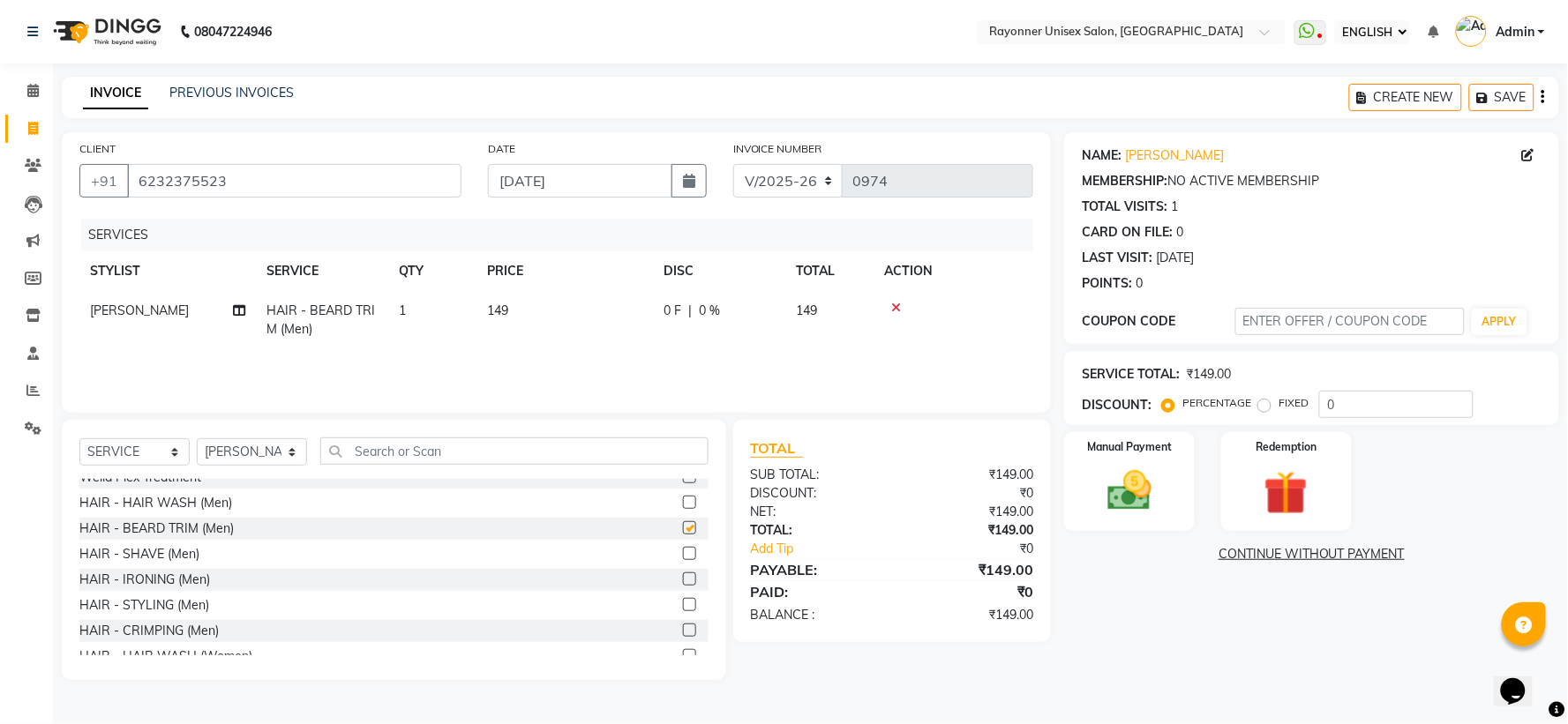 checkbox on "false" 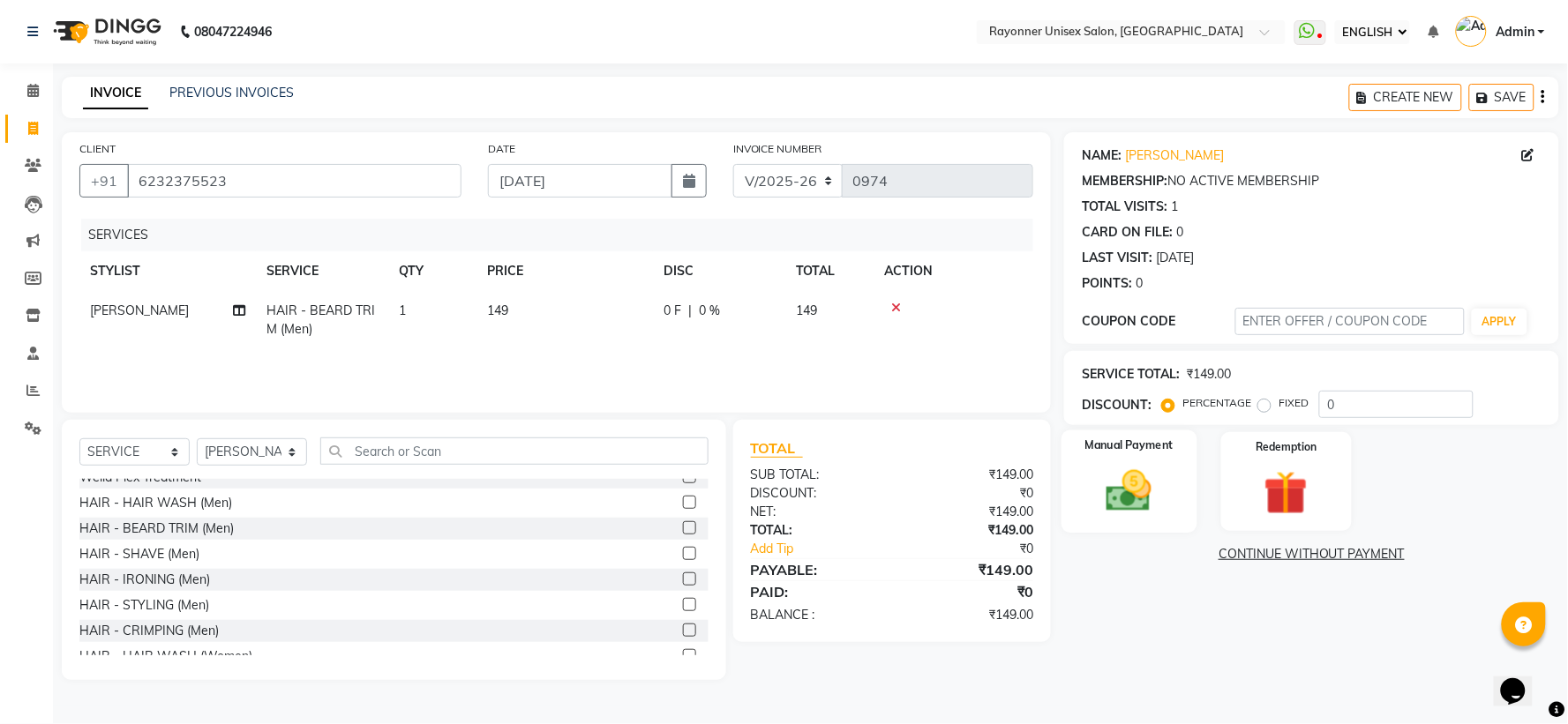 click 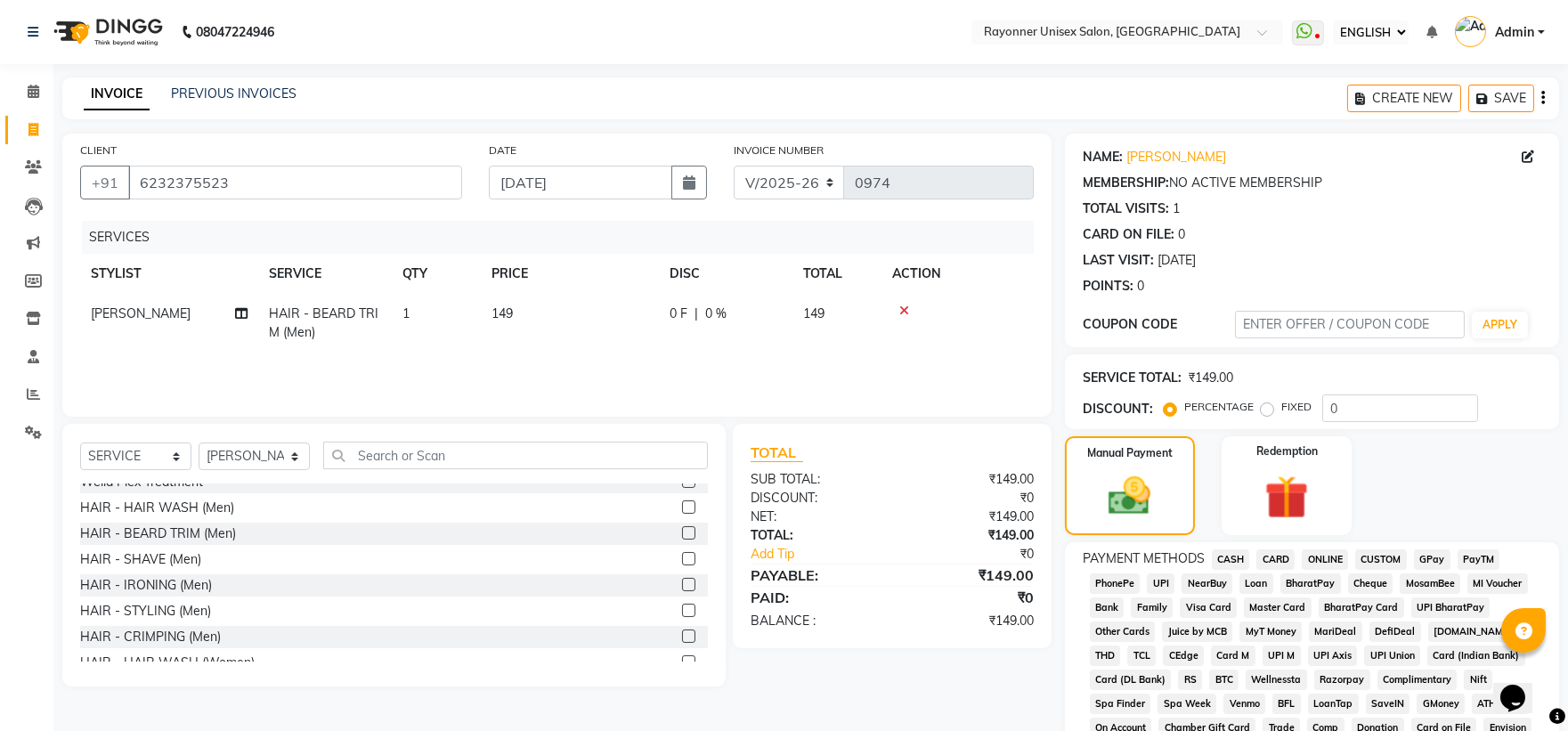 click on "CASH" 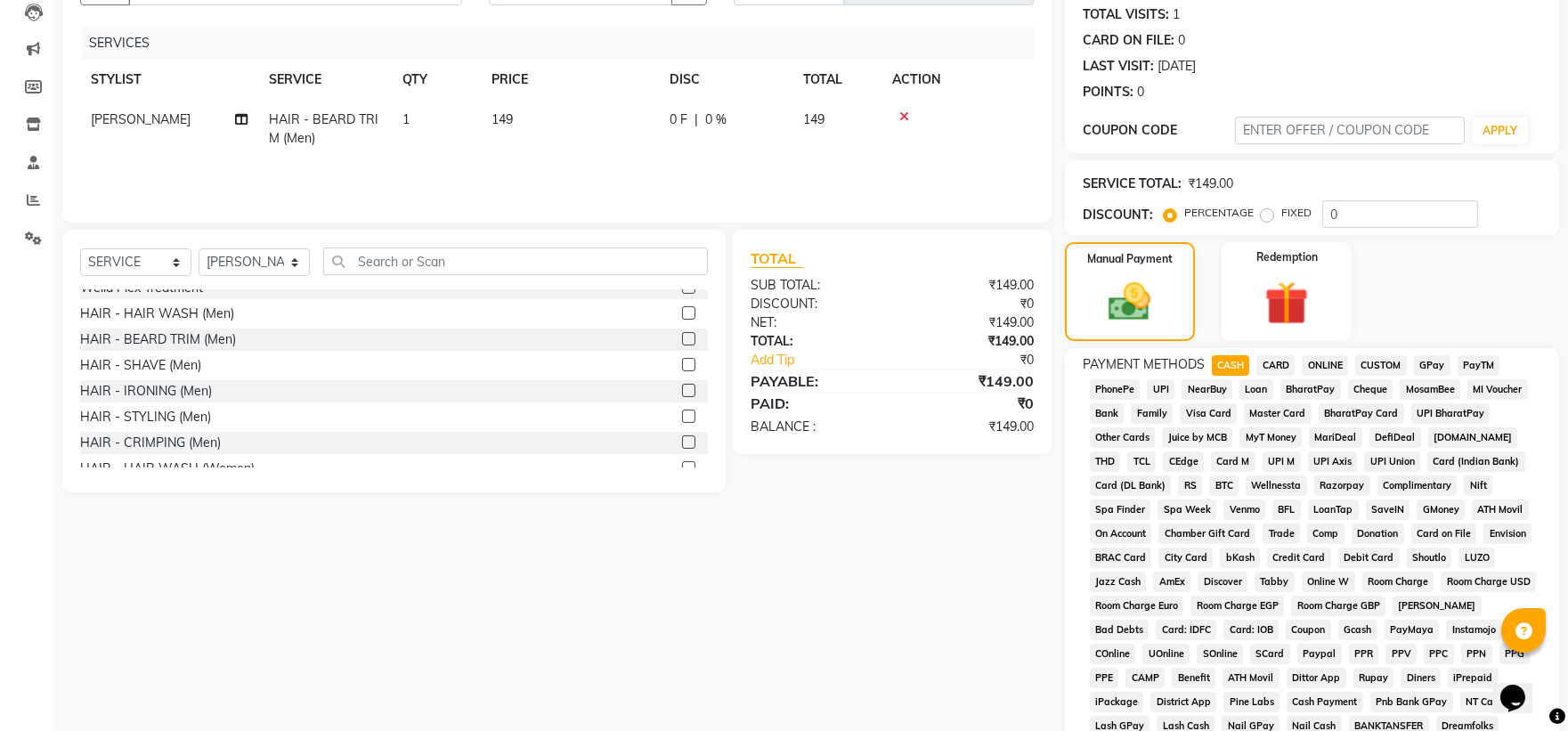 scroll, scrollTop: 395, scrollLeft: 0, axis: vertical 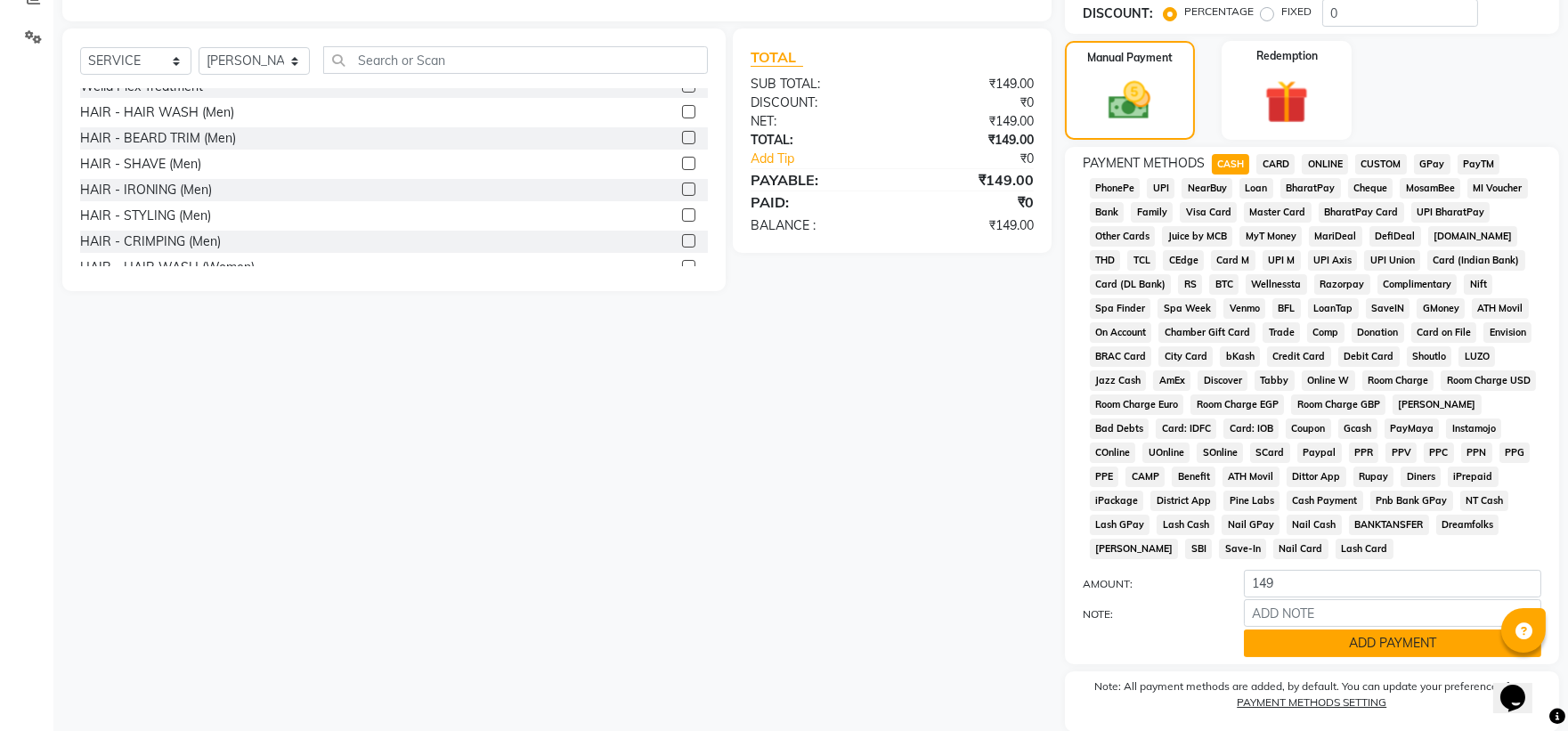click on "ADD PAYMENT" 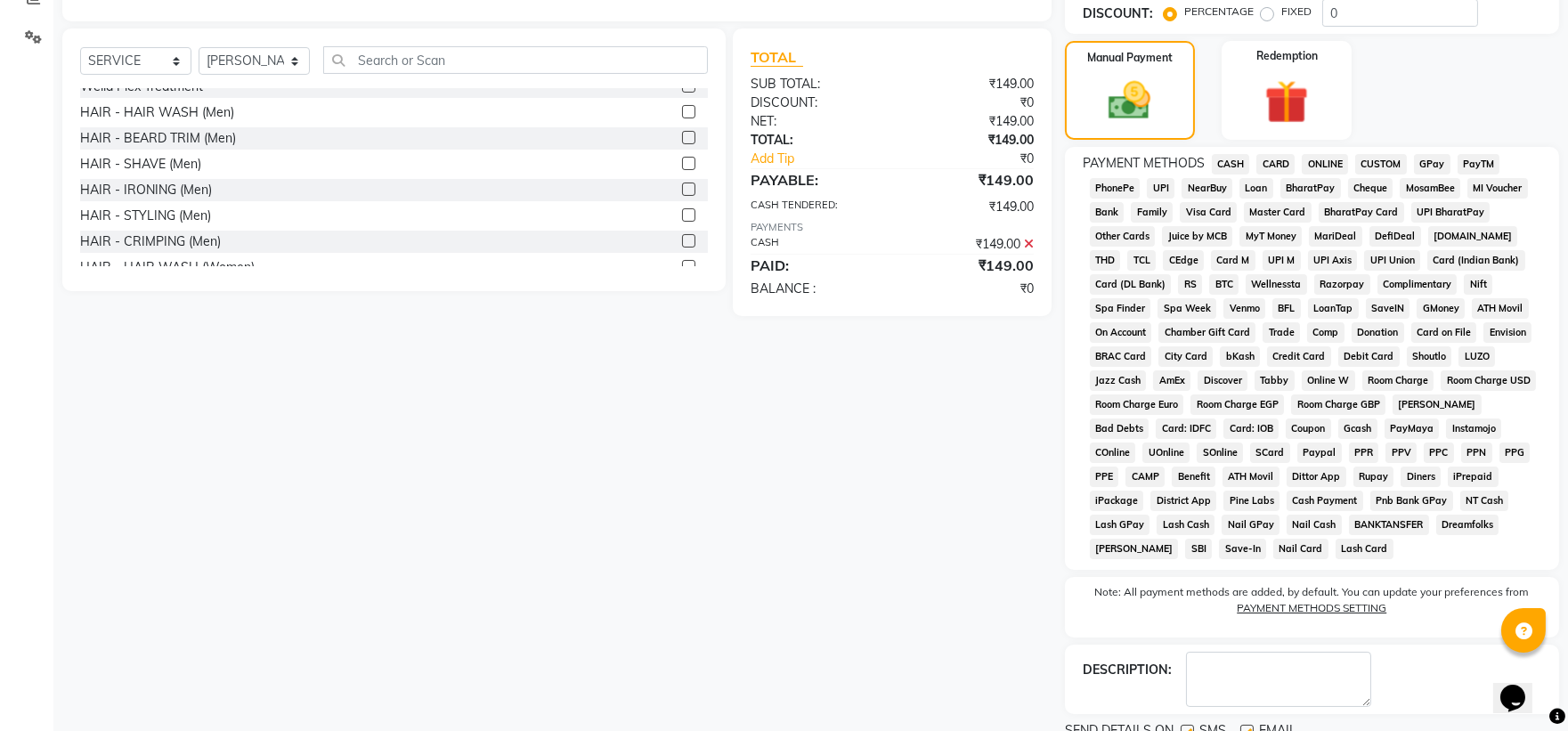 scroll, scrollTop: 468, scrollLeft: 0, axis: vertical 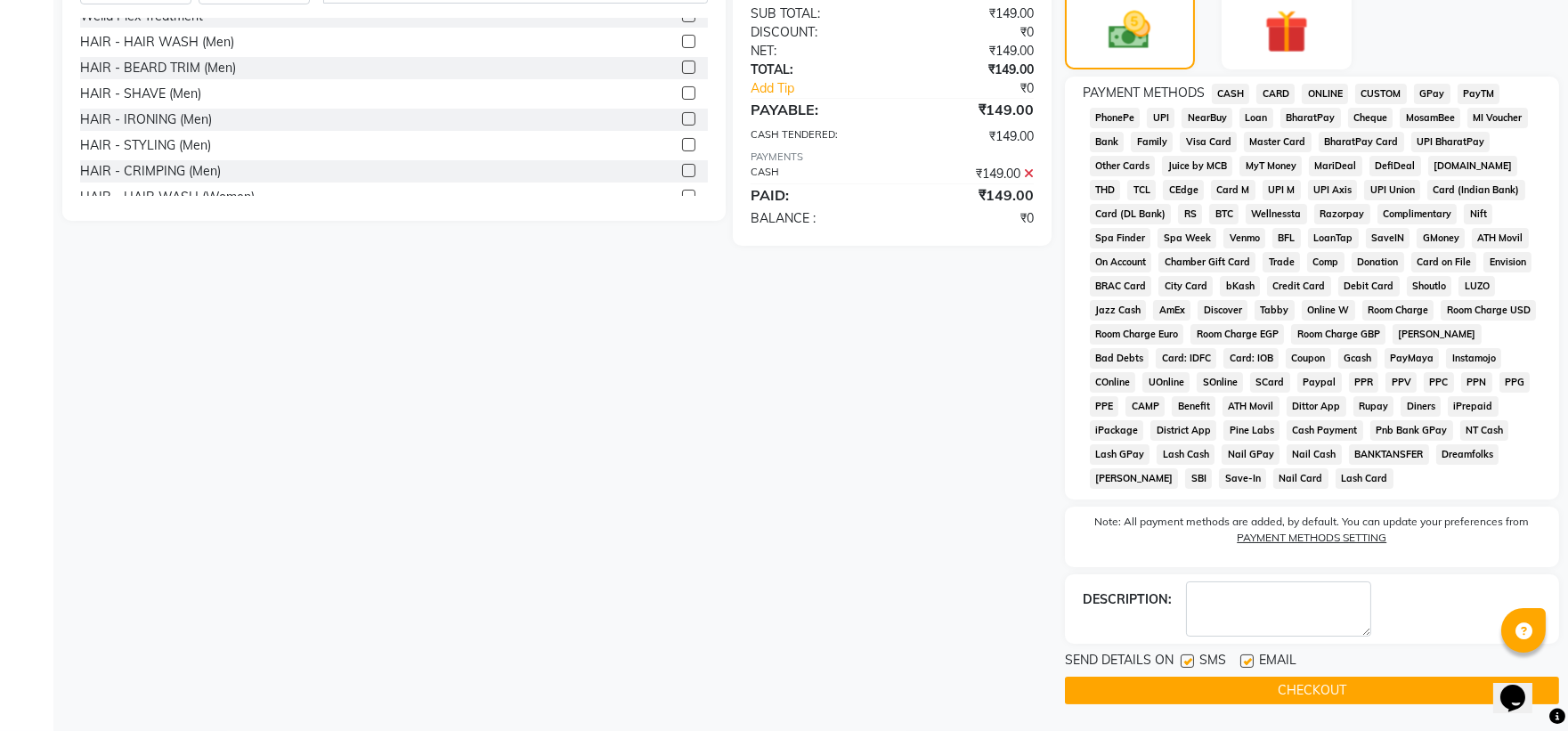 click on "CHECKOUT" 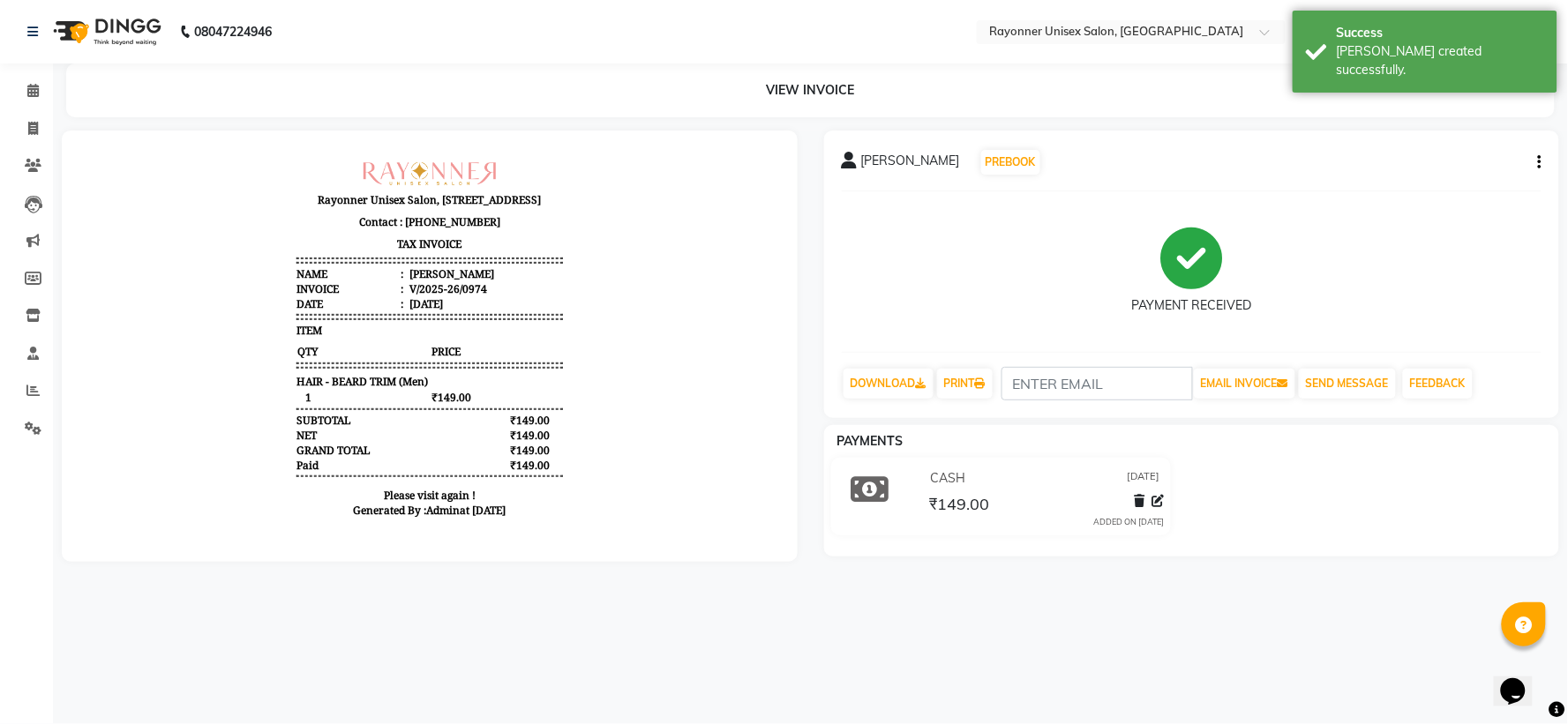 scroll, scrollTop: 0, scrollLeft: 0, axis: both 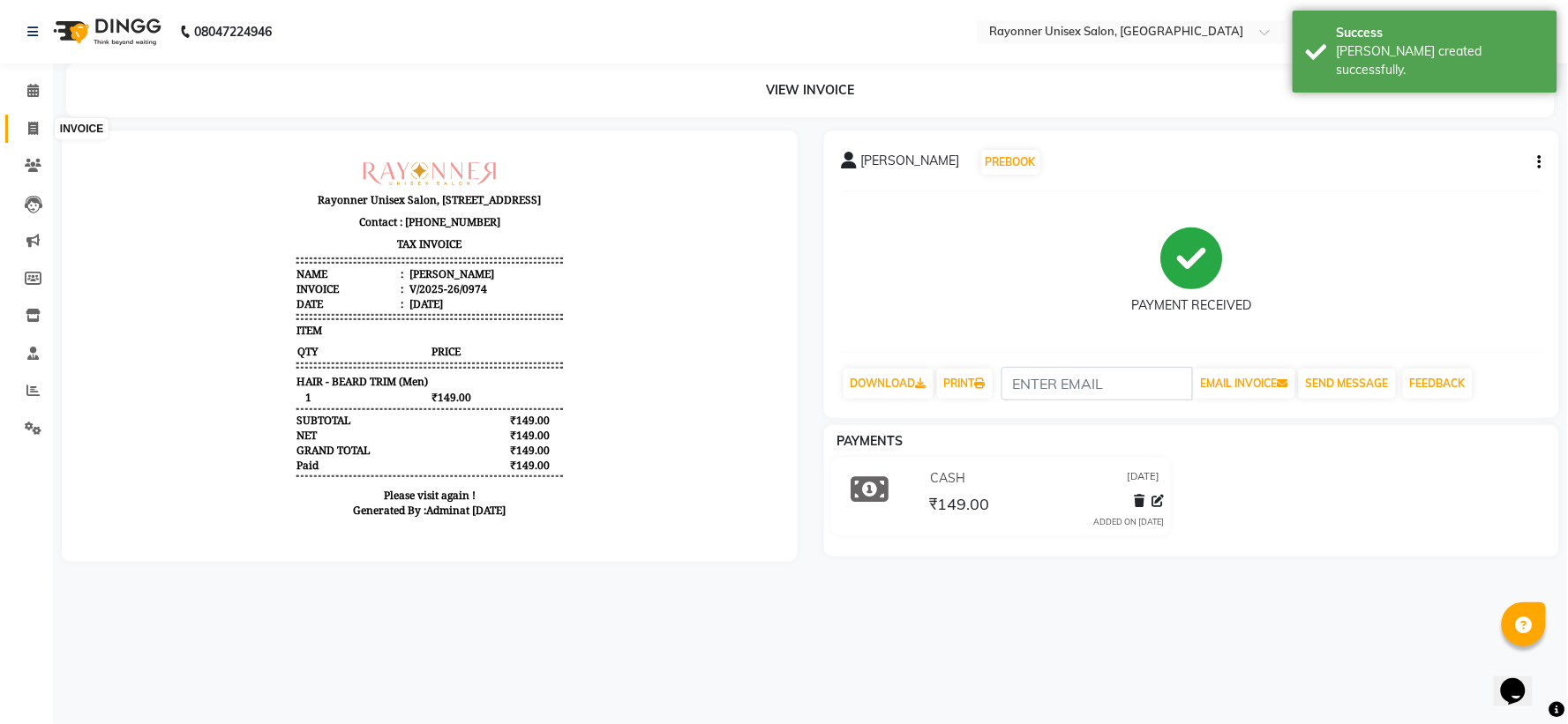 click 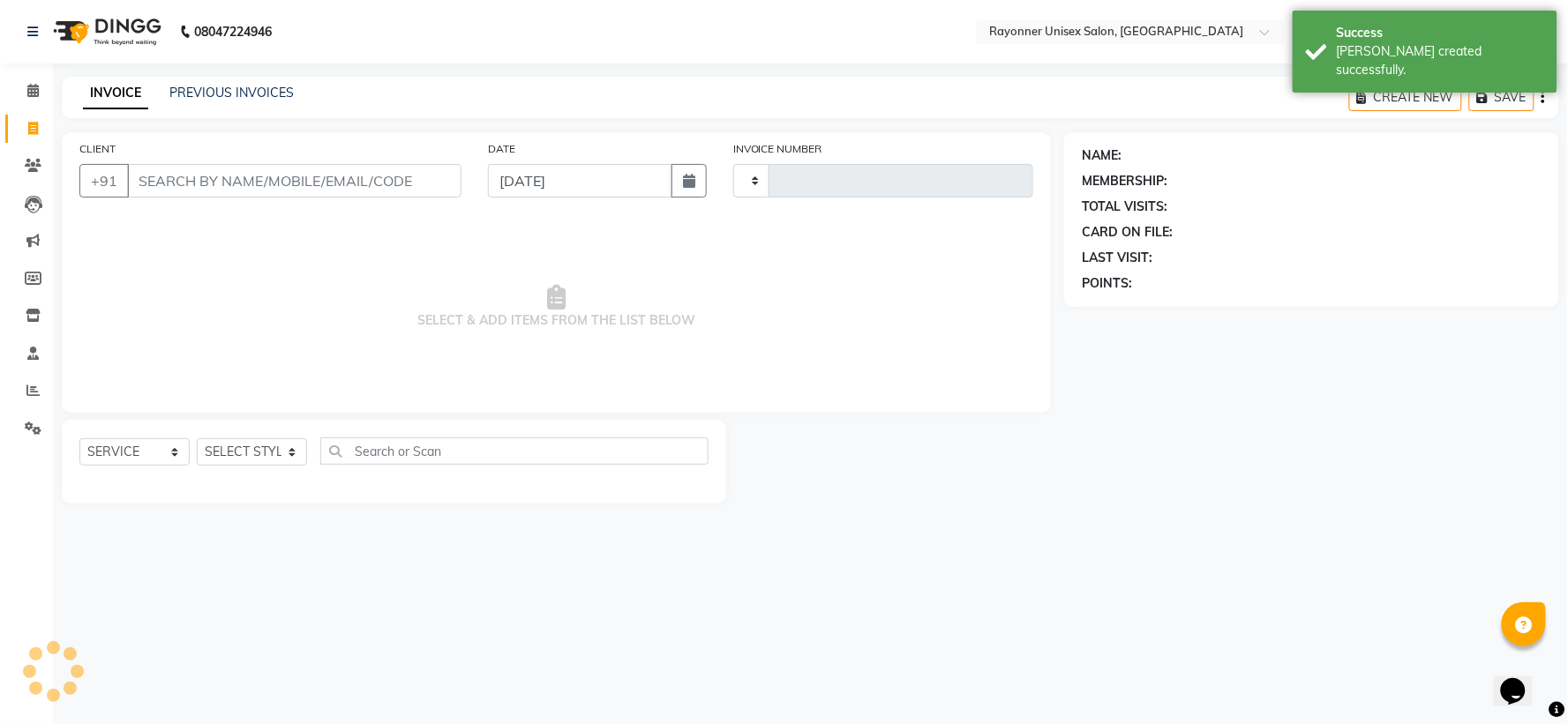 type on "0975" 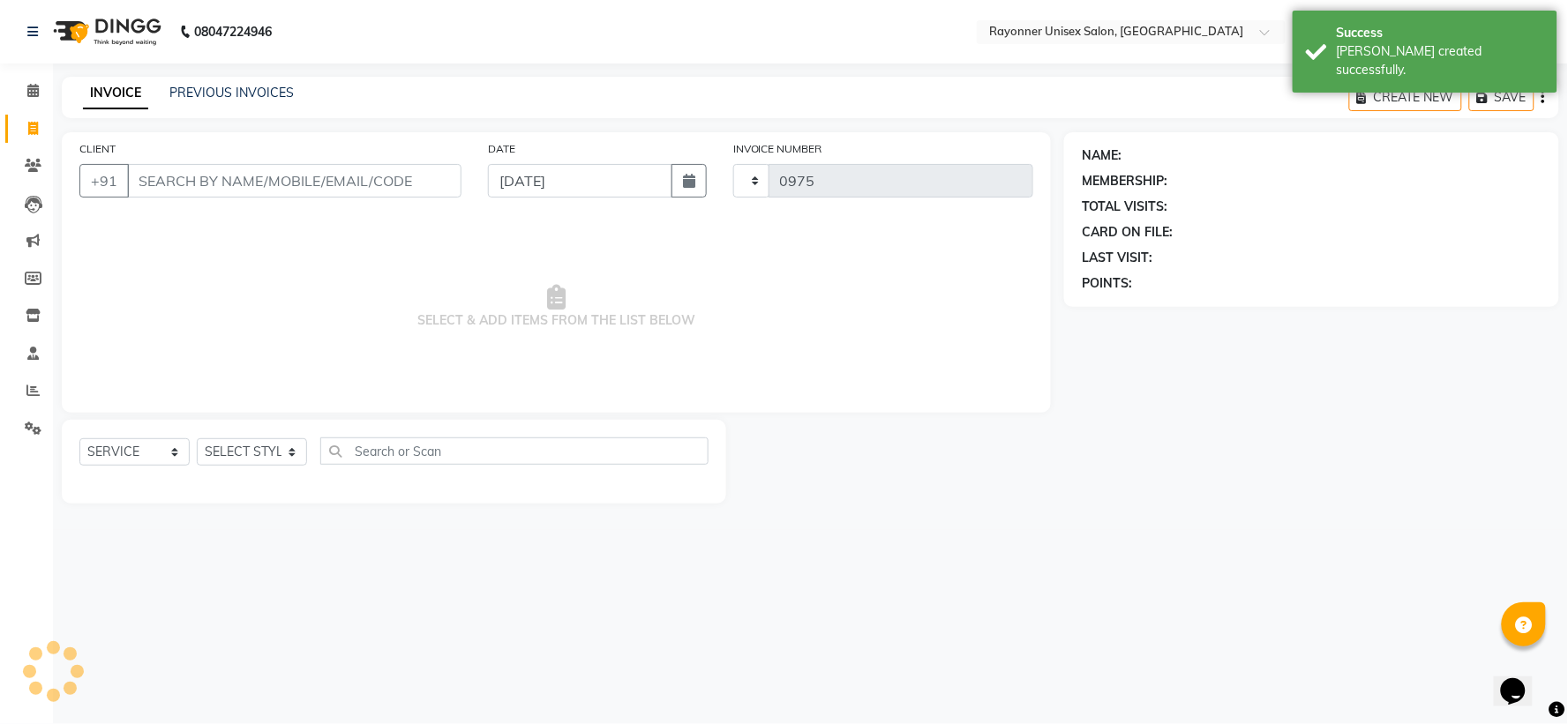 select on "5201" 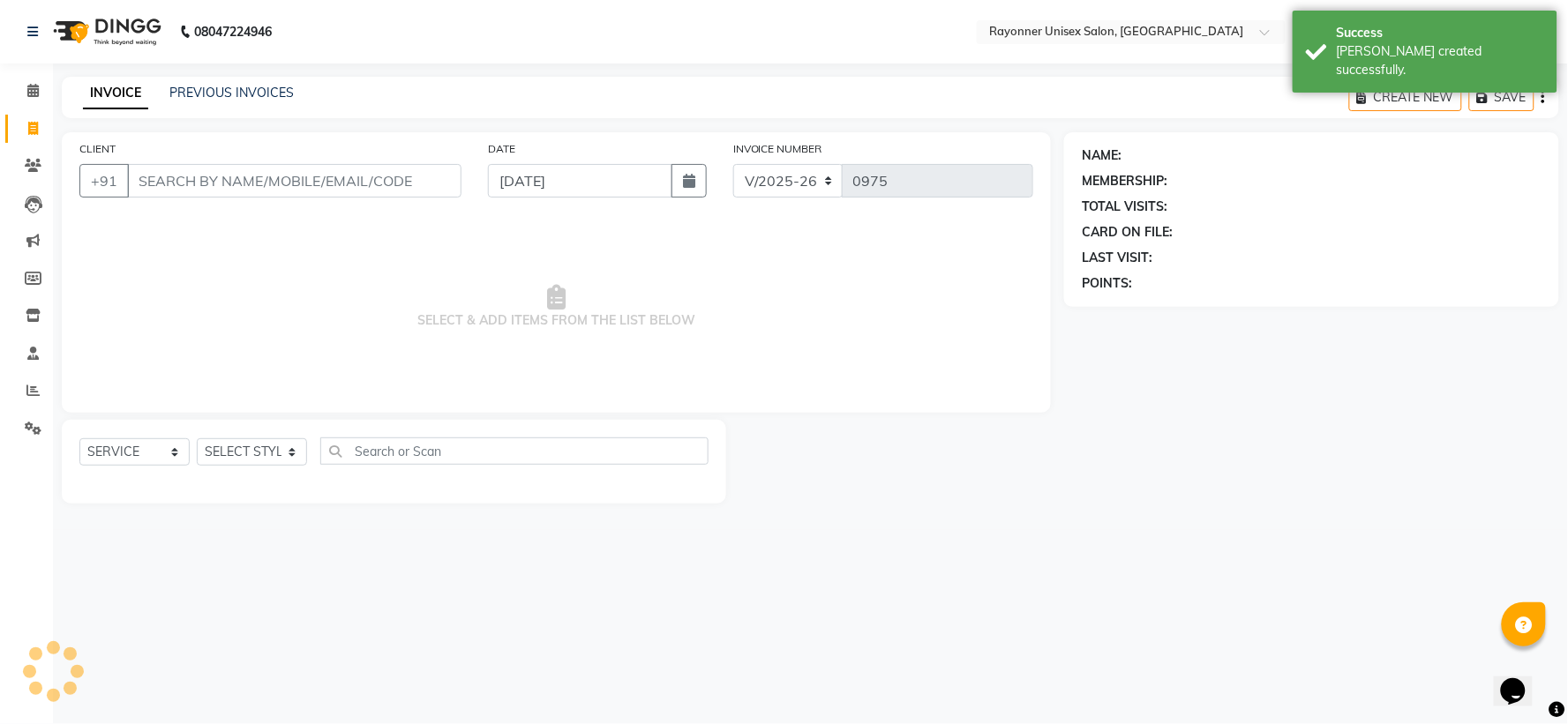 select on "P" 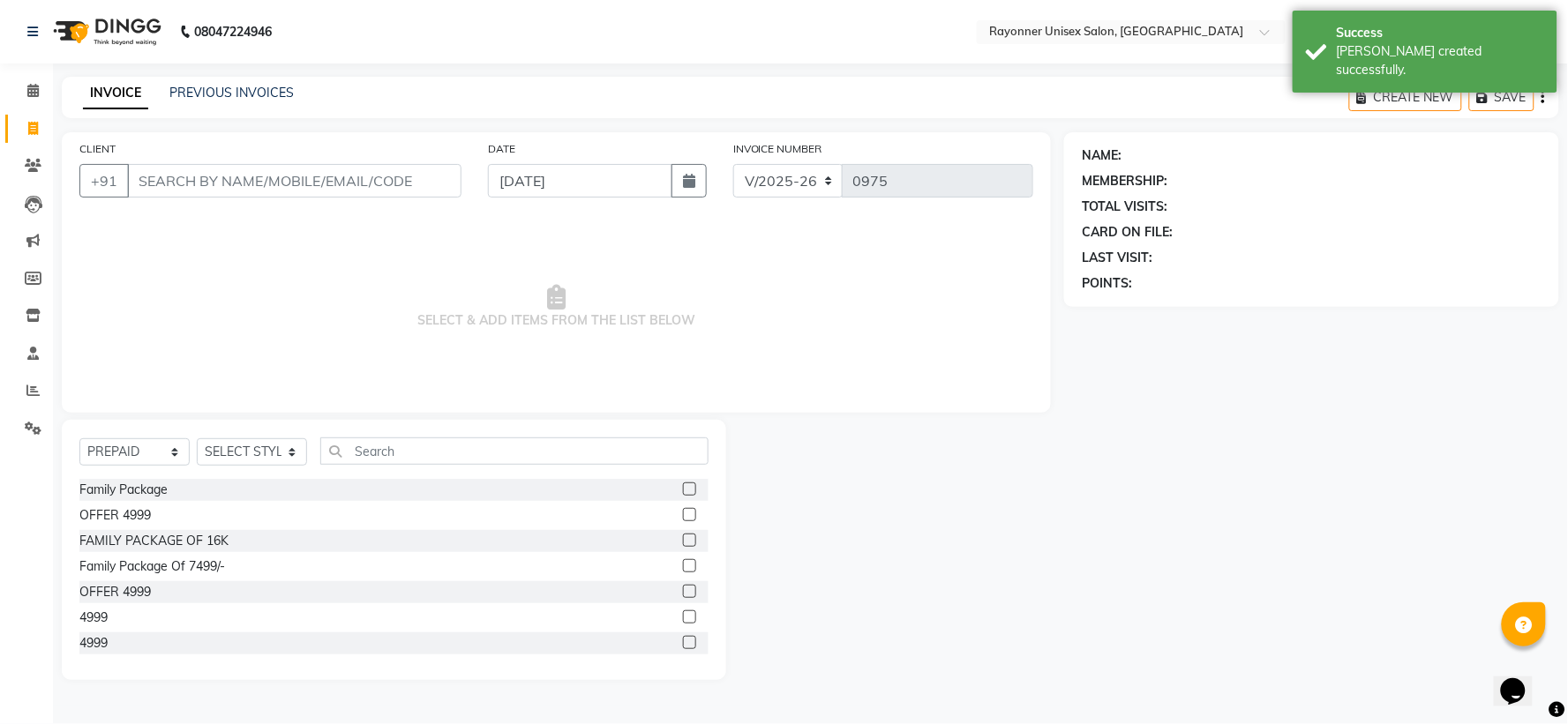 click on "CLIENT" at bounding box center [294, 181] 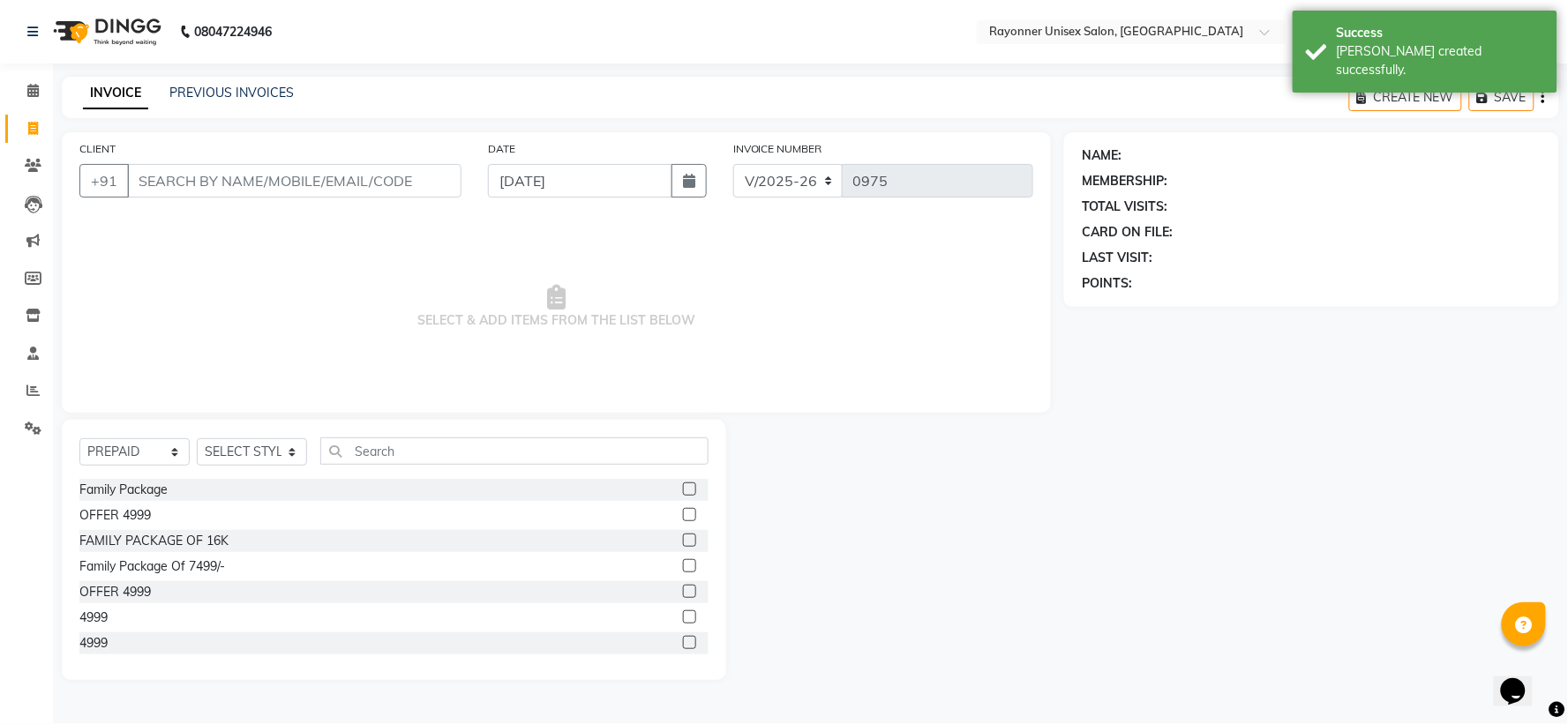 click on "CLIENT" at bounding box center [294, 181] 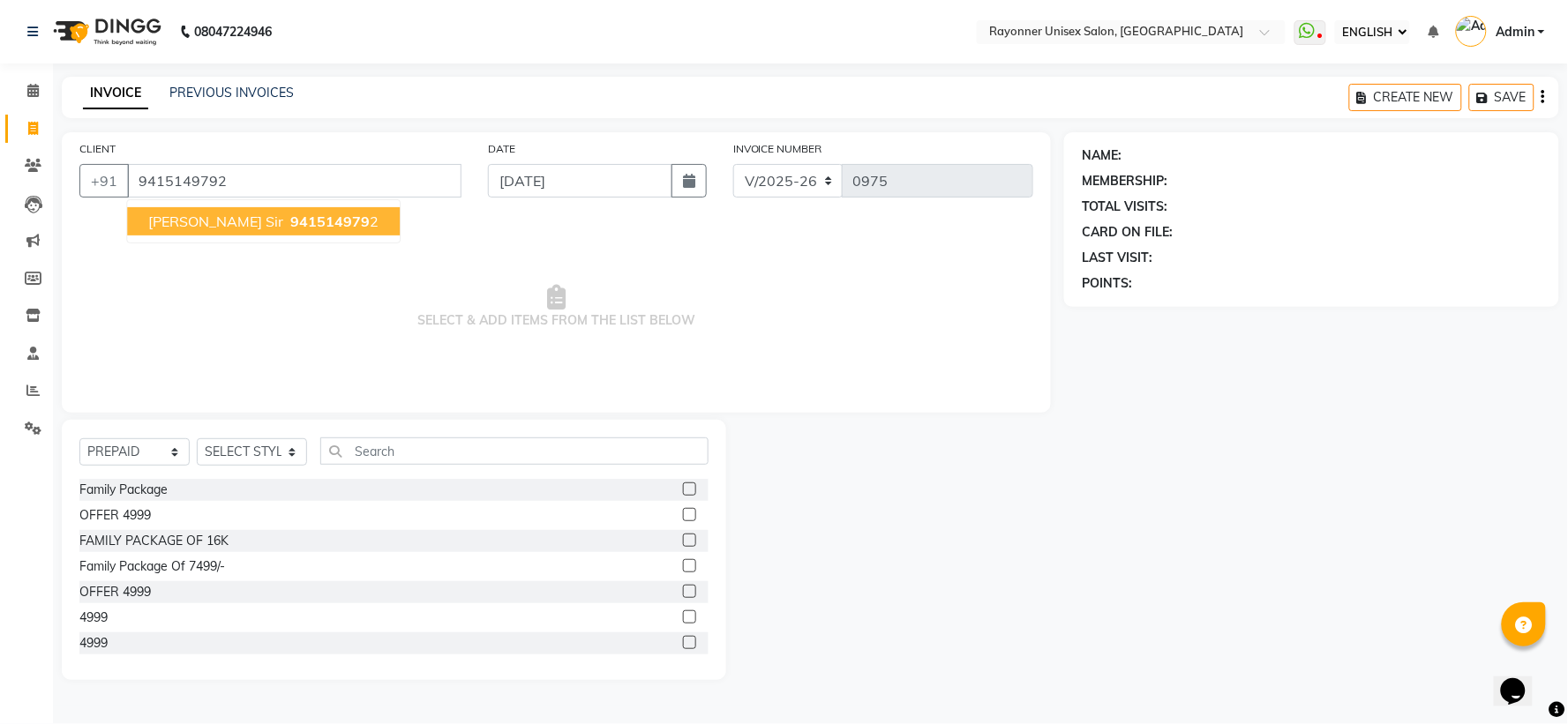 type on "9415149792" 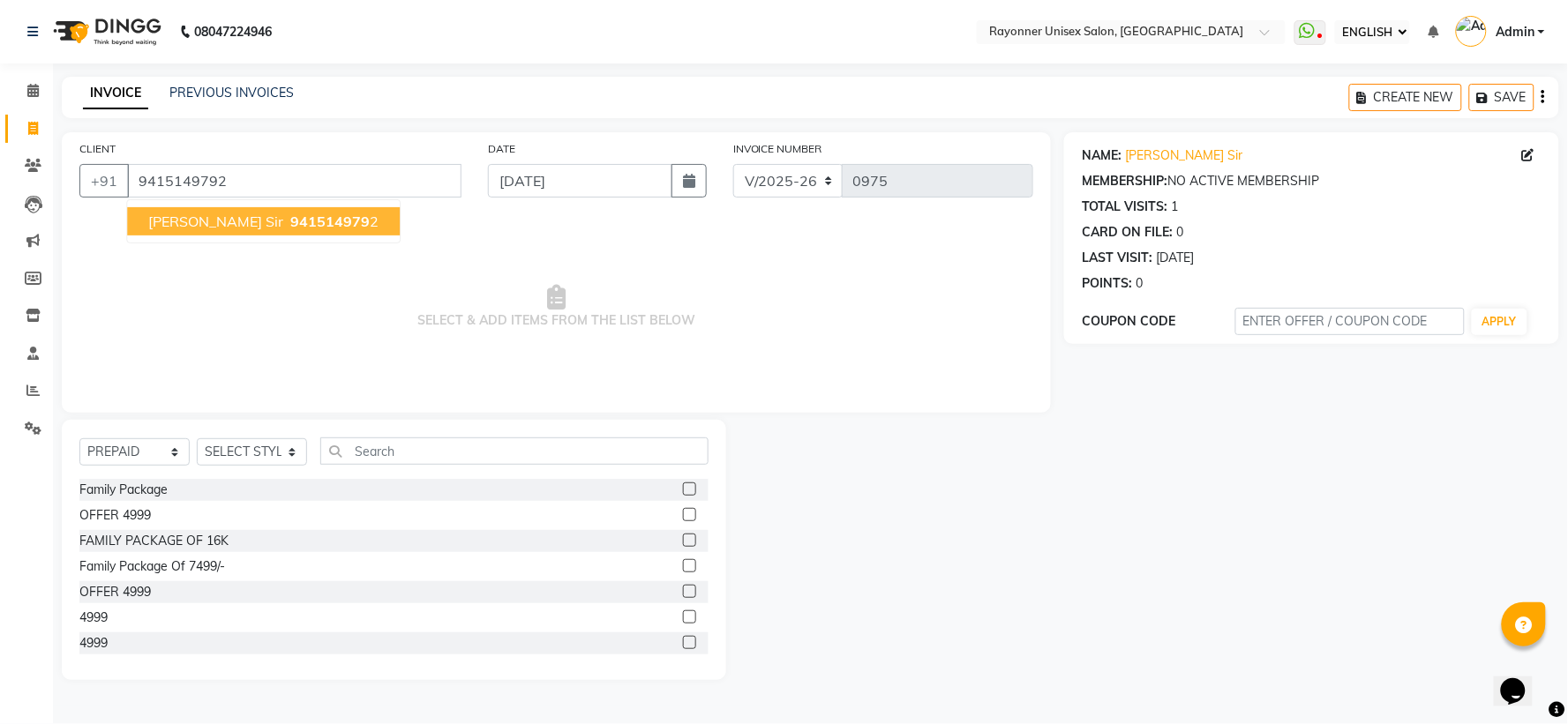 click on "[PERSON_NAME] Sir" at bounding box center [215, 221] 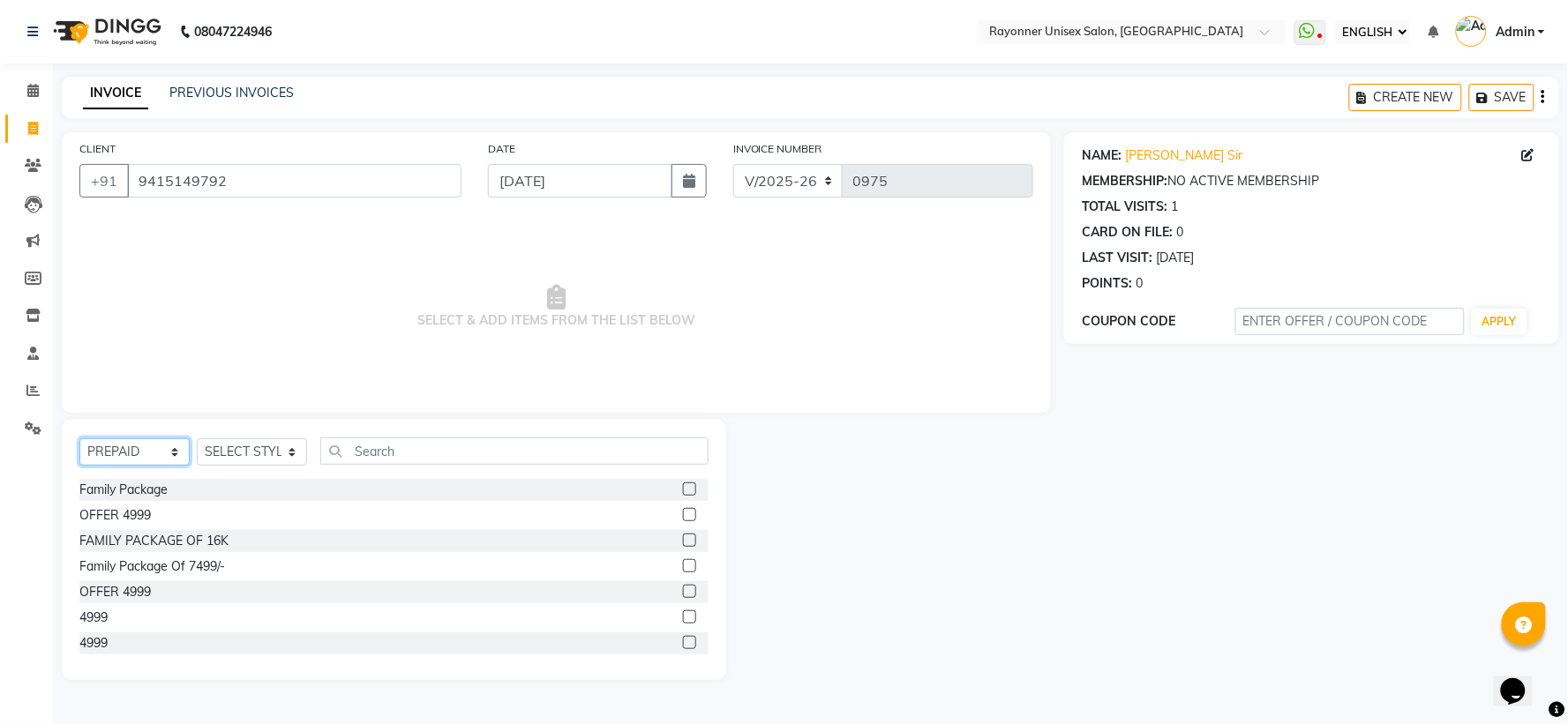 click on "SELECT  SERVICE  PRODUCT  MEMBERSHIP  PACKAGE VOUCHER PREPAID GIFT CARD" 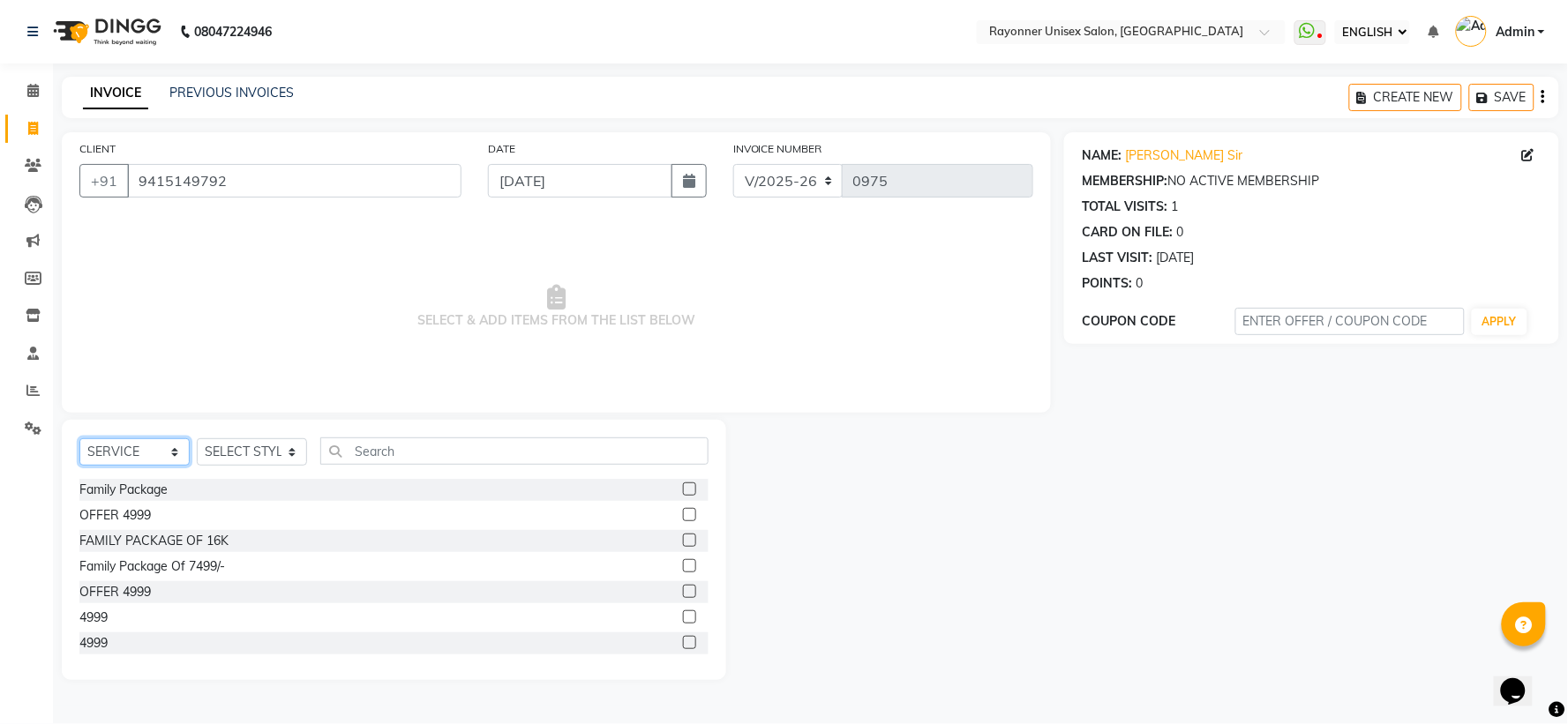 click on "SELECT  SERVICE  PRODUCT  MEMBERSHIP  PACKAGE VOUCHER PREPAID GIFT CARD" 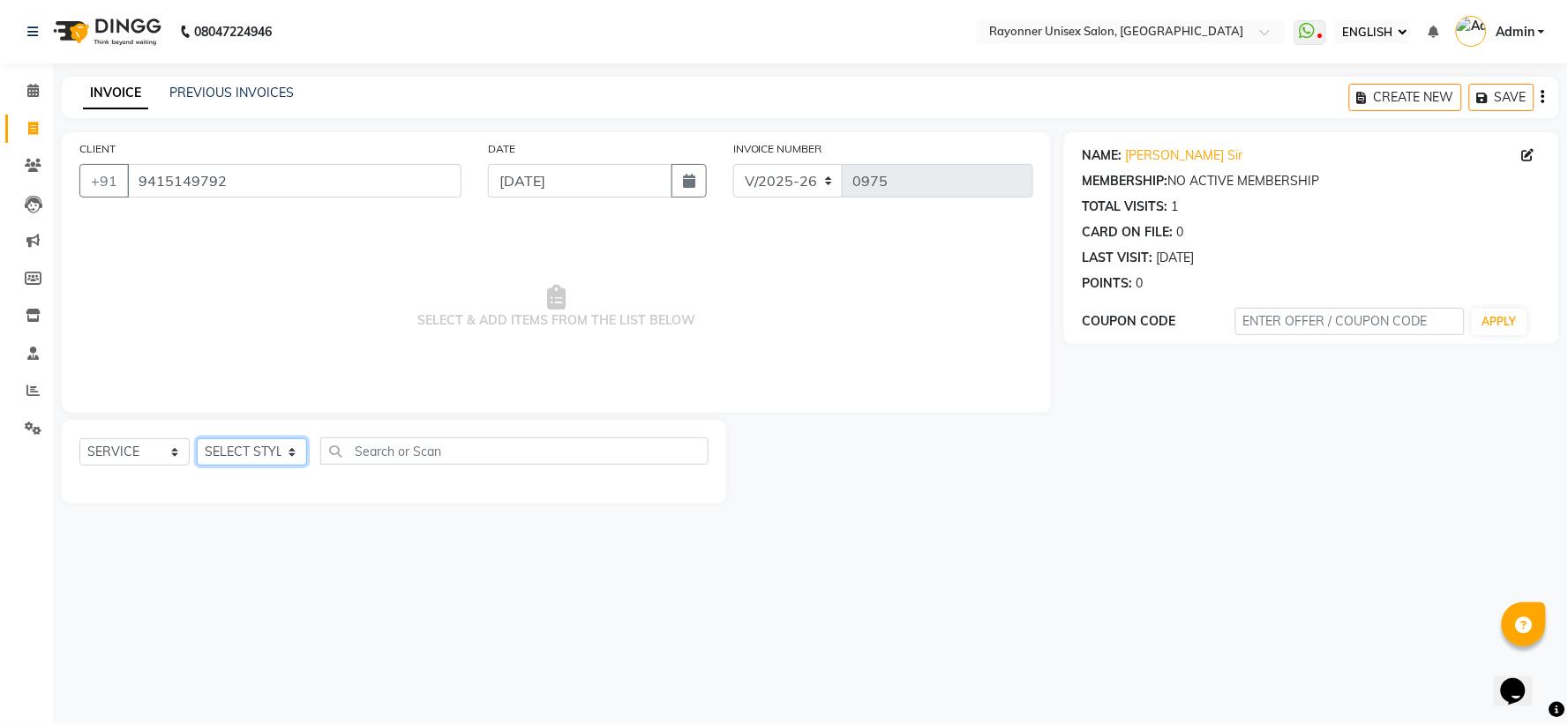 click on "SELECT STYLIST [PERSON_NAME] [PERSON_NAME] [PERSON_NAME] Varma [PERSON_NAME] [PERSON_NAME]" 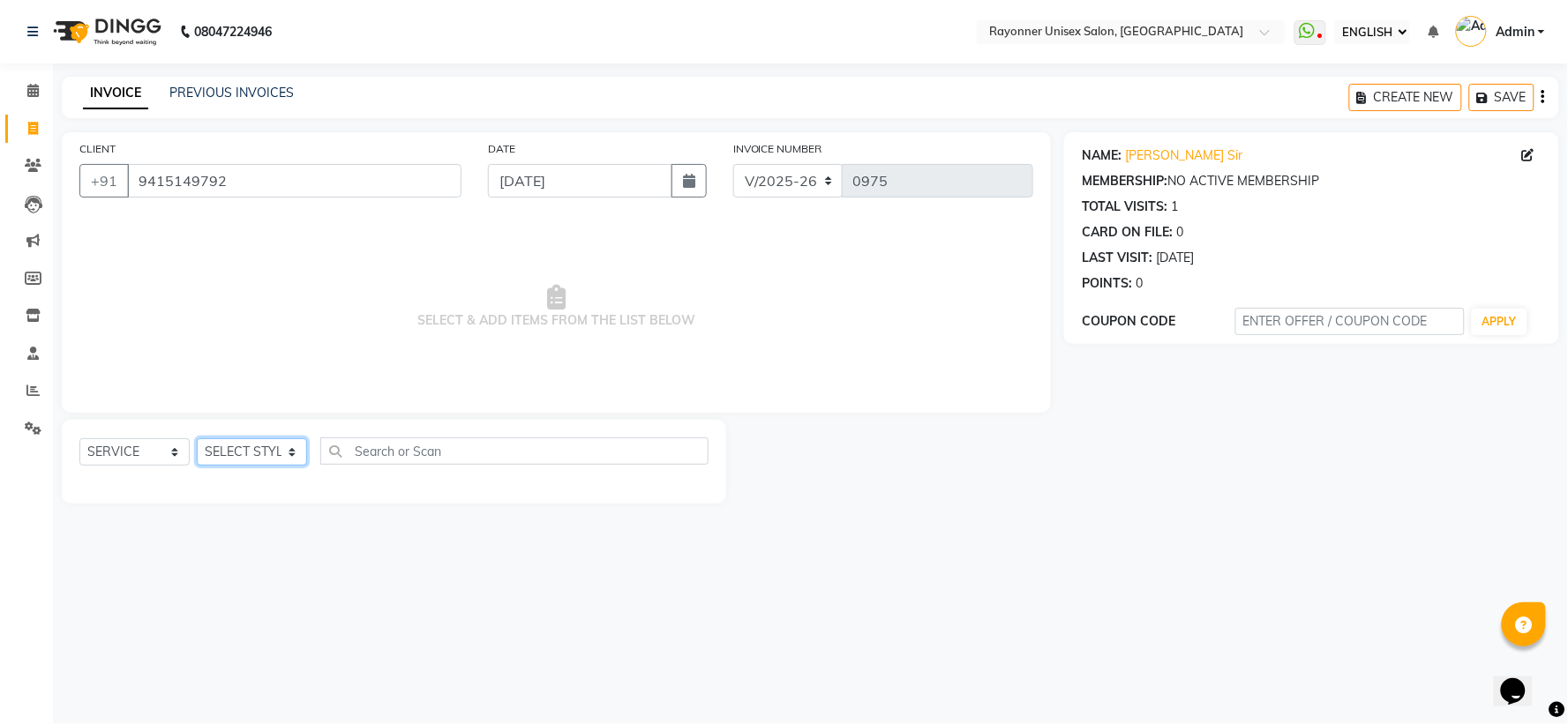 select on "74207" 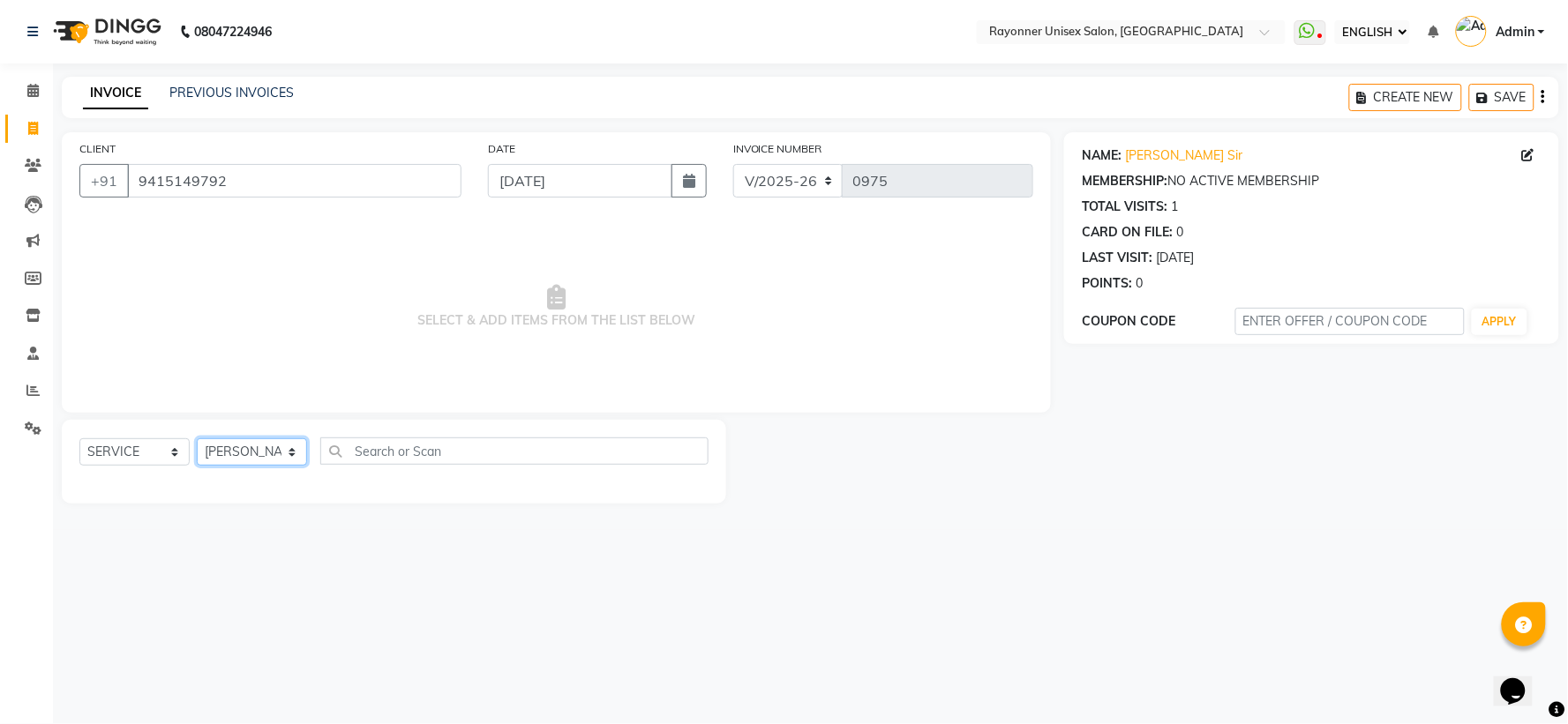 click on "SELECT STYLIST [PERSON_NAME] [PERSON_NAME] [PERSON_NAME] Varma [PERSON_NAME] [PERSON_NAME]" 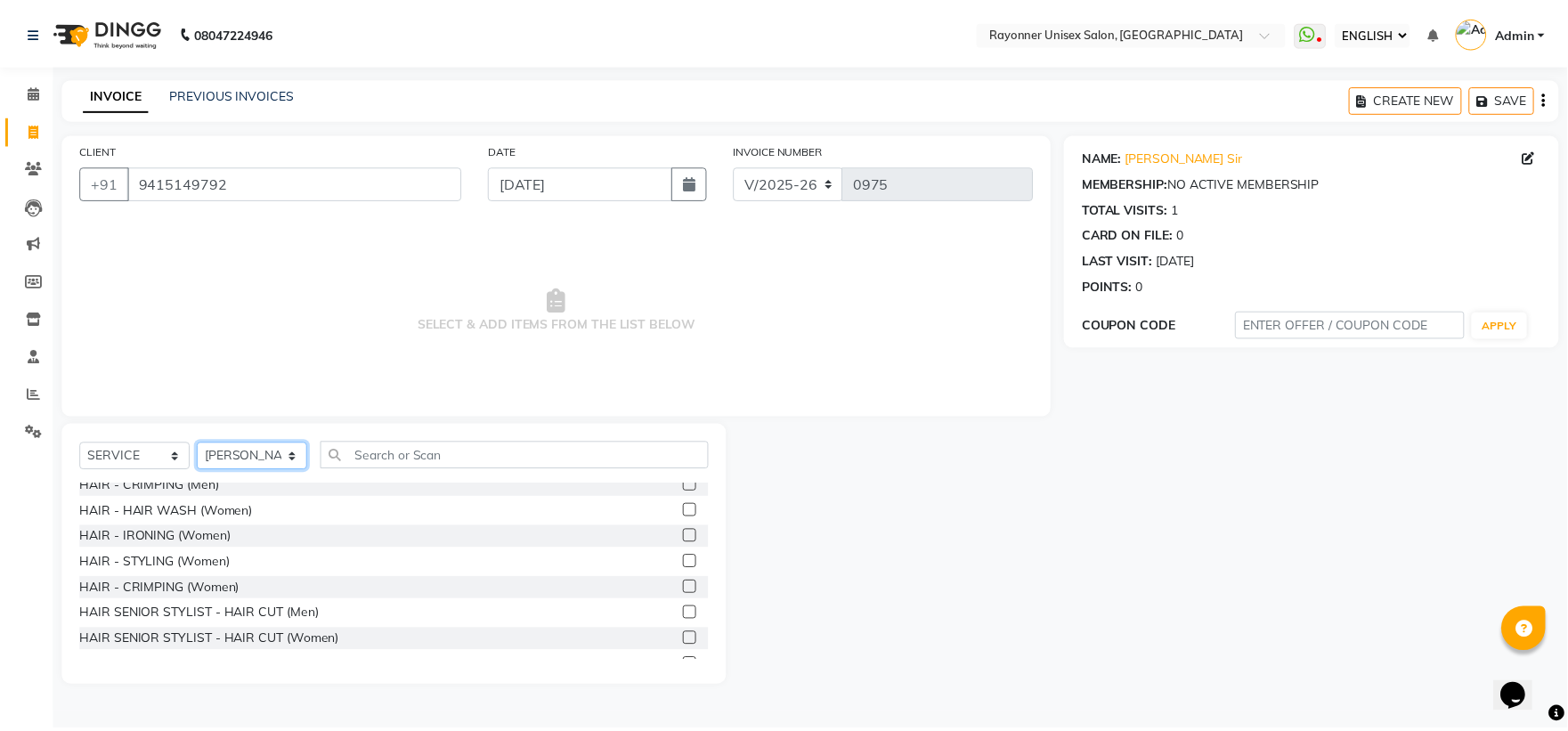 scroll, scrollTop: 1088, scrollLeft: 0, axis: vertical 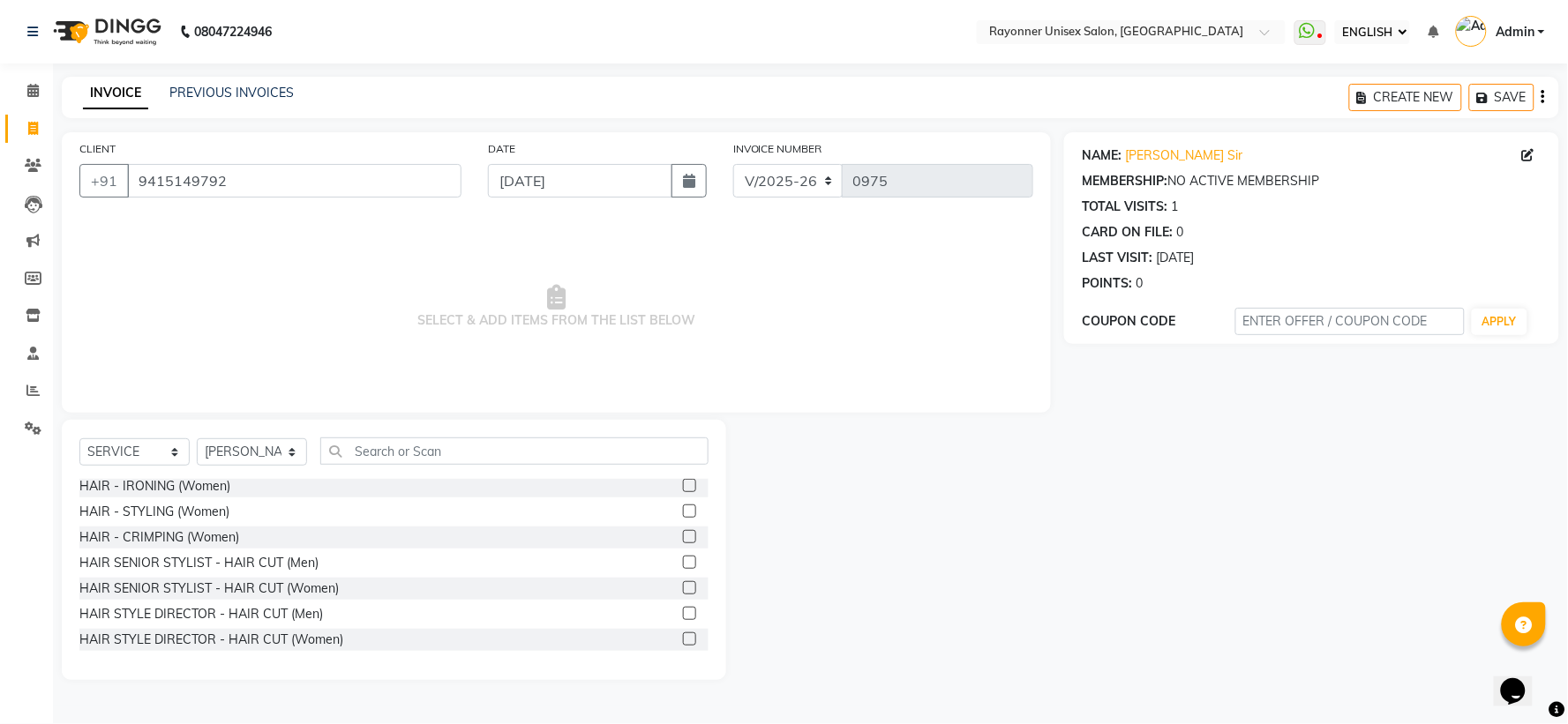 click 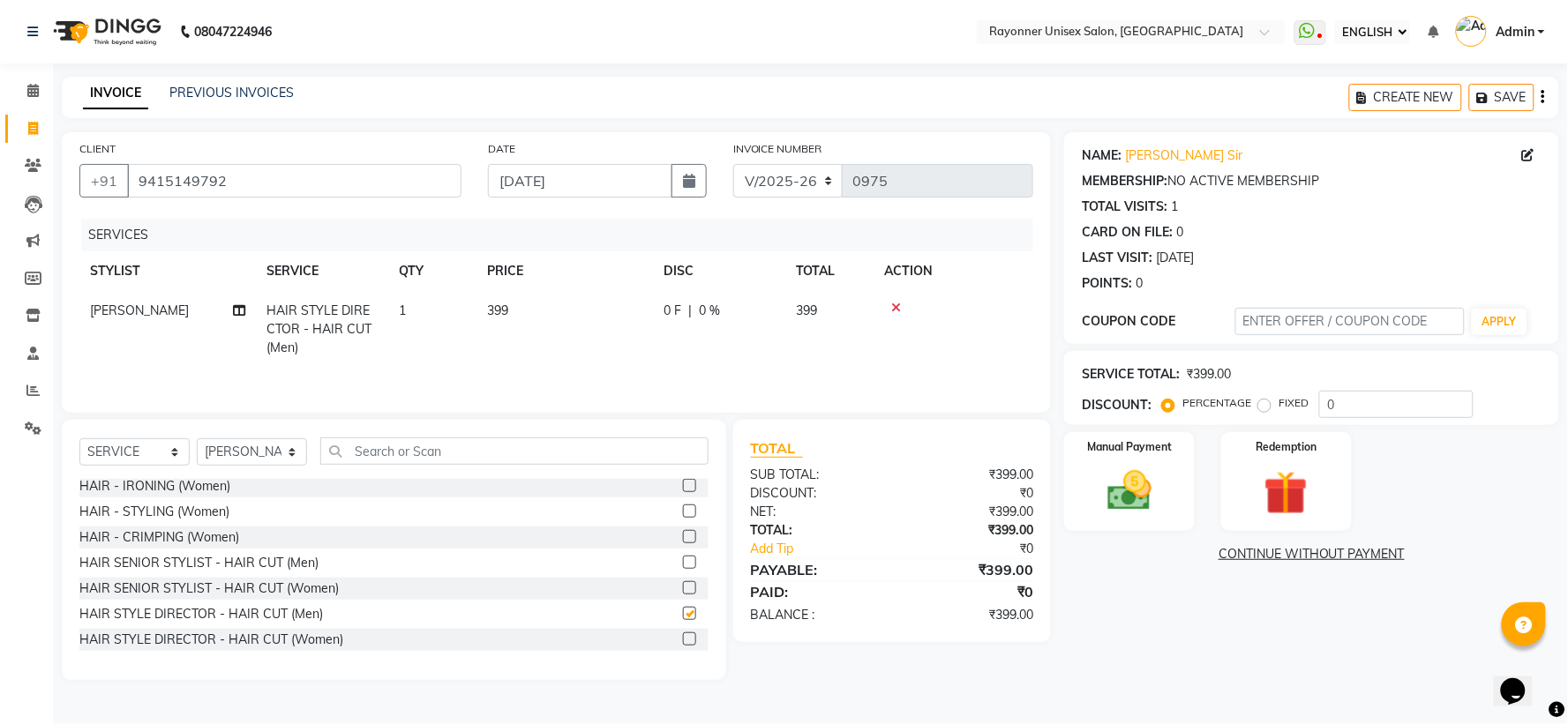 checkbox on "false" 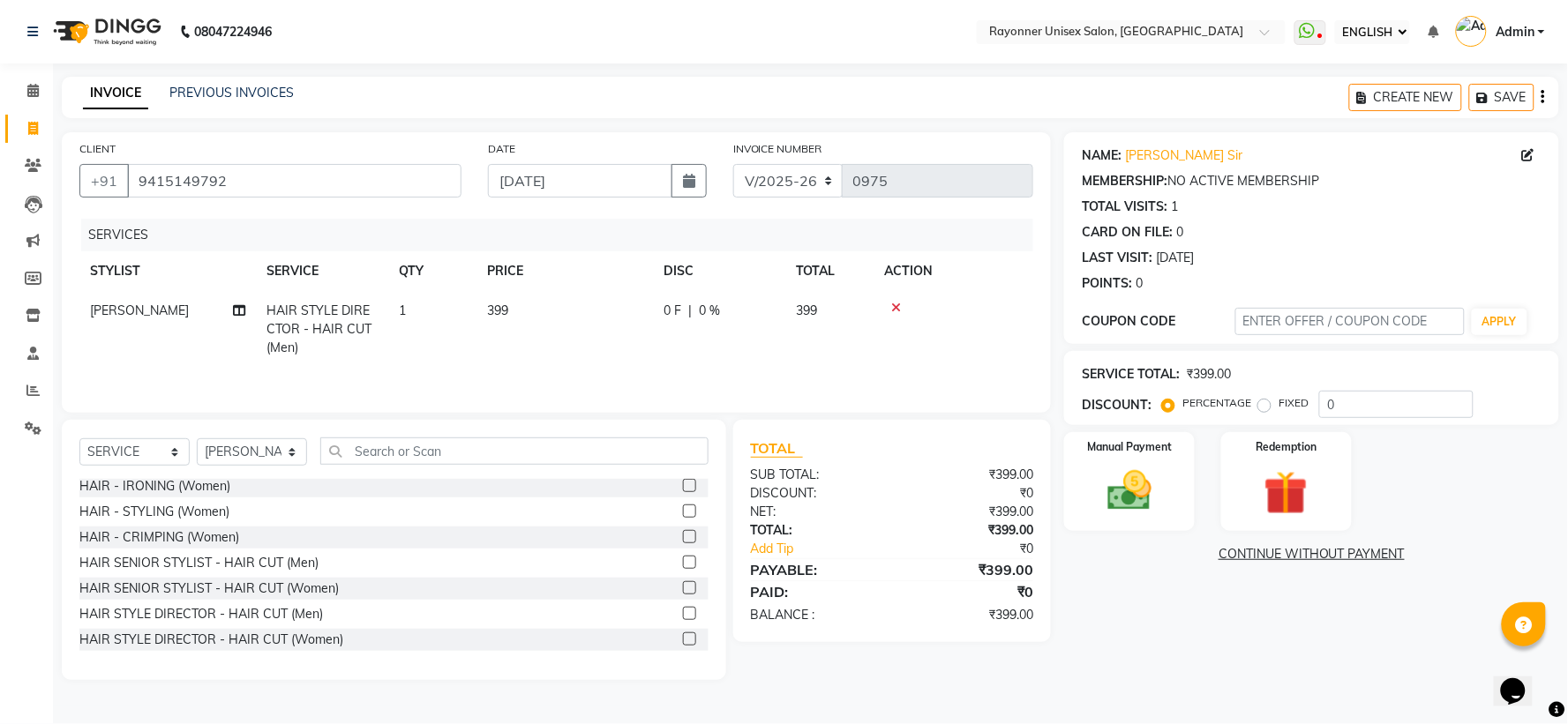 click on "399" 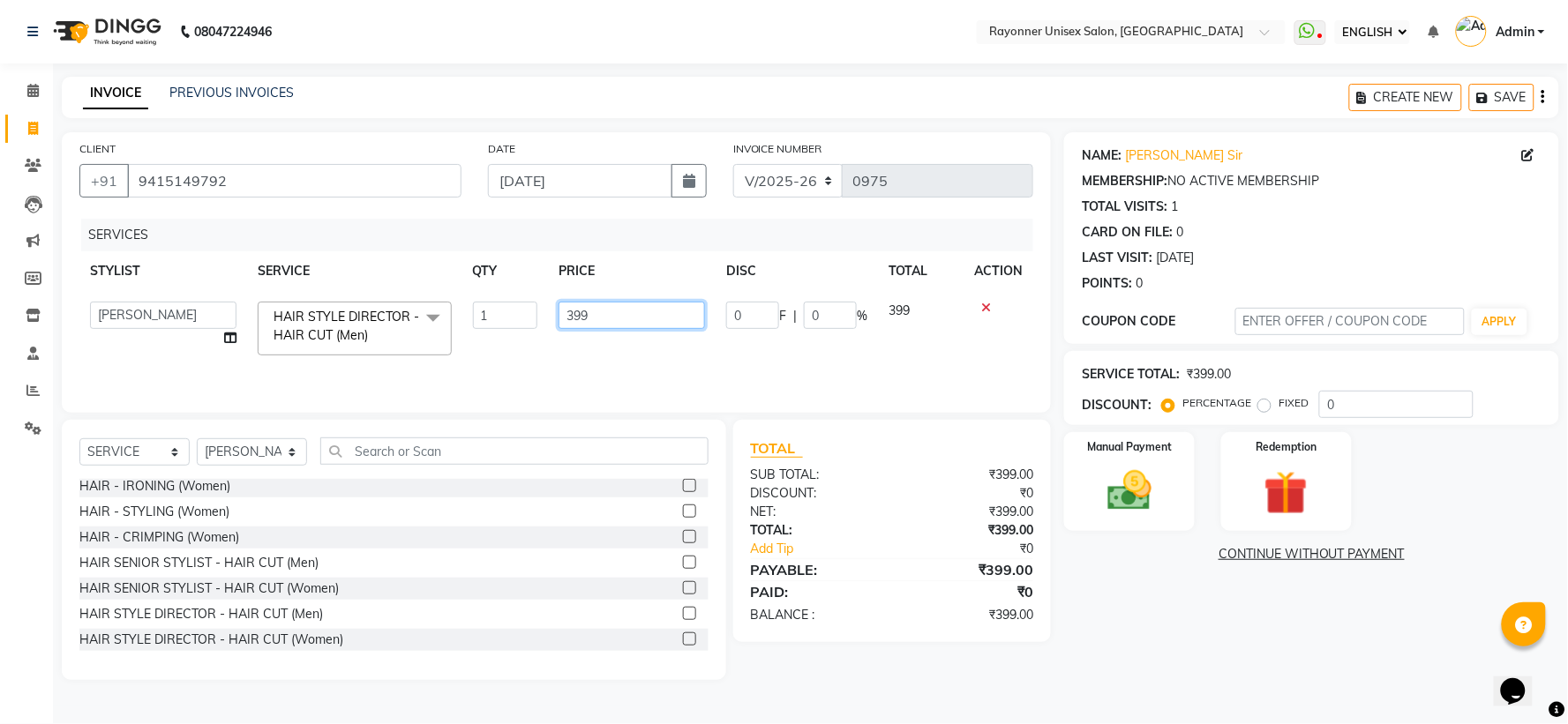 click on "399" 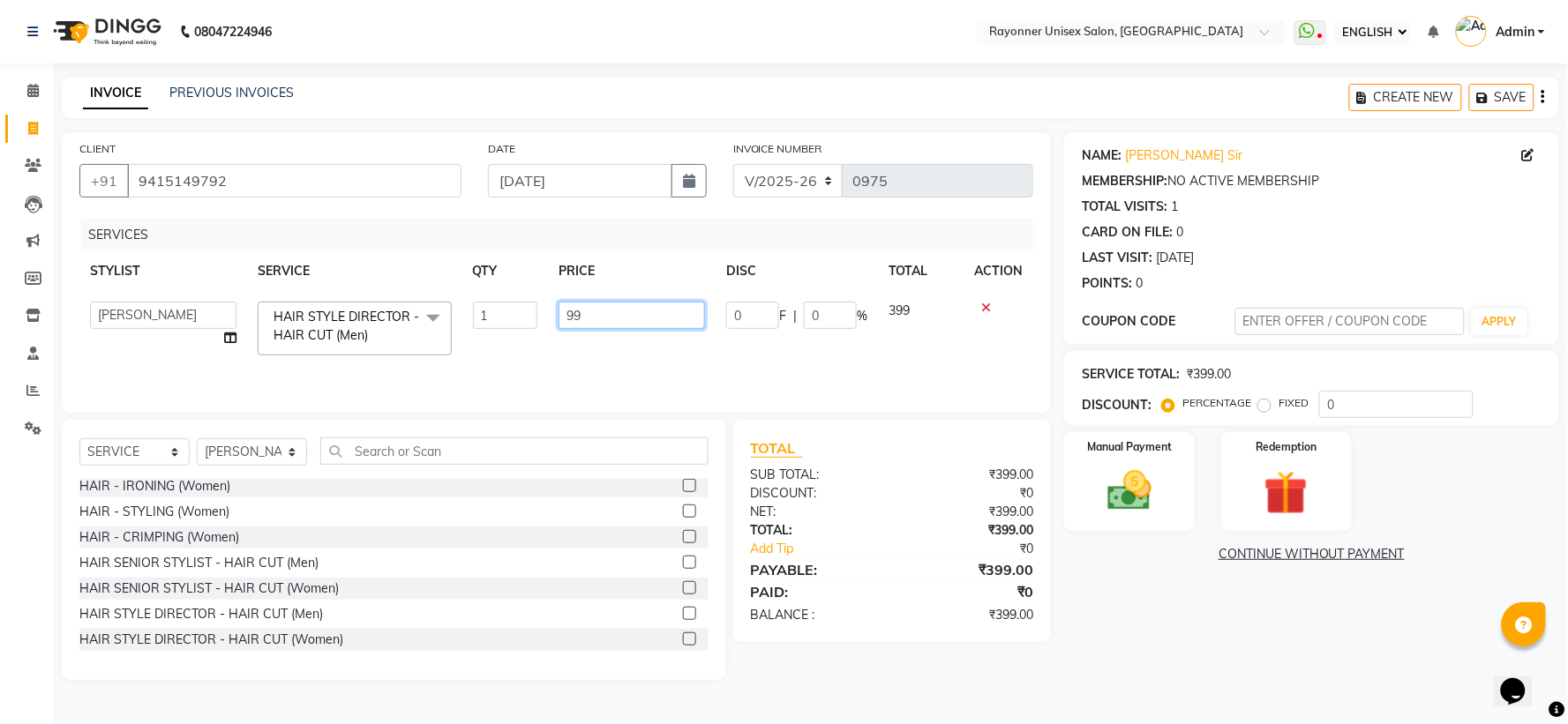 type on "299" 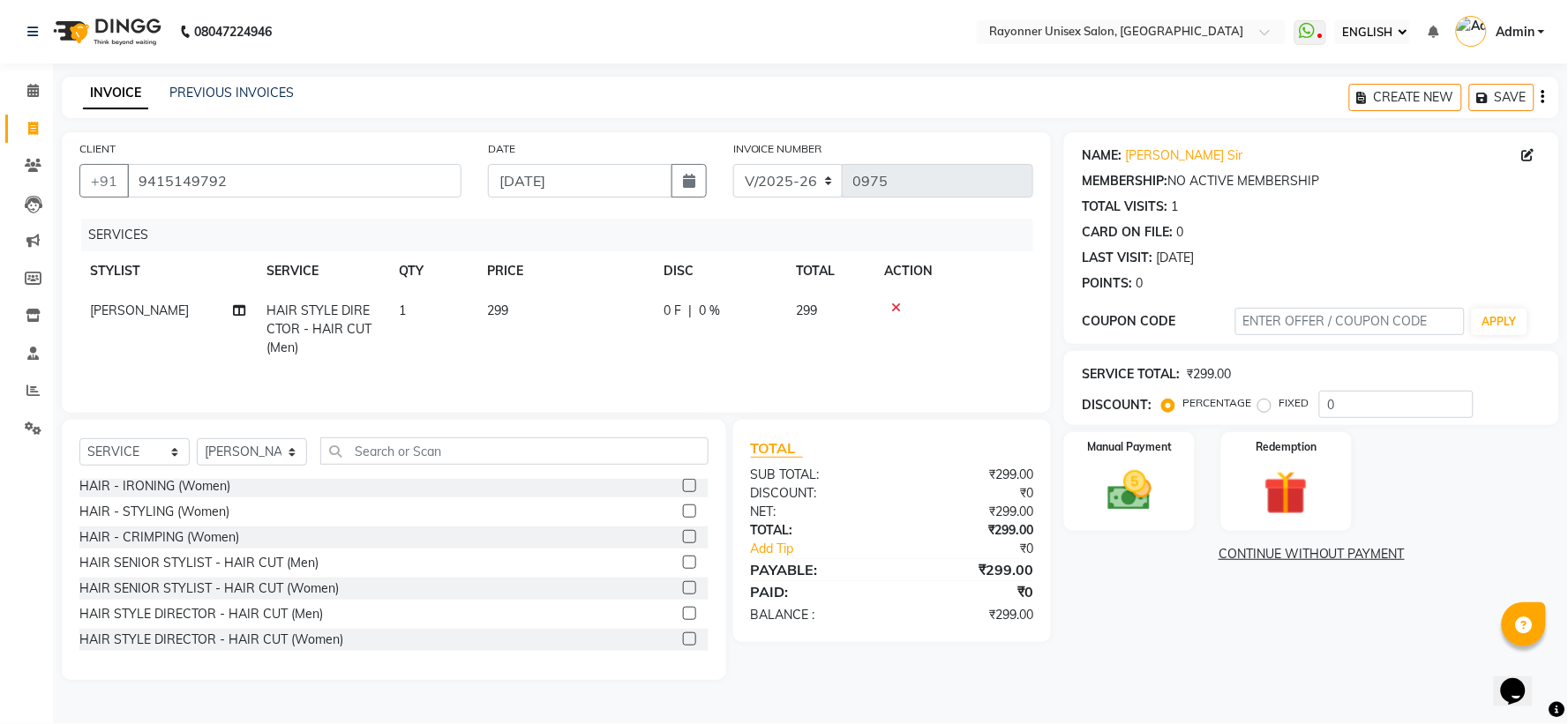 click on "[PERSON_NAME] HAIR STYLE DIRECTOR - HAIR CUT (Men) 1 299 0 F | 0 % 299" 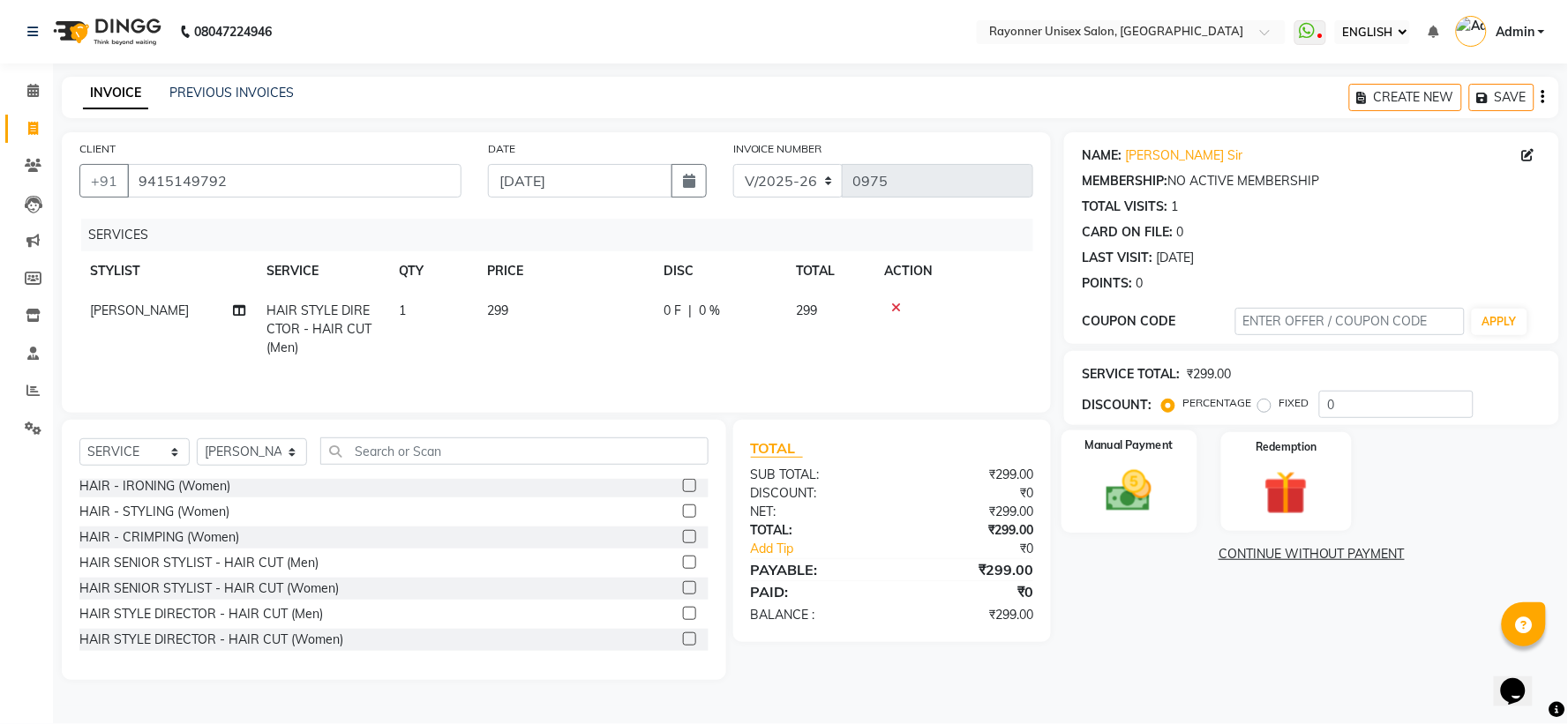 click 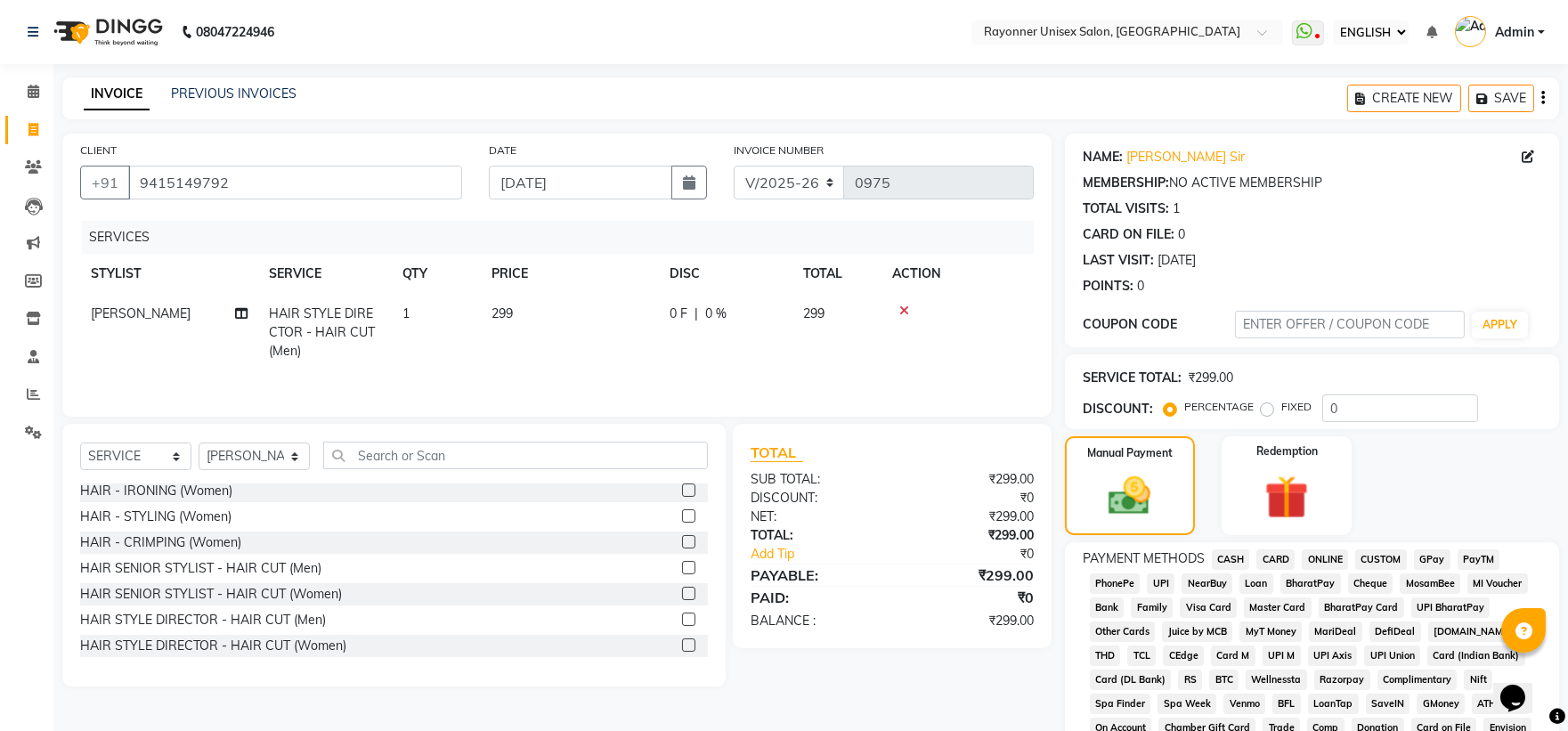 click on "CASH" 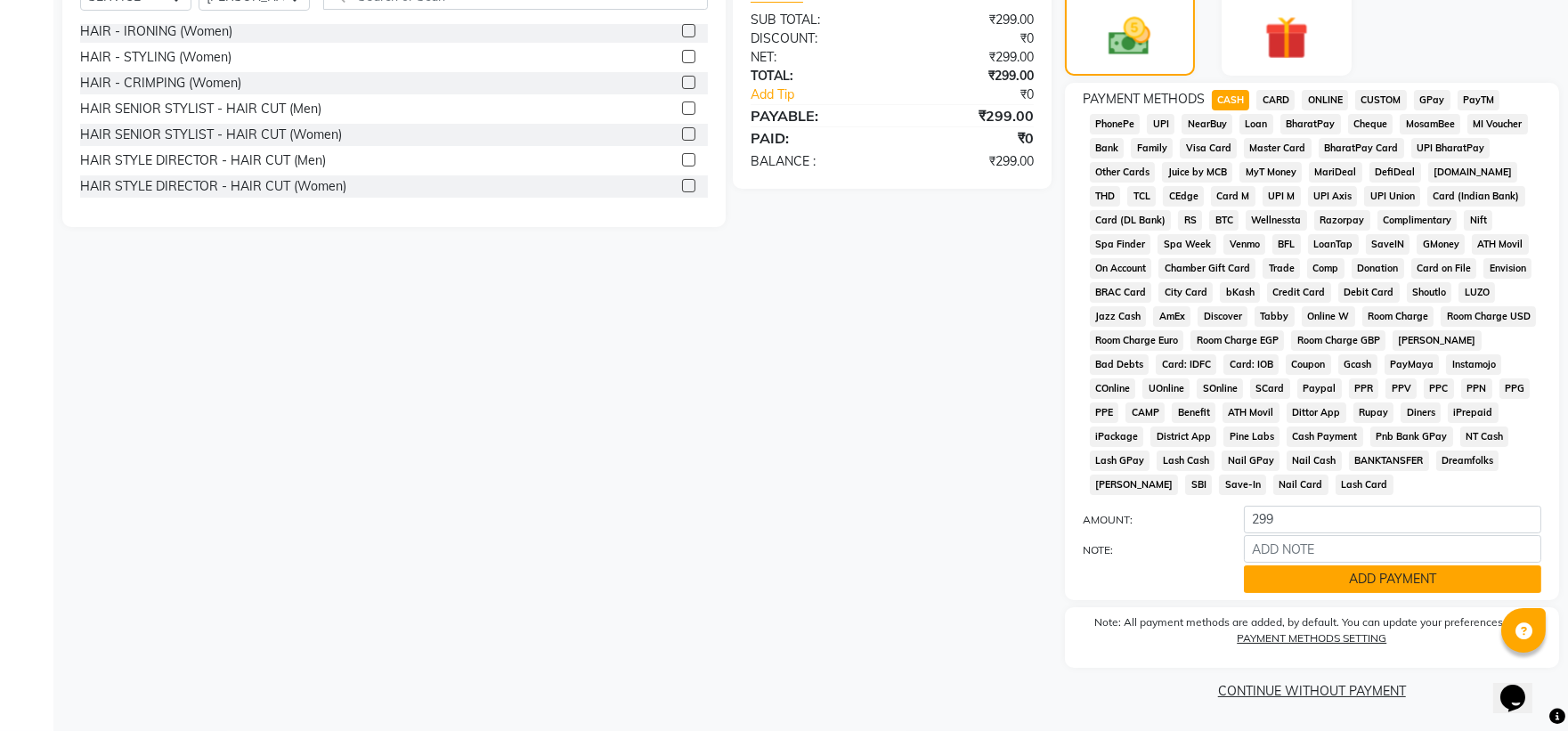 click on "ADD PAYMENT" 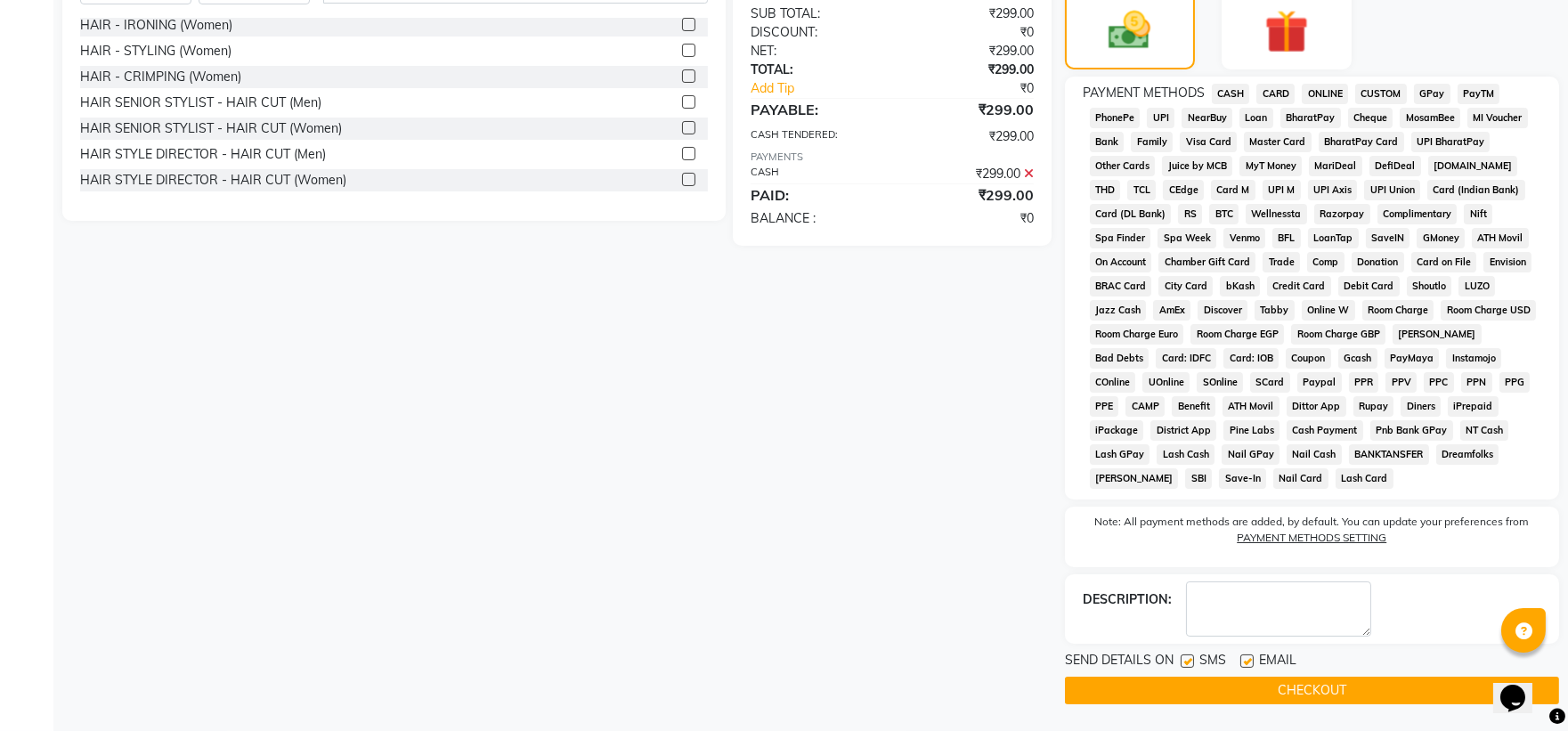 scroll, scrollTop: 468, scrollLeft: 0, axis: vertical 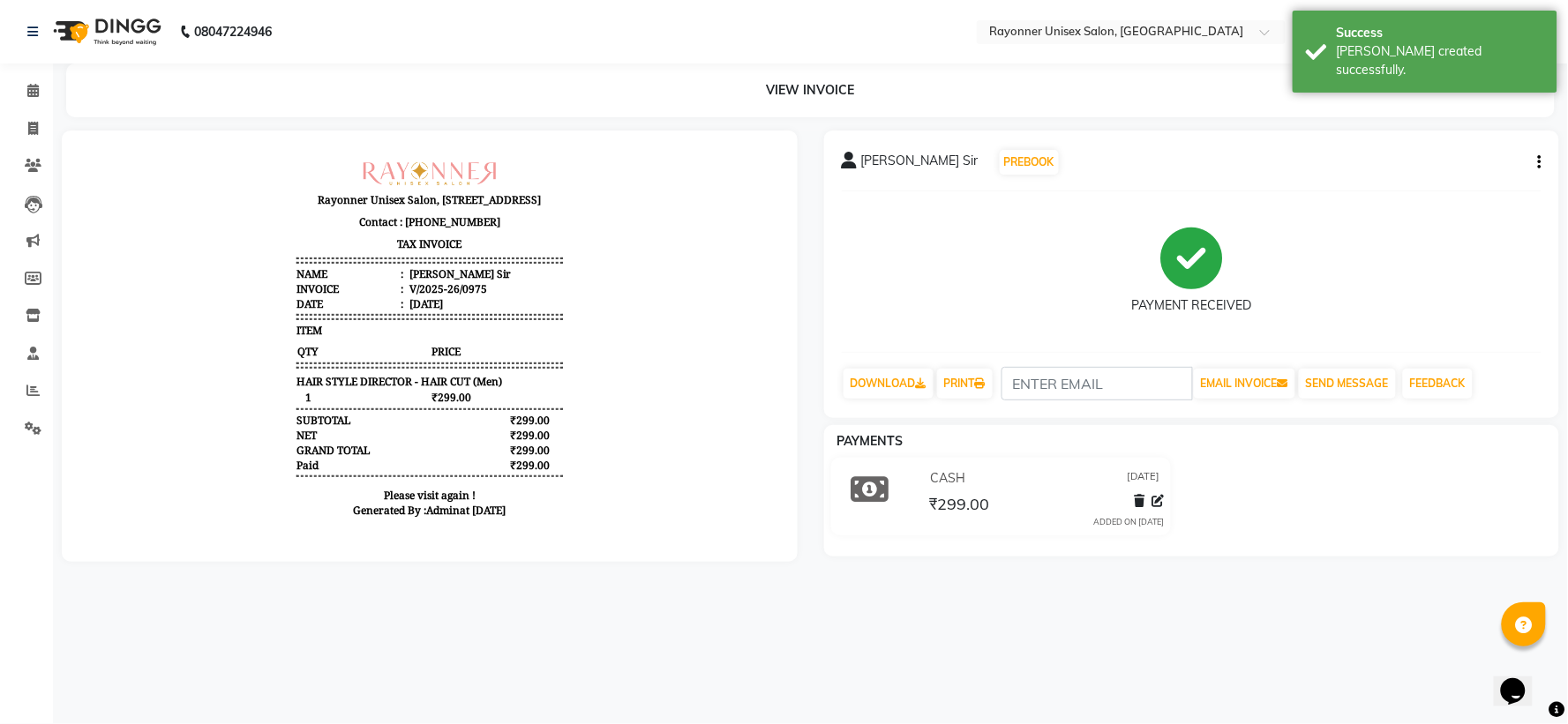 click on "08047224946 Select Location × Rayonner Unisex Salon, [GEOGRAPHIC_DATA]  WhatsApp Status  ✕ Status:  Disconnected Most Recent Message: [DATE]     07:28 PM Recent Service Activity: [DATE]     10:00 PM  08047224946 Whatsapp Settings English ENGLISH Español العربية मराठी हिंदी ગુજરાતી தமிழ் 中文 NOTIFICATIONS NOTHING TO SHOW Admin Manage Profile CHANGE PASSWORD Sign out  Version:3.15.4  ☀ Rayonner Unisex Salon, Gold Plaza  CALENDAR  INVOICE  CLIENTS  LEADS   MARKETING  MEMBERS  INVENTORY  STAFF  REPORTS  SETTINGS COMPLETED INPROGRESS UPCOMING DROPPED TENTATIVE CHECK-IN CONFIRM BOOKINGS Generate Report SEGMENTS Page Builder  VIEW INVOICE      [PERSON_NAME] Sir  PREBOOK   PAYMENT RECEIVED  DOWNLOAD  PRINT   EMAIL INVOICE   SEND MESSAGE FEEDBACK  PAYMENTS CASH [DATE] ₹299.00  ADDED ON [DATE]" at bounding box center (784, 362) 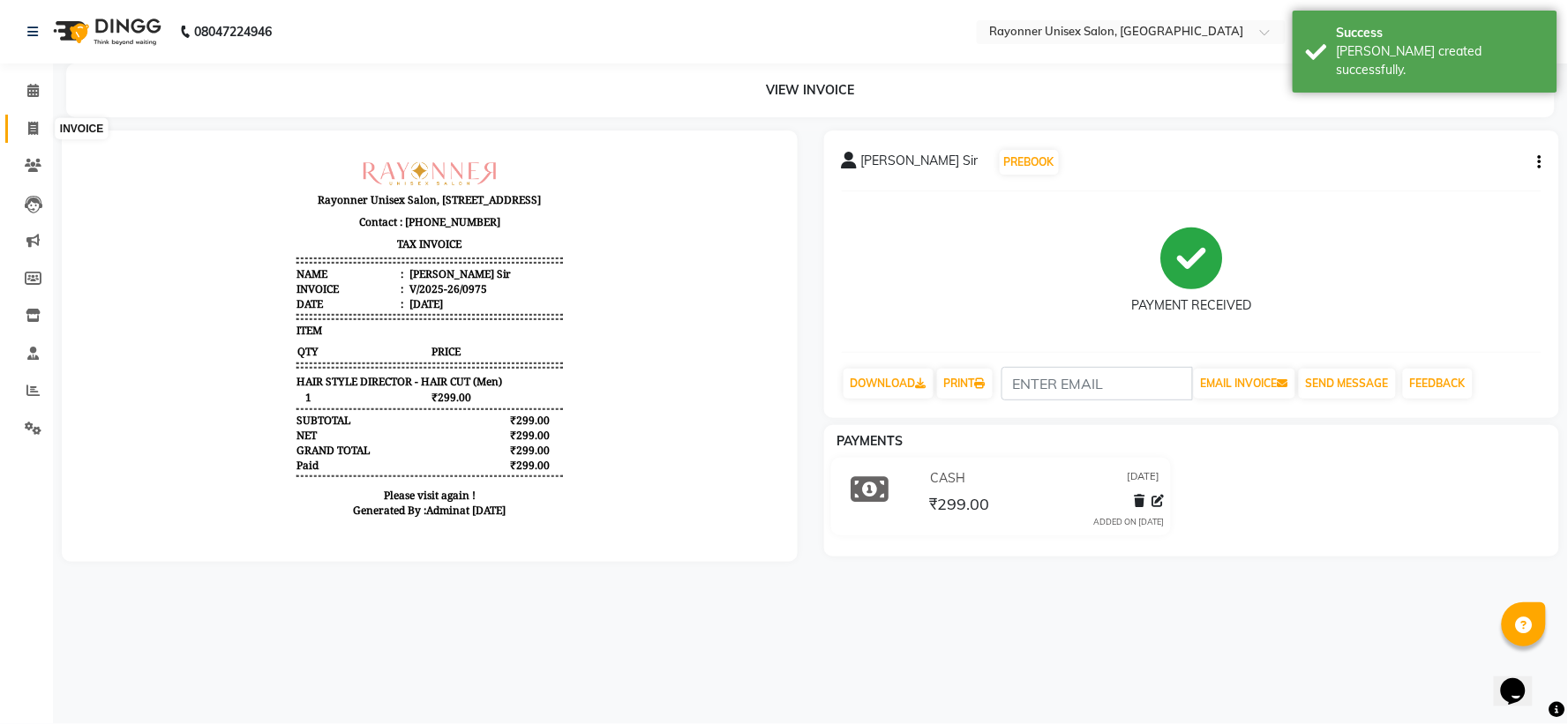 click 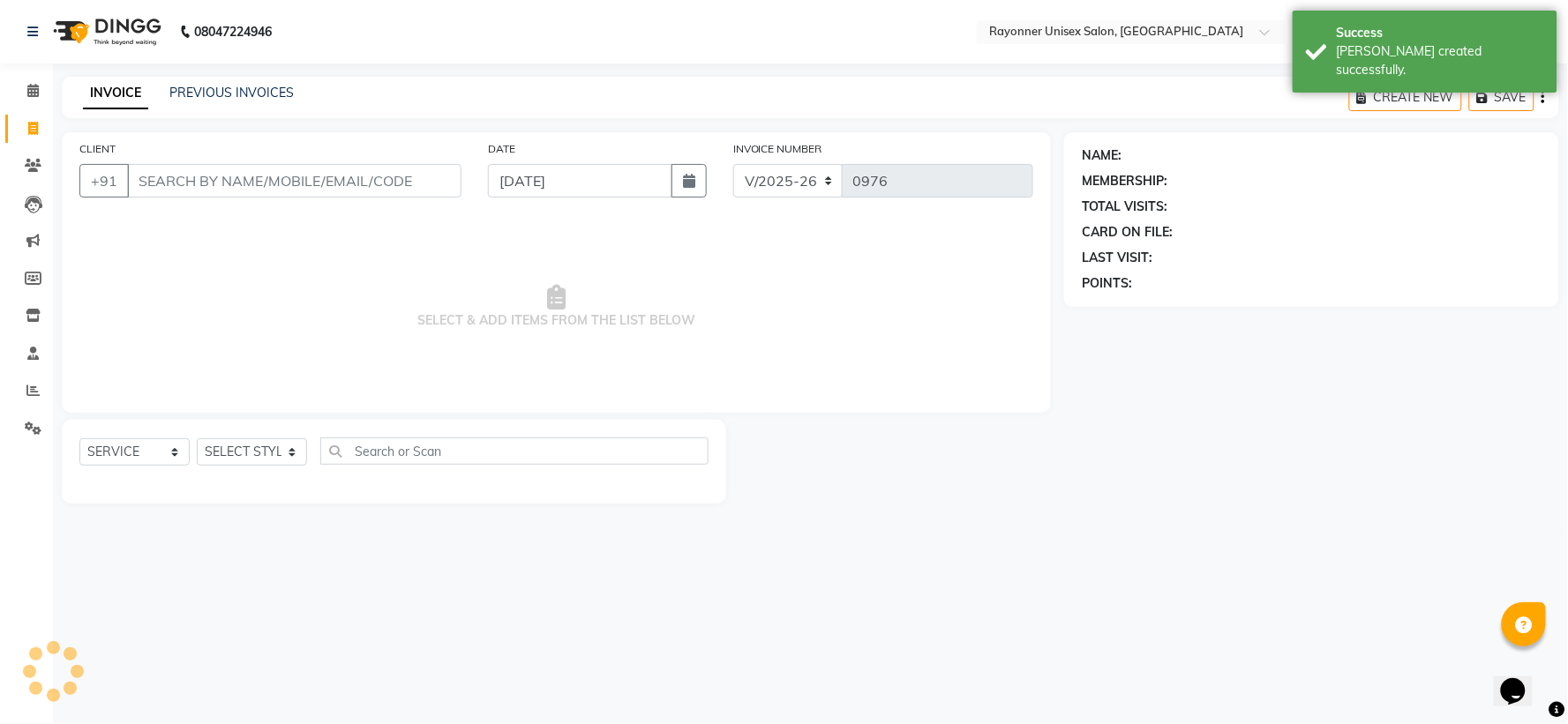 select on "P" 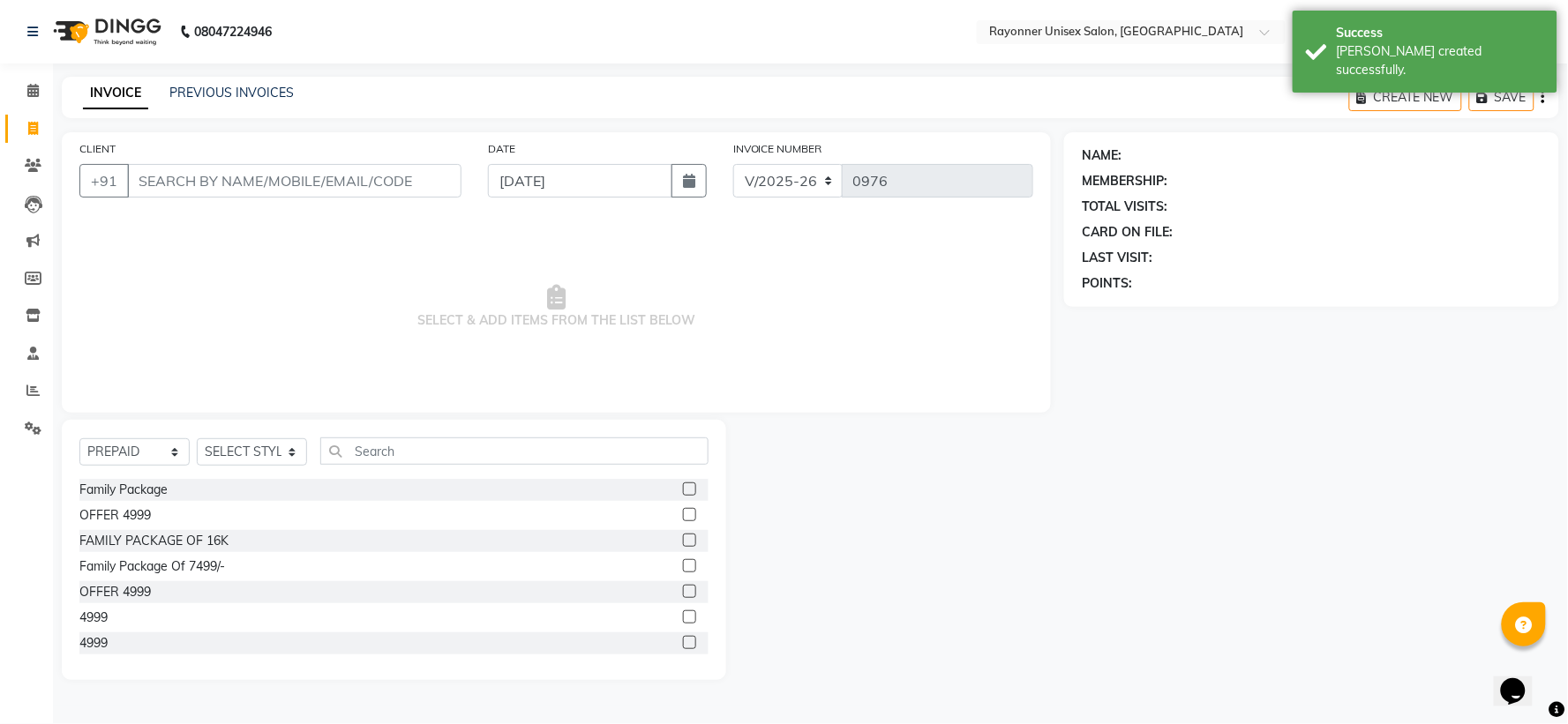 click on "CLIENT" at bounding box center [294, 181] 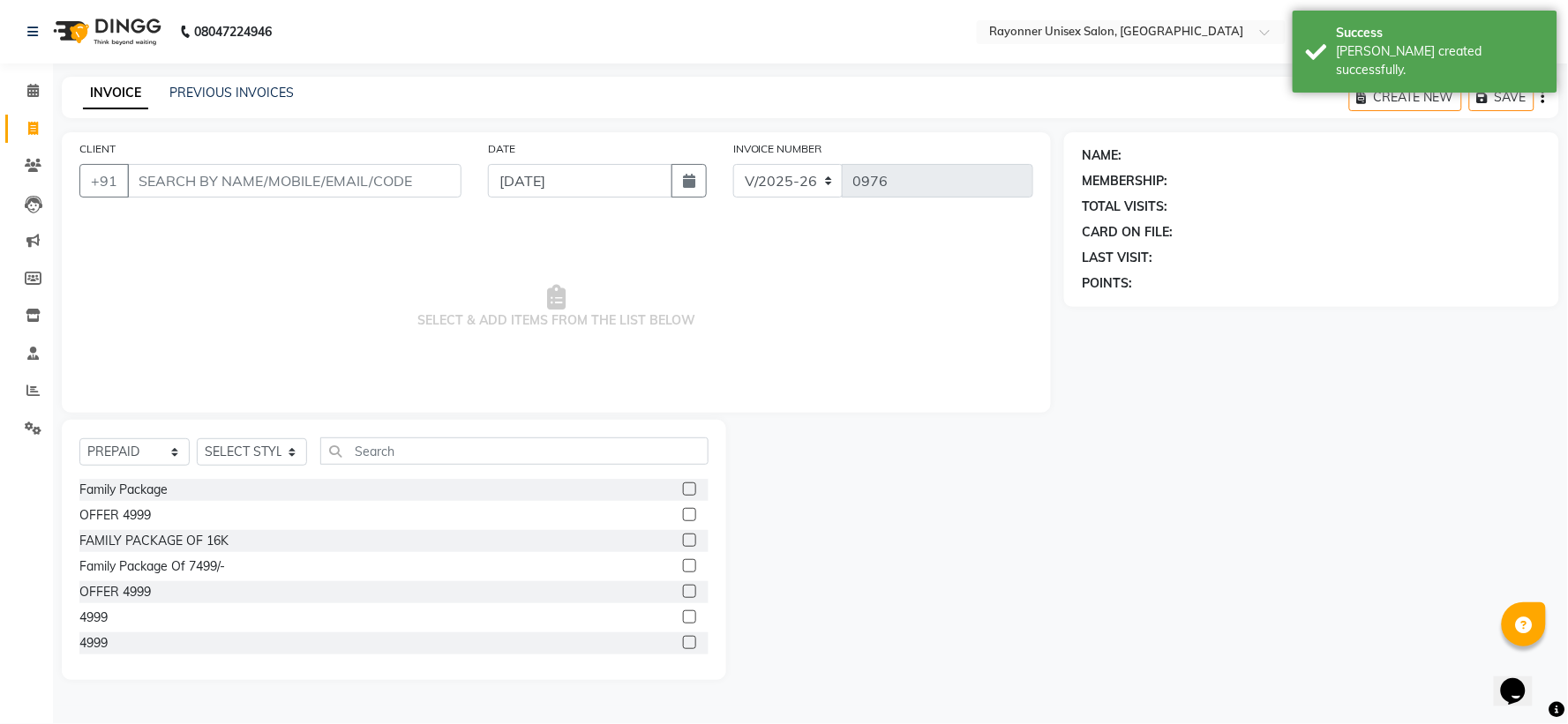 click on "CLIENT" at bounding box center (294, 181) 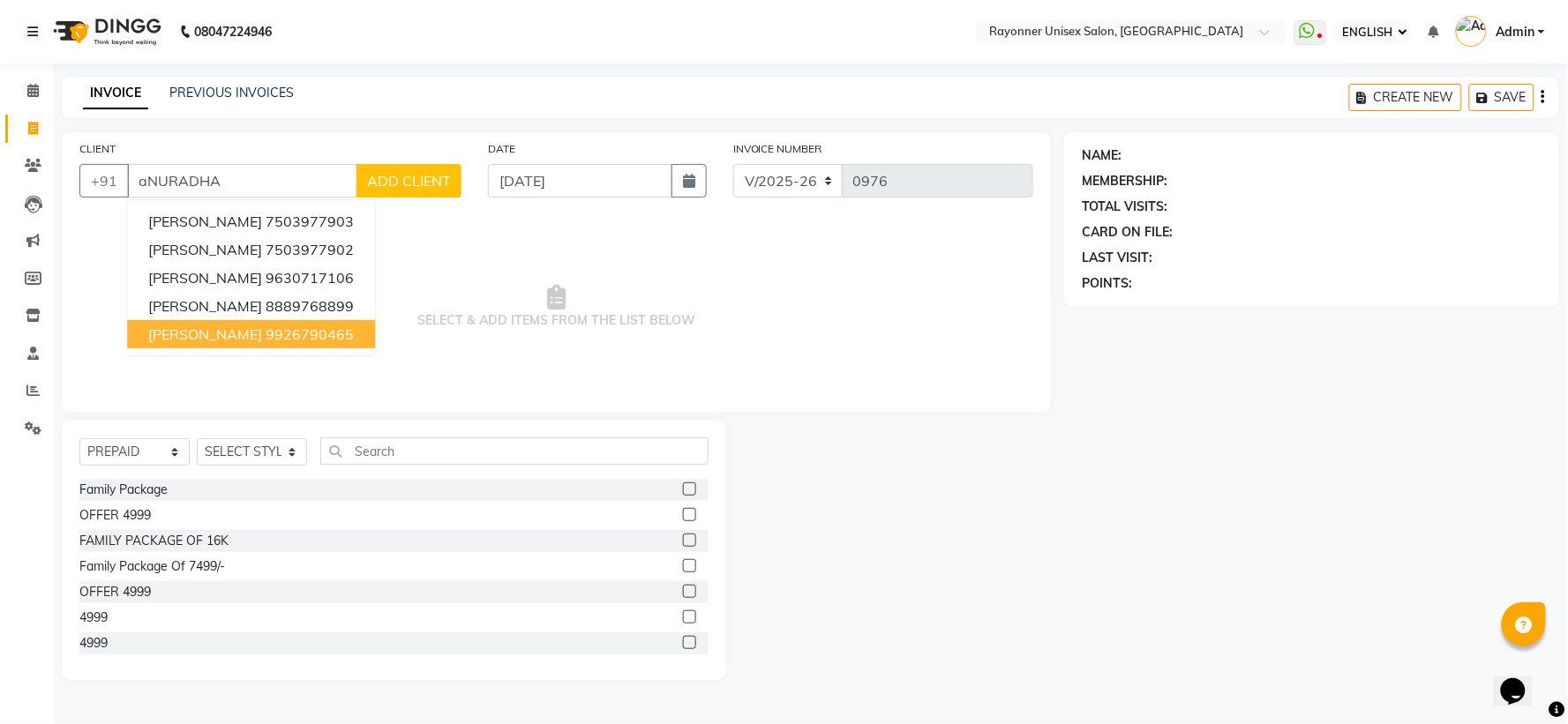 click on "[PERSON_NAME]" at bounding box center (205, 334) 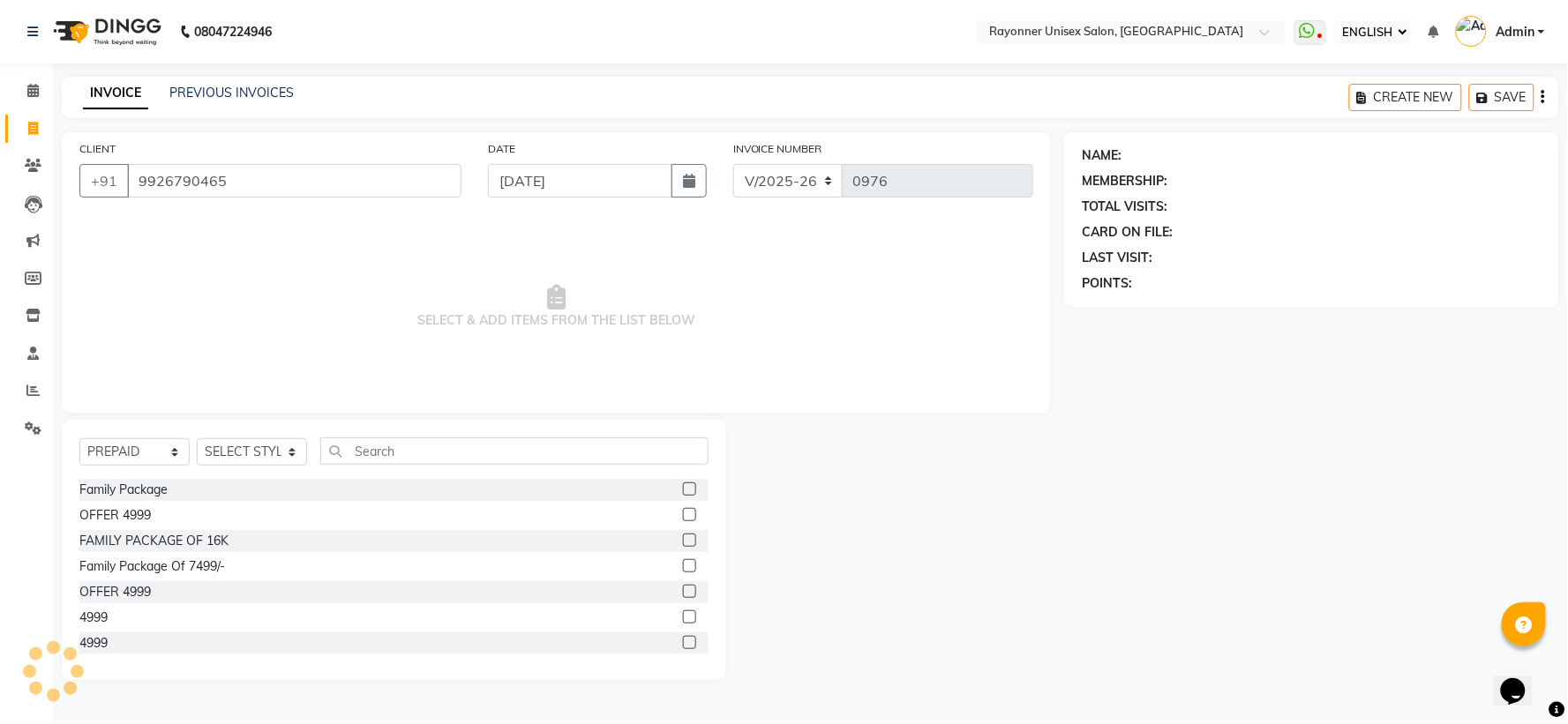 type on "9926790465" 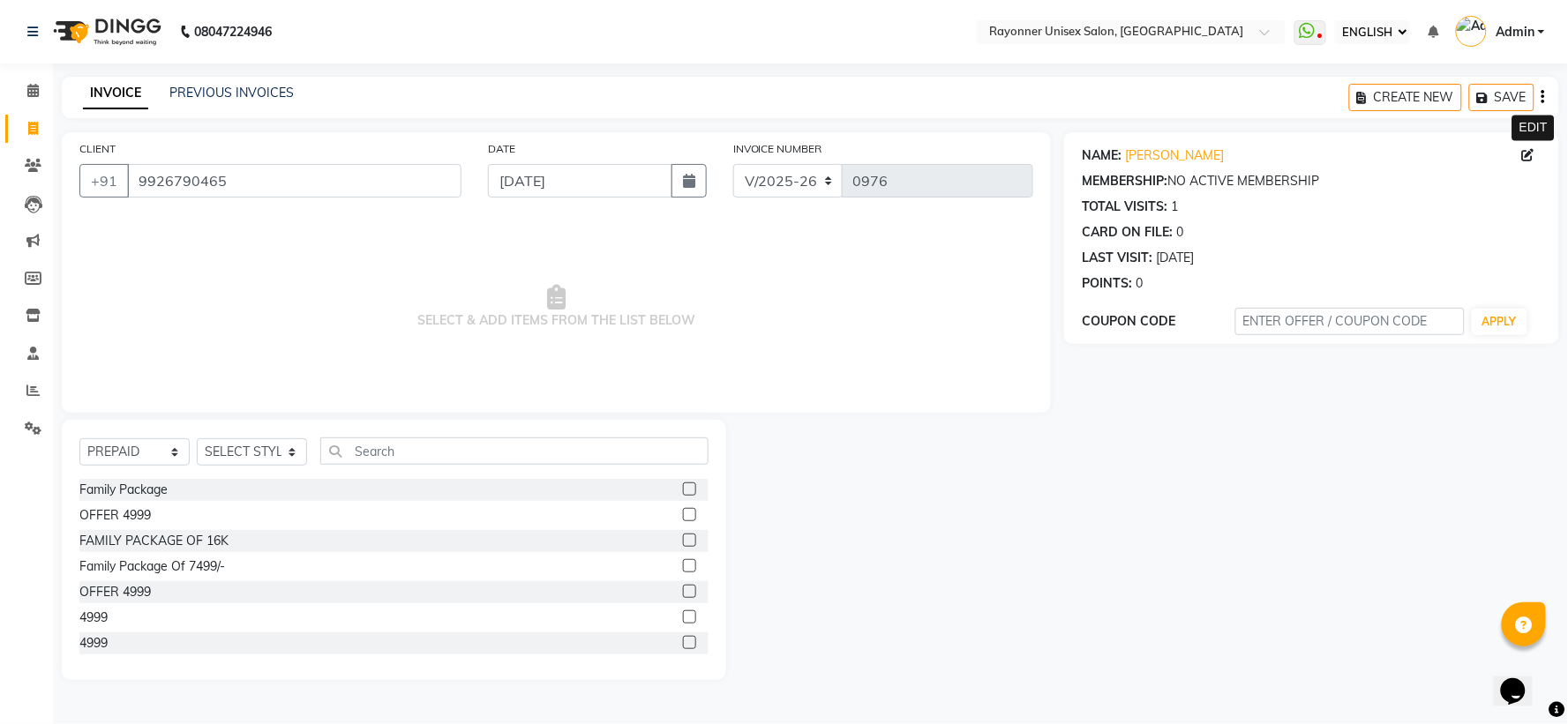 click 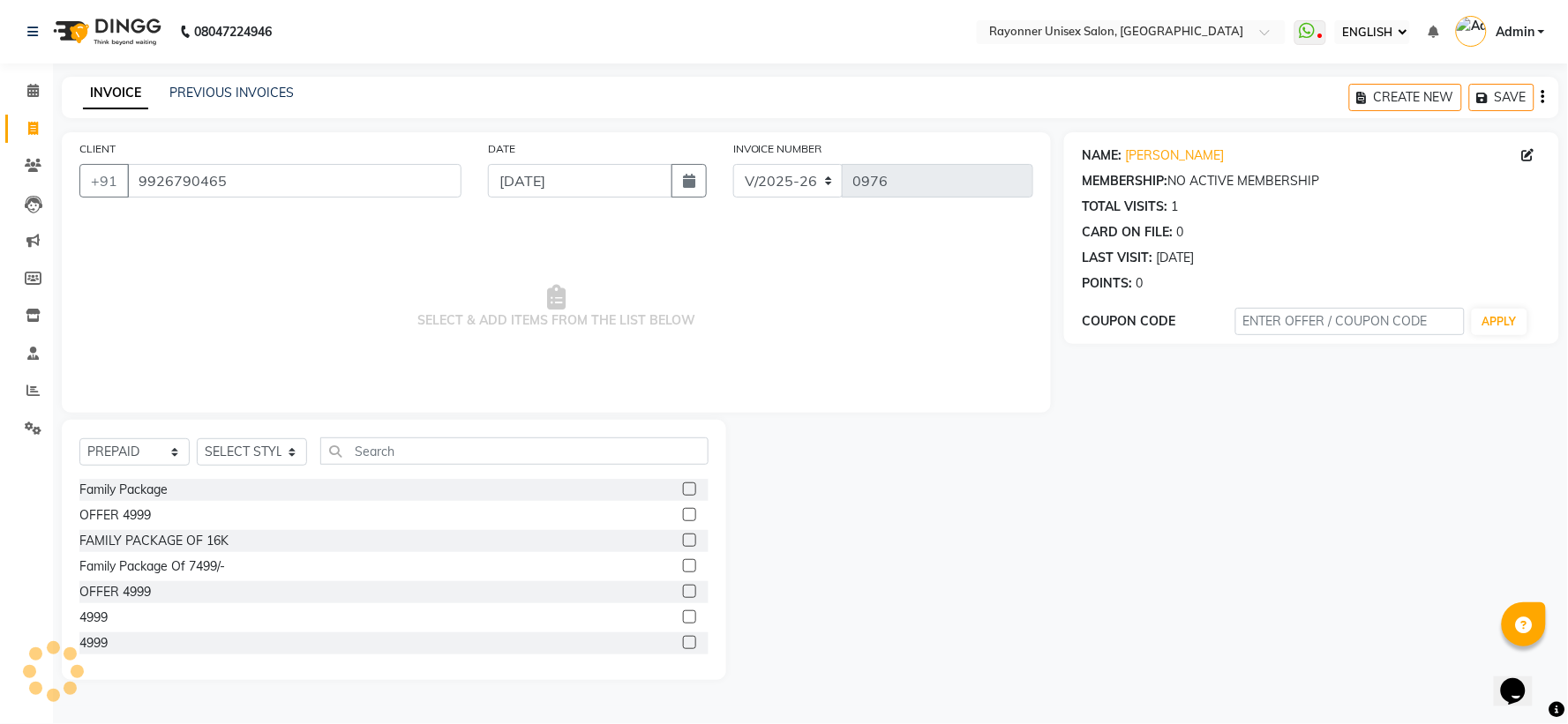 select on "[DEMOGRAPHIC_DATA]" 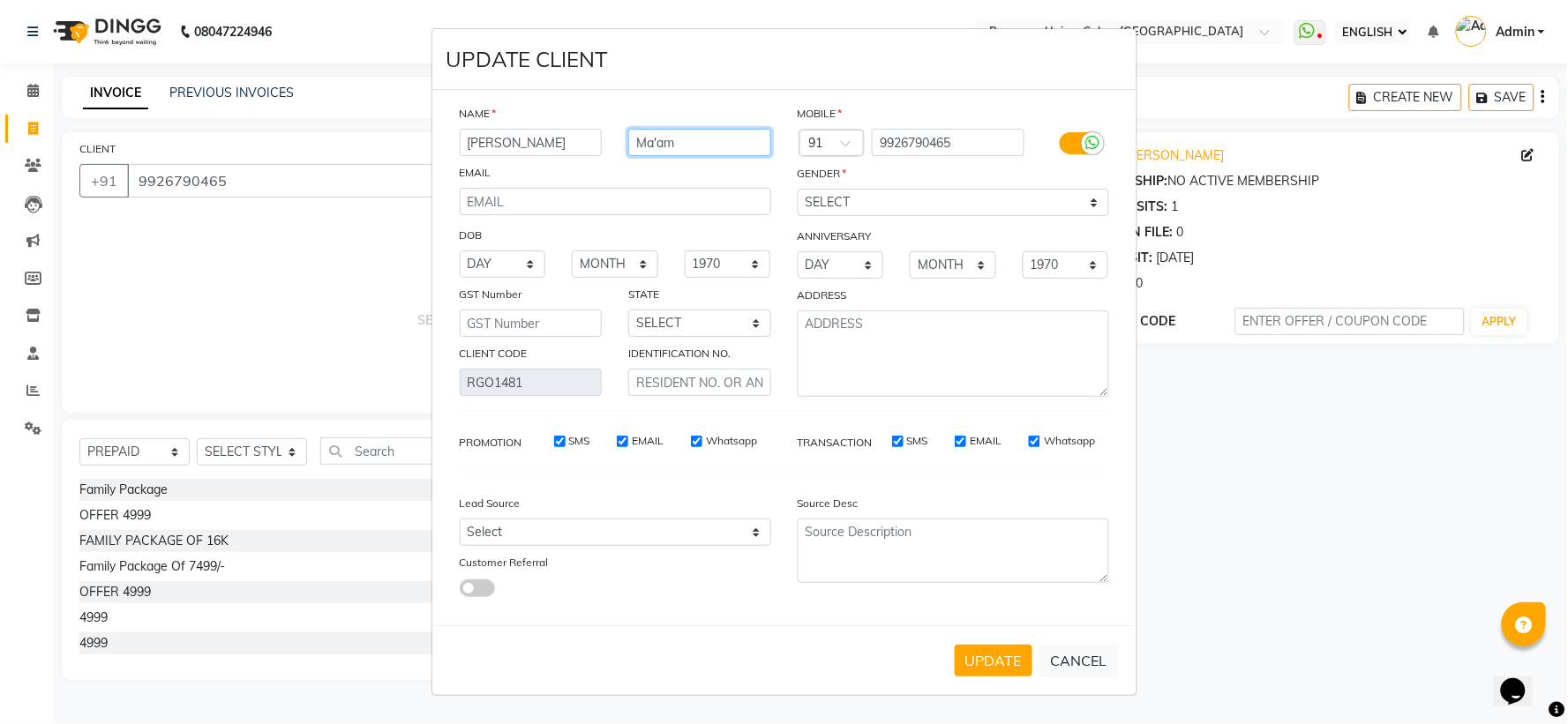 click on "Ma'am" at bounding box center [700, 142] 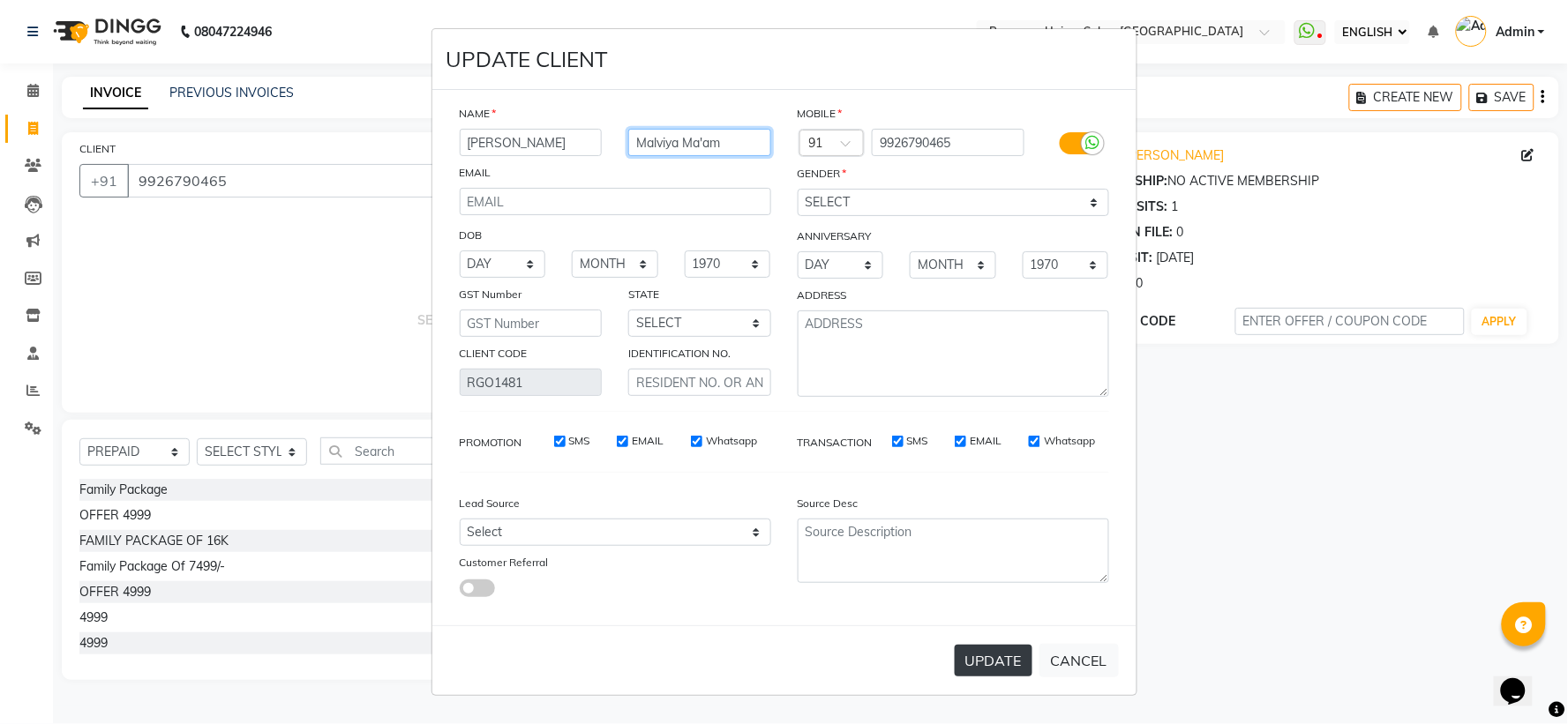 type on "Malviya Ma'am" 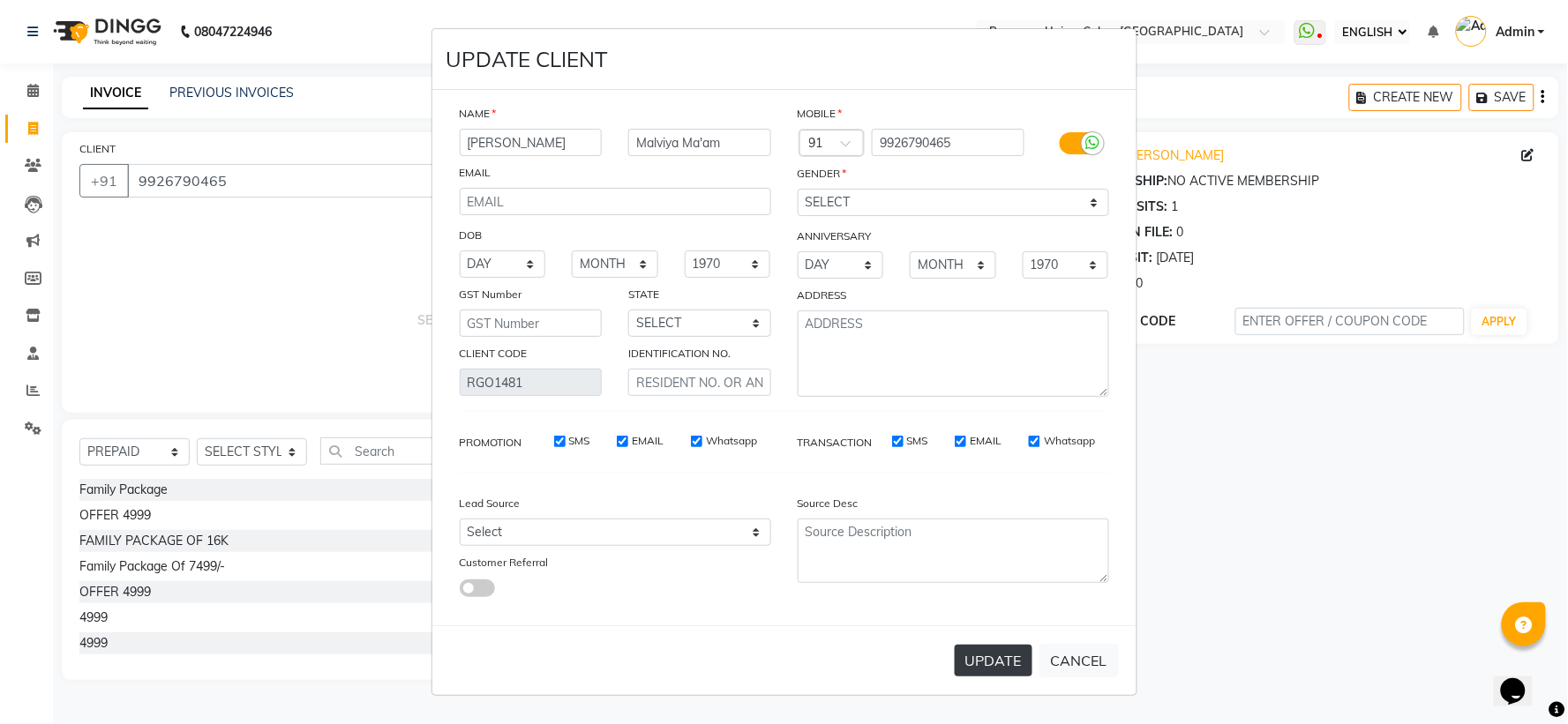 click on "UPDATE" at bounding box center [994, 661] 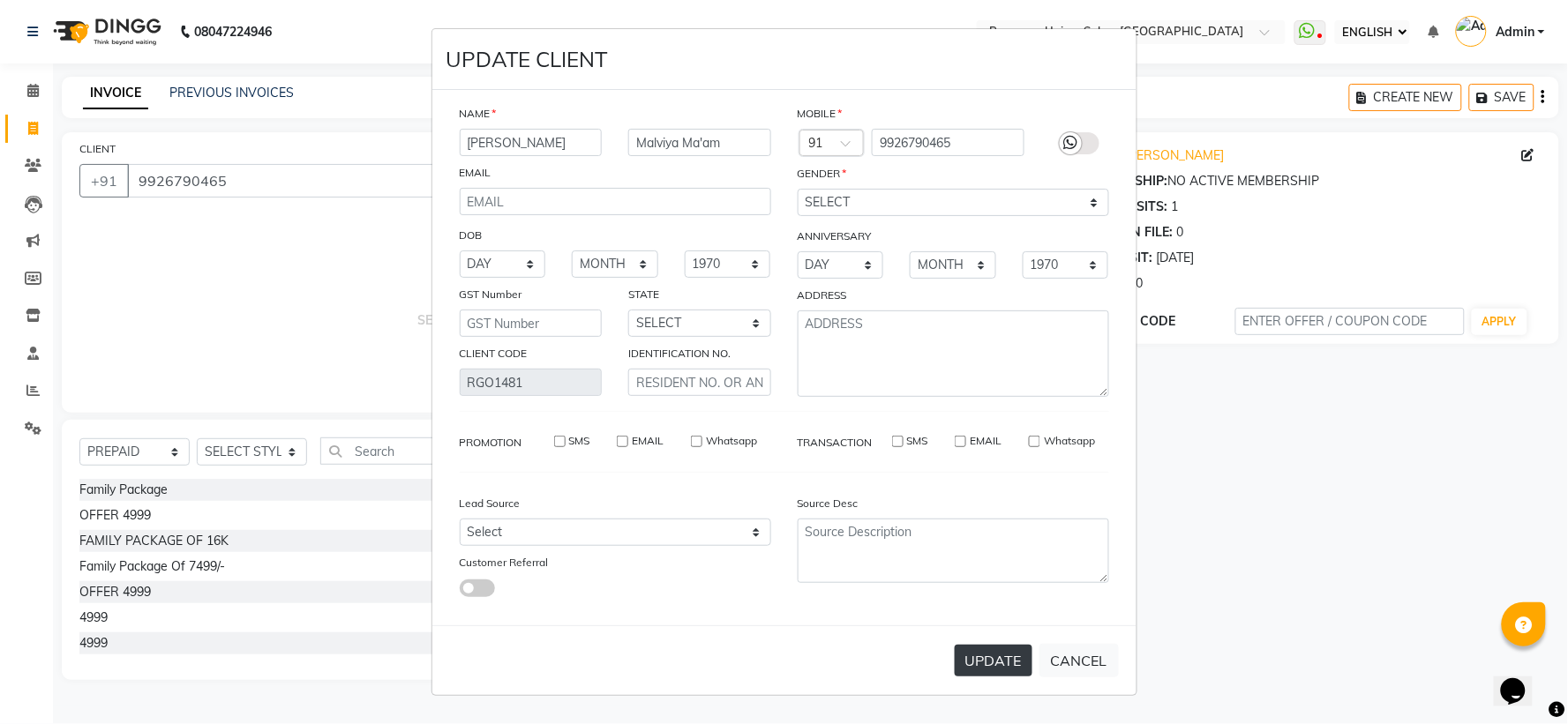 type 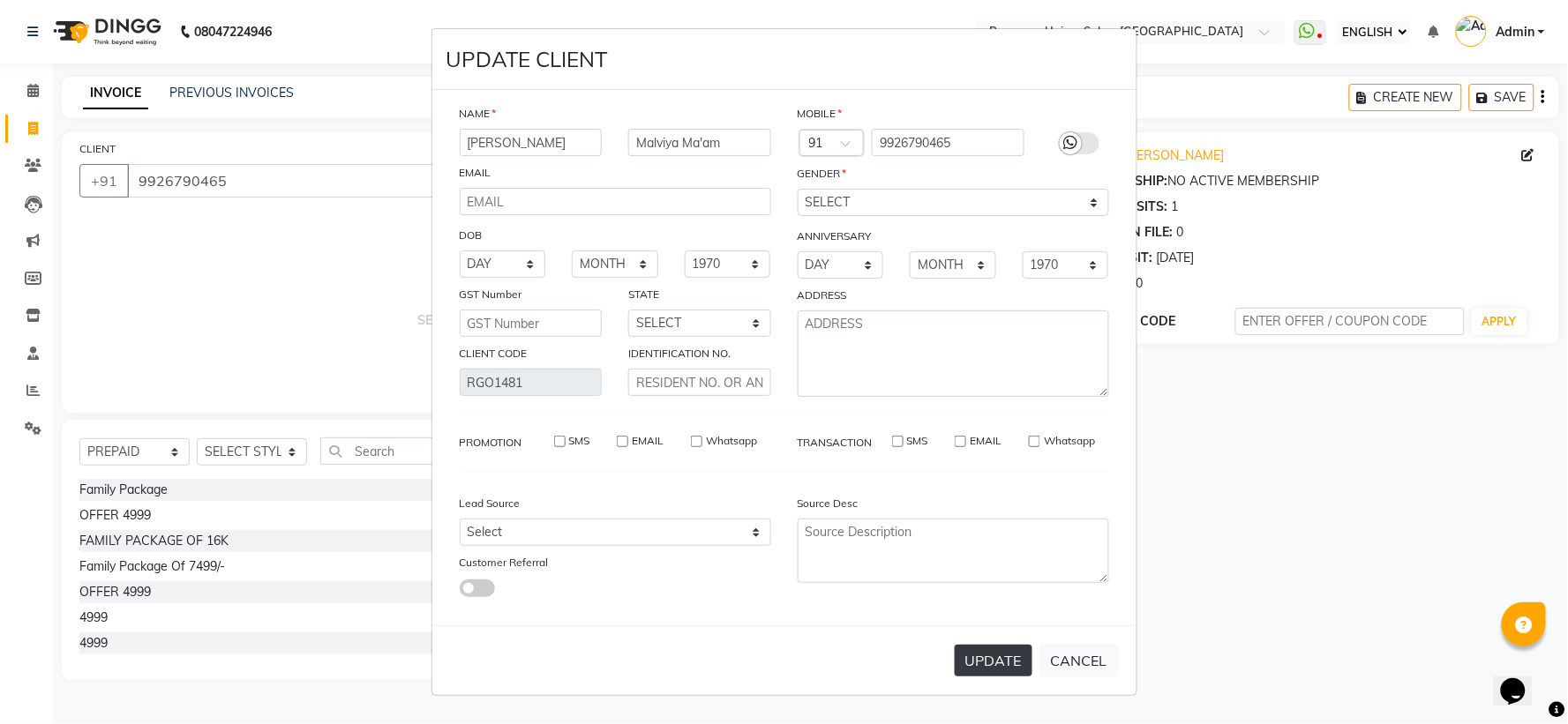 type 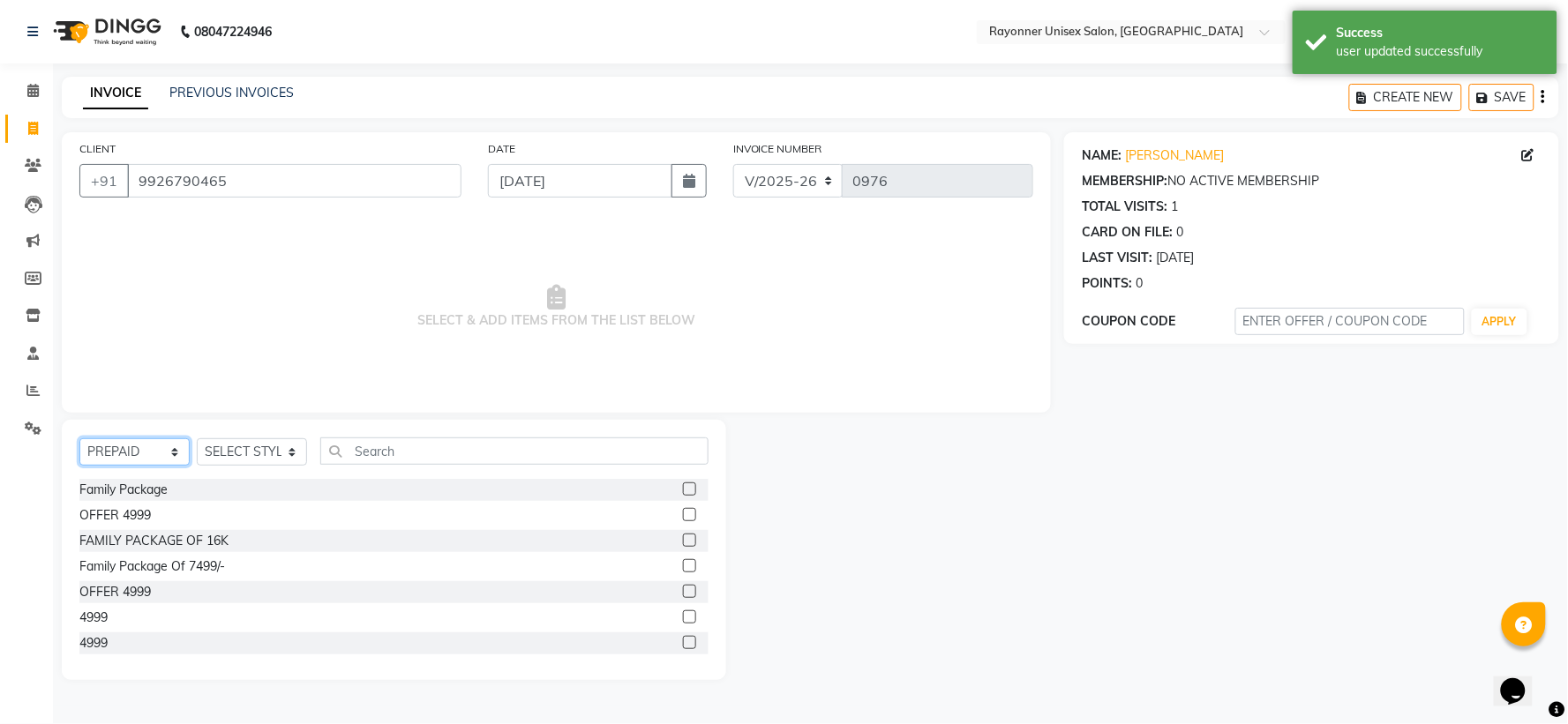 click on "SELECT  SERVICE  PRODUCT  MEMBERSHIP  PACKAGE VOUCHER PREPAID GIFT CARD" 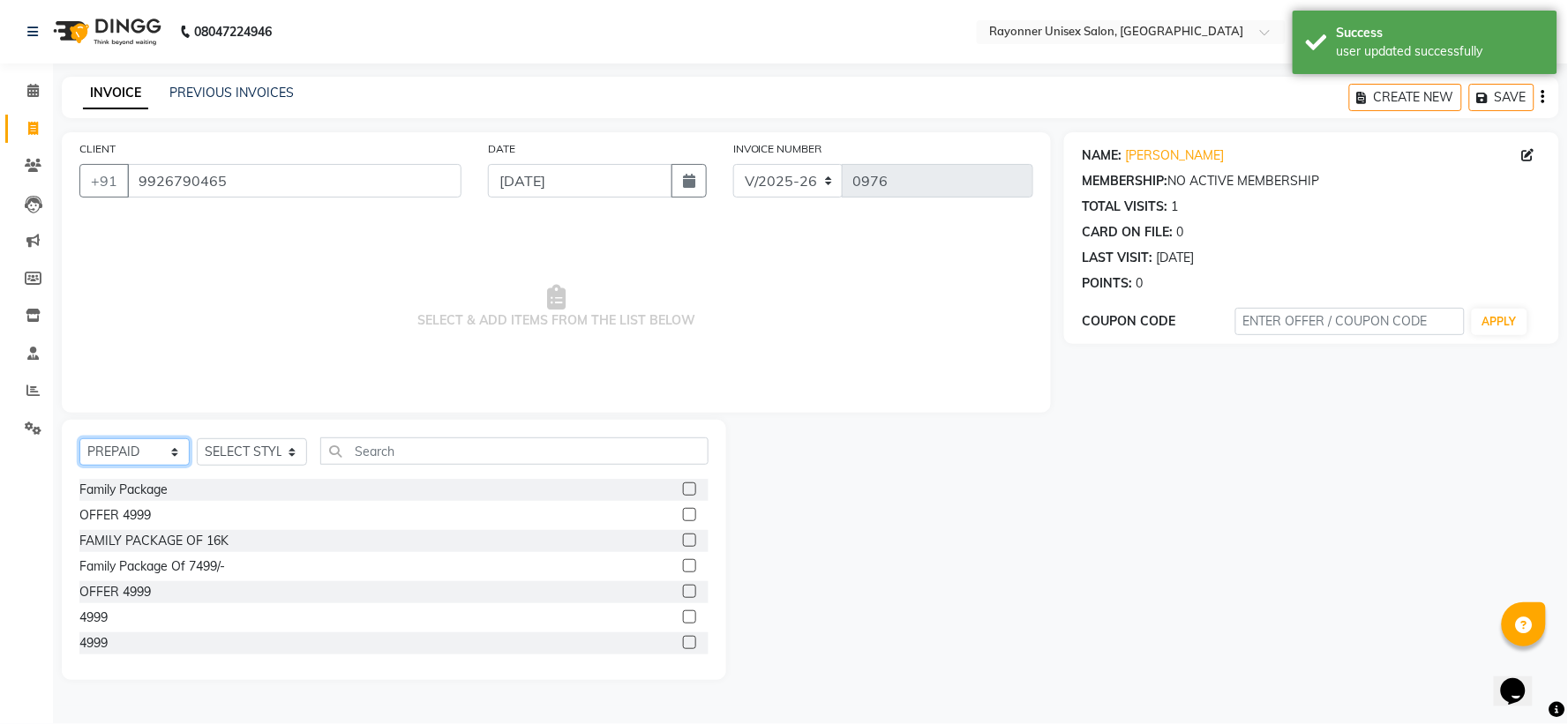 select on "service" 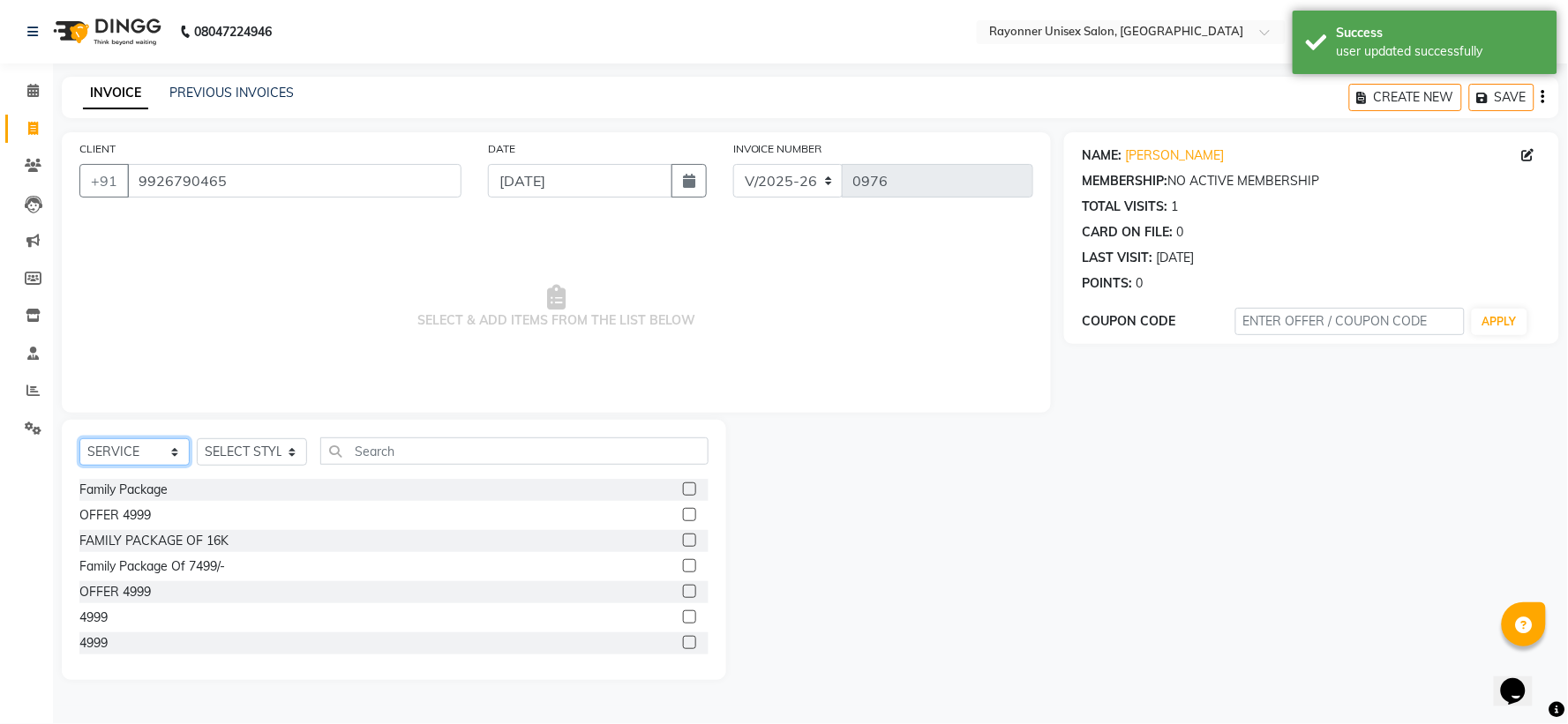 click on "SELECT  SERVICE  PRODUCT  MEMBERSHIP  PACKAGE VOUCHER PREPAID GIFT CARD" 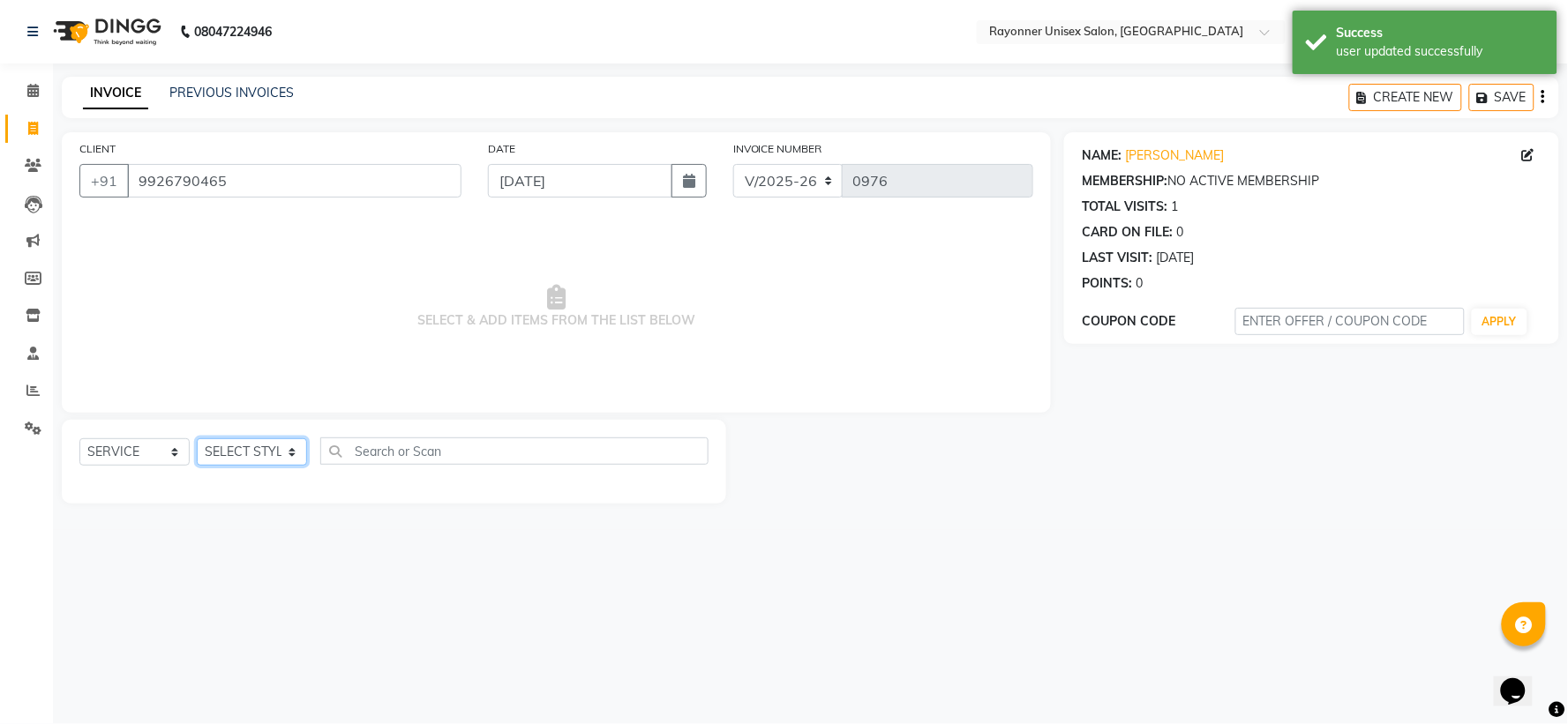 click on "SELECT STYLIST [PERSON_NAME] [PERSON_NAME] [PERSON_NAME] Varma [PERSON_NAME] [PERSON_NAME]" 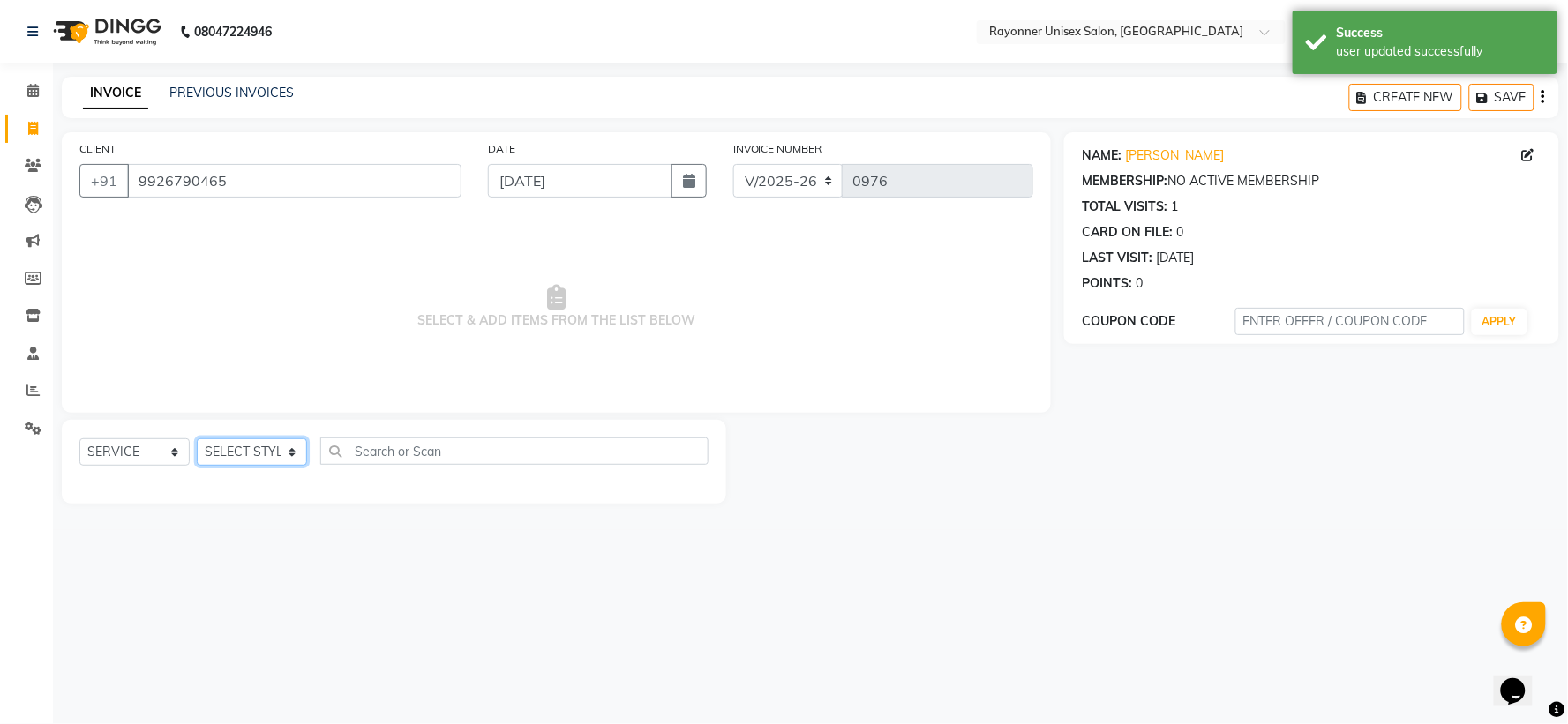 select on "74207" 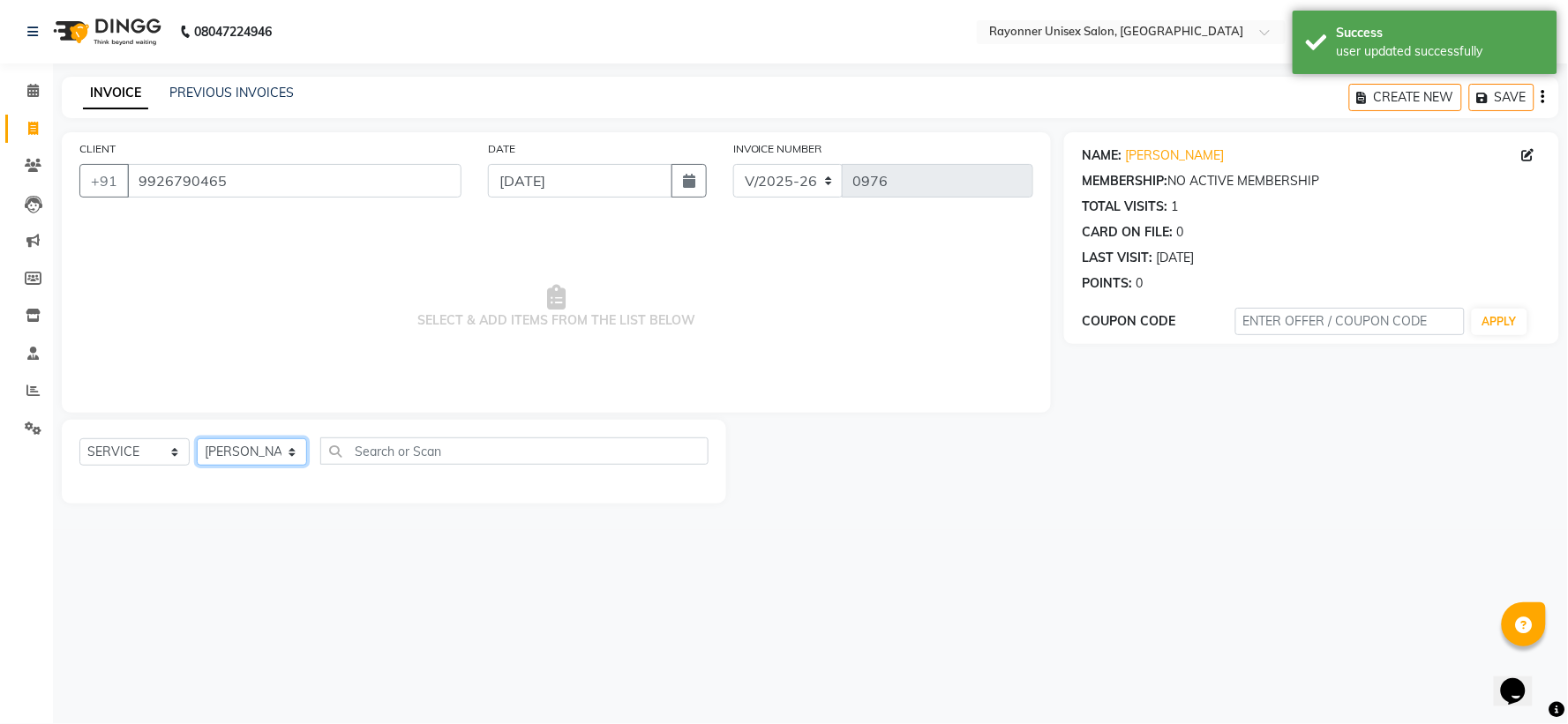 click on "SELECT STYLIST [PERSON_NAME] [PERSON_NAME] [PERSON_NAME] Varma [PERSON_NAME] [PERSON_NAME]" 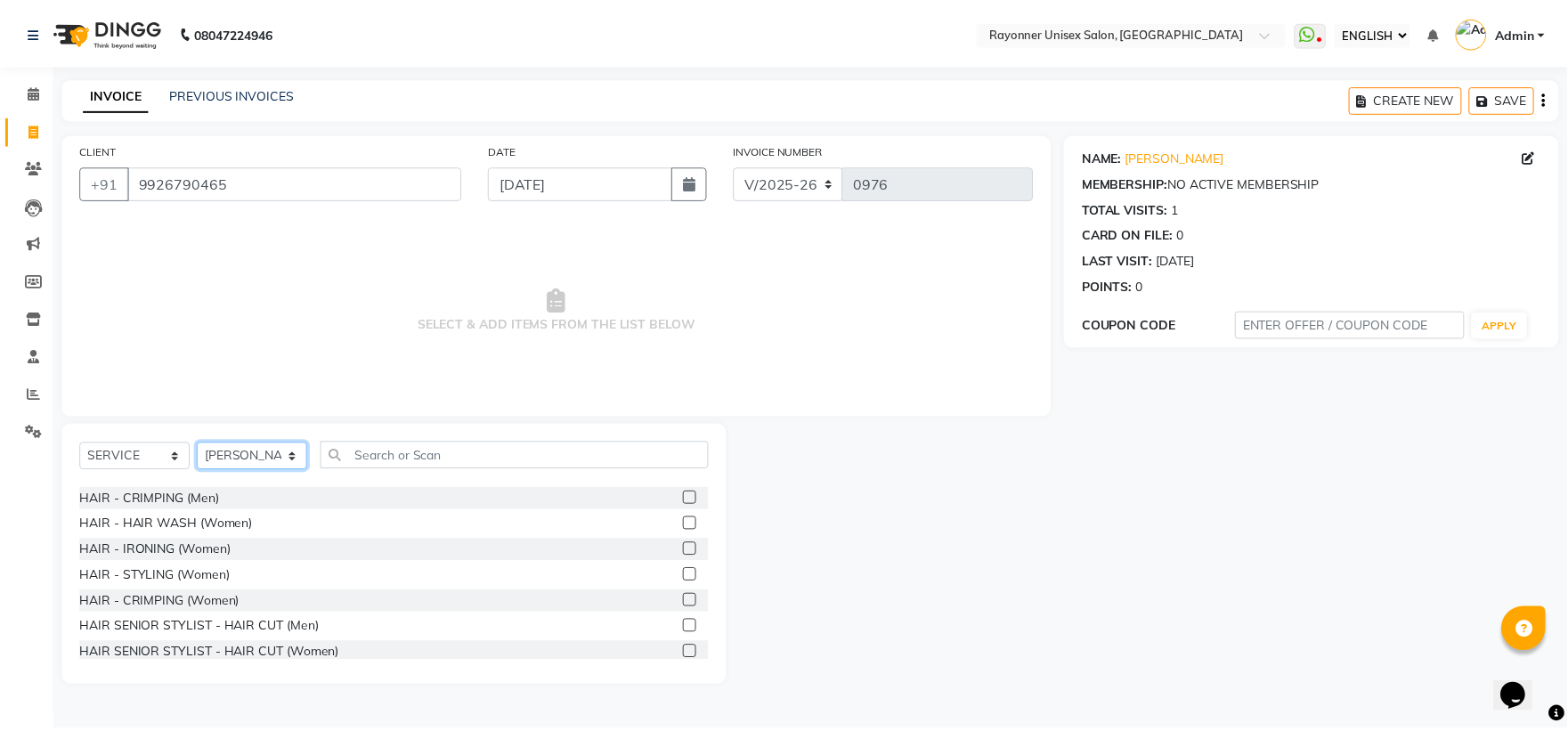 scroll, scrollTop: 1088, scrollLeft: 0, axis: vertical 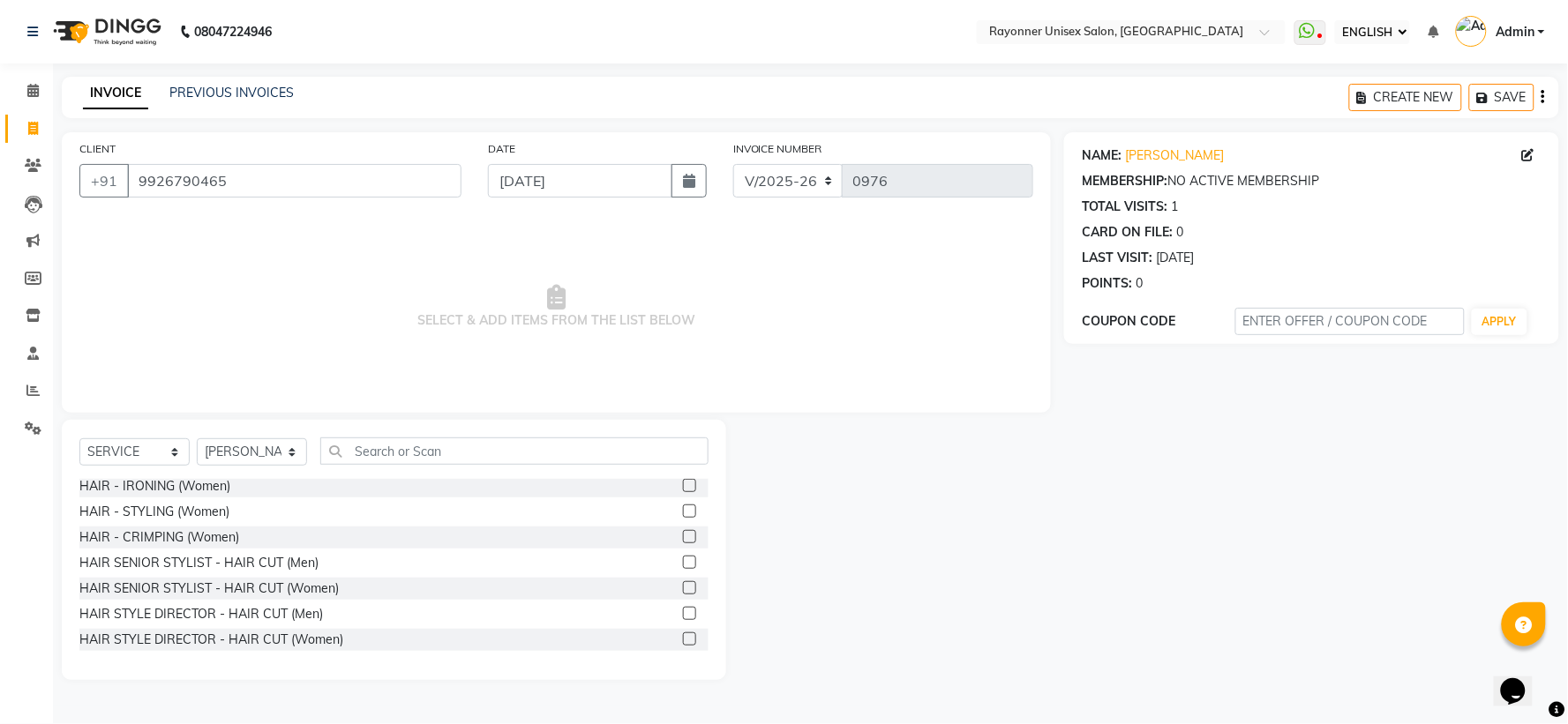 click 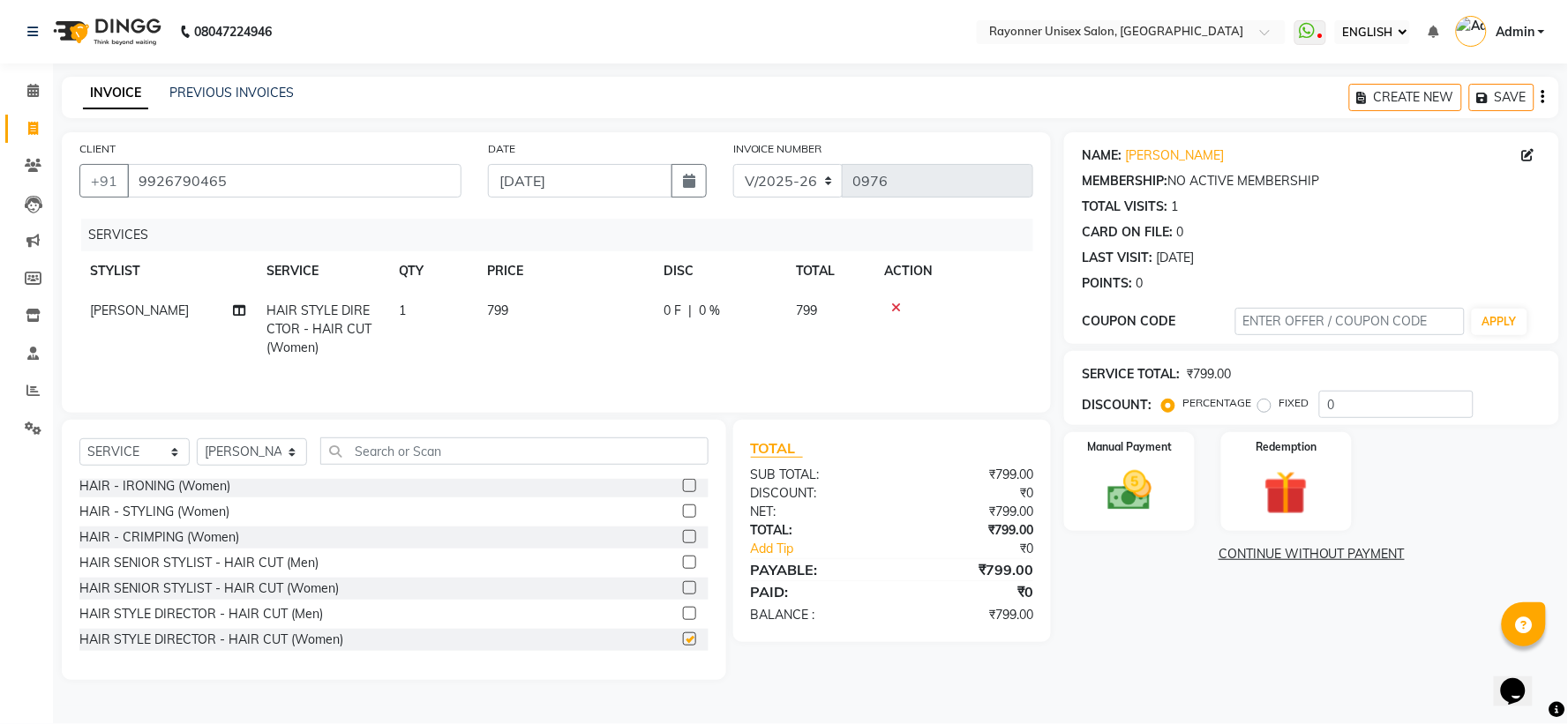 checkbox on "false" 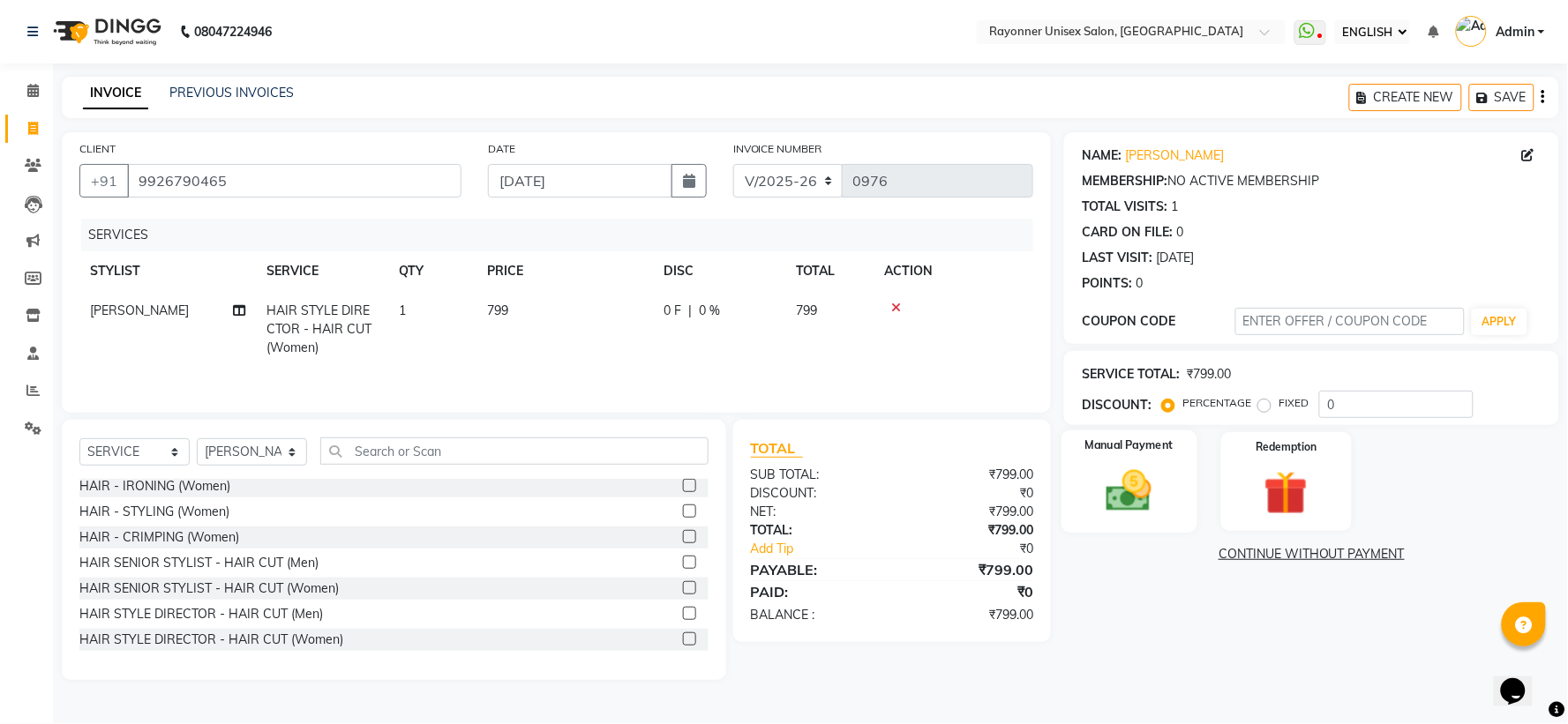 click on "Manual Payment" 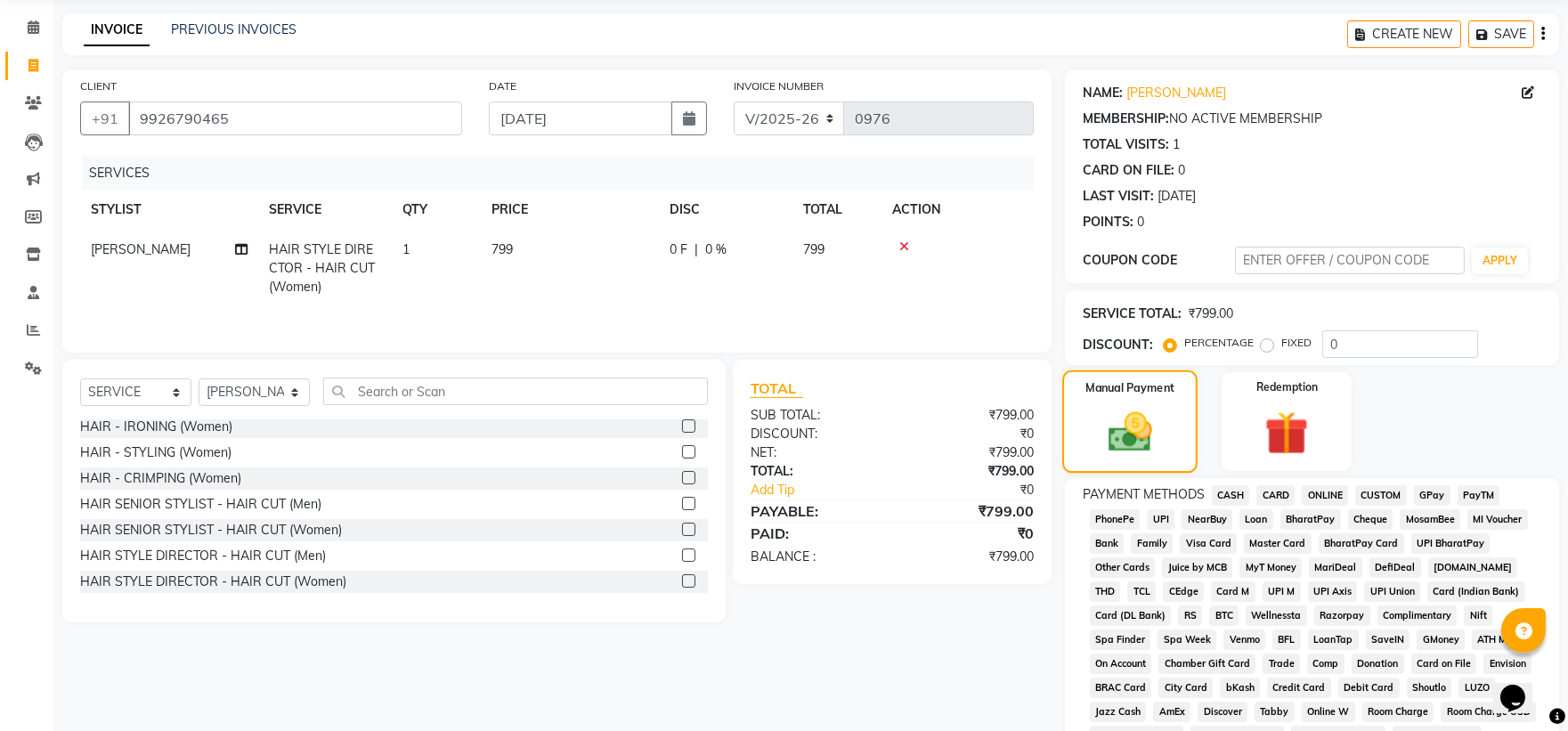 scroll, scrollTop: 99, scrollLeft: 0, axis: vertical 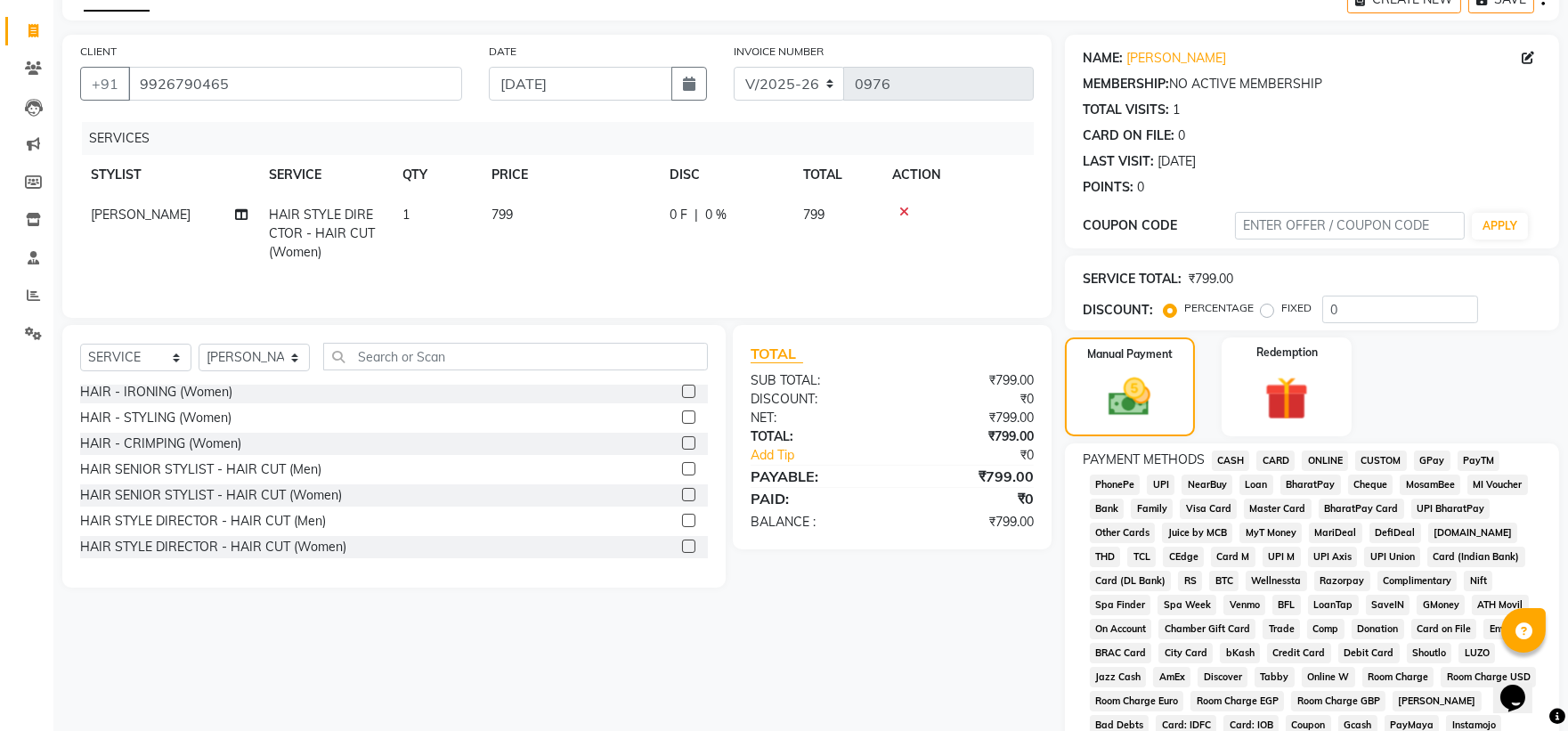 click on "ONLINE" 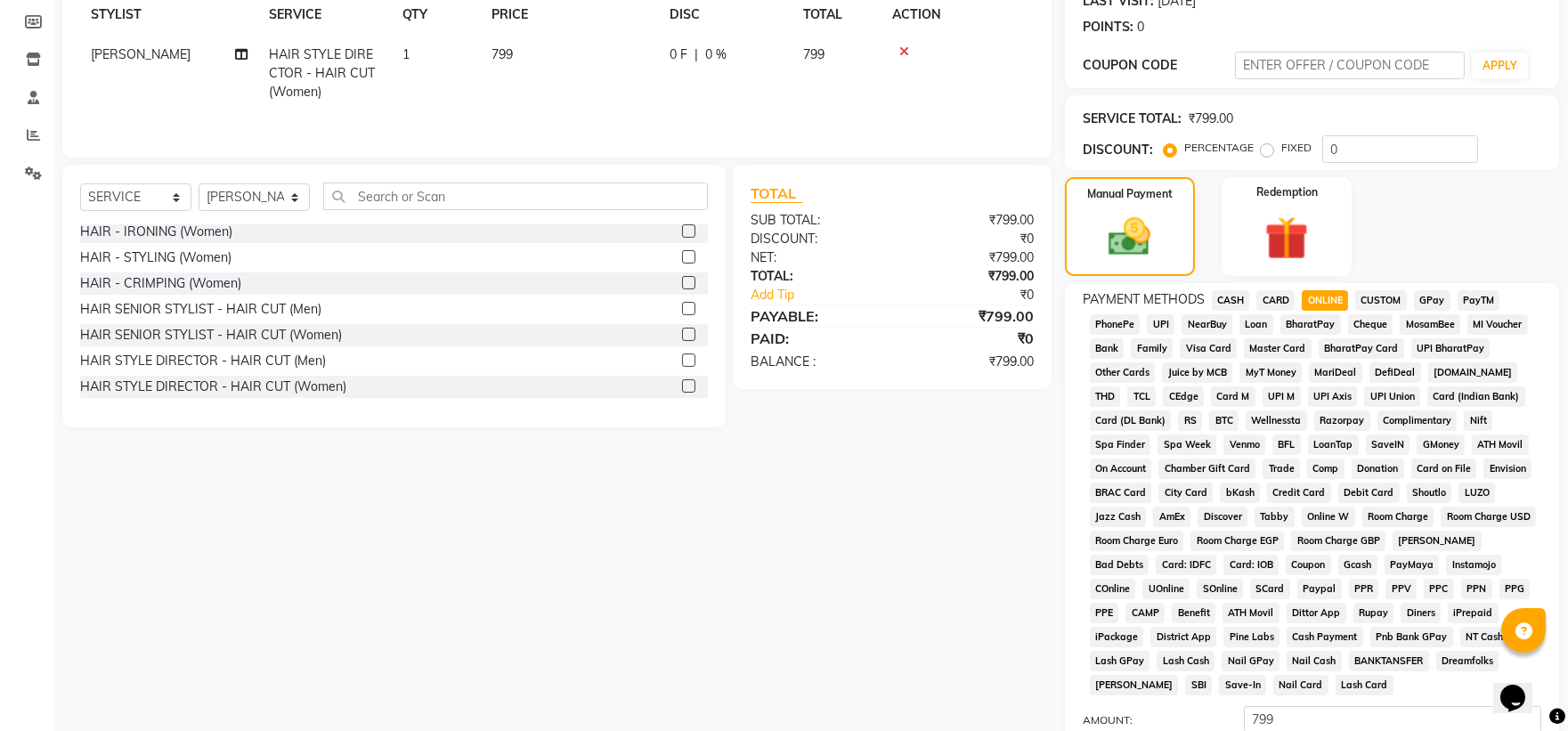 scroll, scrollTop: 463, scrollLeft: 0, axis: vertical 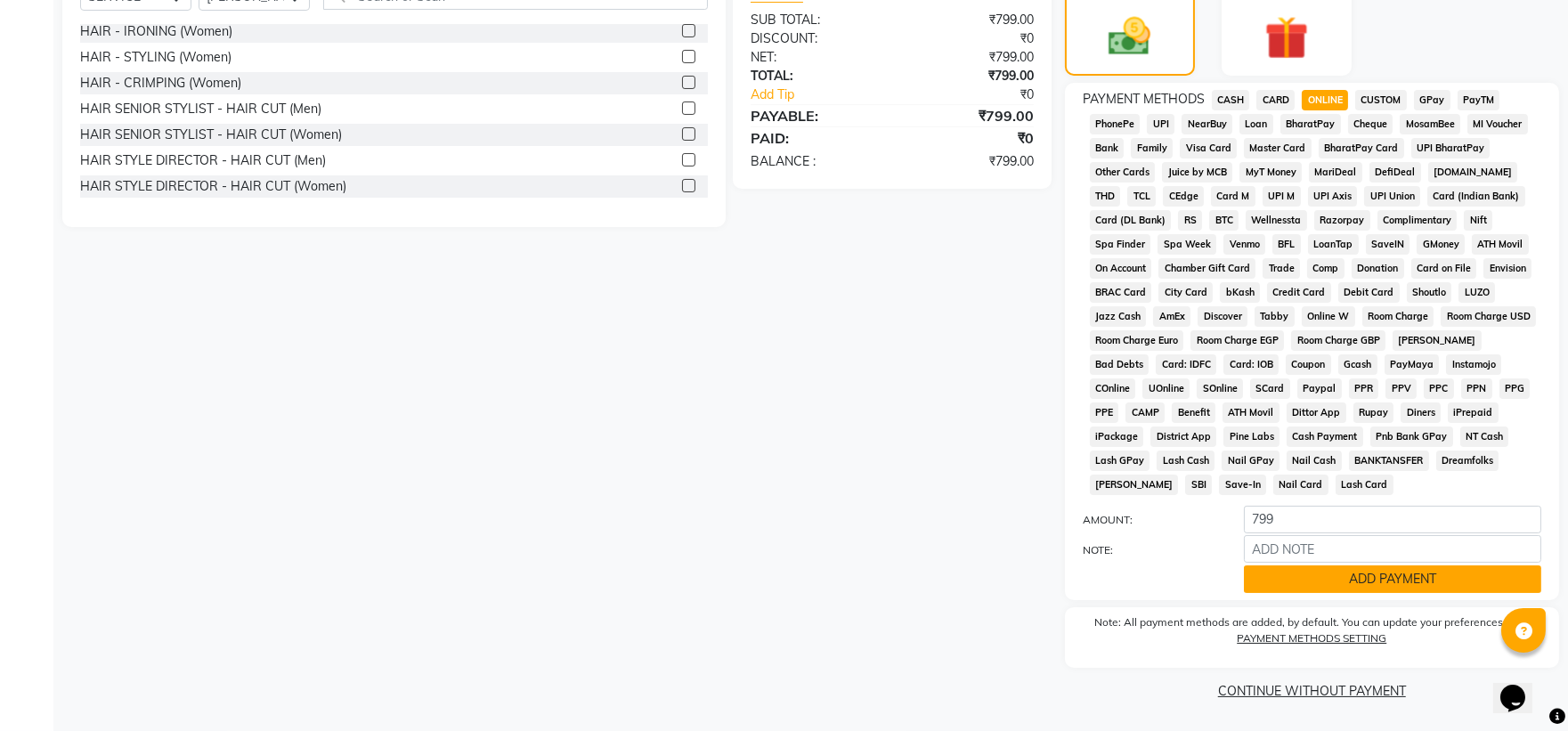 click on "ADD PAYMENT" 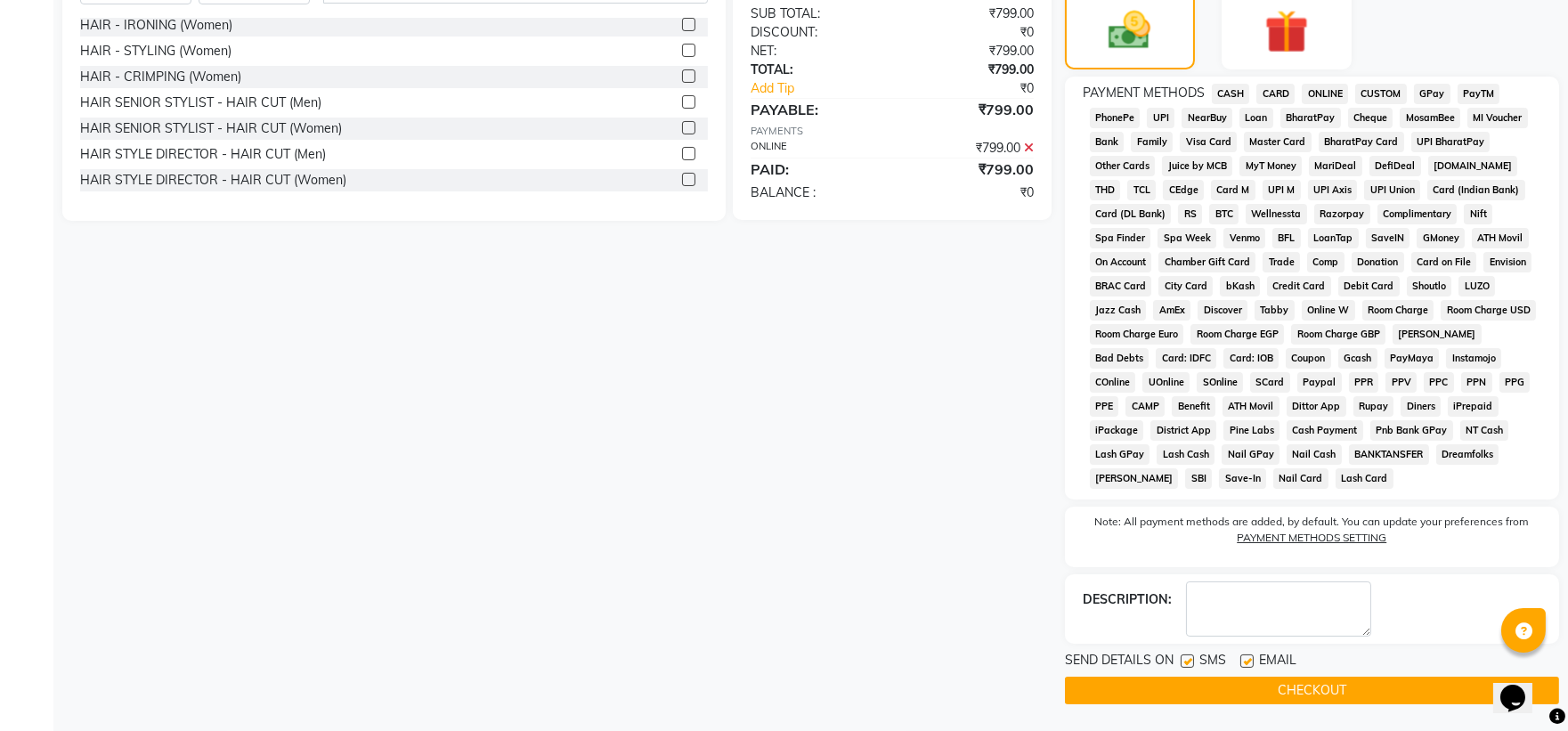 scroll, scrollTop: 468, scrollLeft: 0, axis: vertical 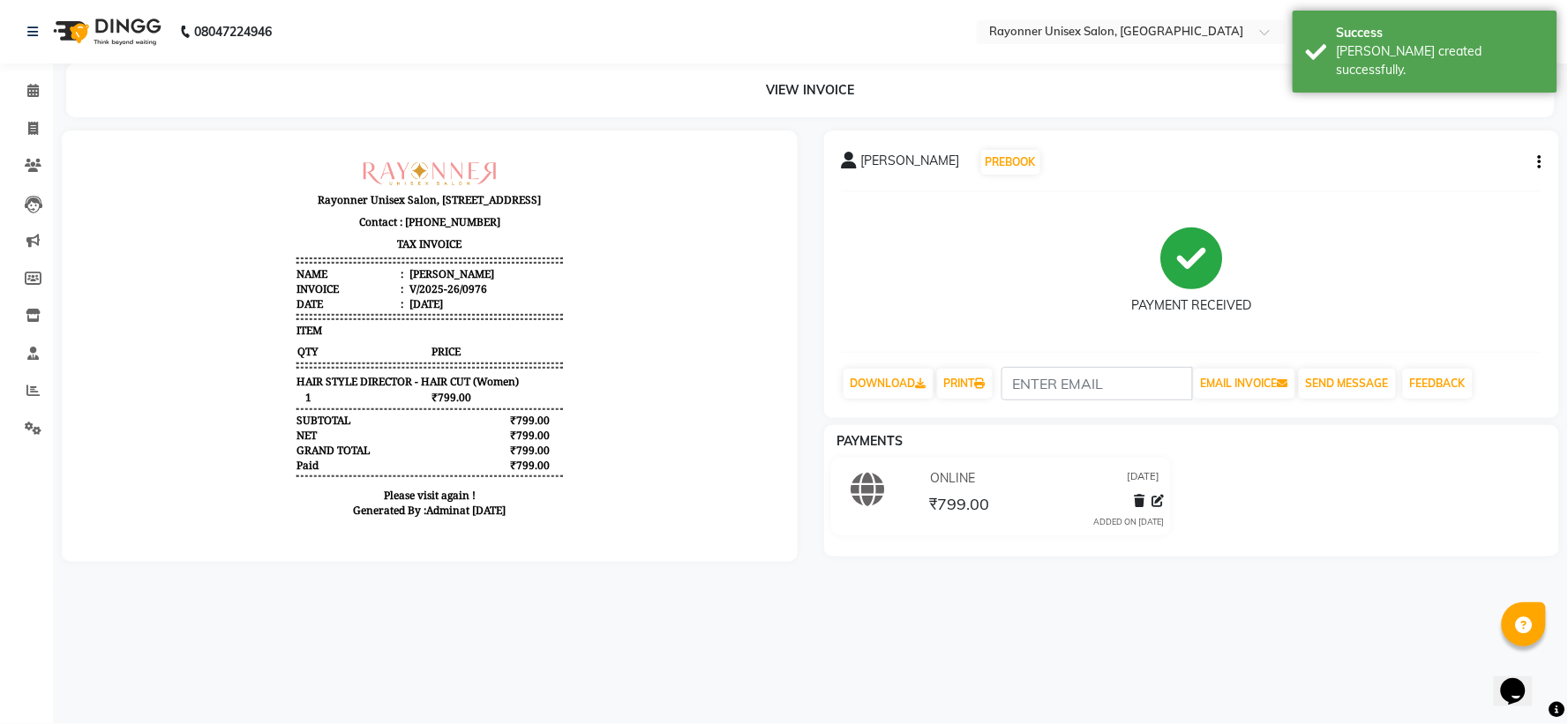 click on "08047224946 Select Location × Rayonner Unisex Salon, [GEOGRAPHIC_DATA]  WhatsApp Status  ✕ Status:  Disconnected Most Recent Message: [DATE]     07:28 PM Recent Service Activity: [DATE]     10:00 PM  08047224946 Whatsapp Settings English ENGLISH Español العربية मराठी हिंदी ગુજરાતી தமிழ் 中文 NOTIFICATIONS NOTHING TO SHOW Admin Manage Profile CHANGE PASSWORD Sign out  Version:3.15.4  ☀ Rayonner Unisex Salon, Gold Plaza  CALENDAR  INVOICE  CLIENTS  LEADS   MARKETING  MEMBERS  INVENTORY  STAFF  REPORTS  SETTINGS COMPLETED INPROGRESS UPCOMING DROPPED TENTATIVE CHECK-IN CONFIRM BOOKINGS Generate Report SEGMENTS Page Builder  VIEW INVOICE      [PERSON_NAME] Ma'am  PREBOOK   PAYMENT RECEIVED  DOWNLOAD  PRINT   EMAIL INVOICE   SEND MESSAGE FEEDBACK  PAYMENTS ONLINE [DATE] ₹799.00  ADDED ON [DATE]" at bounding box center [784, 362] 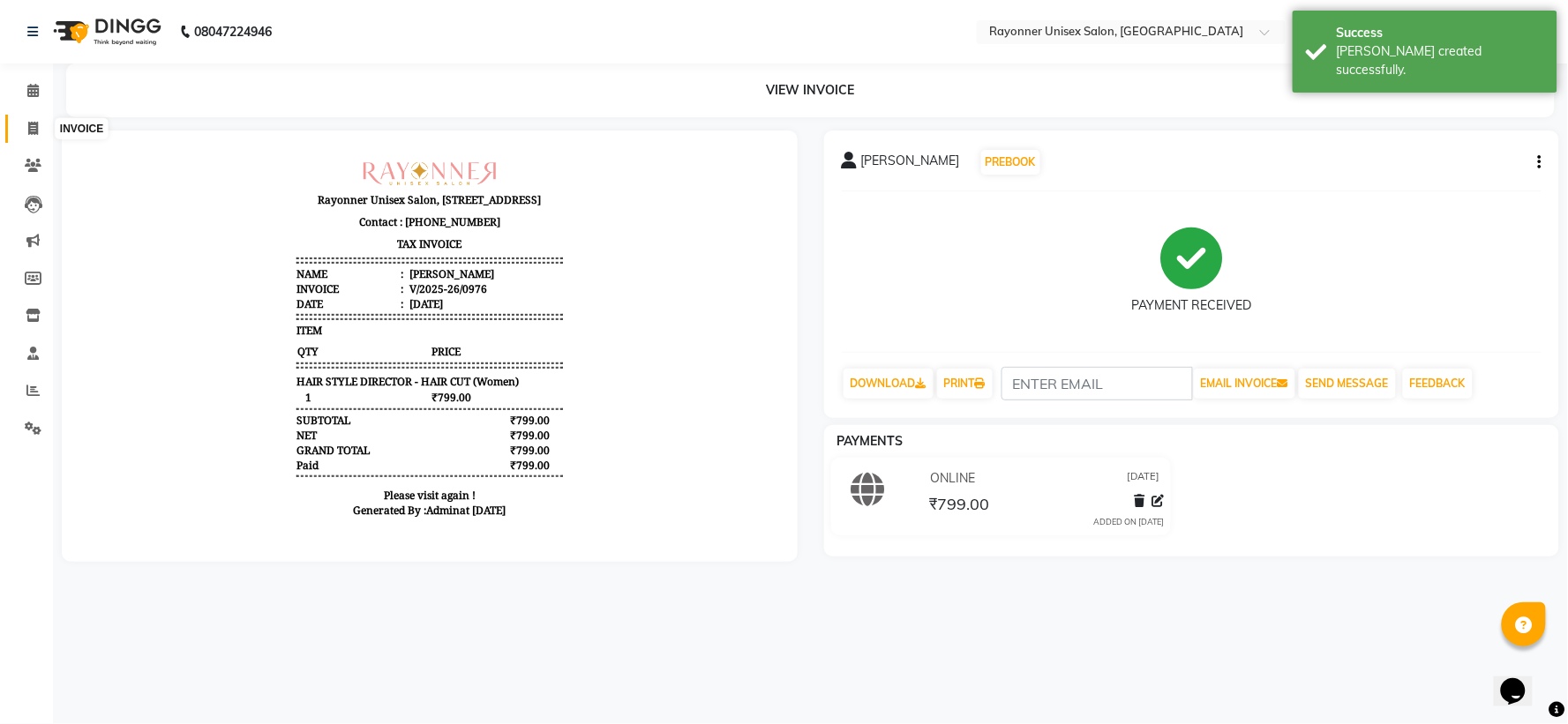 click 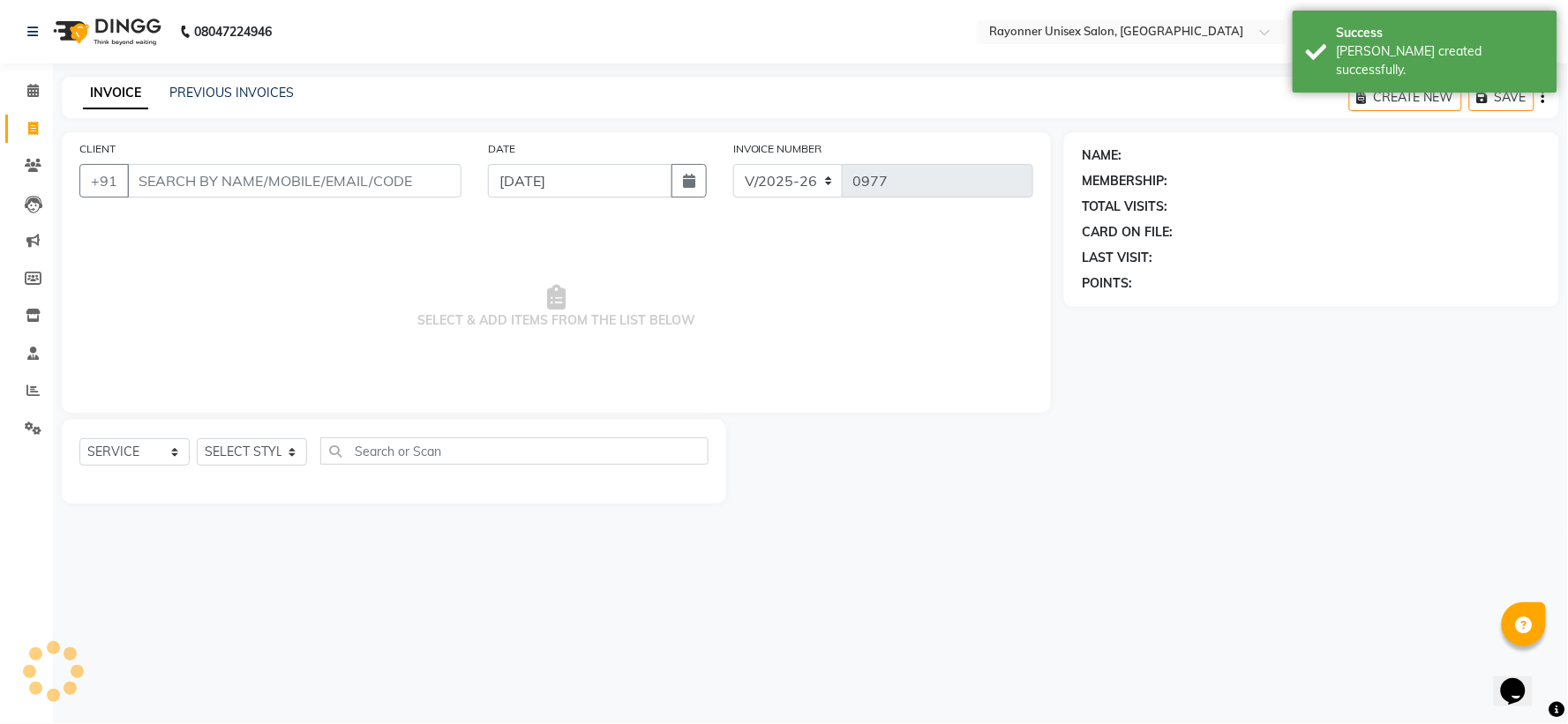 select on "P" 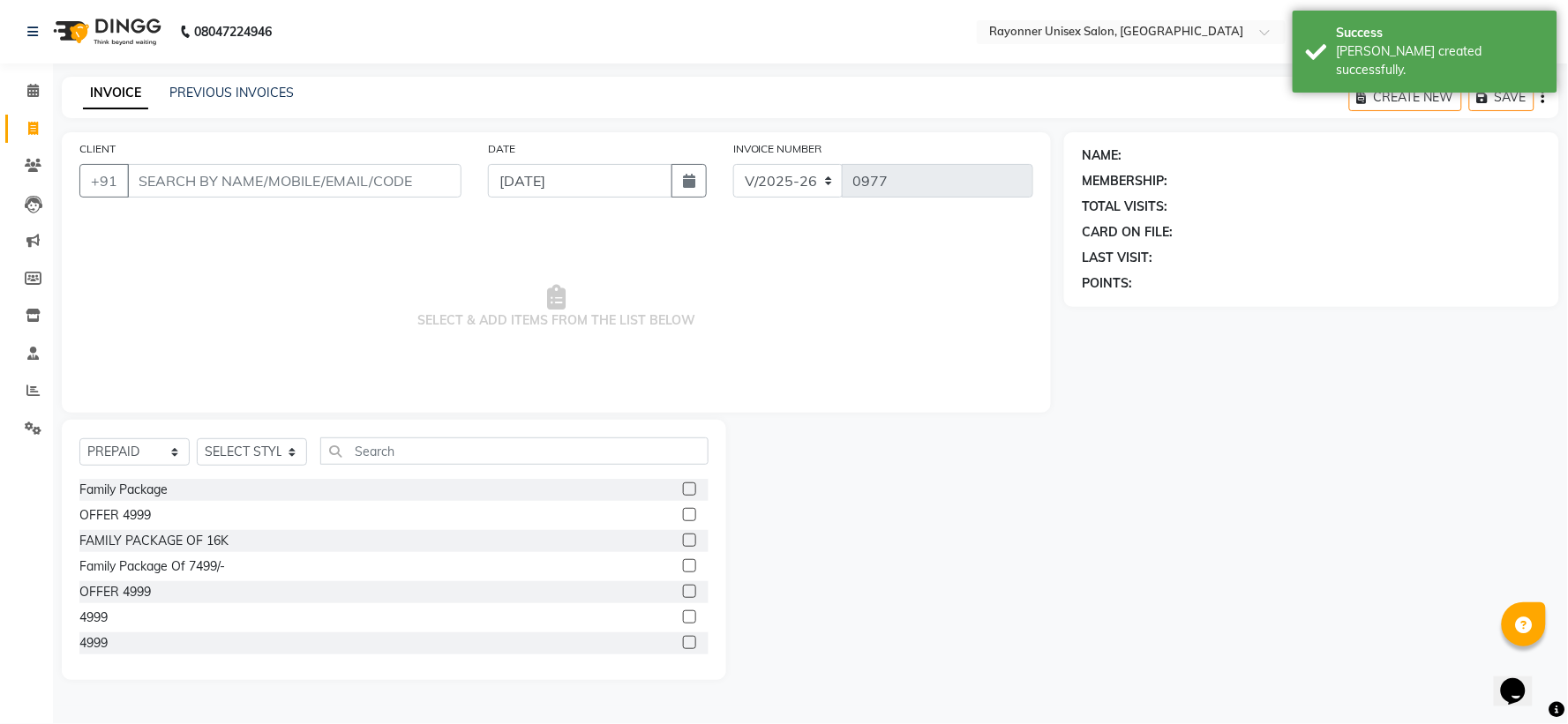click on "CLIENT" at bounding box center (294, 181) 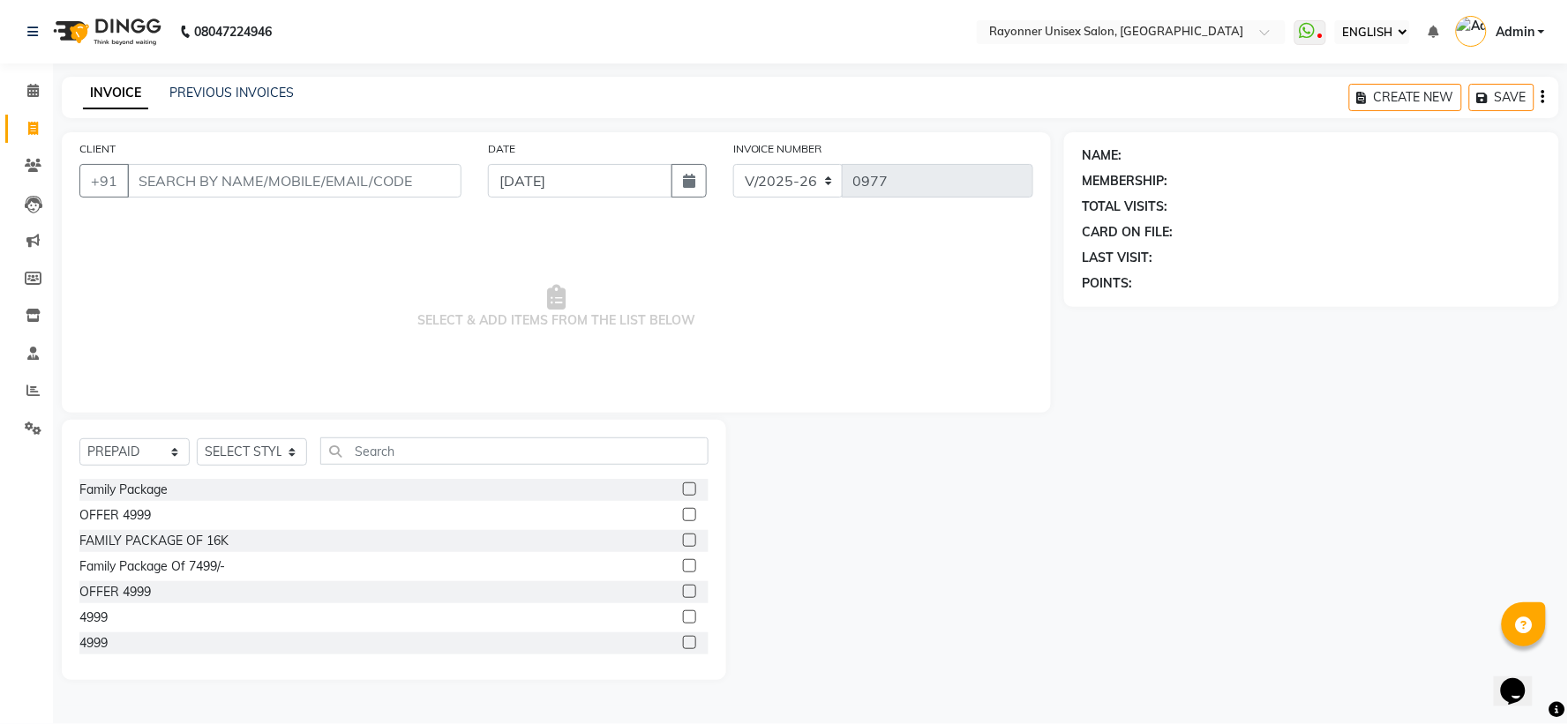 click on "CLIENT" at bounding box center (294, 181) 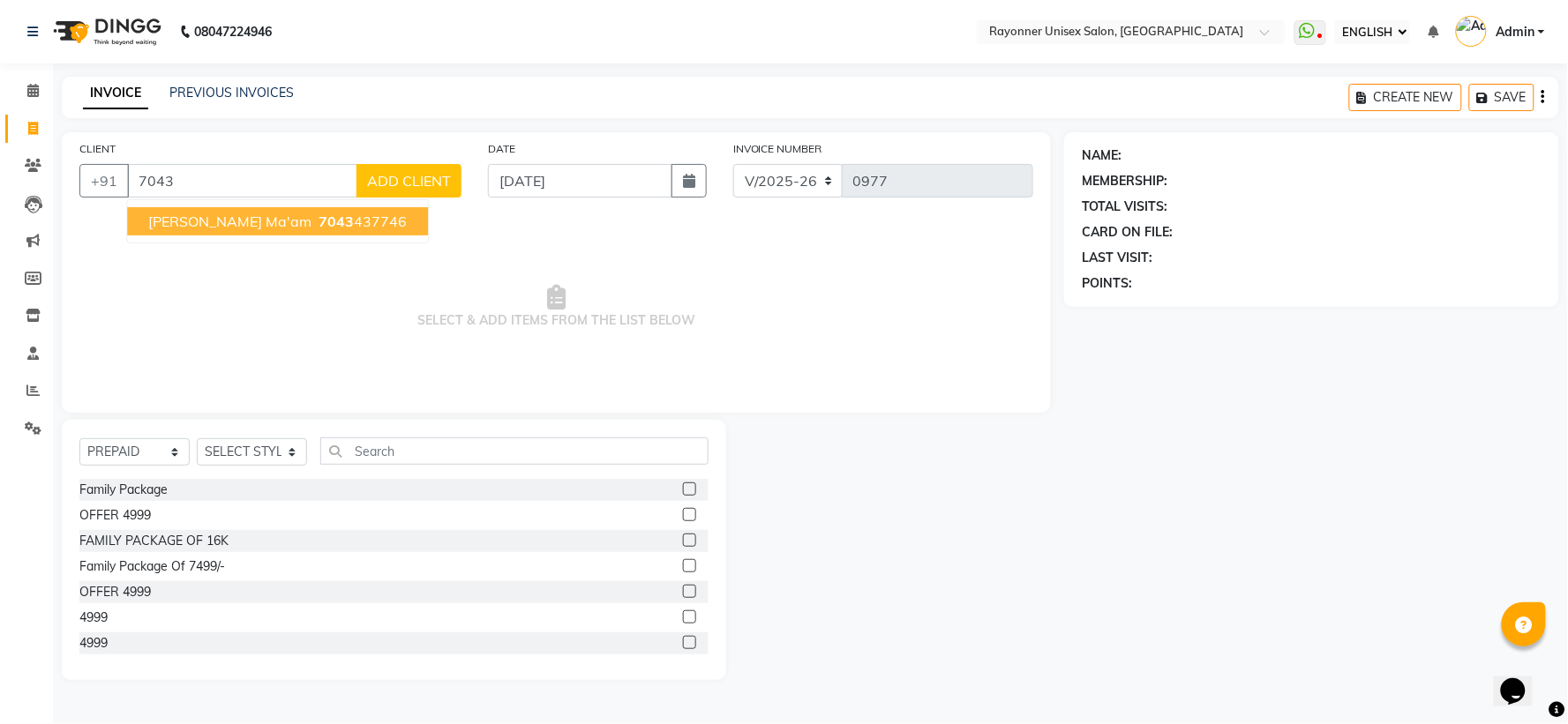 click on "[PERSON_NAME] ma'am" at bounding box center (229, 221) 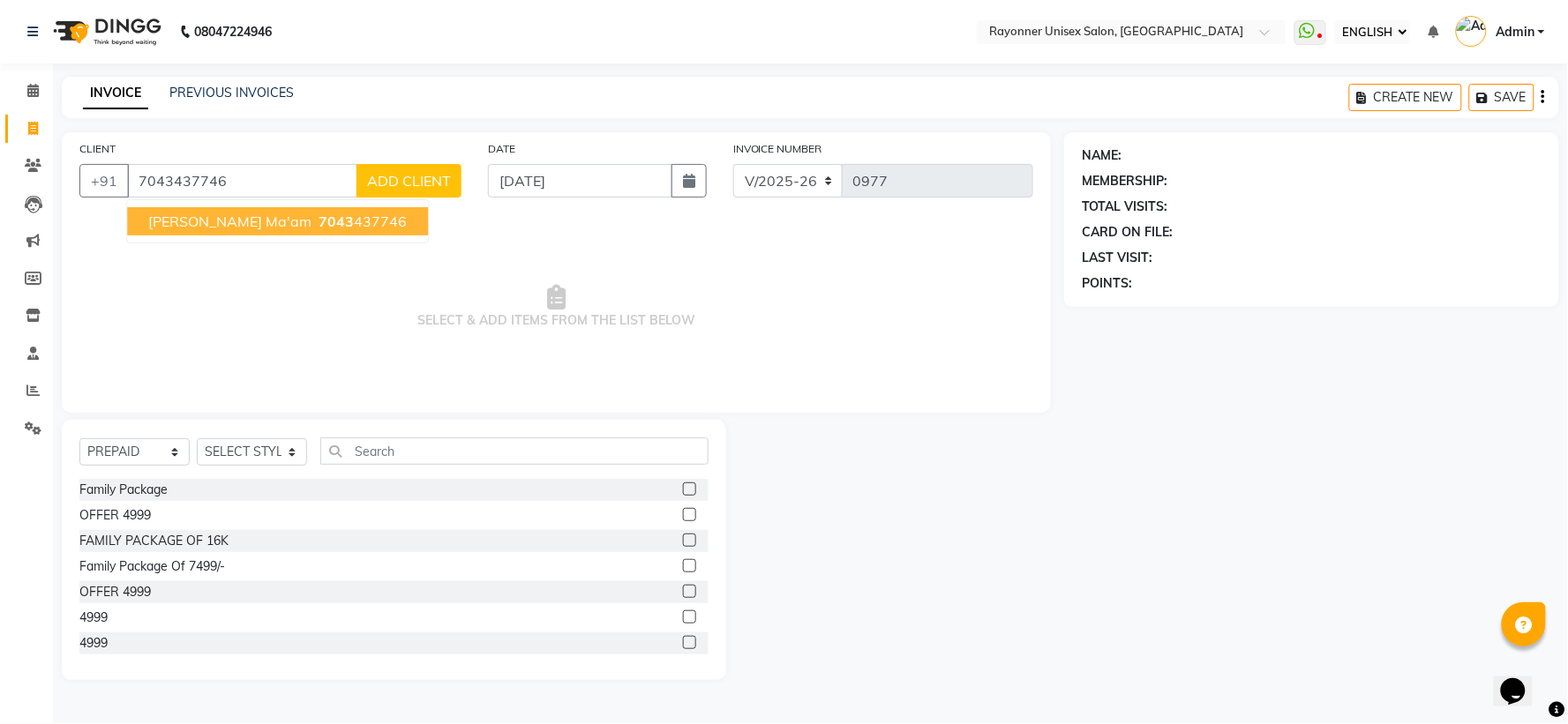type on "7043437746" 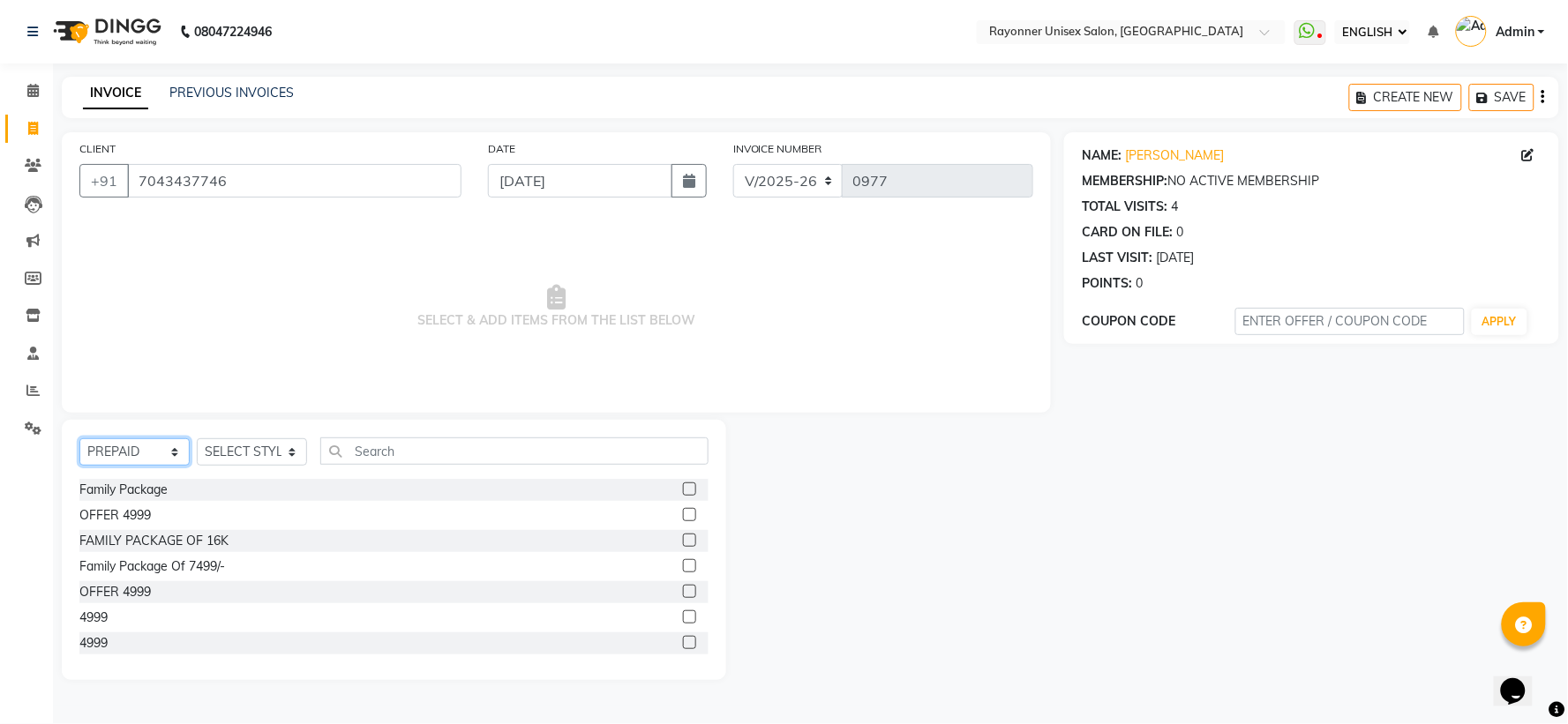 click on "SELECT  SERVICE  PRODUCT  MEMBERSHIP  PACKAGE VOUCHER PREPAID GIFT CARD" 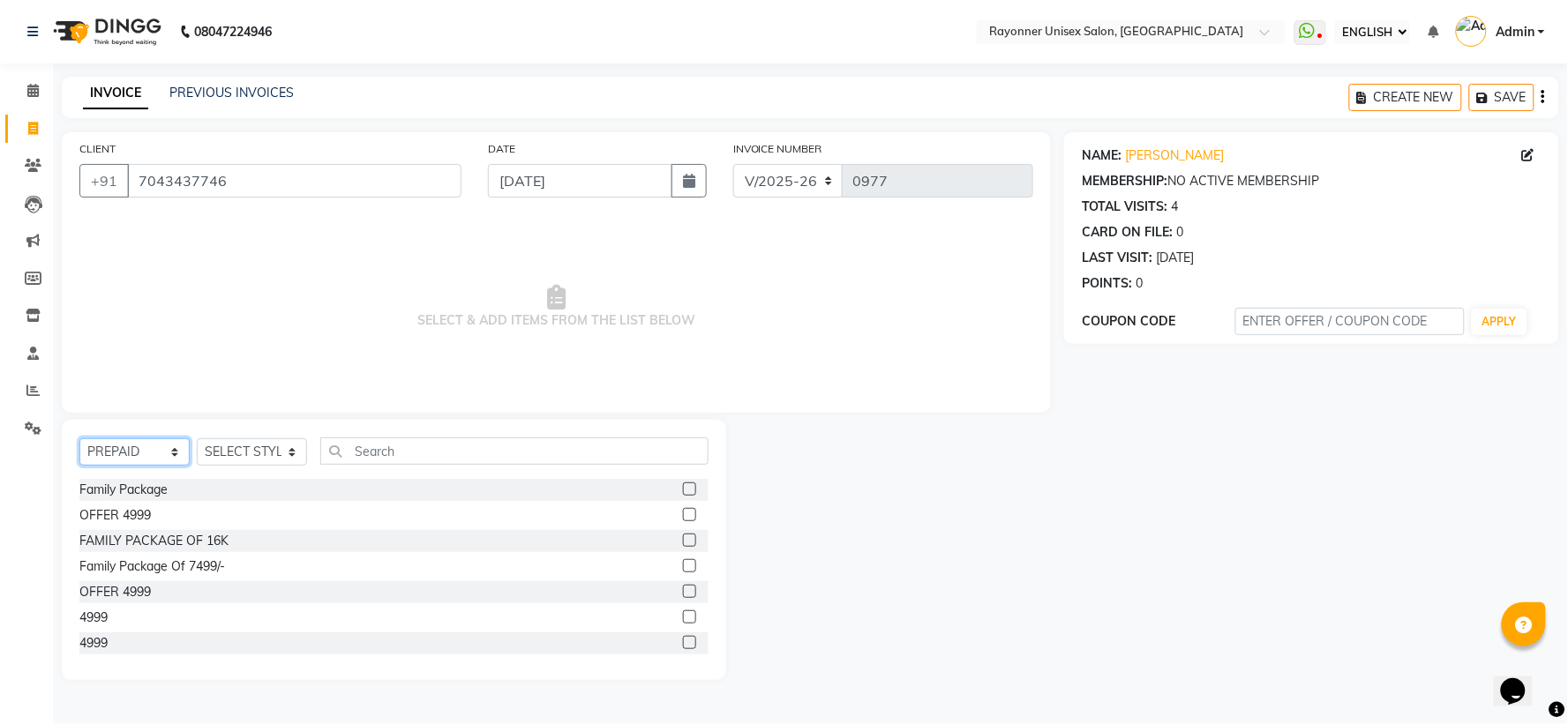 select on "service" 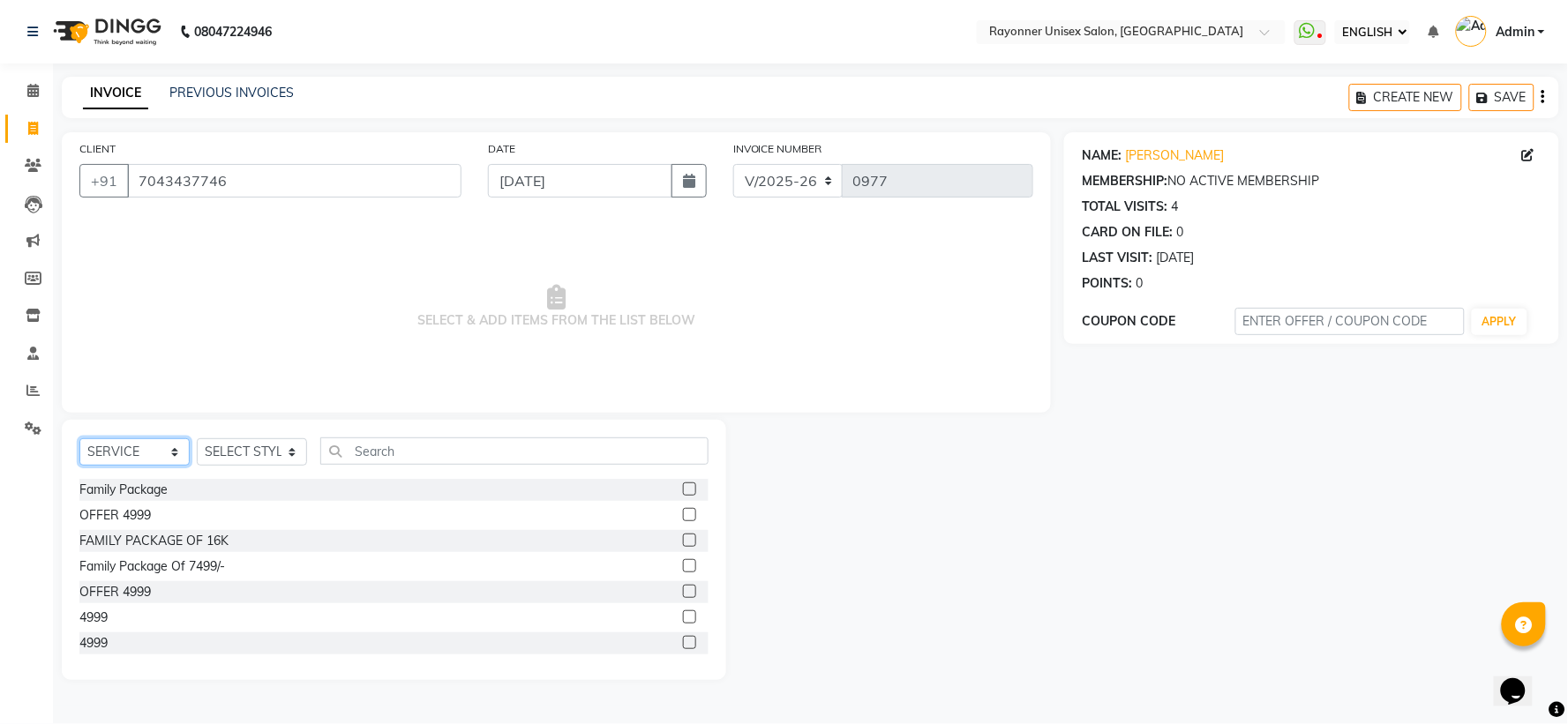 click on "SELECT  SERVICE  PRODUCT  MEMBERSHIP  PACKAGE VOUCHER PREPAID GIFT CARD" 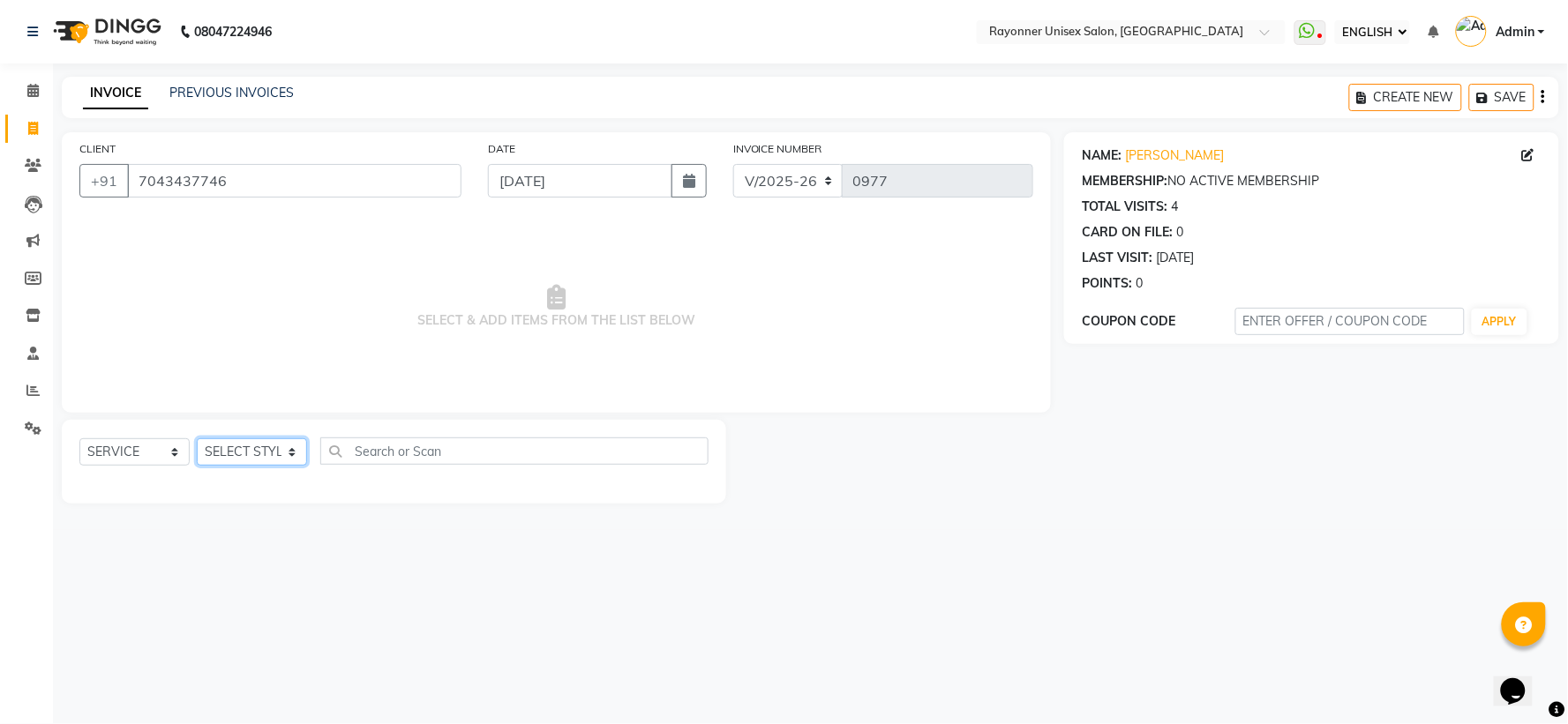 click on "SELECT STYLIST [PERSON_NAME] [PERSON_NAME] [PERSON_NAME] Varma [PERSON_NAME] [PERSON_NAME]" 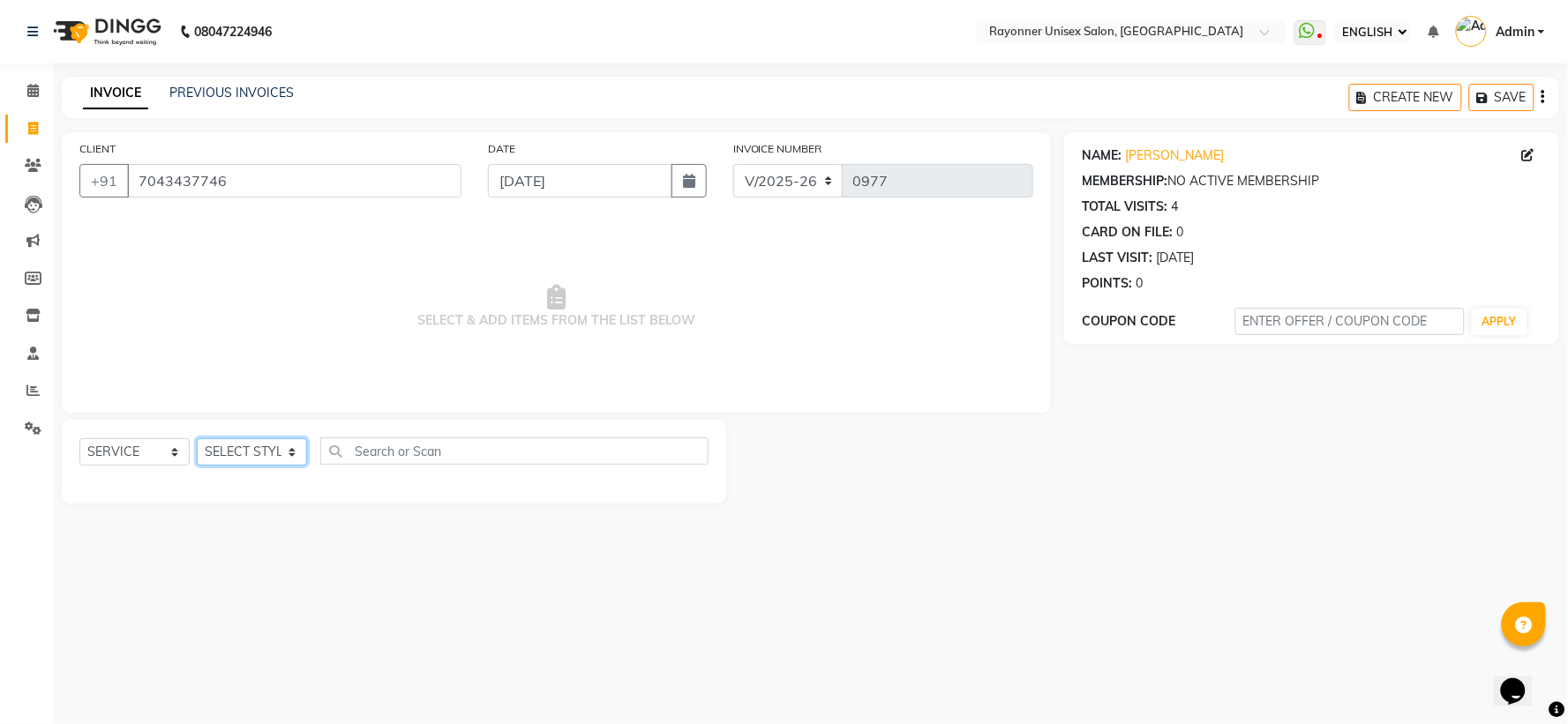 select on "60343" 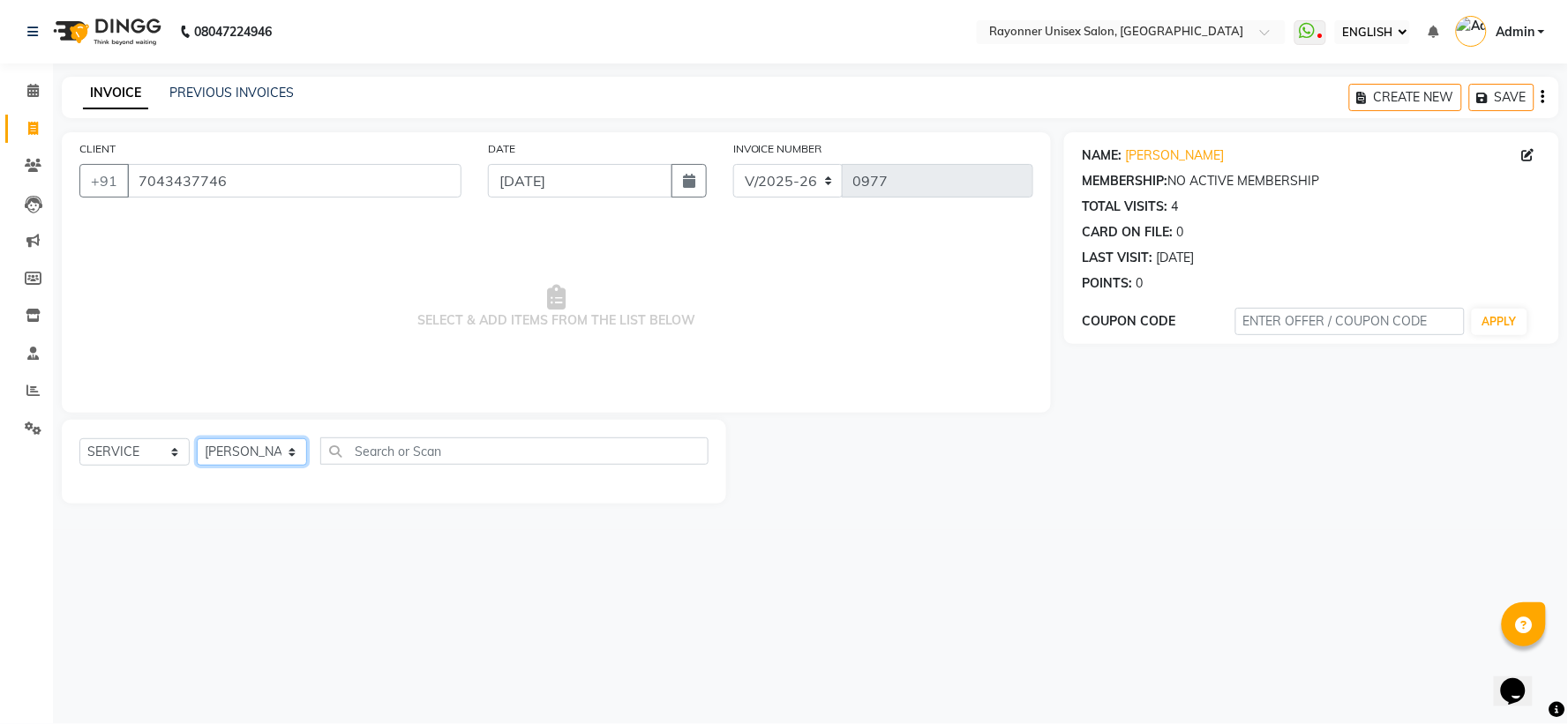 click on "SELECT STYLIST [PERSON_NAME] [PERSON_NAME] [PERSON_NAME] Varma [PERSON_NAME] [PERSON_NAME]" 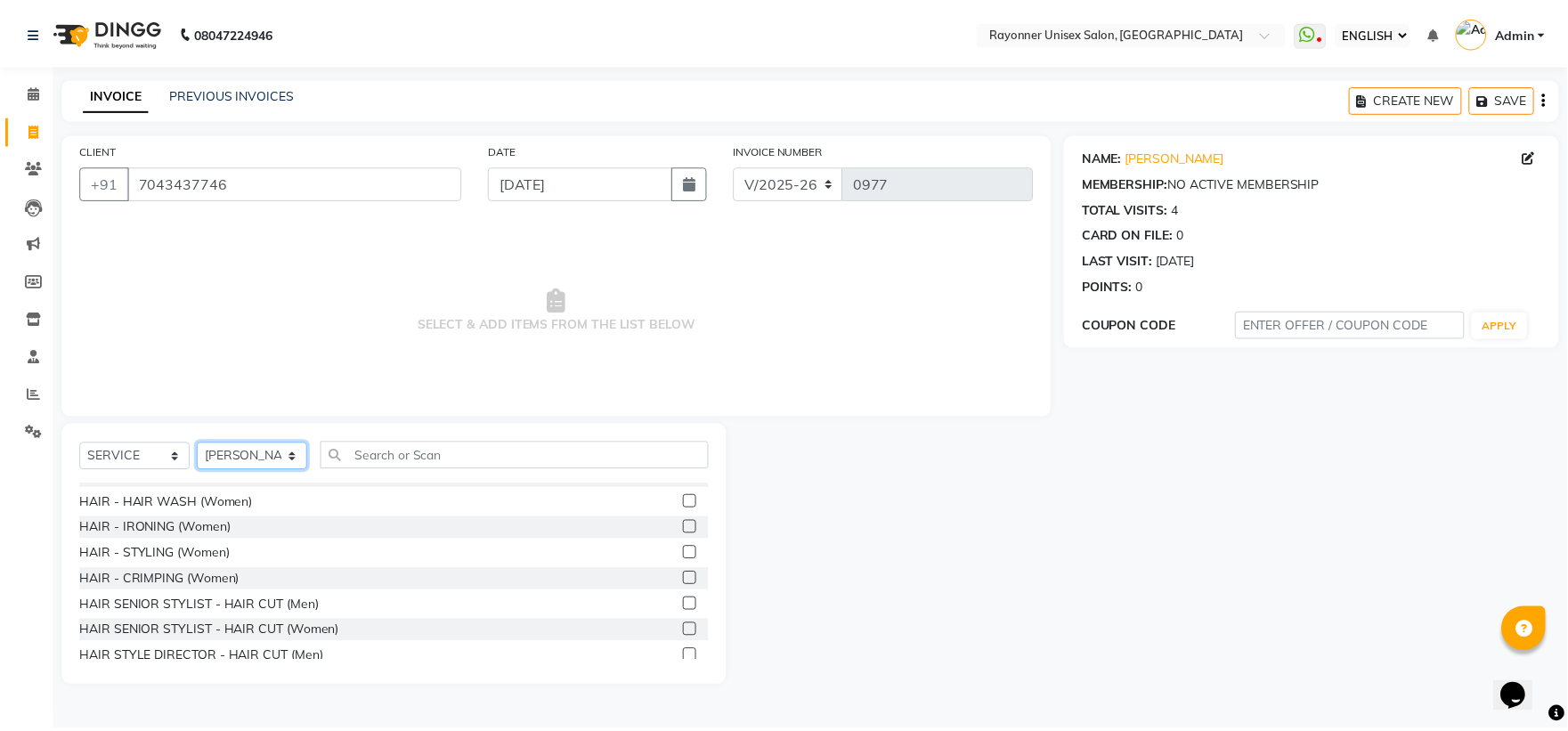 scroll, scrollTop: 1088, scrollLeft: 0, axis: vertical 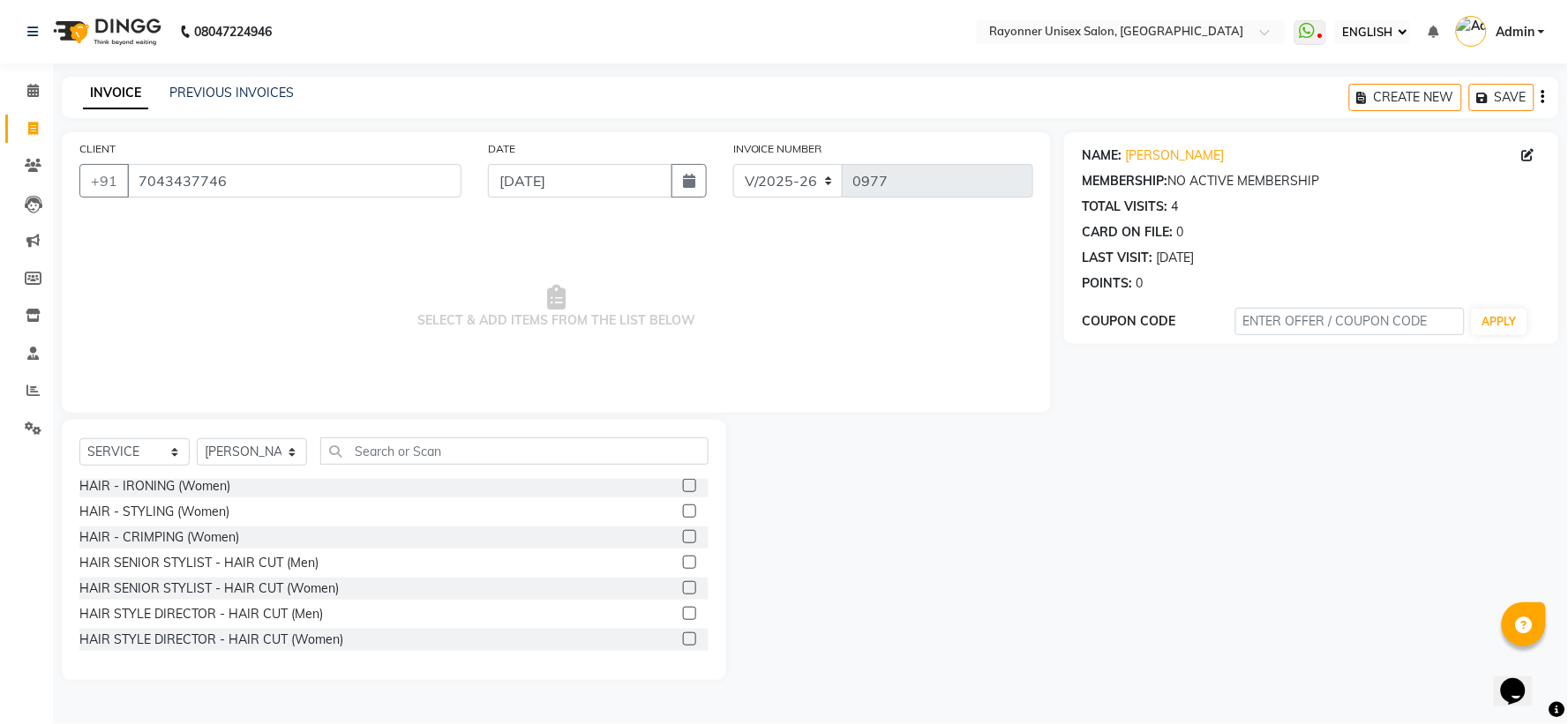 click 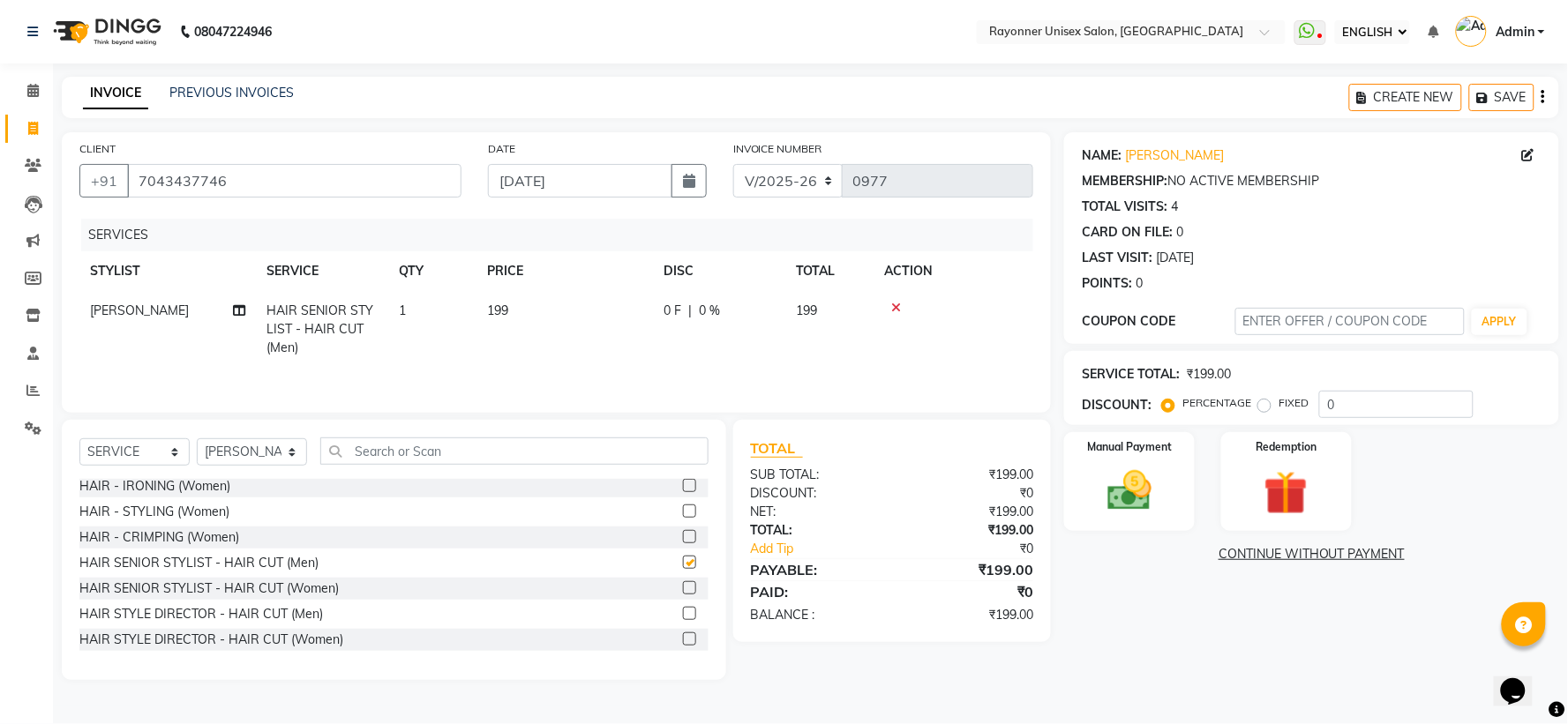 checkbox on "false" 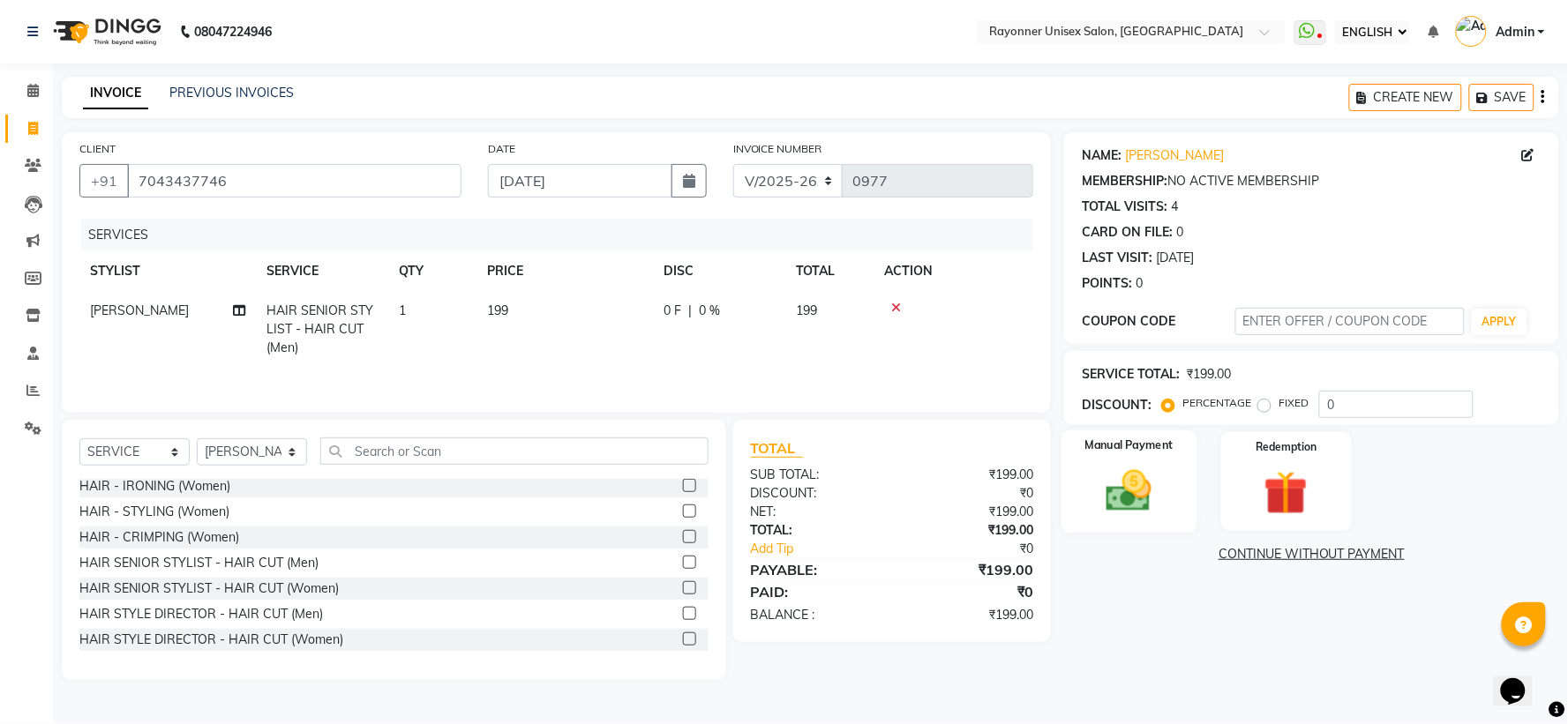 click 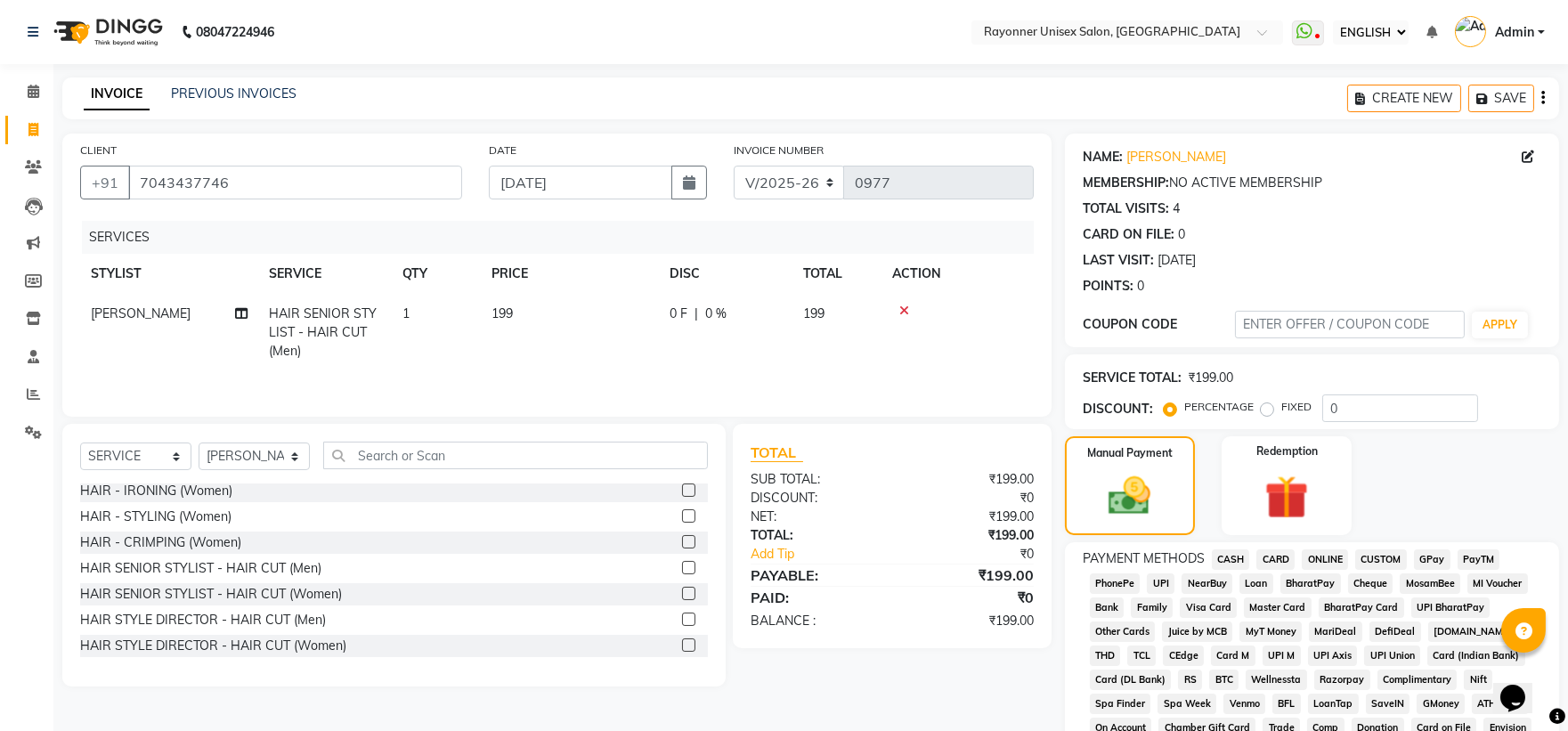 click on "ONLINE" 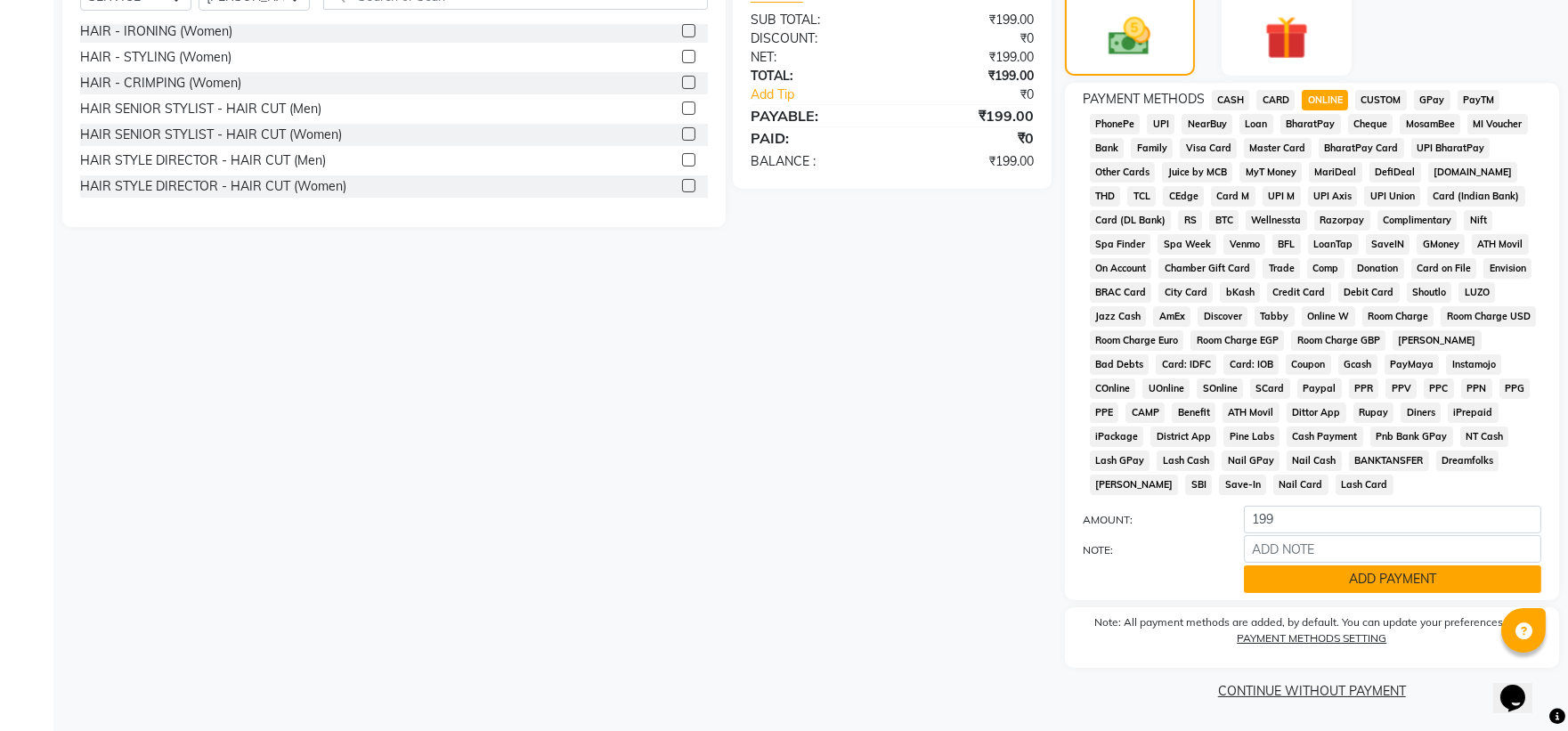 click on "ADD PAYMENT" 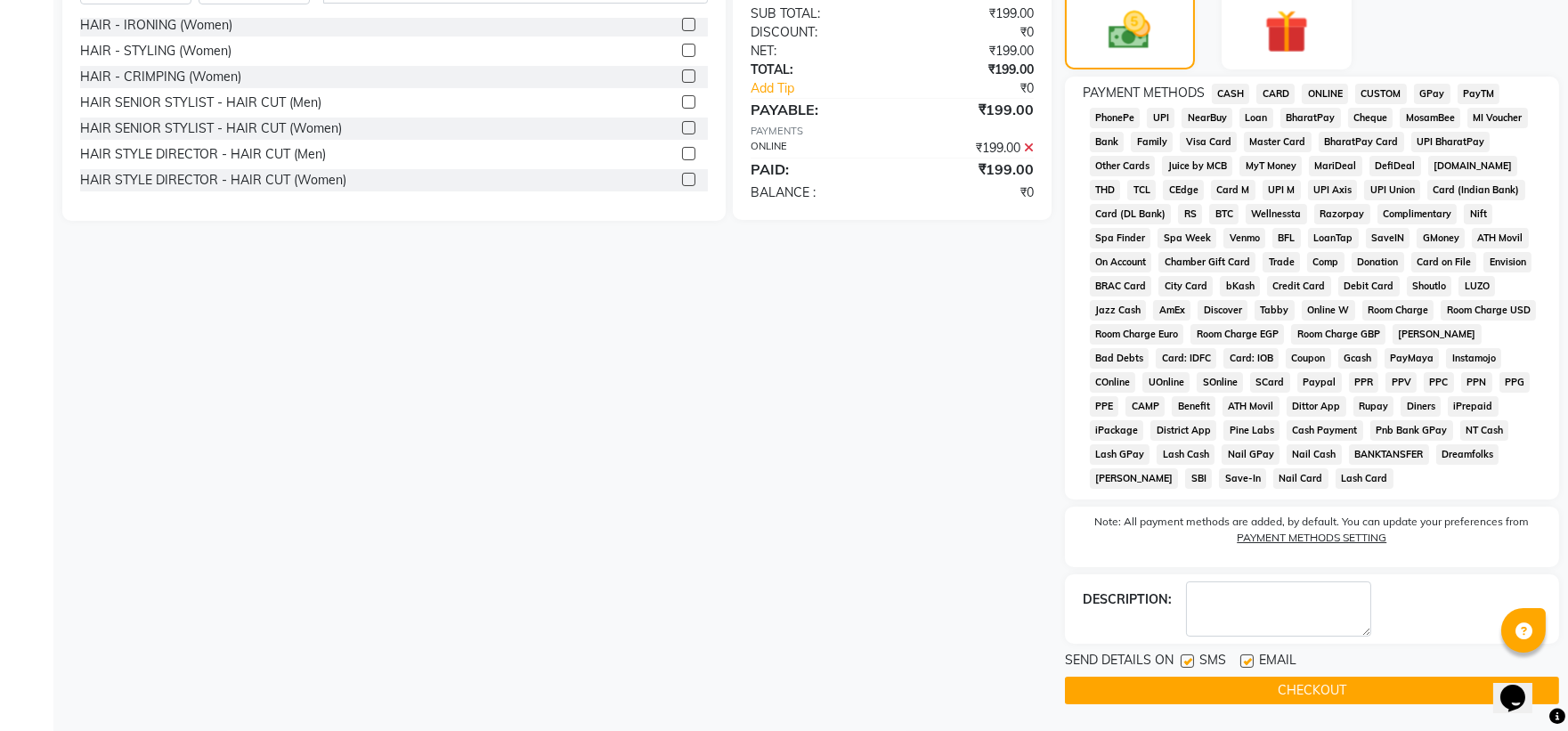 scroll, scrollTop: 468, scrollLeft: 0, axis: vertical 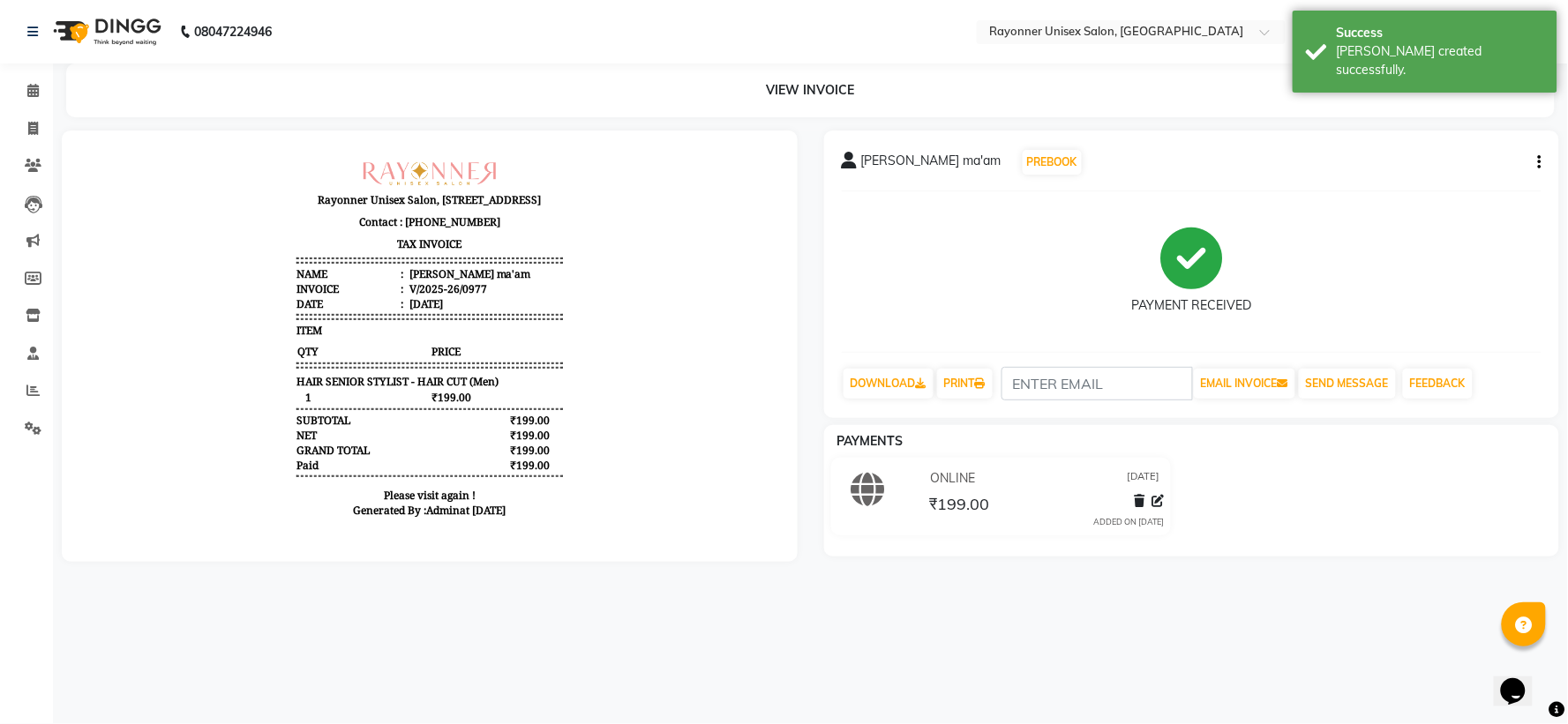 click on "08047224946 Select Location × Rayonner Unisex Salon, [GEOGRAPHIC_DATA]  WhatsApp Status  ✕ Status:  Disconnected Most Recent Message: [DATE]     07:28 PM Recent Service Activity: [DATE]     10:00 PM  08047224946 Whatsapp Settings English ENGLISH Español العربية मराठी हिंदी ગુજરાતી தமிழ் 中文 NOTIFICATIONS NOTHING TO SHOW Admin Manage Profile CHANGE PASSWORD Sign out  Version:3.15.4  ☀ Rayonner Unisex Salon, Gold Plaza  CALENDAR  INVOICE  CLIENTS  LEADS   MARKETING  MEMBERS  INVENTORY  STAFF  REPORTS  SETTINGS COMPLETED INPROGRESS UPCOMING DROPPED TENTATIVE CHECK-IN CONFIRM BOOKINGS Generate Report SEGMENTS Page Builder  VIEW INVOICE      [PERSON_NAME] ma'am  PREBOOK   PAYMENT RECEIVED  DOWNLOAD  PRINT   EMAIL INVOICE   SEND MESSAGE FEEDBACK  PAYMENTS ONLINE [DATE] ₹199.00  ADDED ON [DATE]" at bounding box center [784, 362] 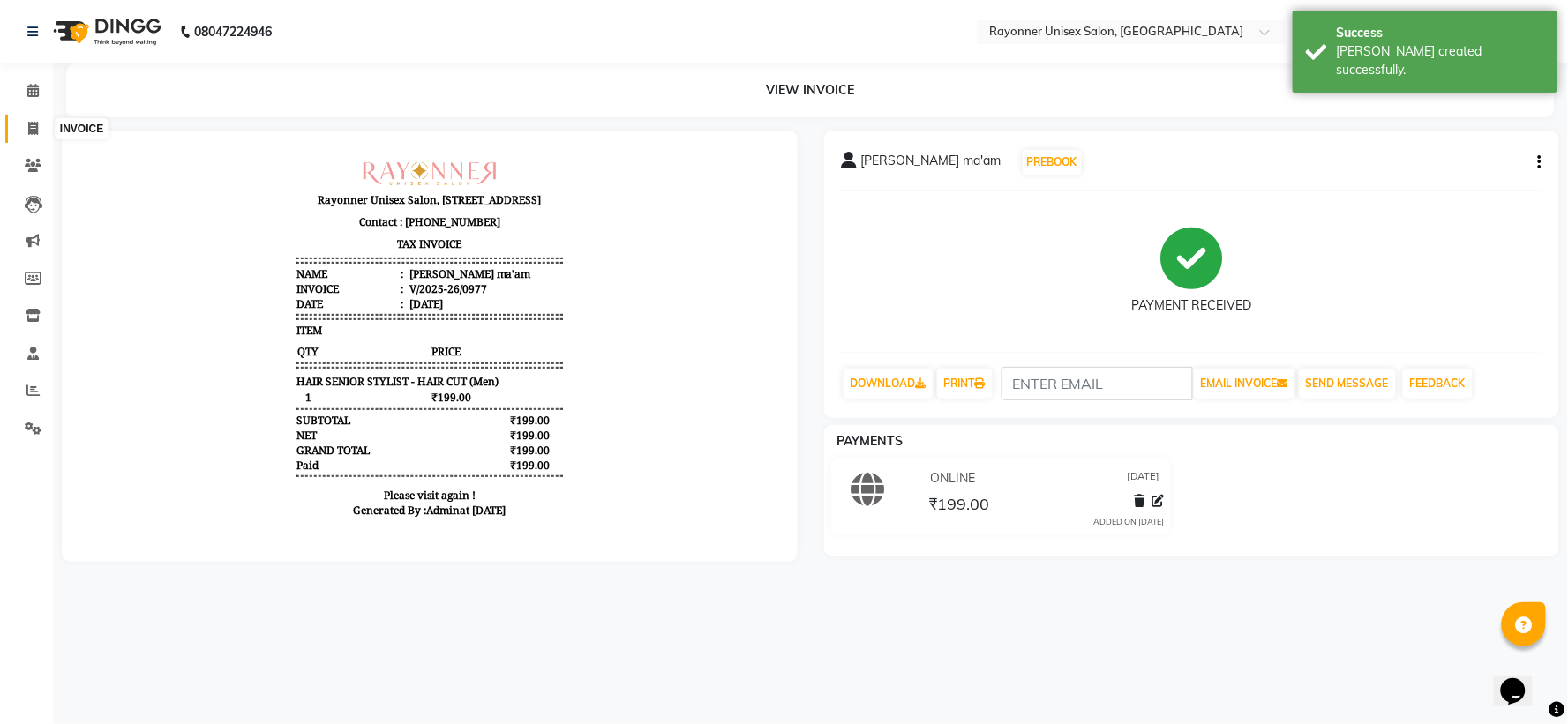 click 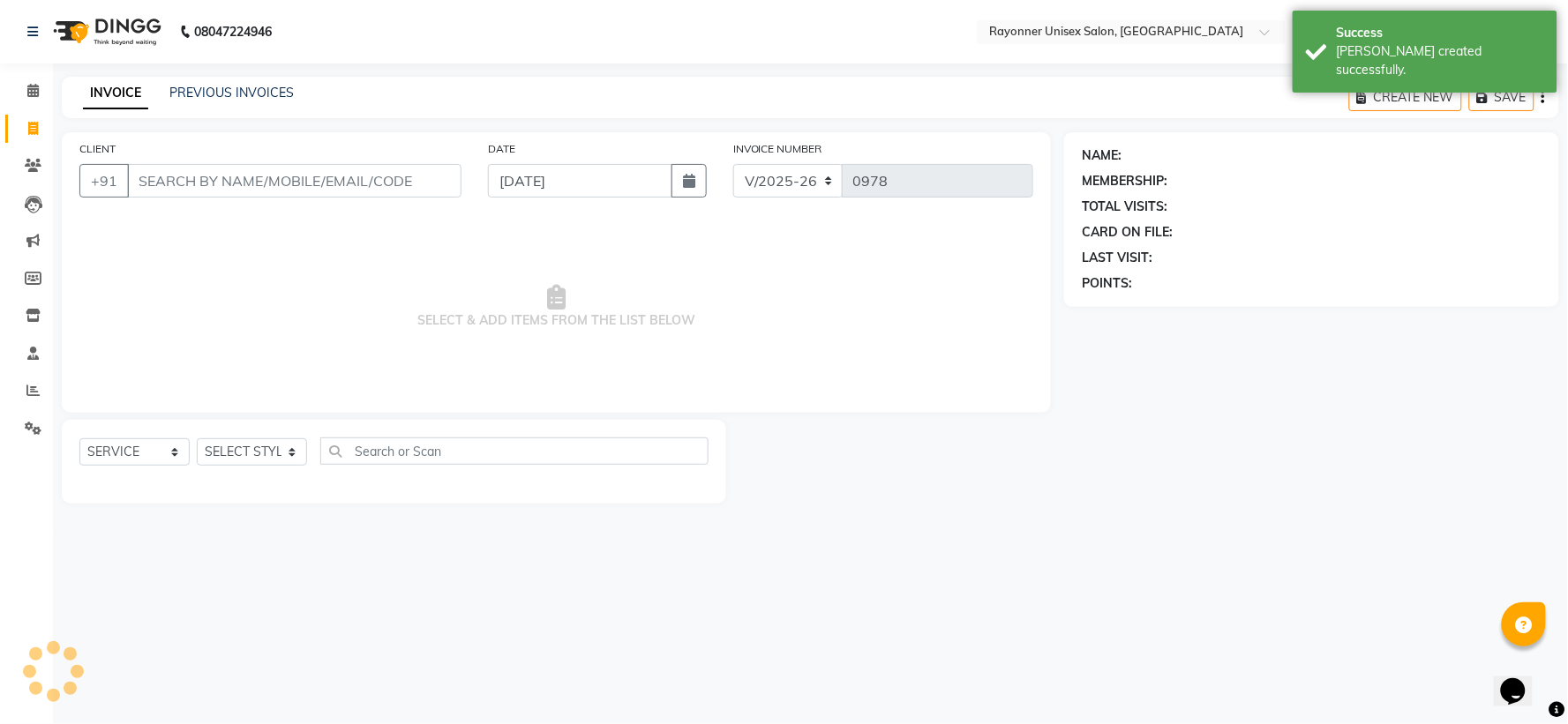 select on "P" 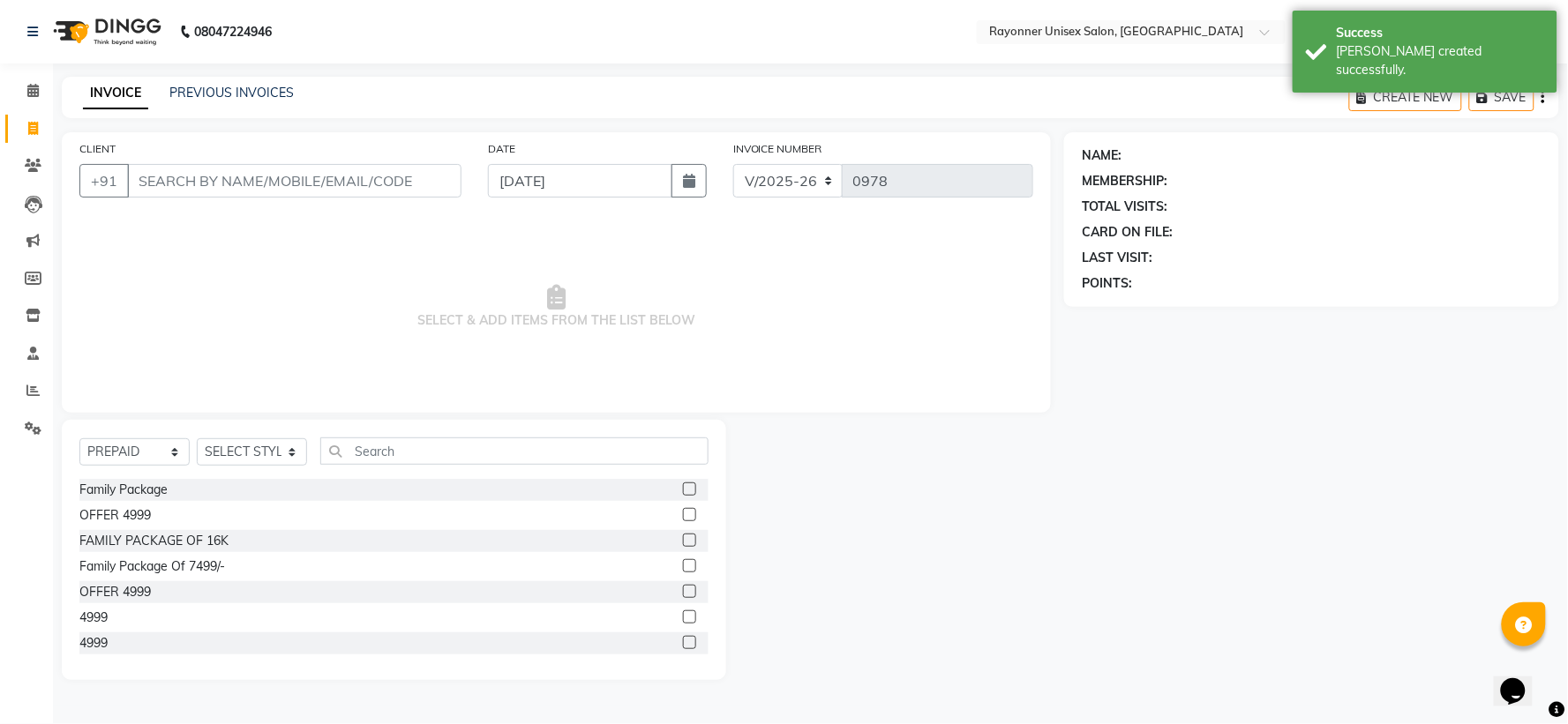 click on "CLIENT" at bounding box center (294, 181) 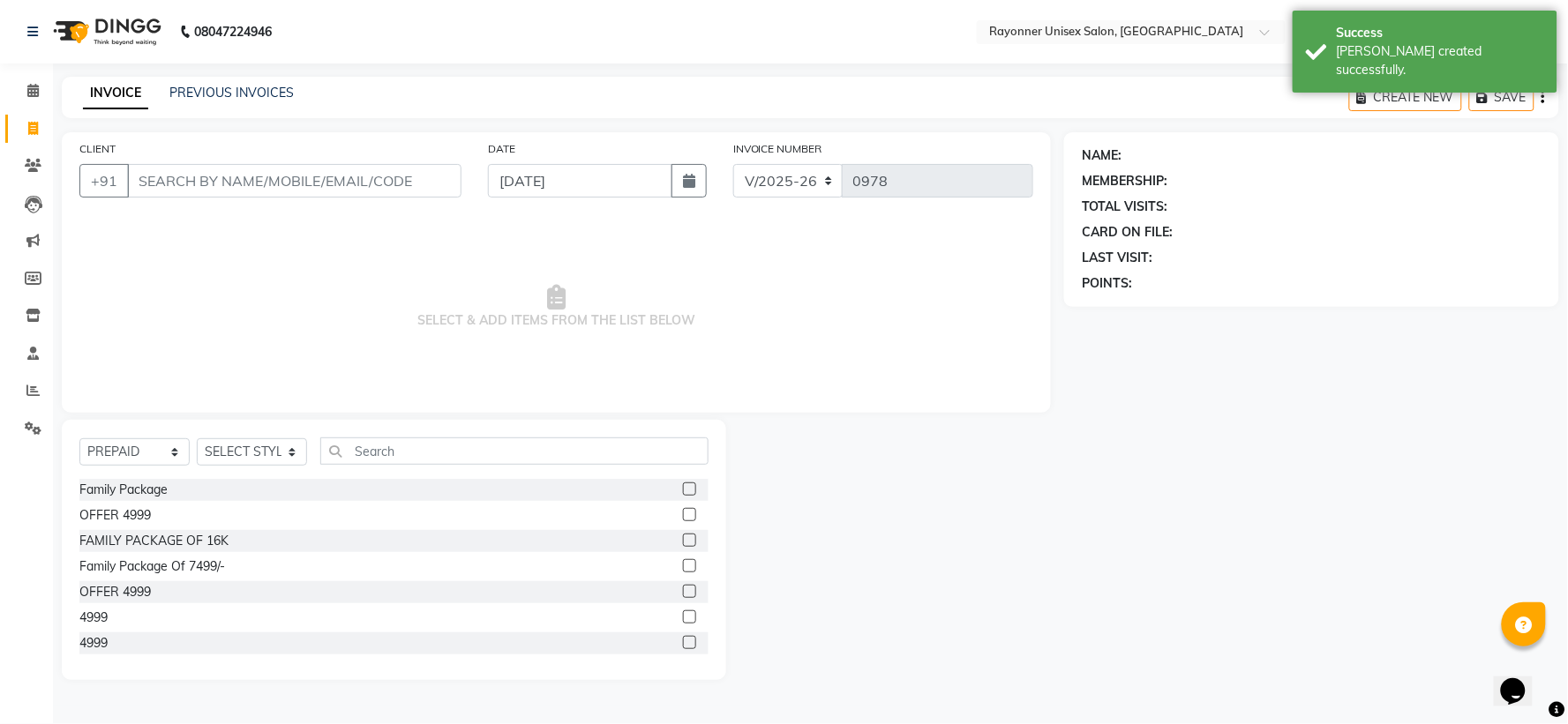 click on "CLIENT" at bounding box center (294, 181) 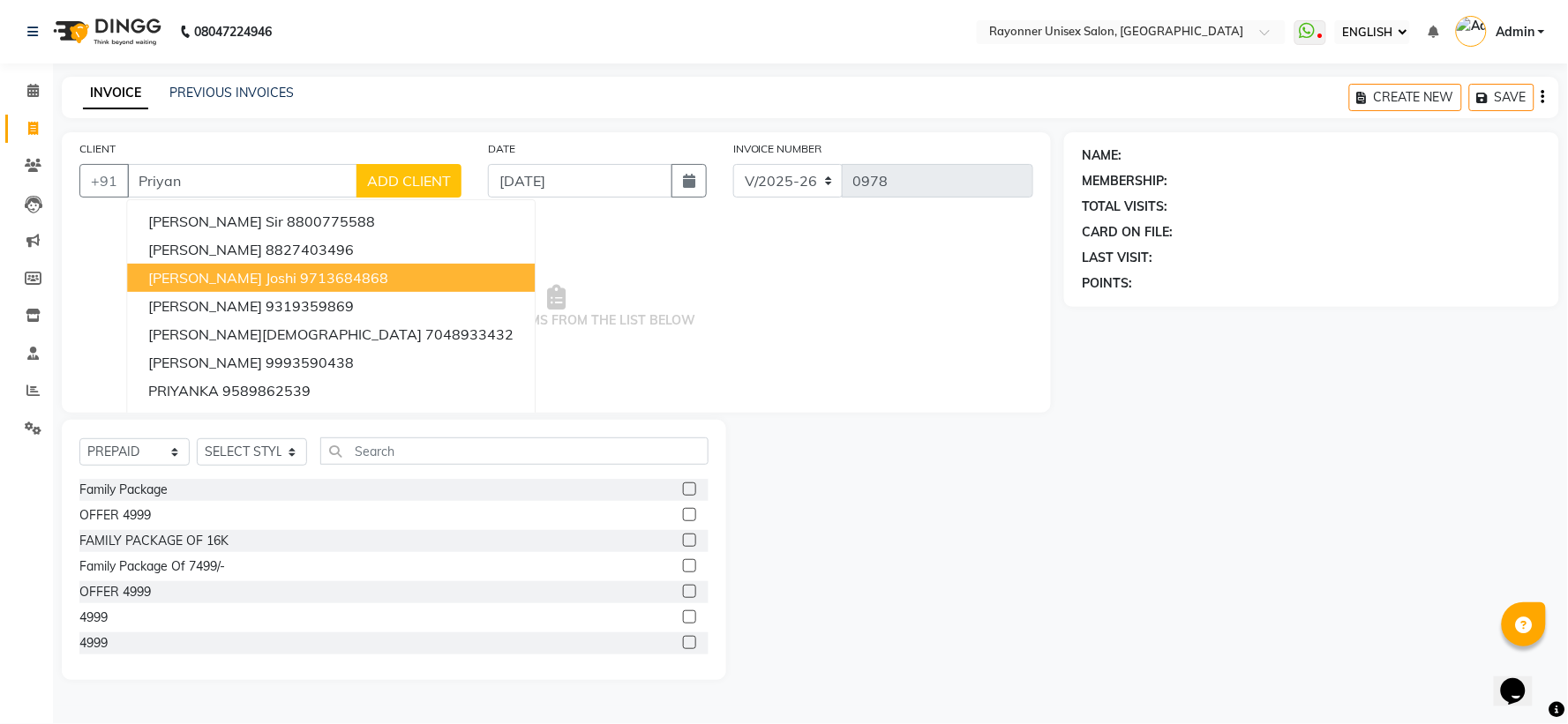 click on "[PERSON_NAME] Joshi" at bounding box center (222, 278) 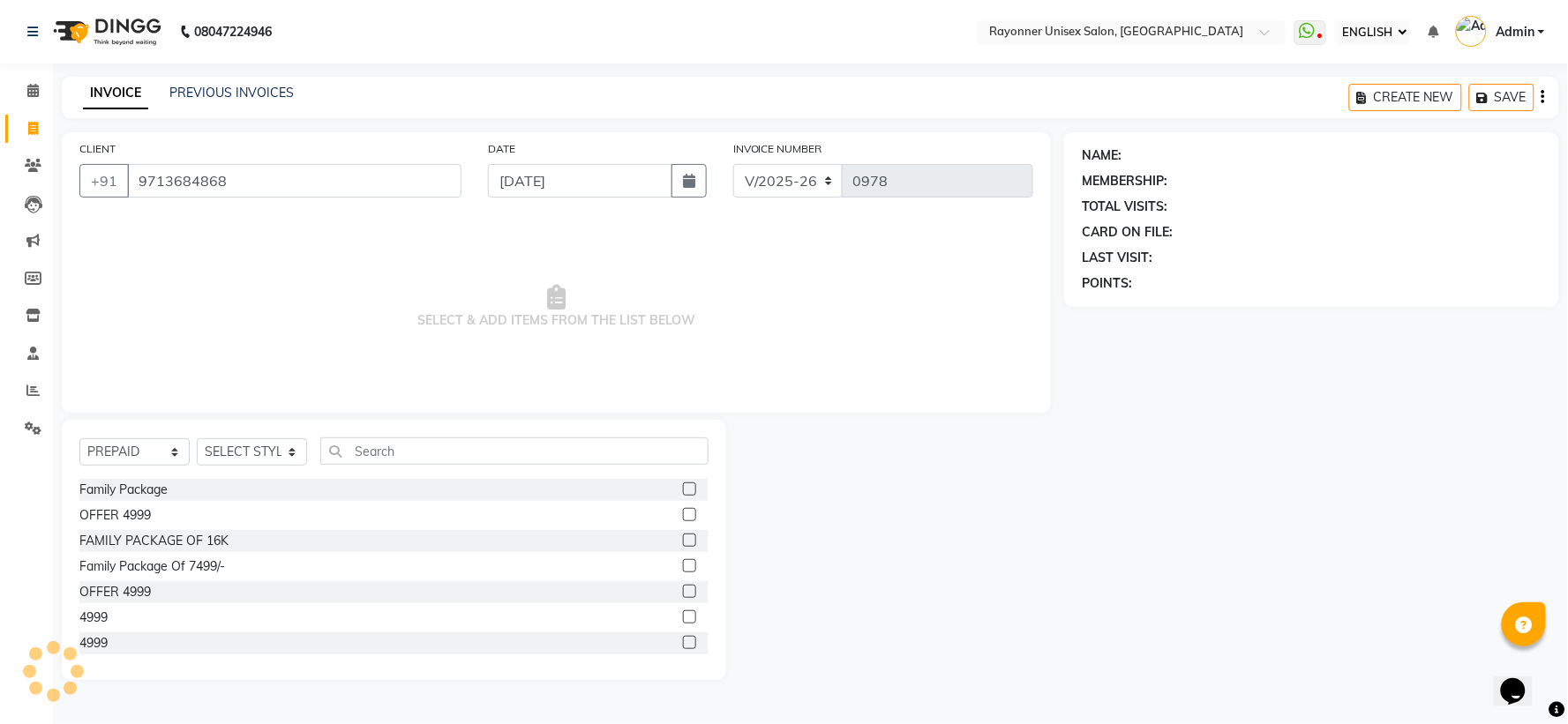 type on "9713684868" 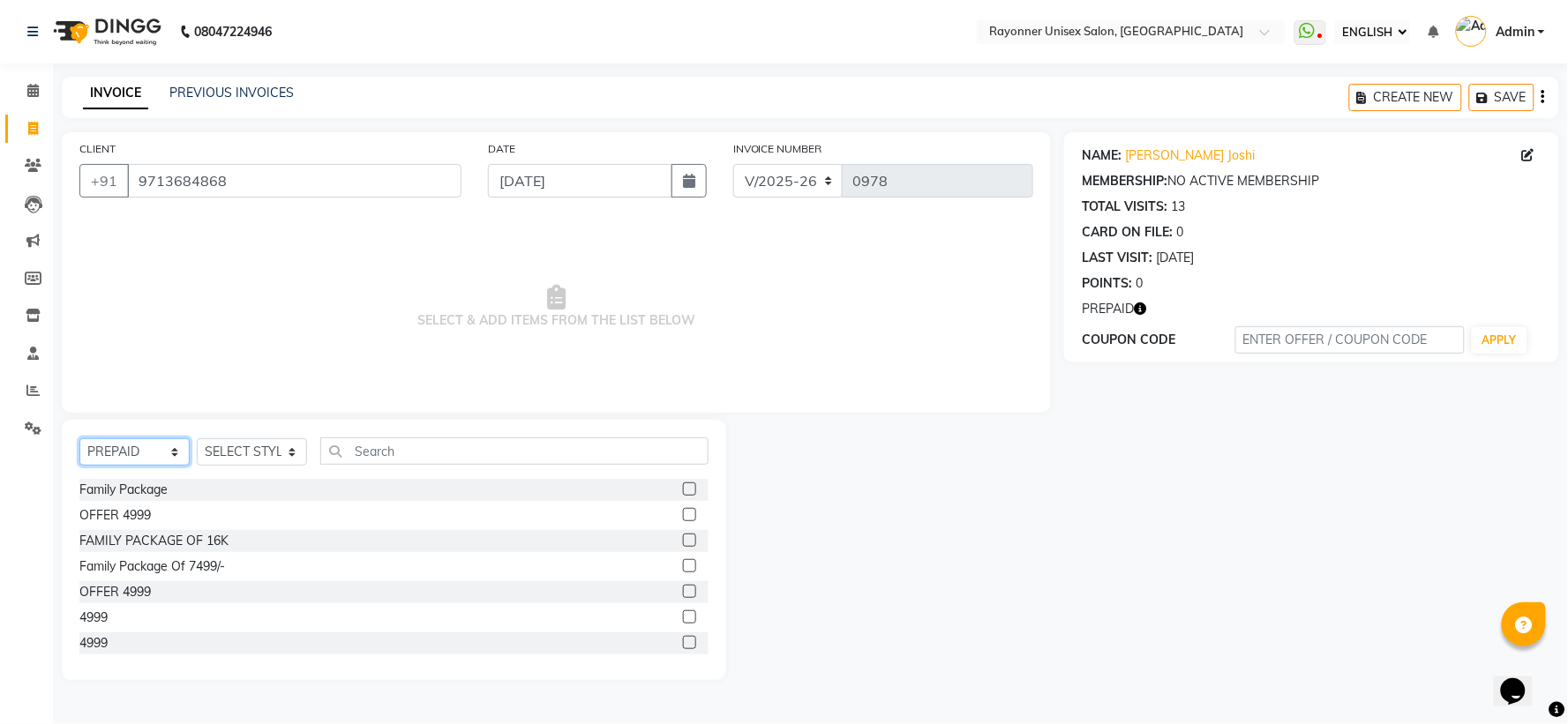 click on "SELECT  SERVICE  PRODUCT  MEMBERSHIP  PACKAGE VOUCHER PREPAID GIFT CARD" 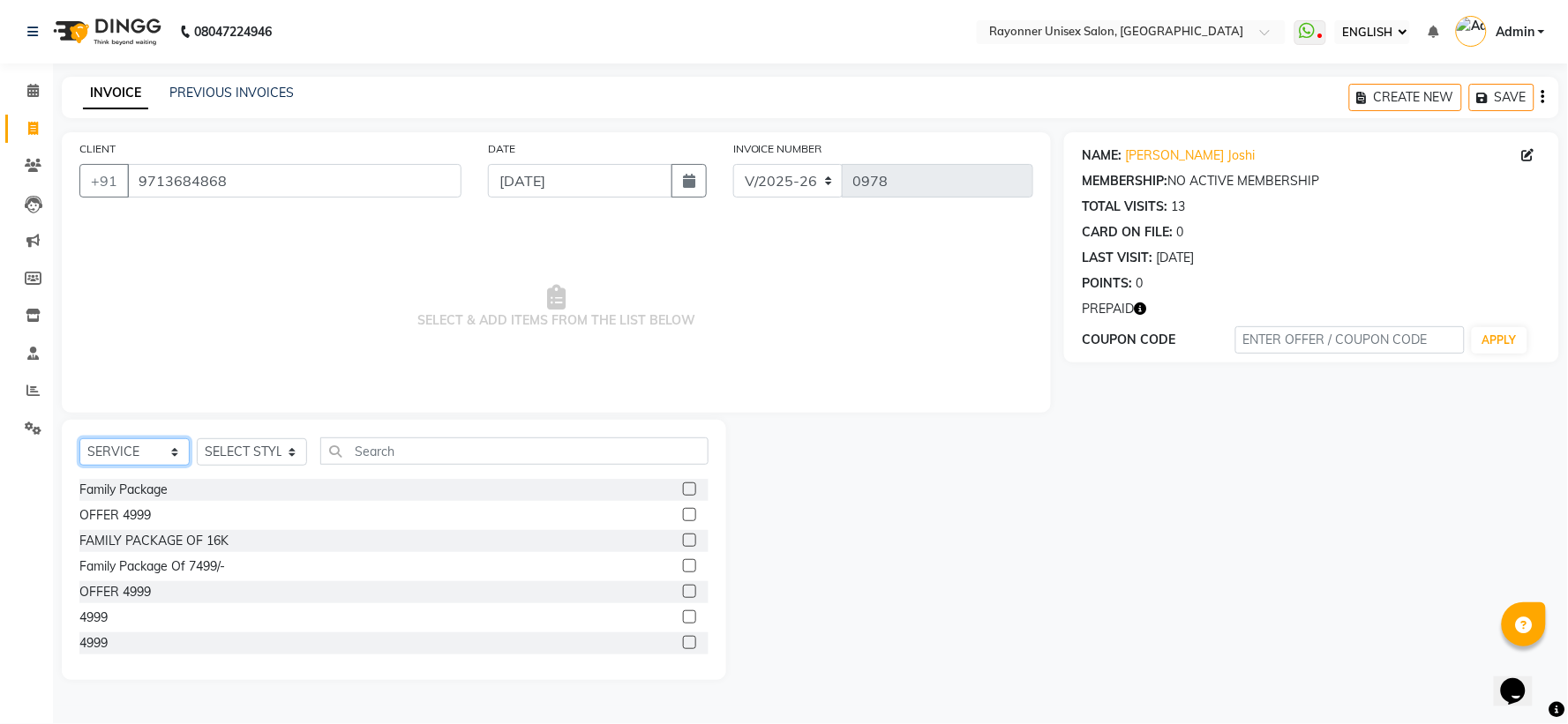 click on "SELECT  SERVICE  PRODUCT  MEMBERSHIP  PACKAGE VOUCHER PREPAID GIFT CARD" 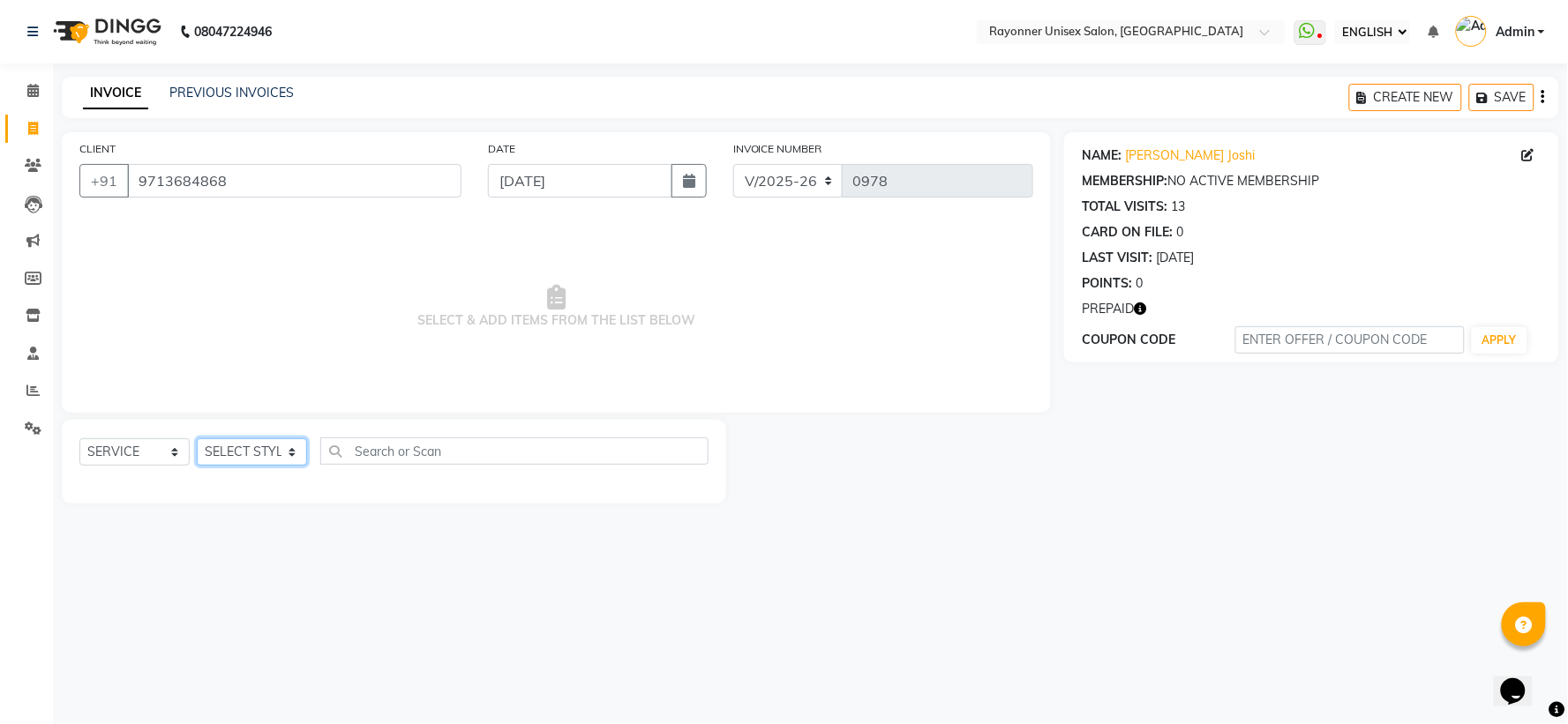 click on "SELECT STYLIST [PERSON_NAME] [PERSON_NAME] [PERSON_NAME] Varma [PERSON_NAME] [PERSON_NAME]" 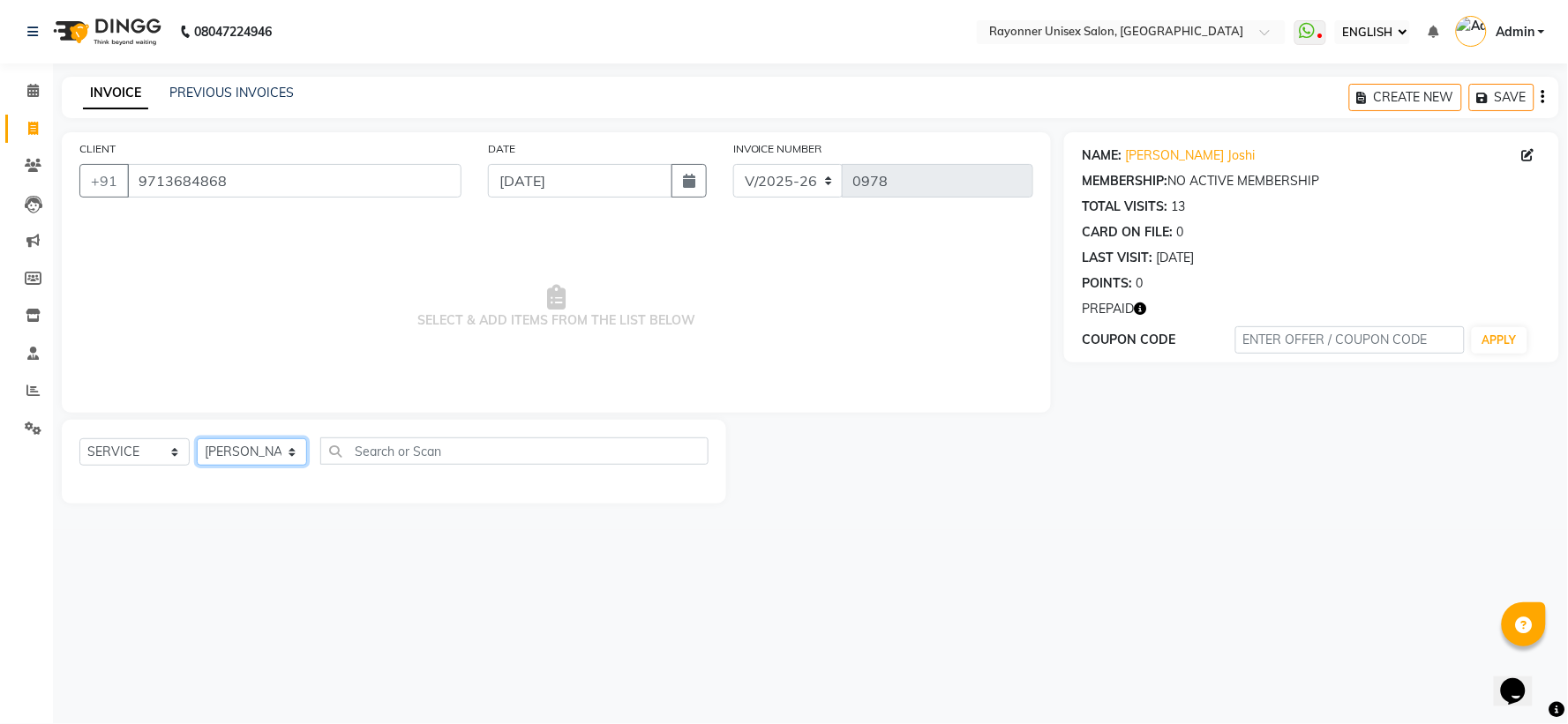 click on "SELECT STYLIST [PERSON_NAME] [PERSON_NAME] [PERSON_NAME] Varma [PERSON_NAME] [PERSON_NAME]" 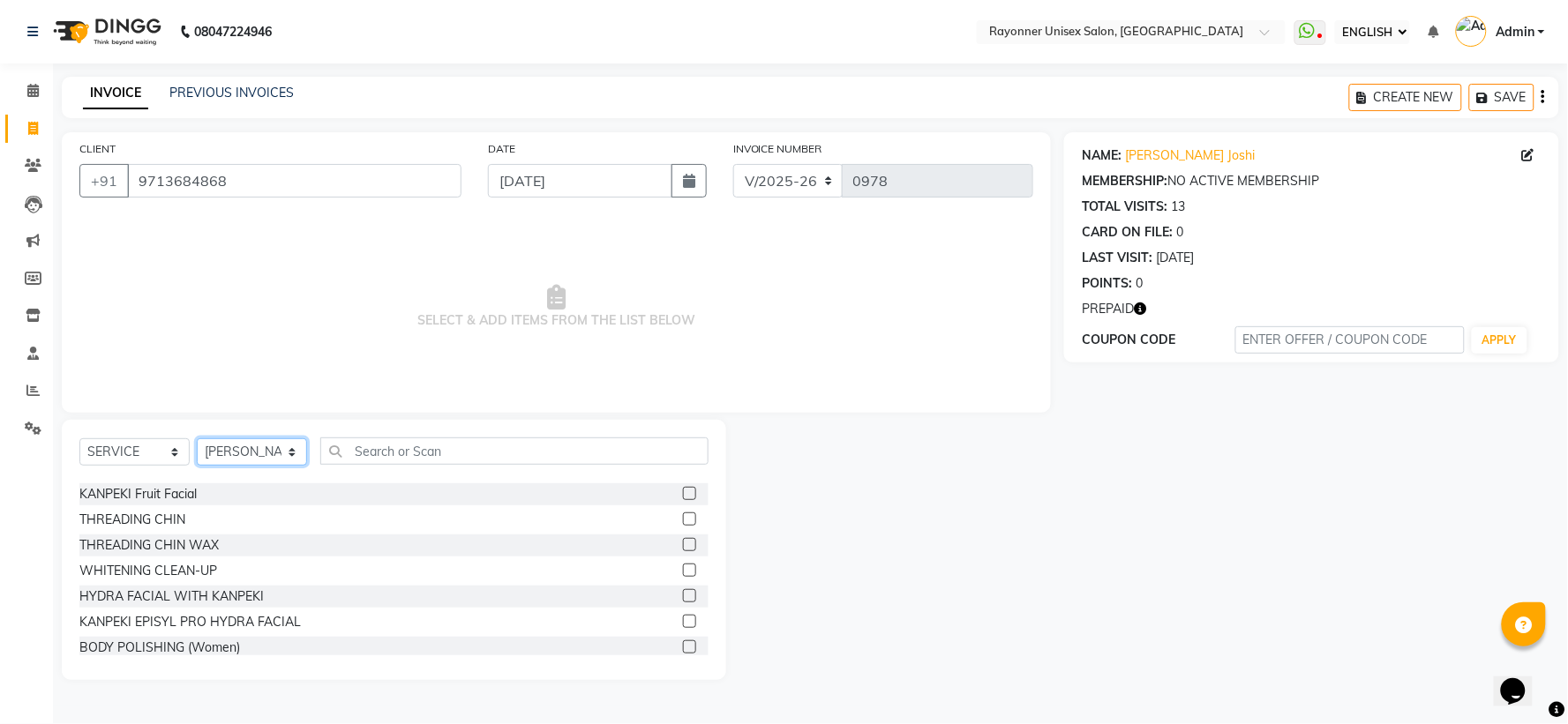 scroll, scrollTop: 489, scrollLeft: 0, axis: vertical 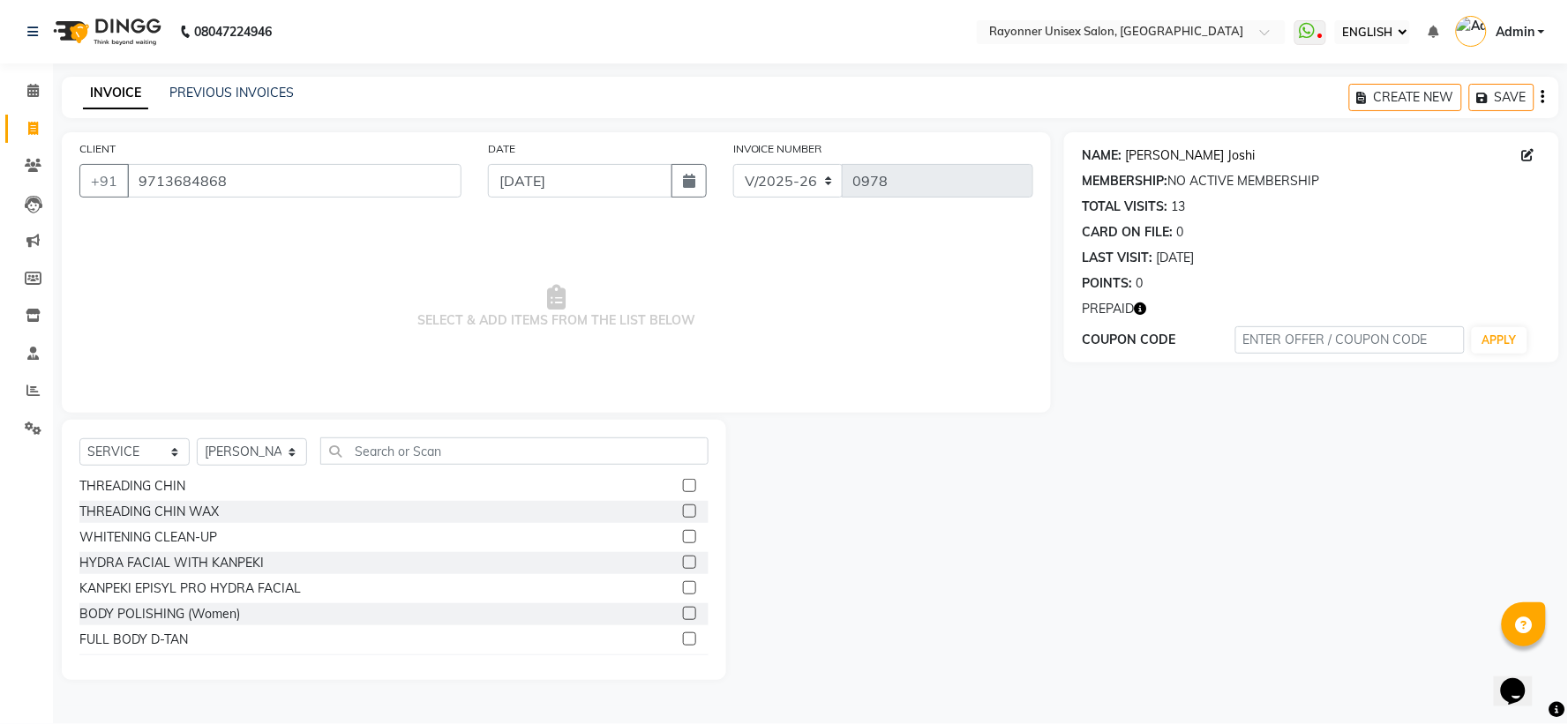 click on "[PERSON_NAME] Joshi" 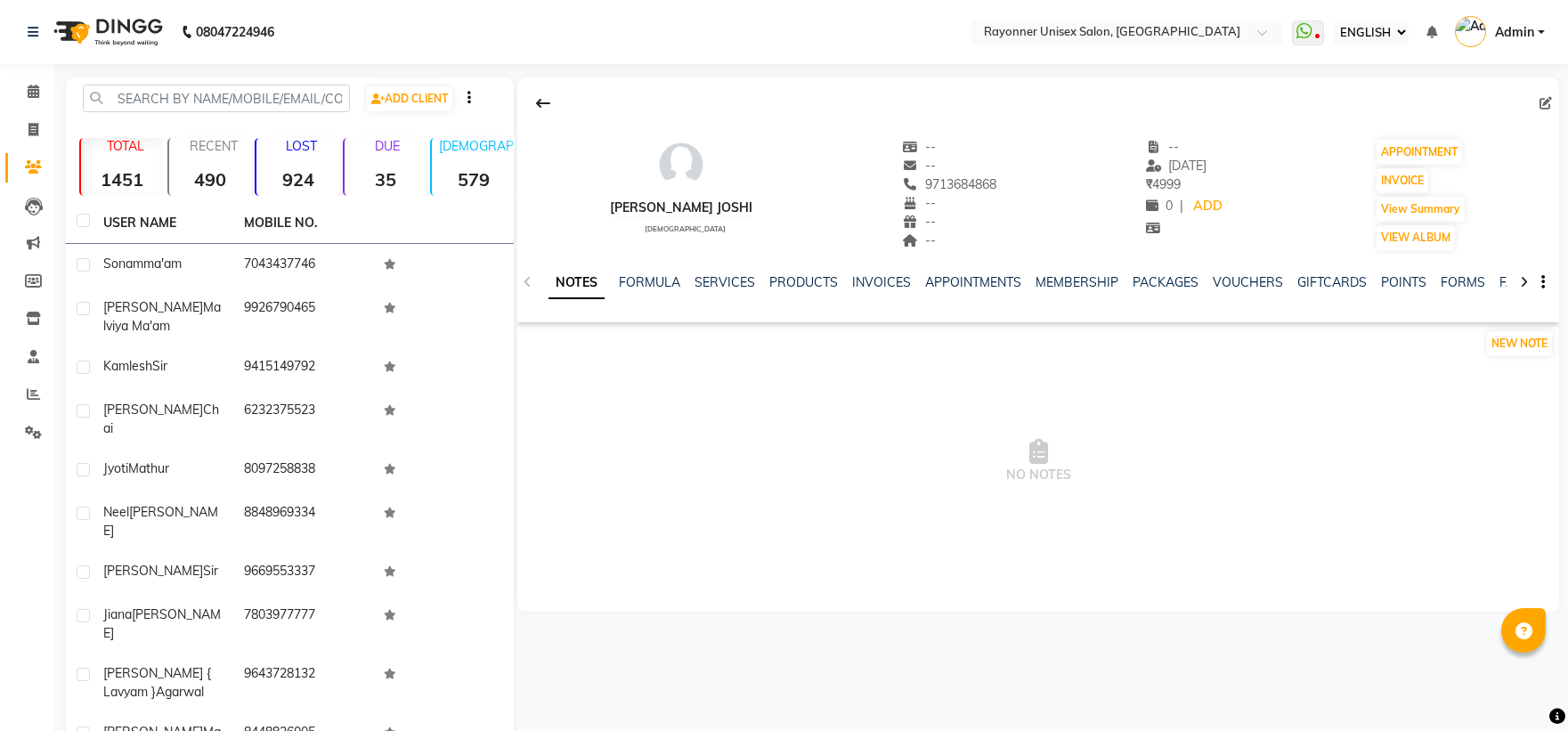 select on "ec" 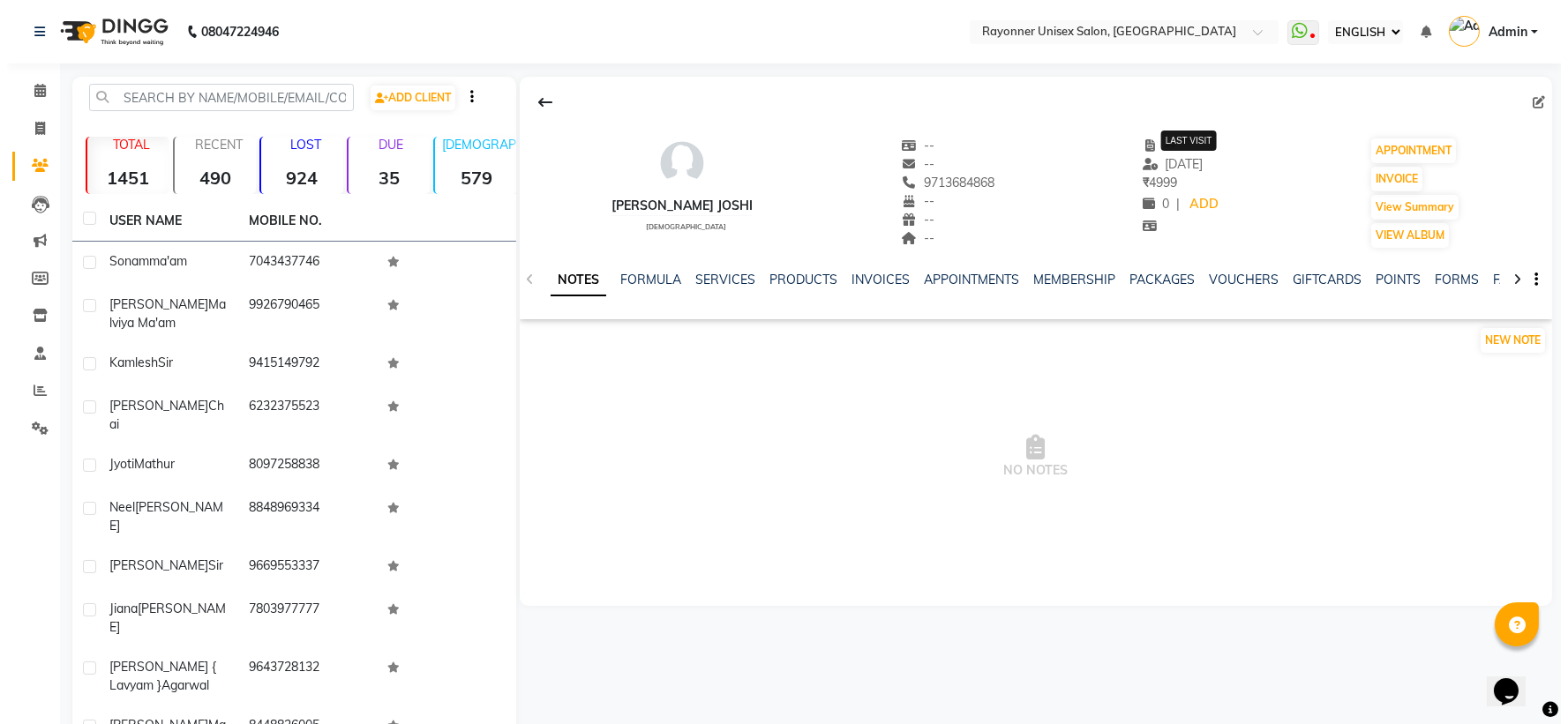 scroll, scrollTop: 0, scrollLeft: 0, axis: both 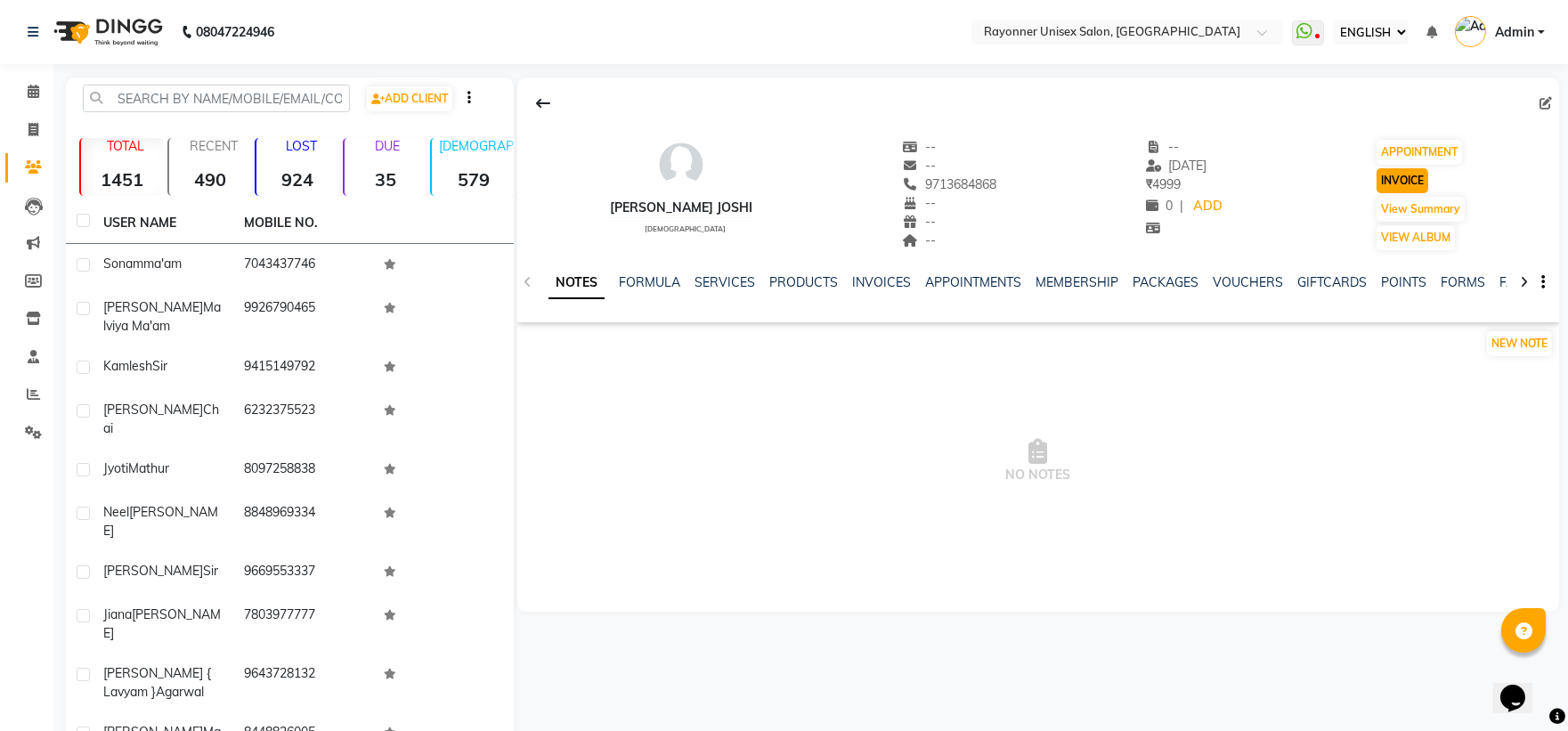 click on "INVOICE" 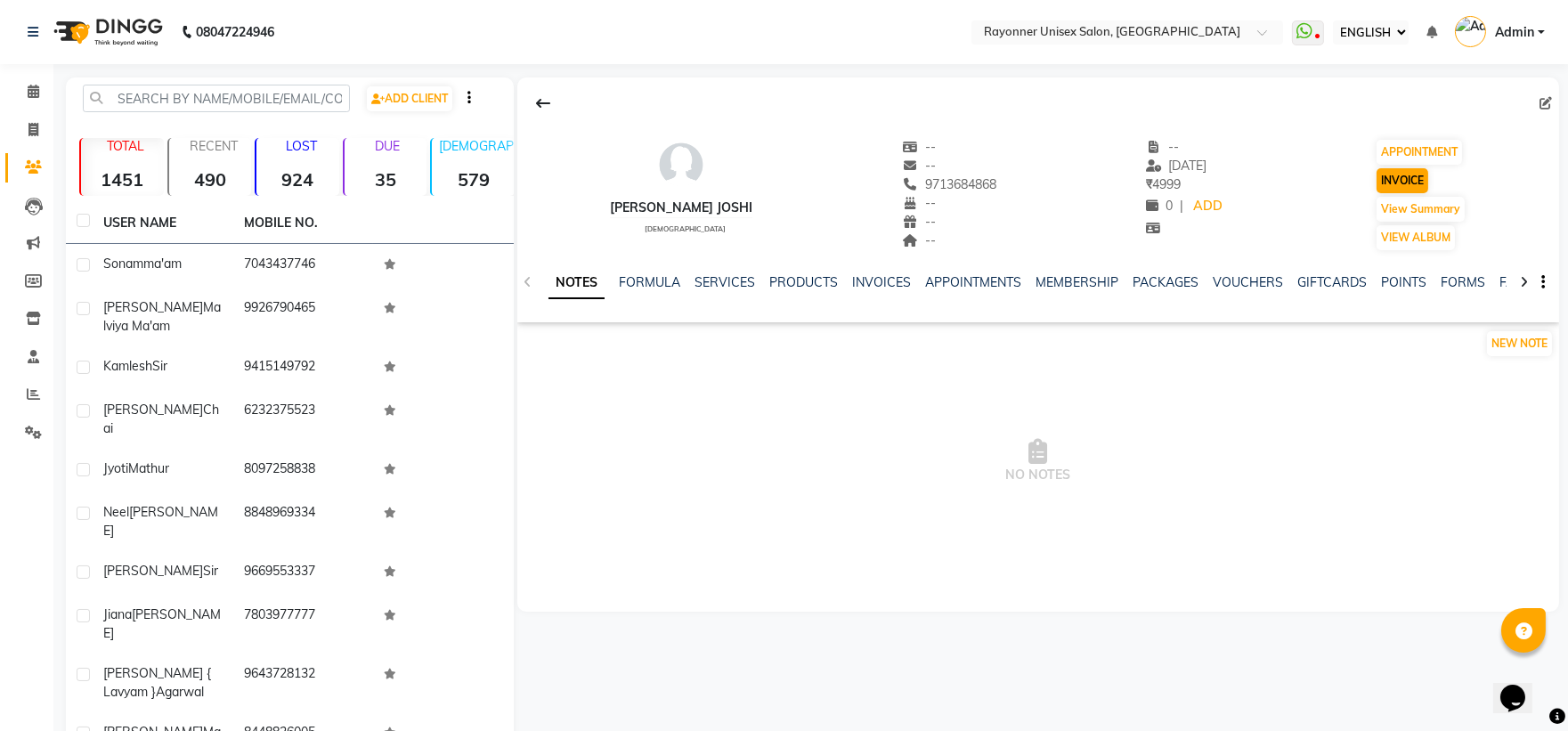 select on "5201" 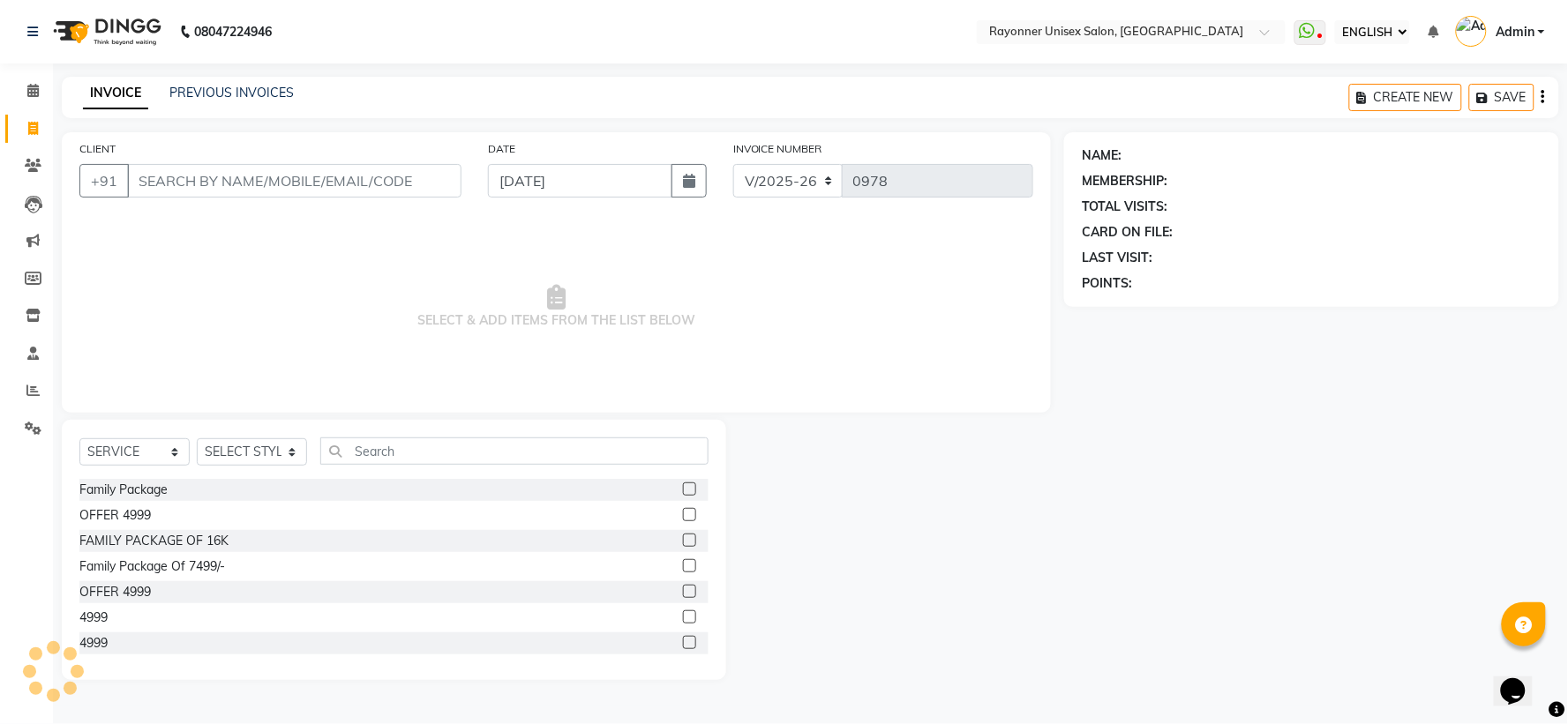 type on "9713684868" 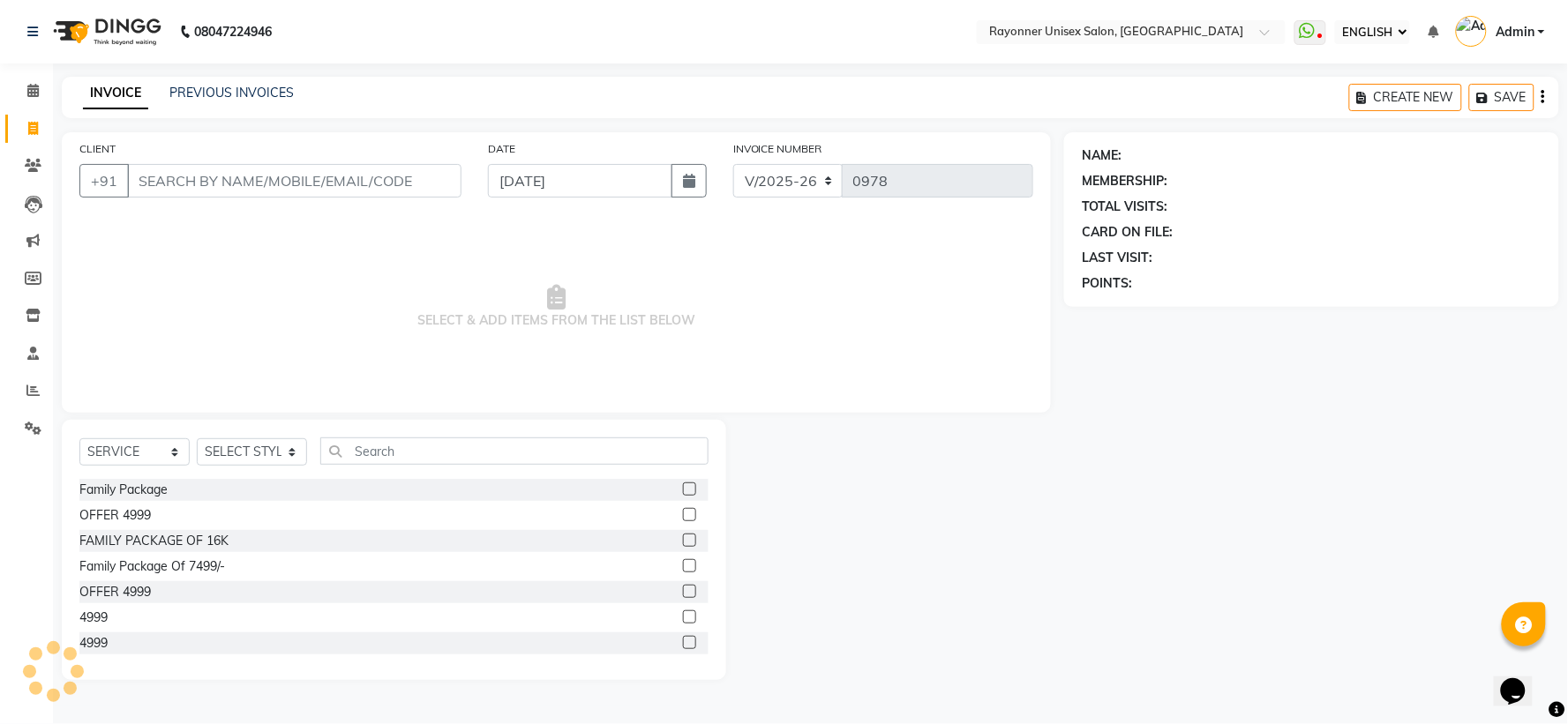 select on "P" 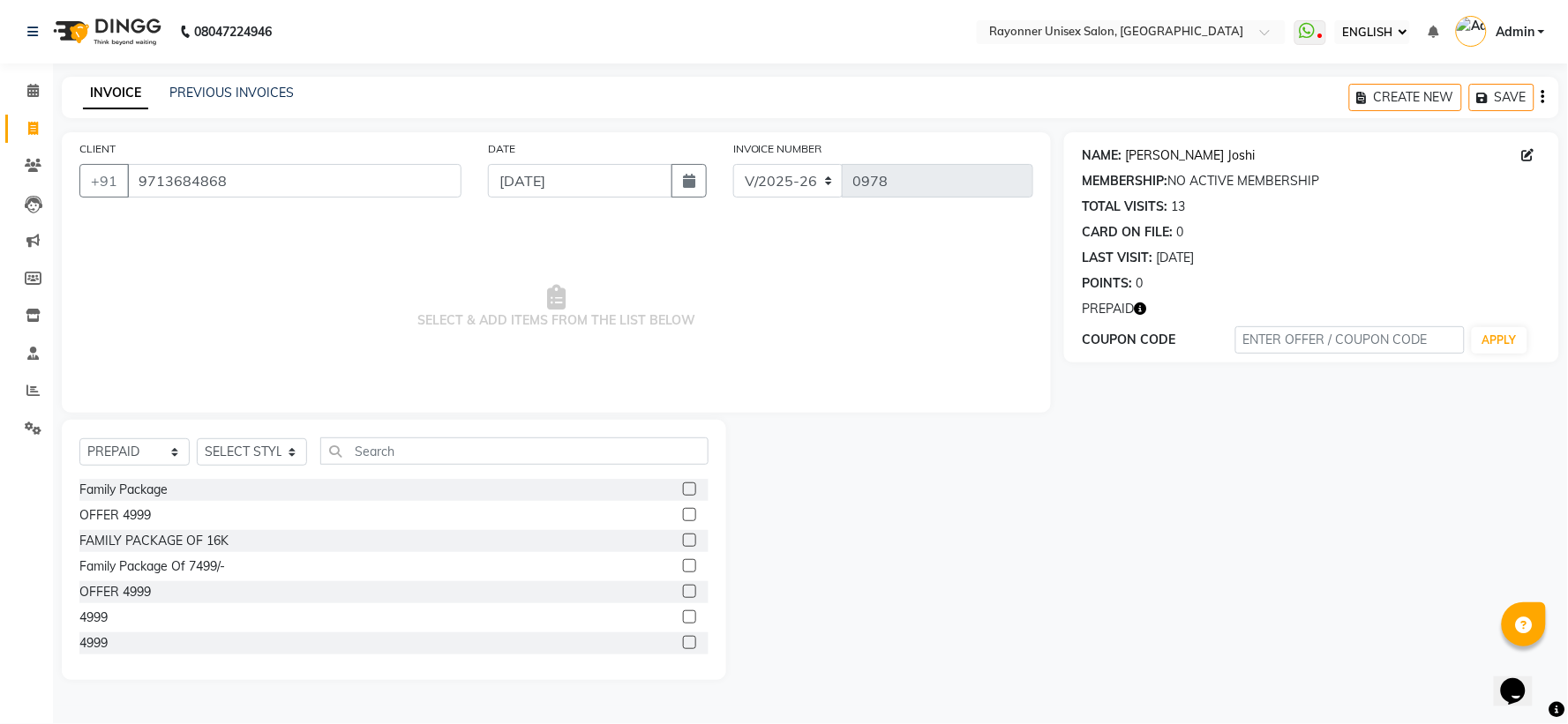 click on "[PERSON_NAME] Joshi" 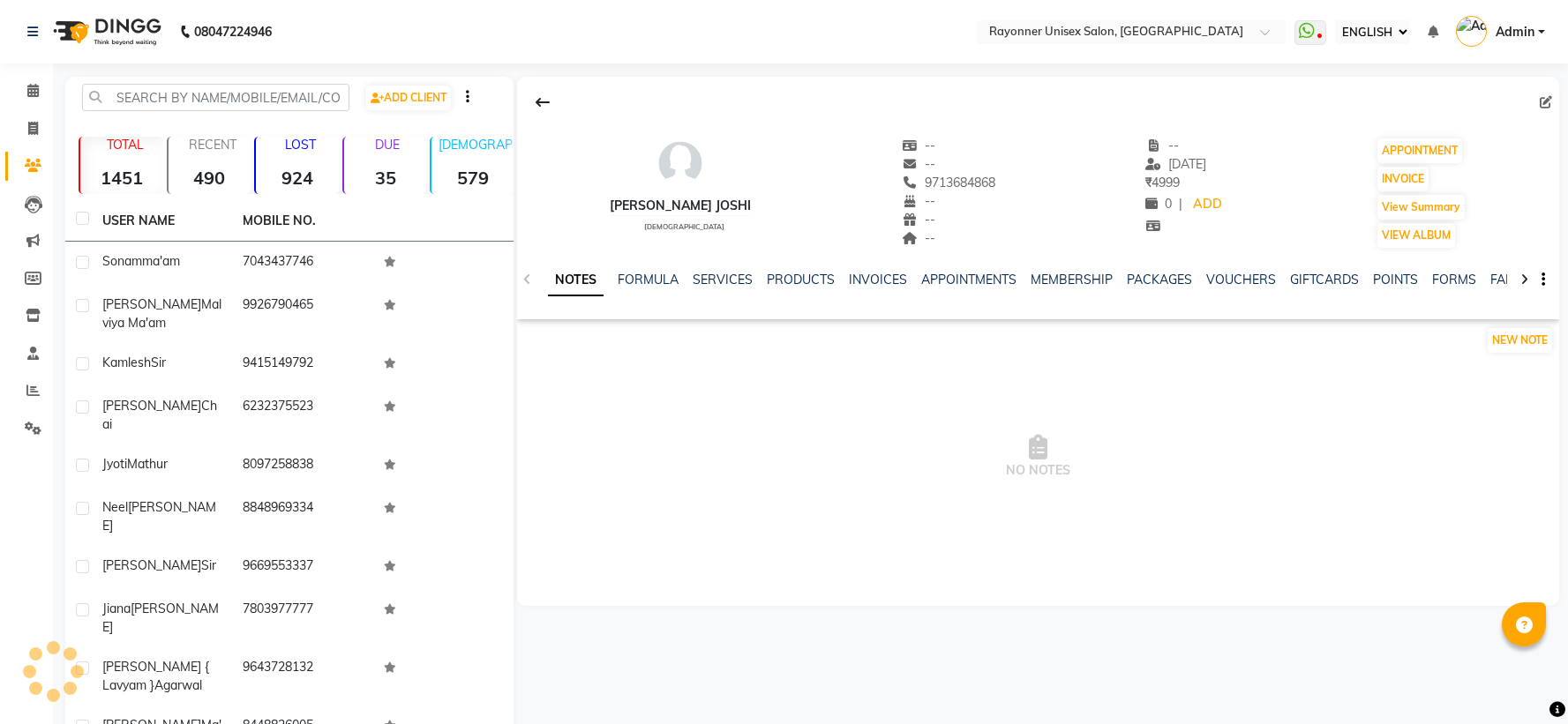 select on "ec" 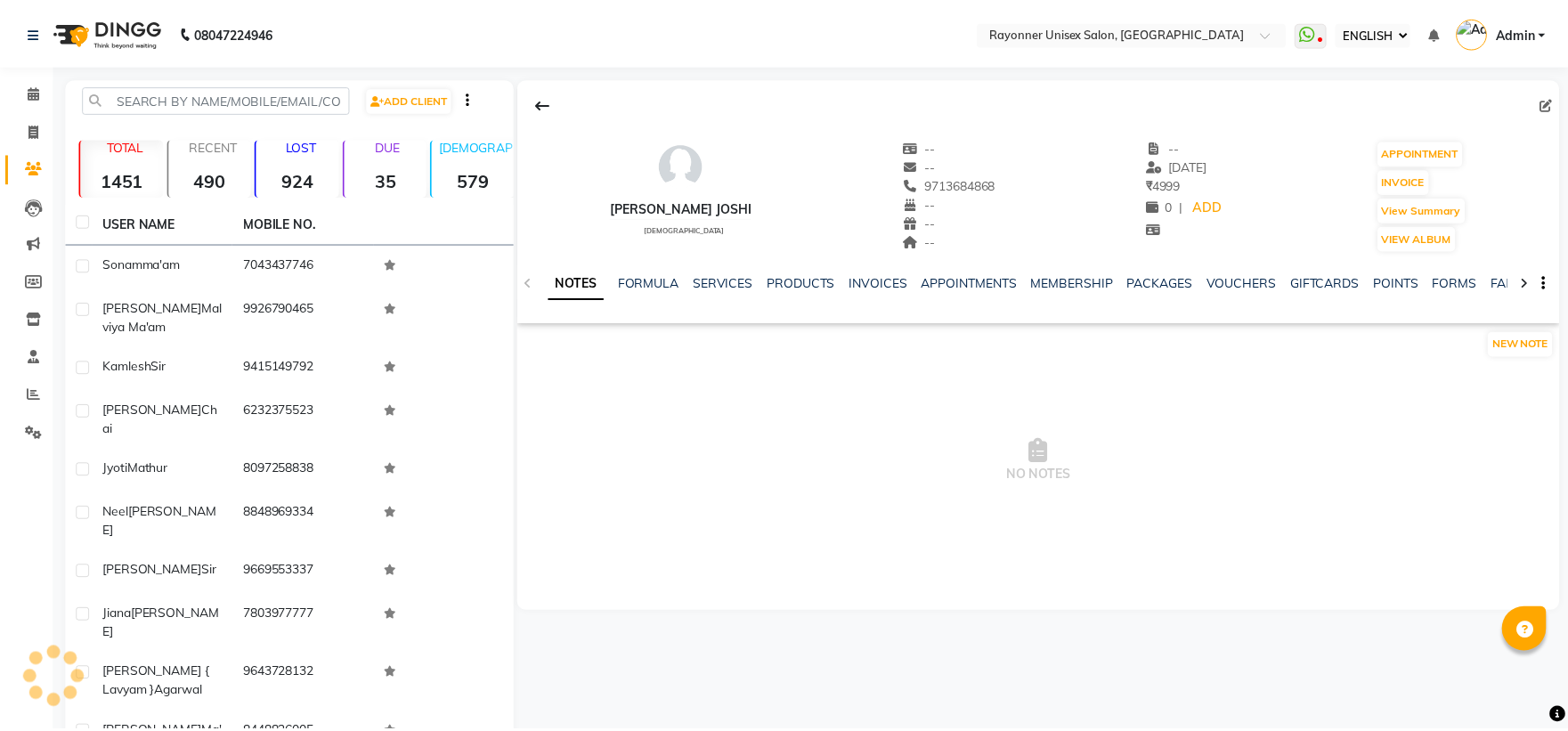 scroll, scrollTop: 0, scrollLeft: 0, axis: both 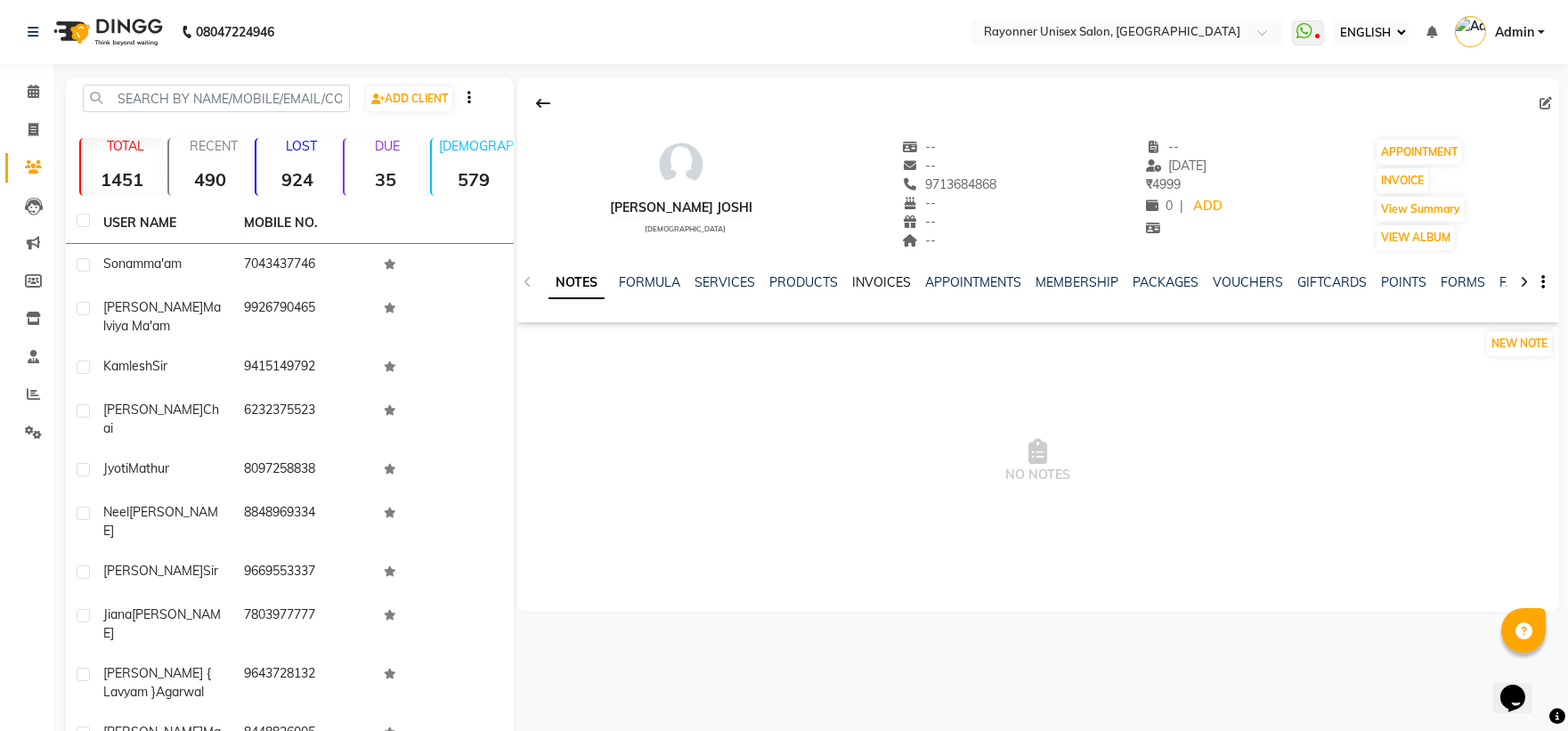click on "INVOICES" 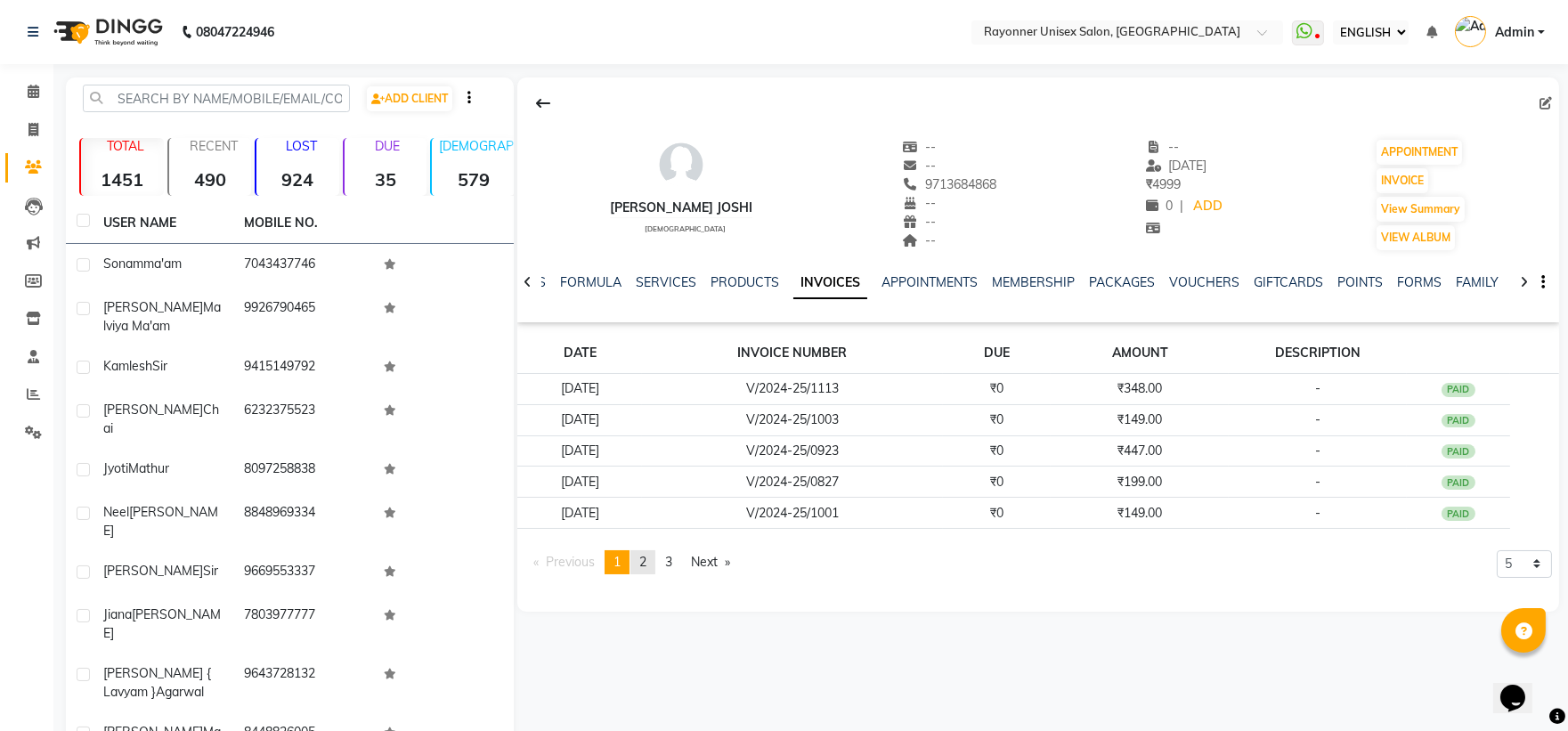 click on "page  2" 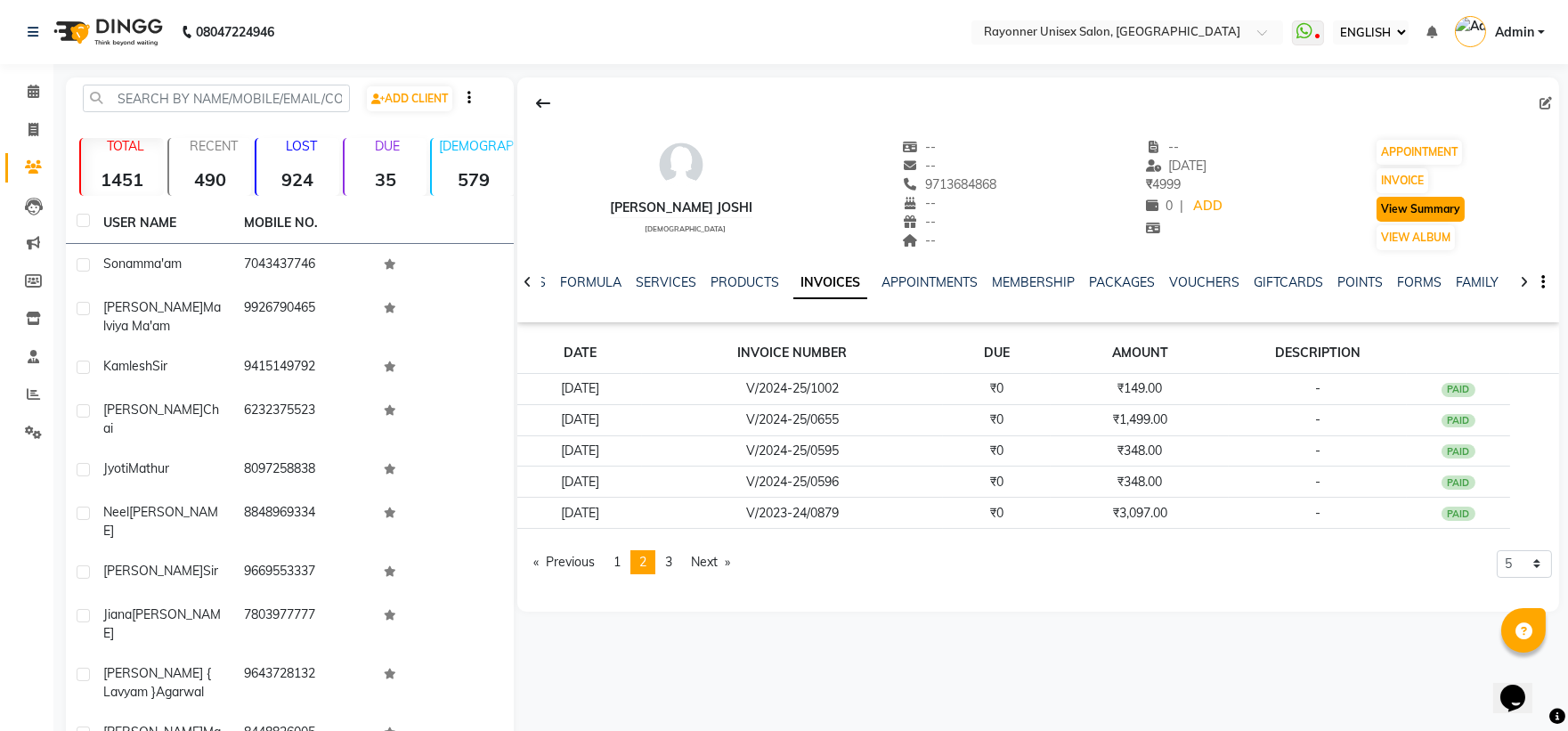click on "View Summary" 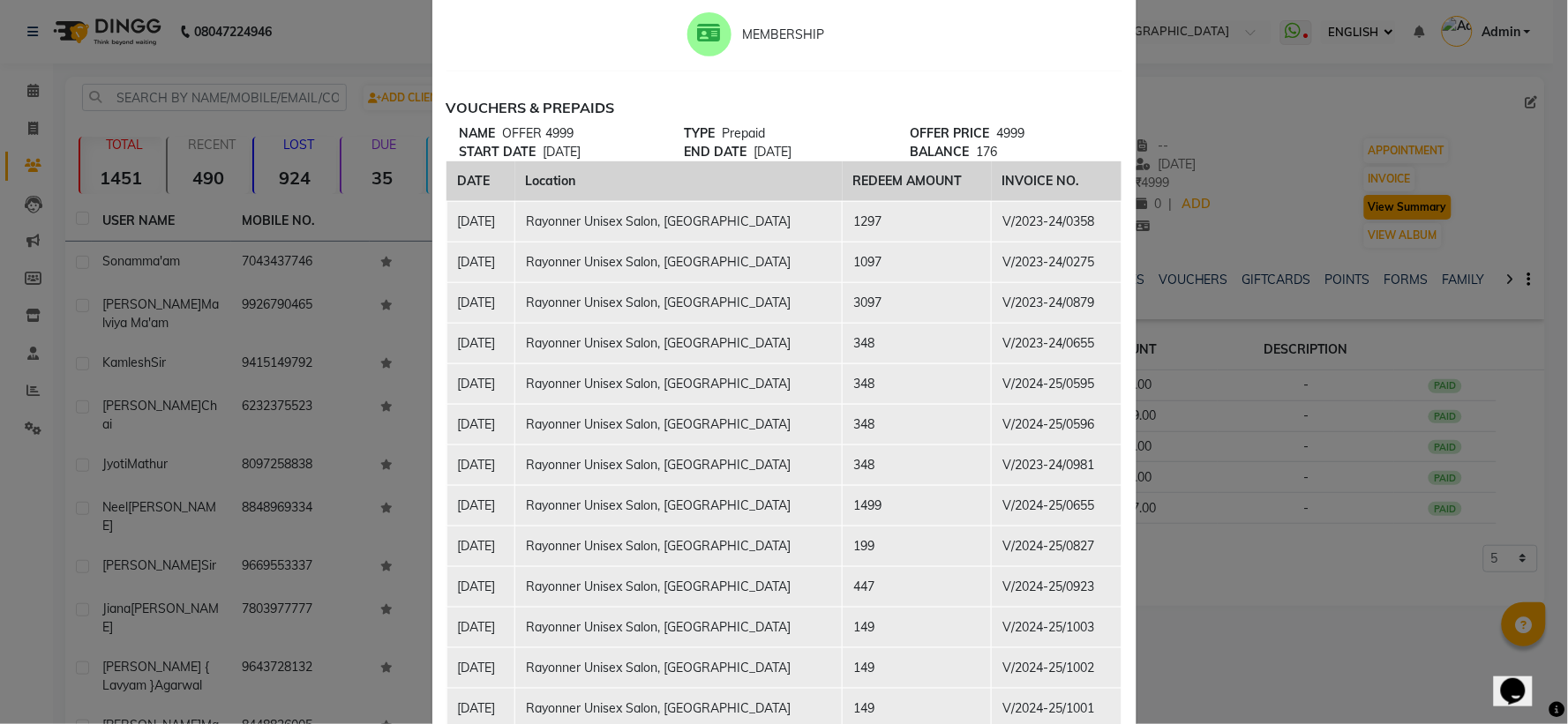 scroll, scrollTop: 0, scrollLeft: 0, axis: both 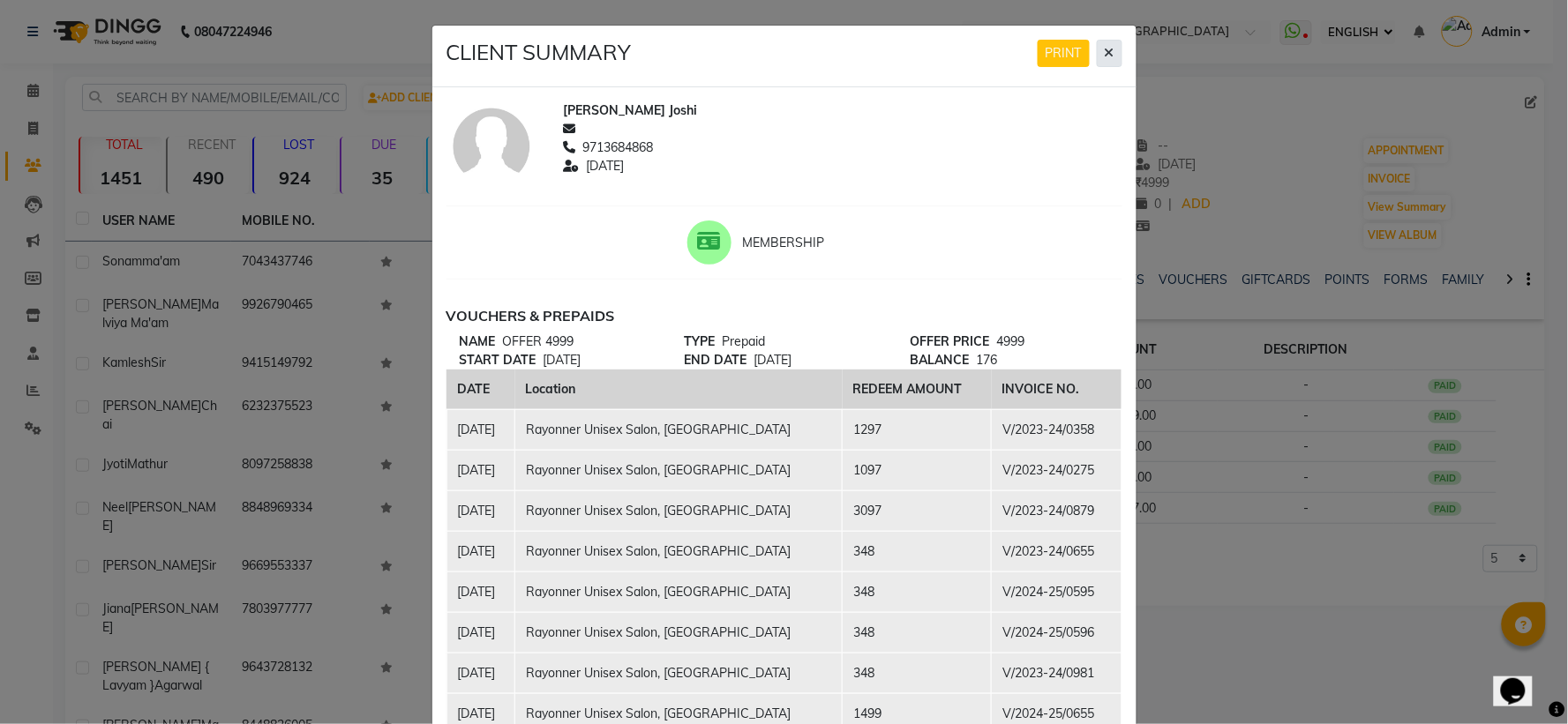 click 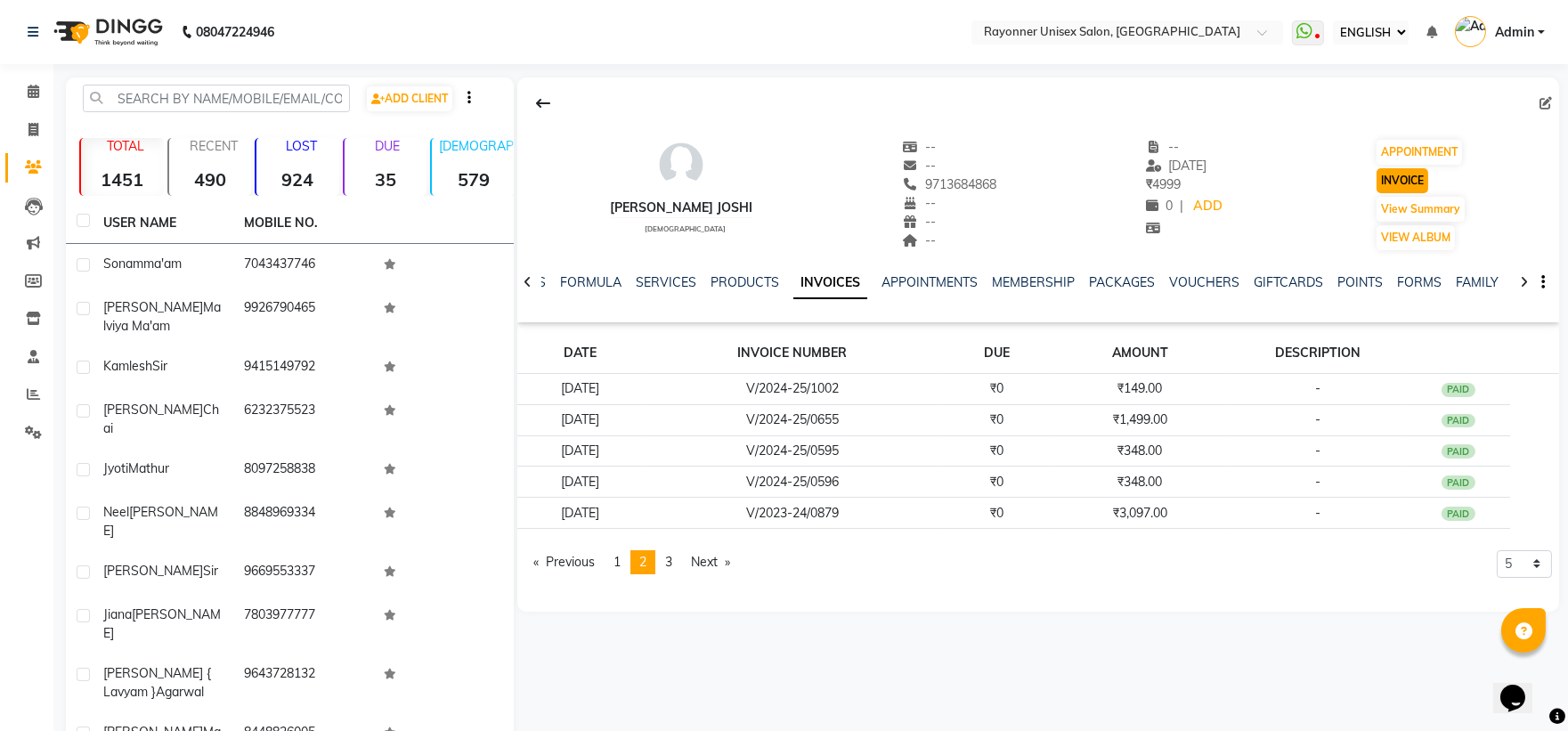 click on "INVOICE" 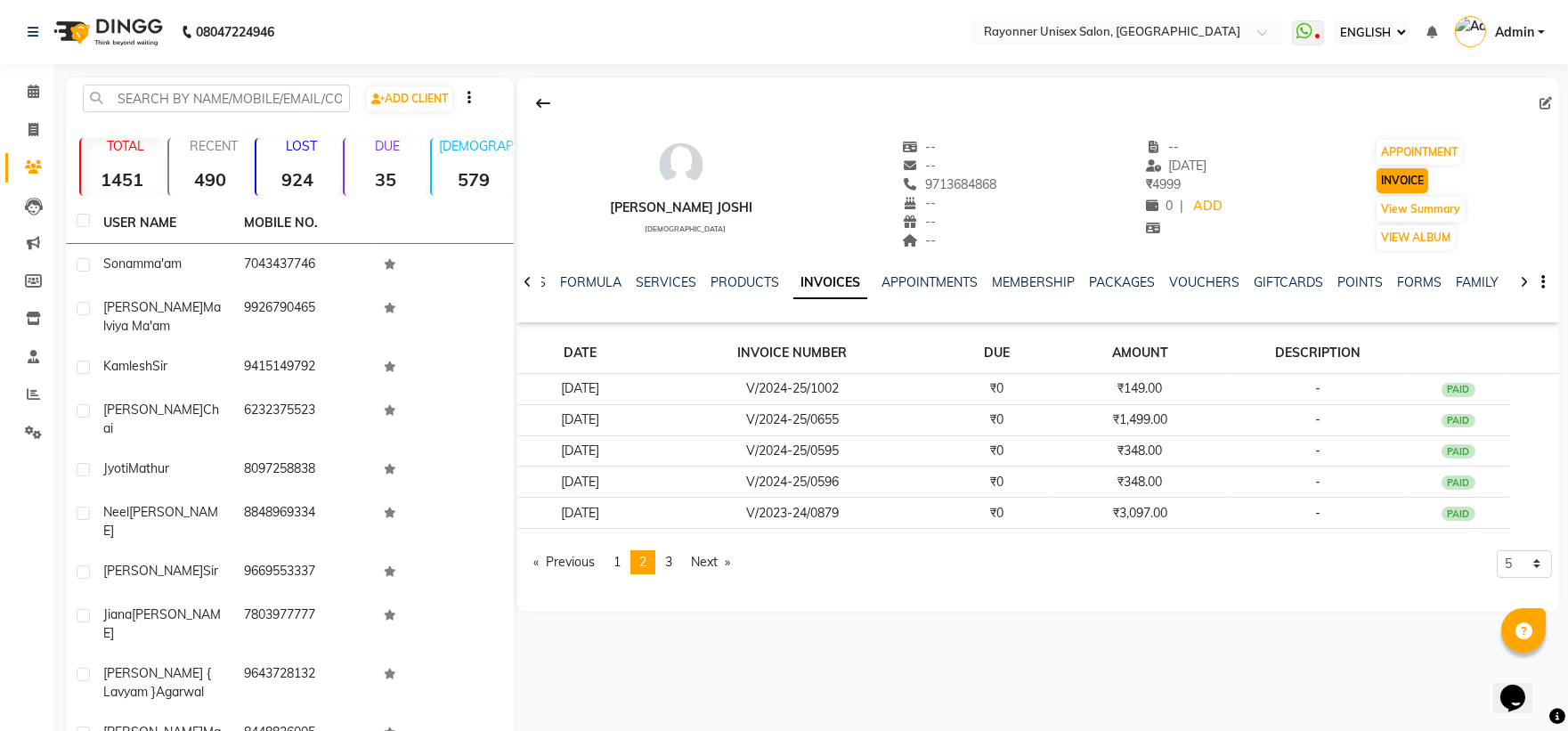select on "service" 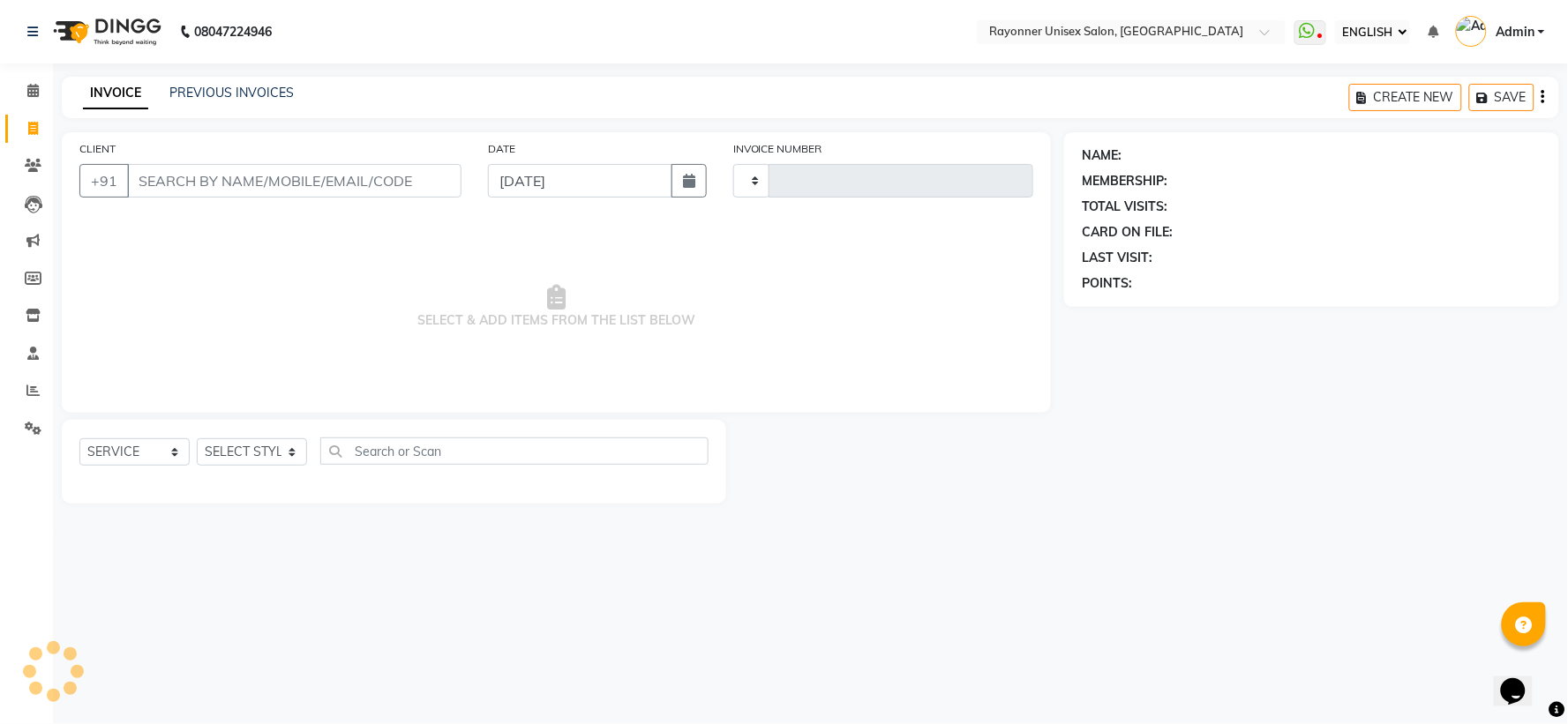 type on "0978" 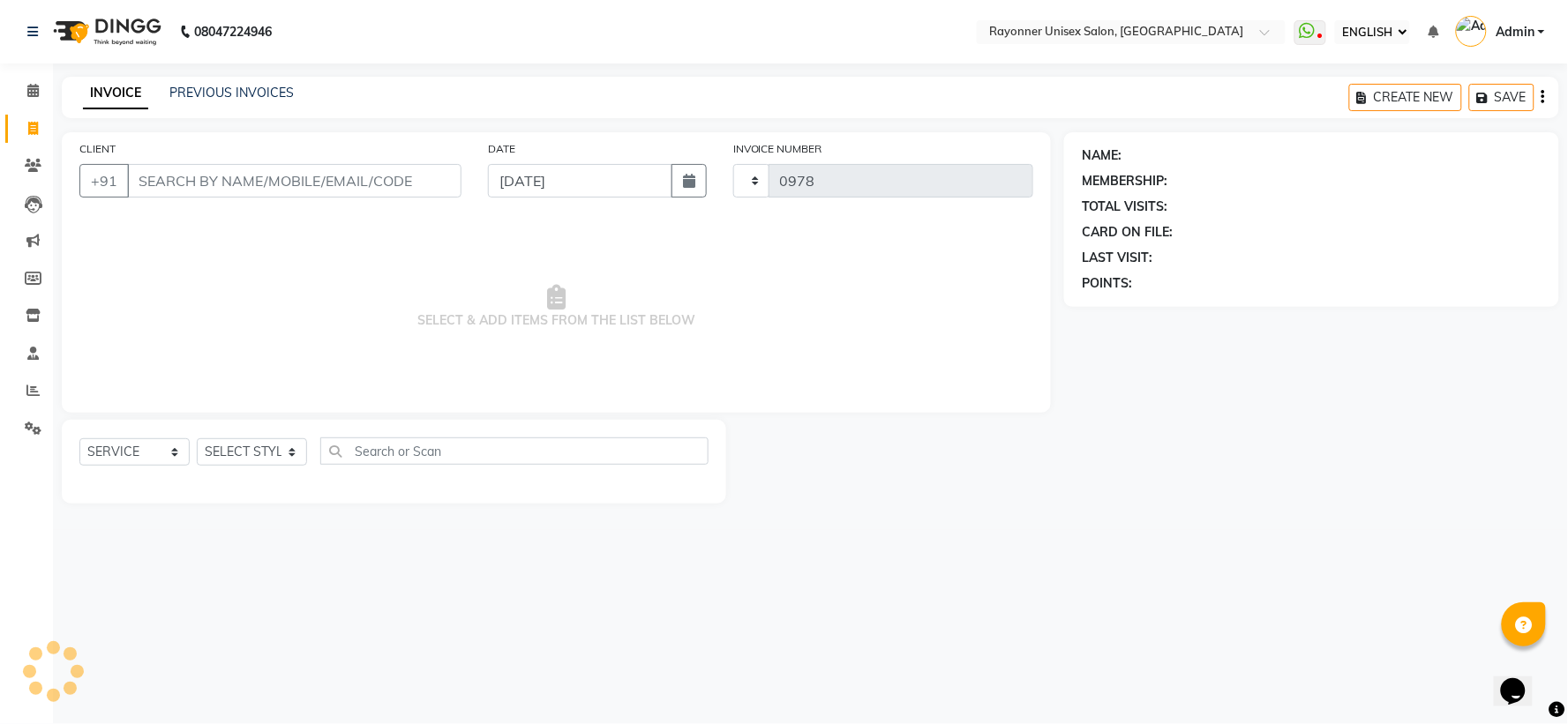 select on "5201" 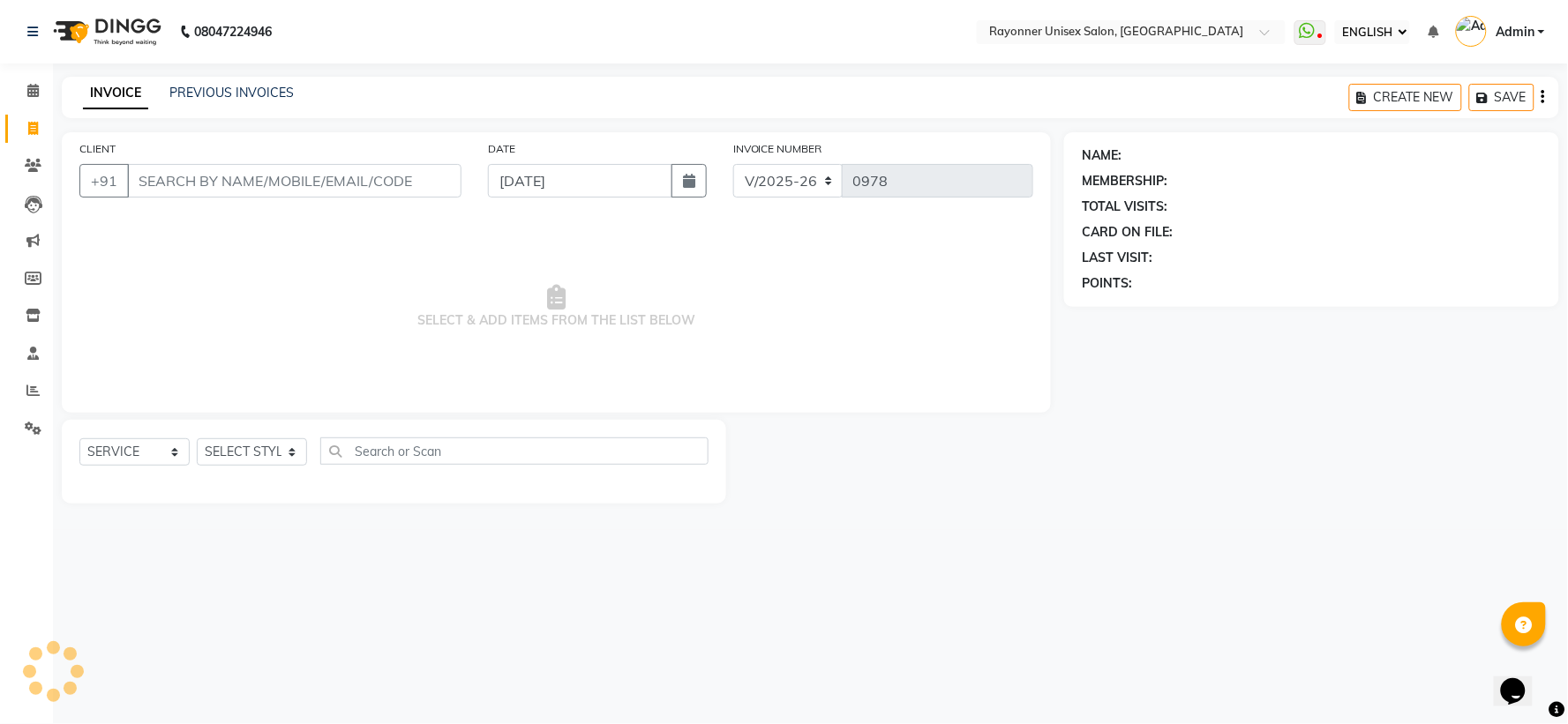 type on "9713684868" 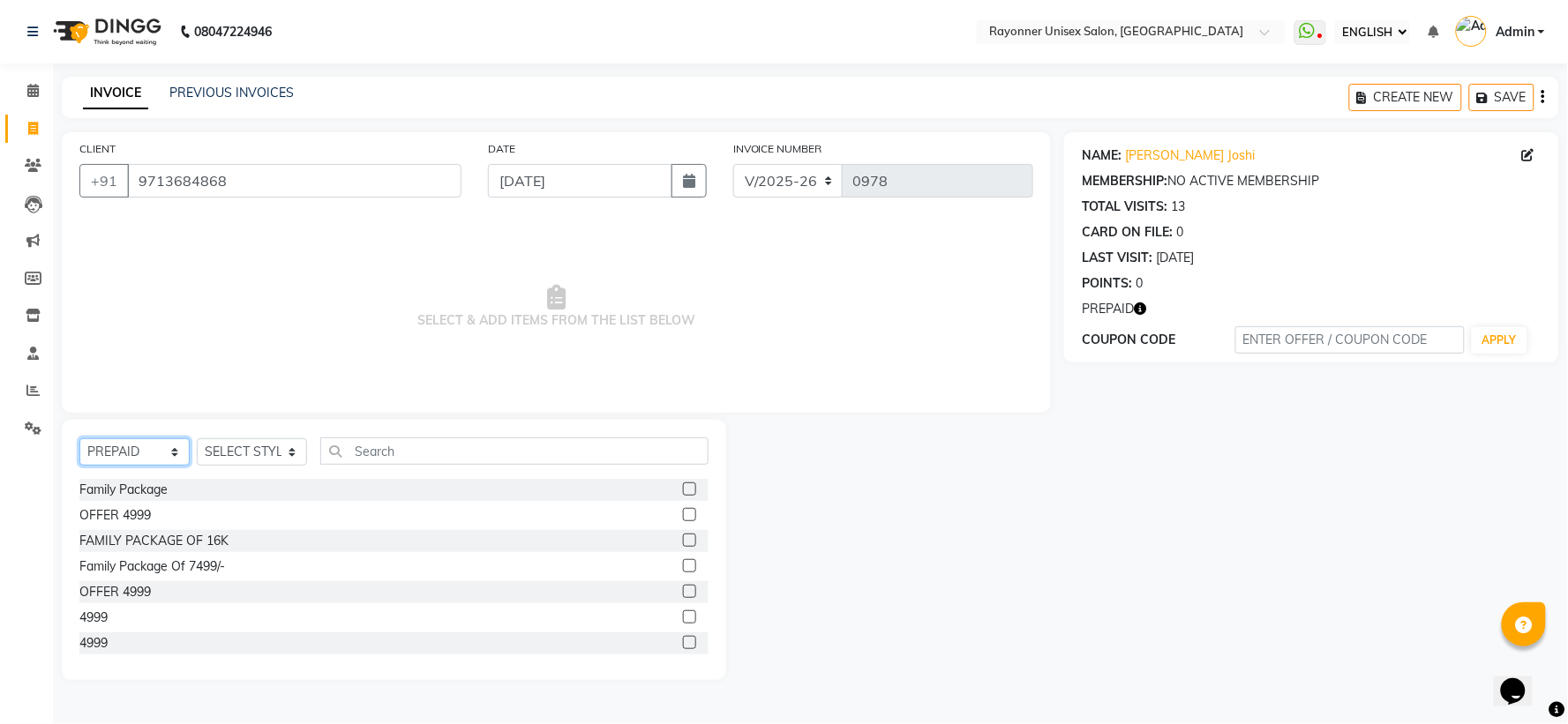 click on "SELECT  SERVICE  PRODUCT  MEMBERSHIP  PACKAGE VOUCHER PREPAID GIFT CARD" 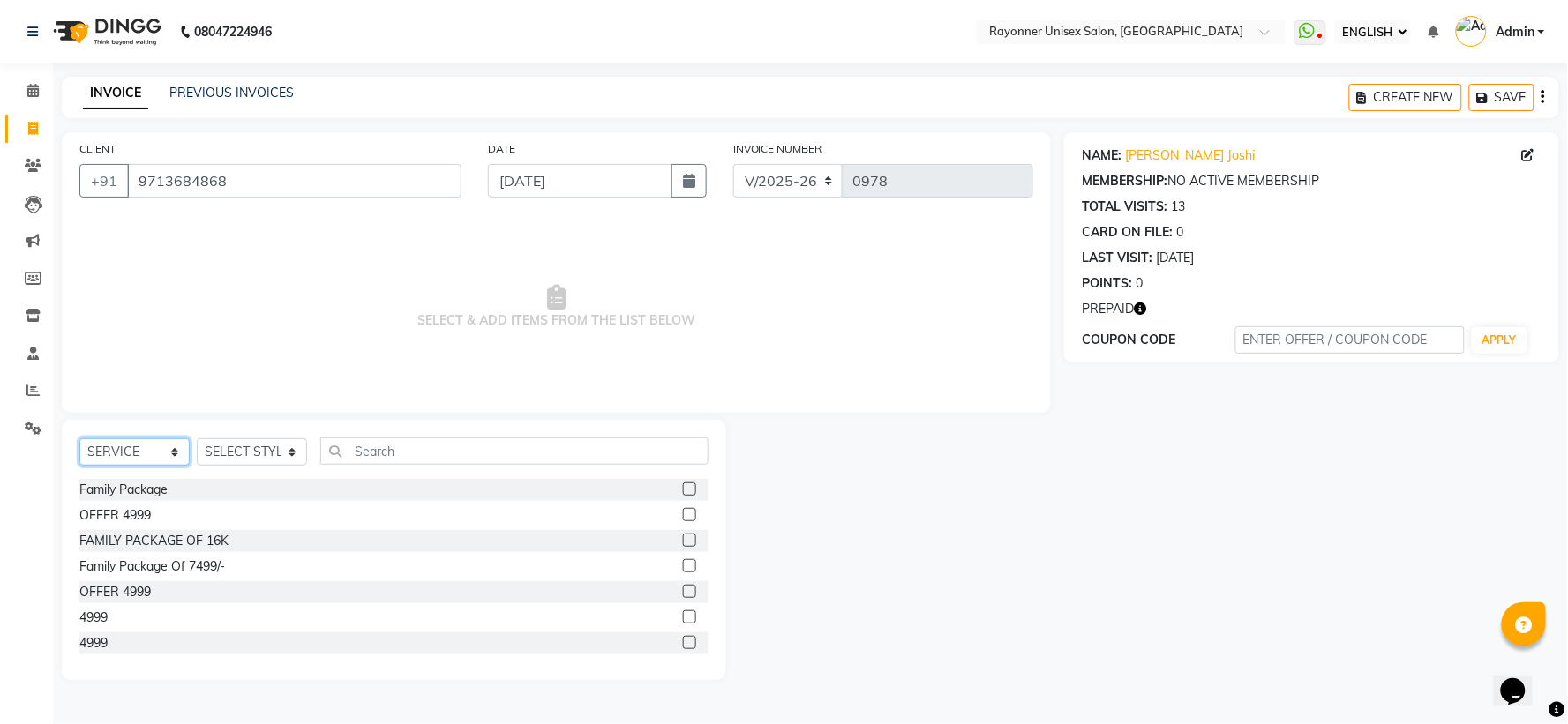 click on "SELECT  SERVICE  PRODUCT  MEMBERSHIP  PACKAGE VOUCHER PREPAID GIFT CARD" 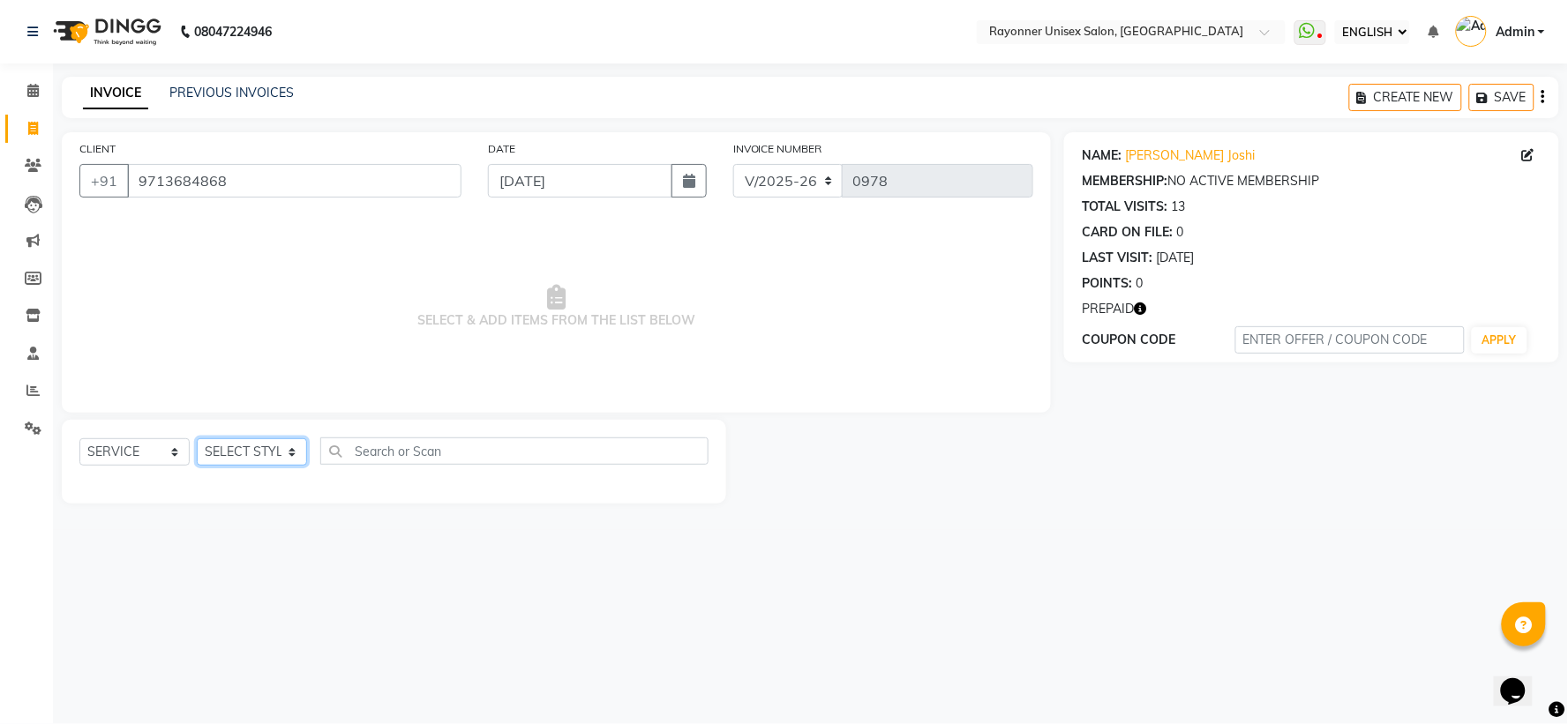 click on "SELECT STYLIST [PERSON_NAME] [PERSON_NAME] [PERSON_NAME] Varma [PERSON_NAME] [PERSON_NAME]" 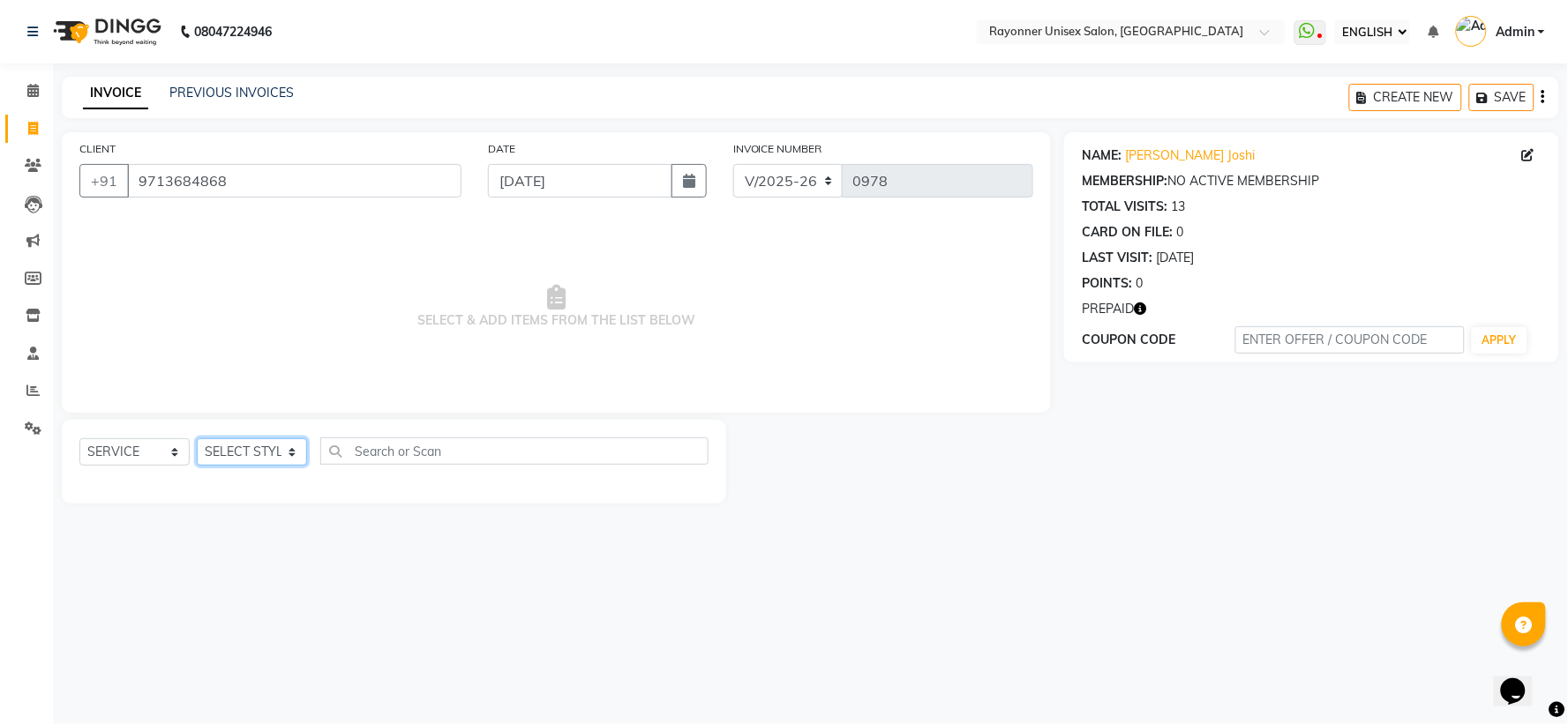 select on "72204" 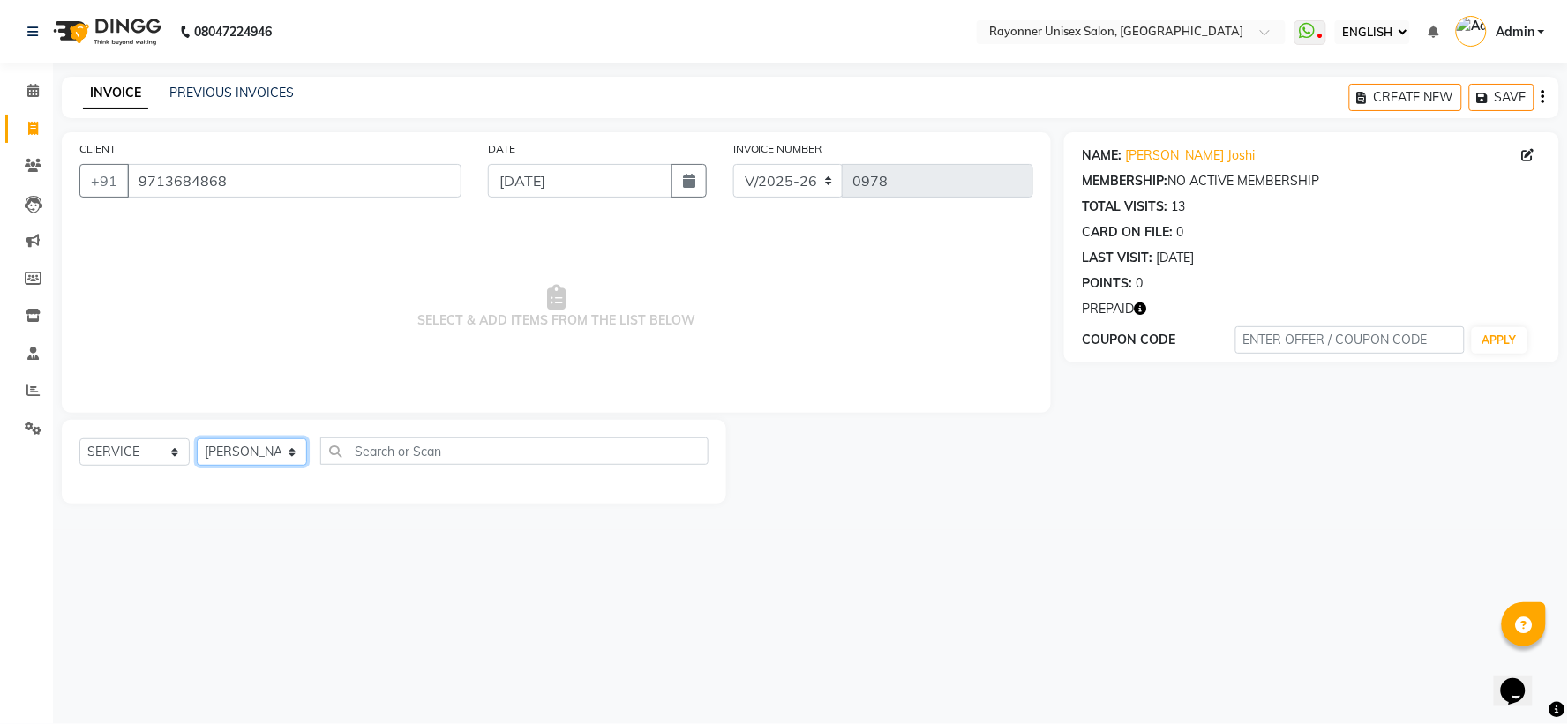 click on "SELECT STYLIST [PERSON_NAME] [PERSON_NAME] [PERSON_NAME] Varma [PERSON_NAME] [PERSON_NAME]" 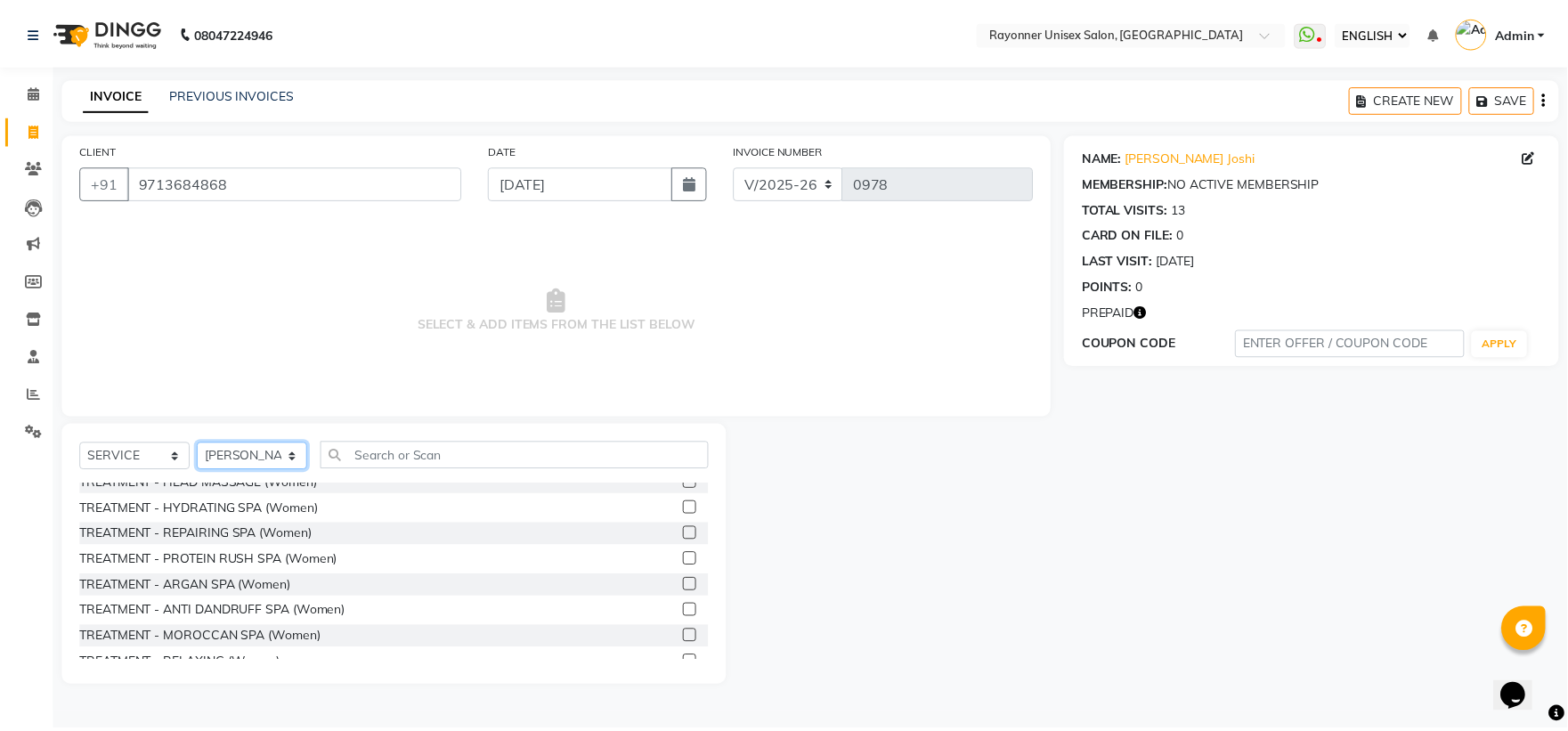 scroll, scrollTop: 2176, scrollLeft: 0, axis: vertical 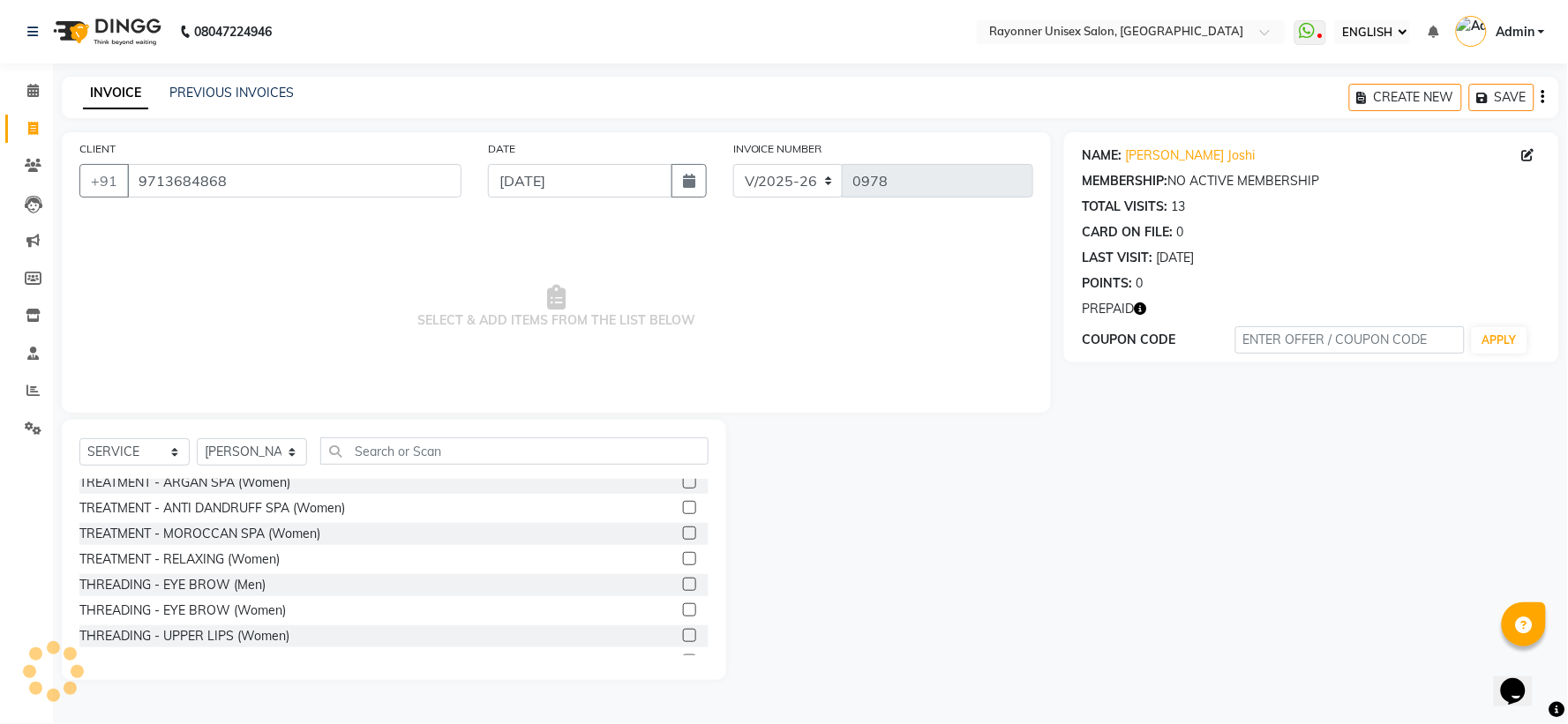 click 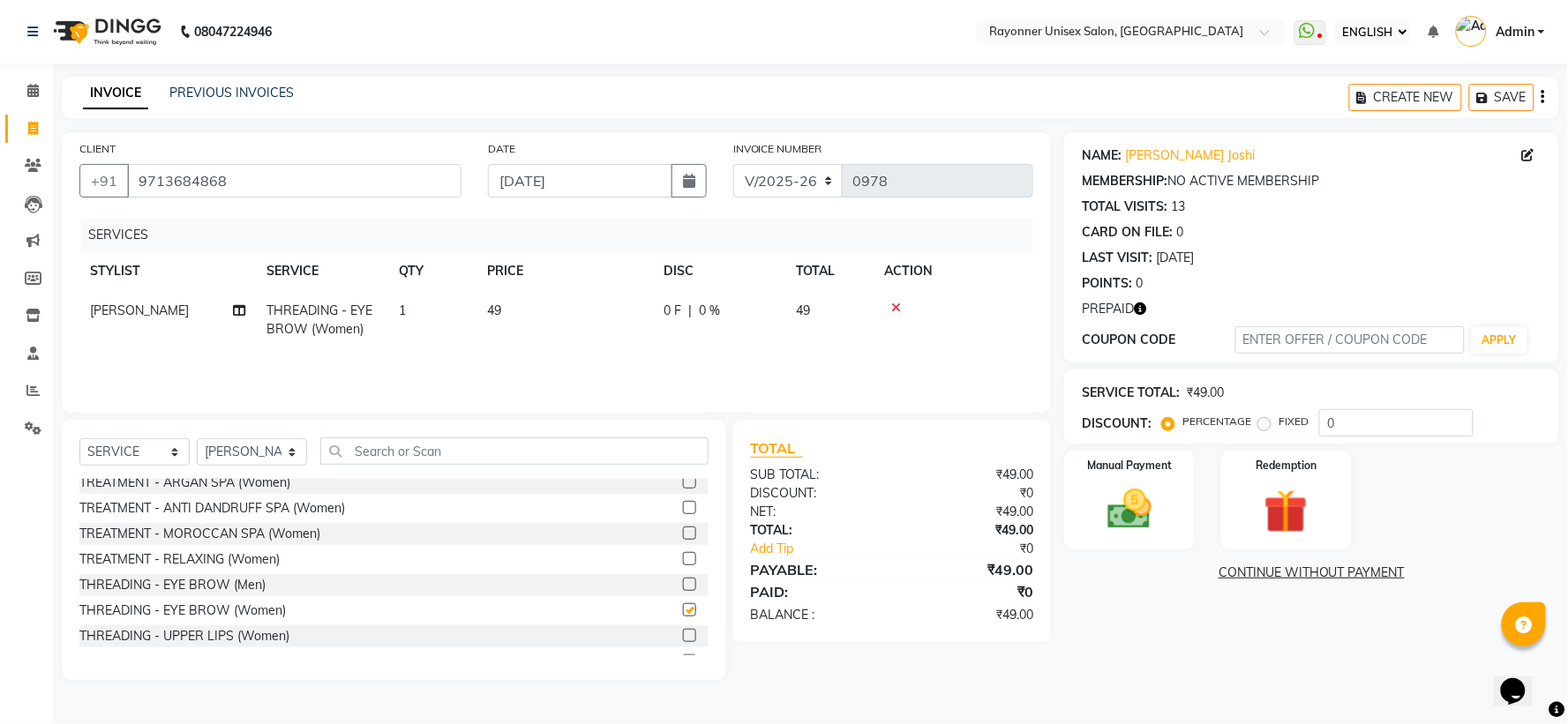 checkbox on "false" 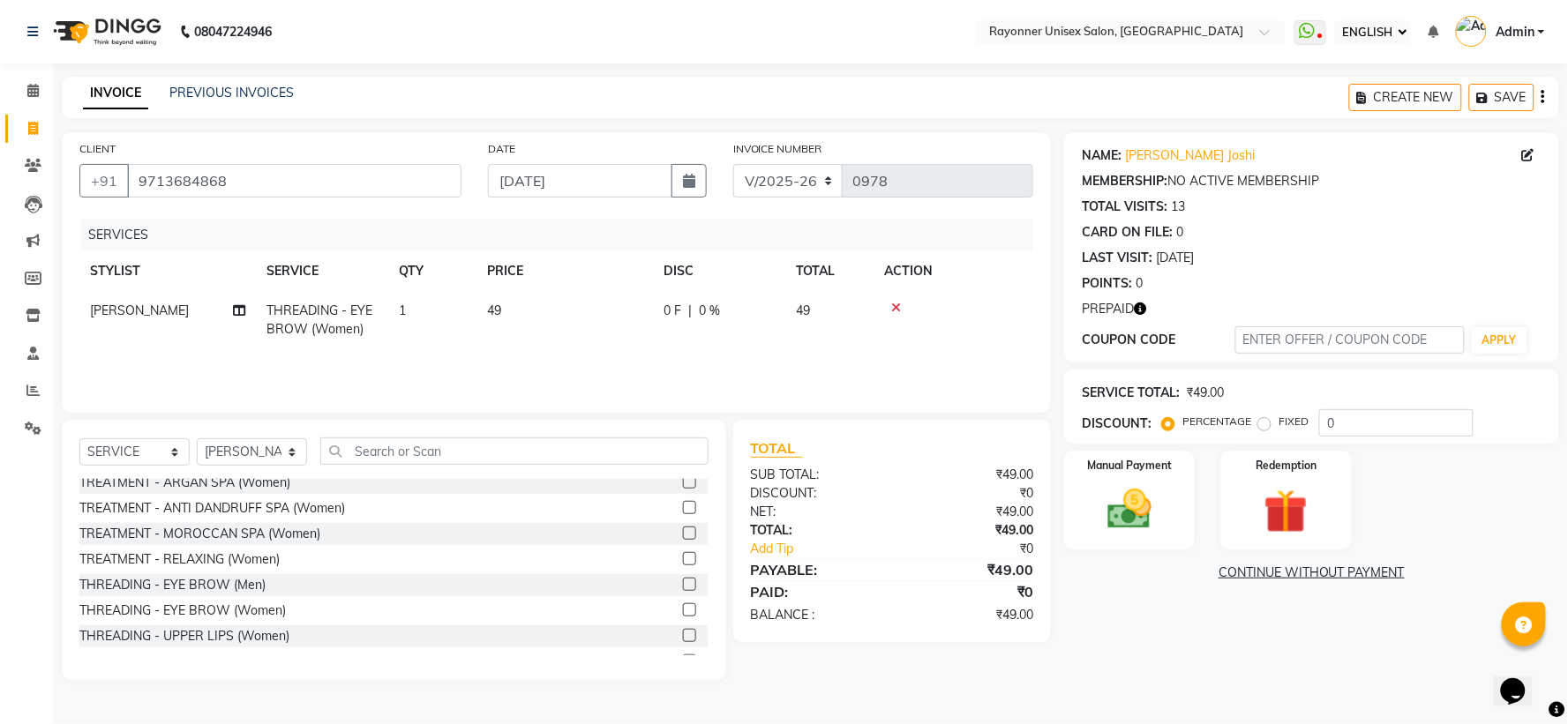 click 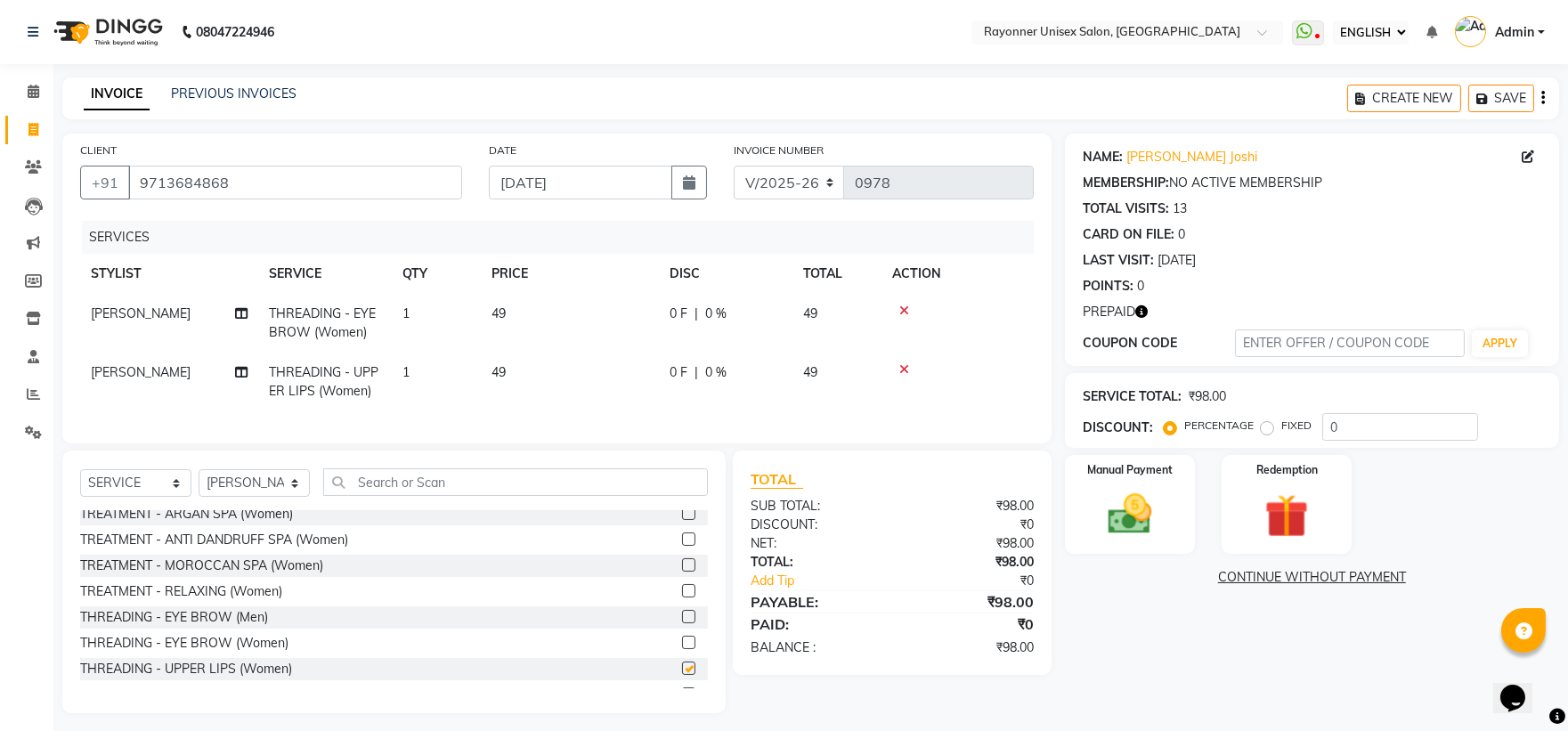 checkbox on "false" 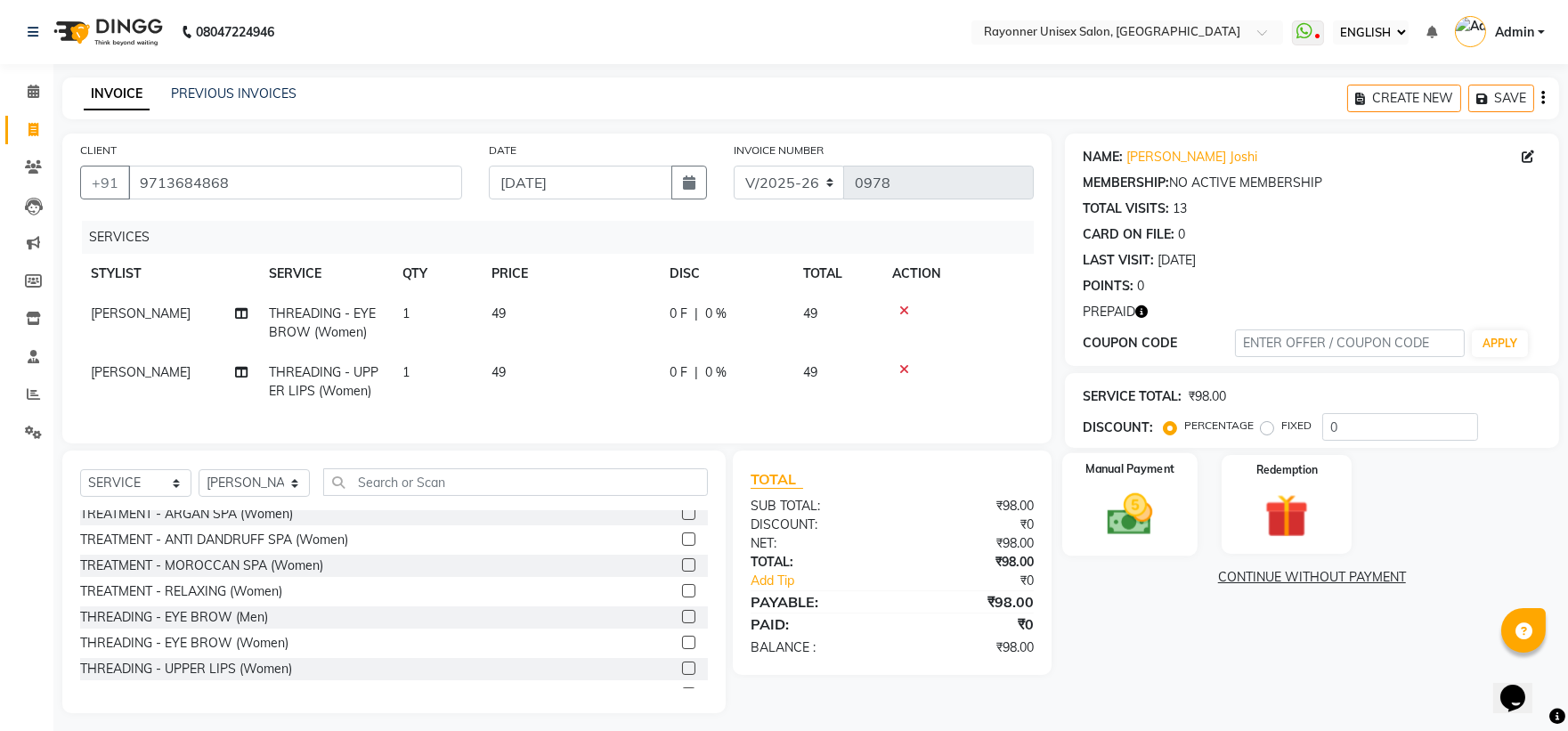 click on "Manual Payment" 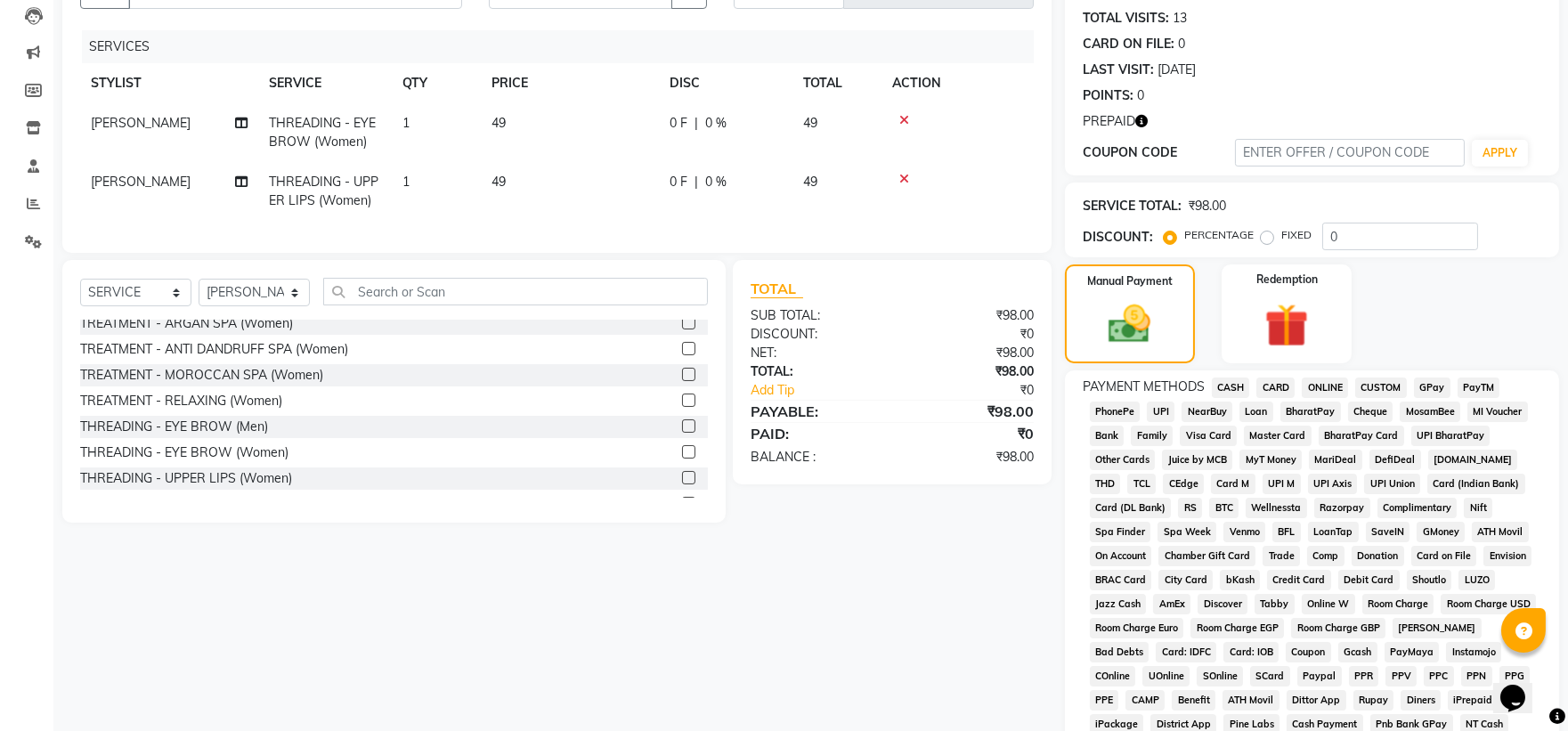 scroll, scrollTop: 198, scrollLeft: 0, axis: vertical 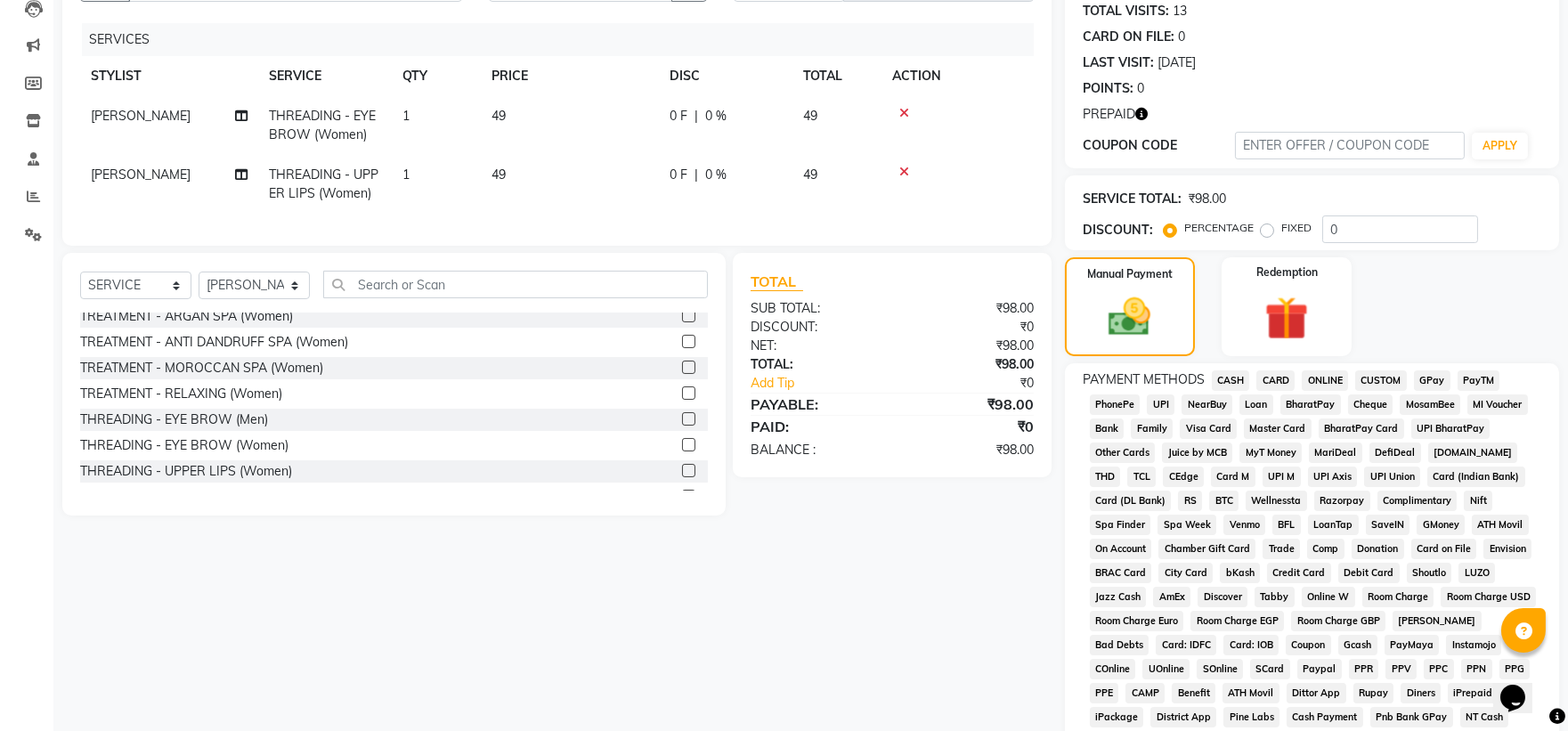 click on "CASH" 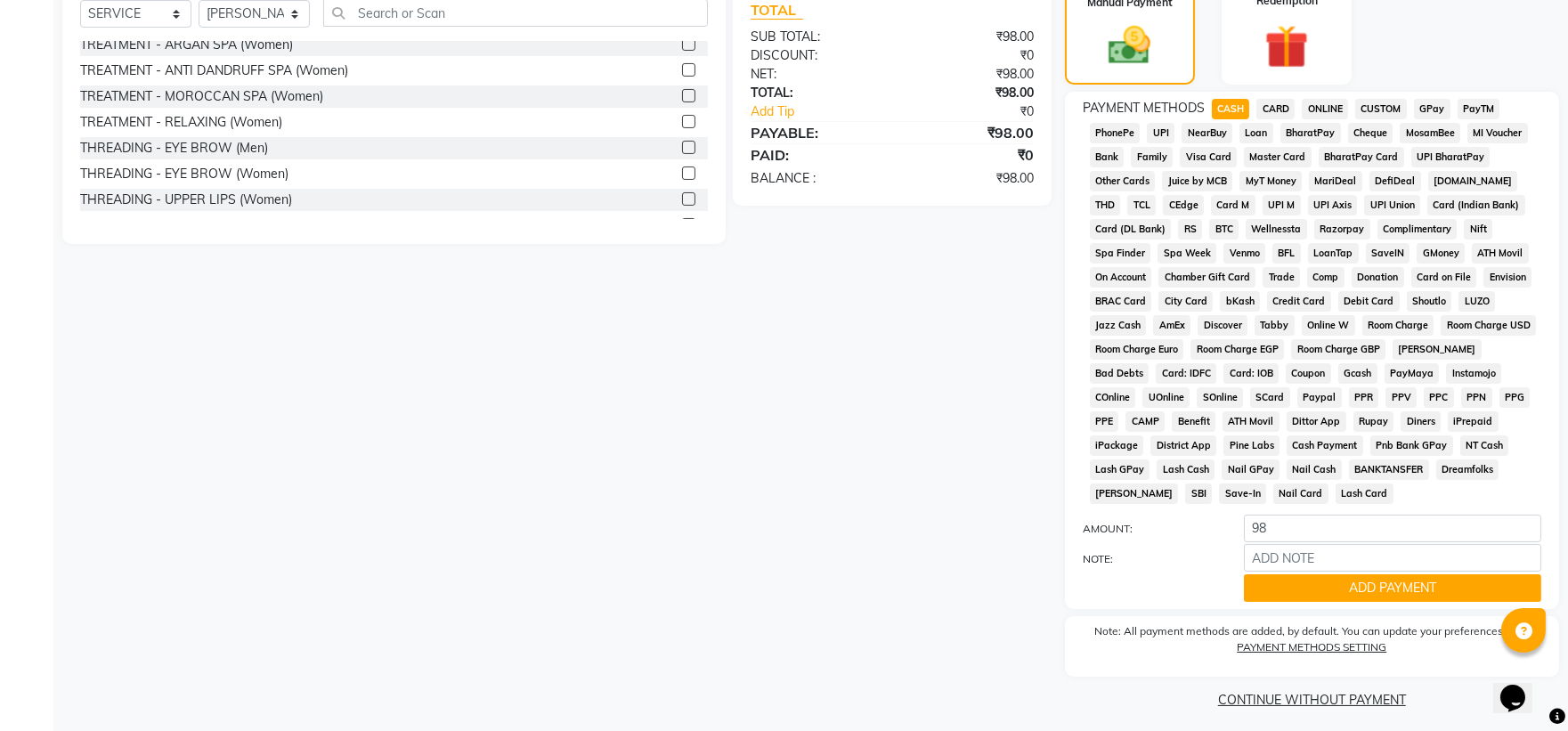 scroll, scrollTop: 482, scrollLeft: 0, axis: vertical 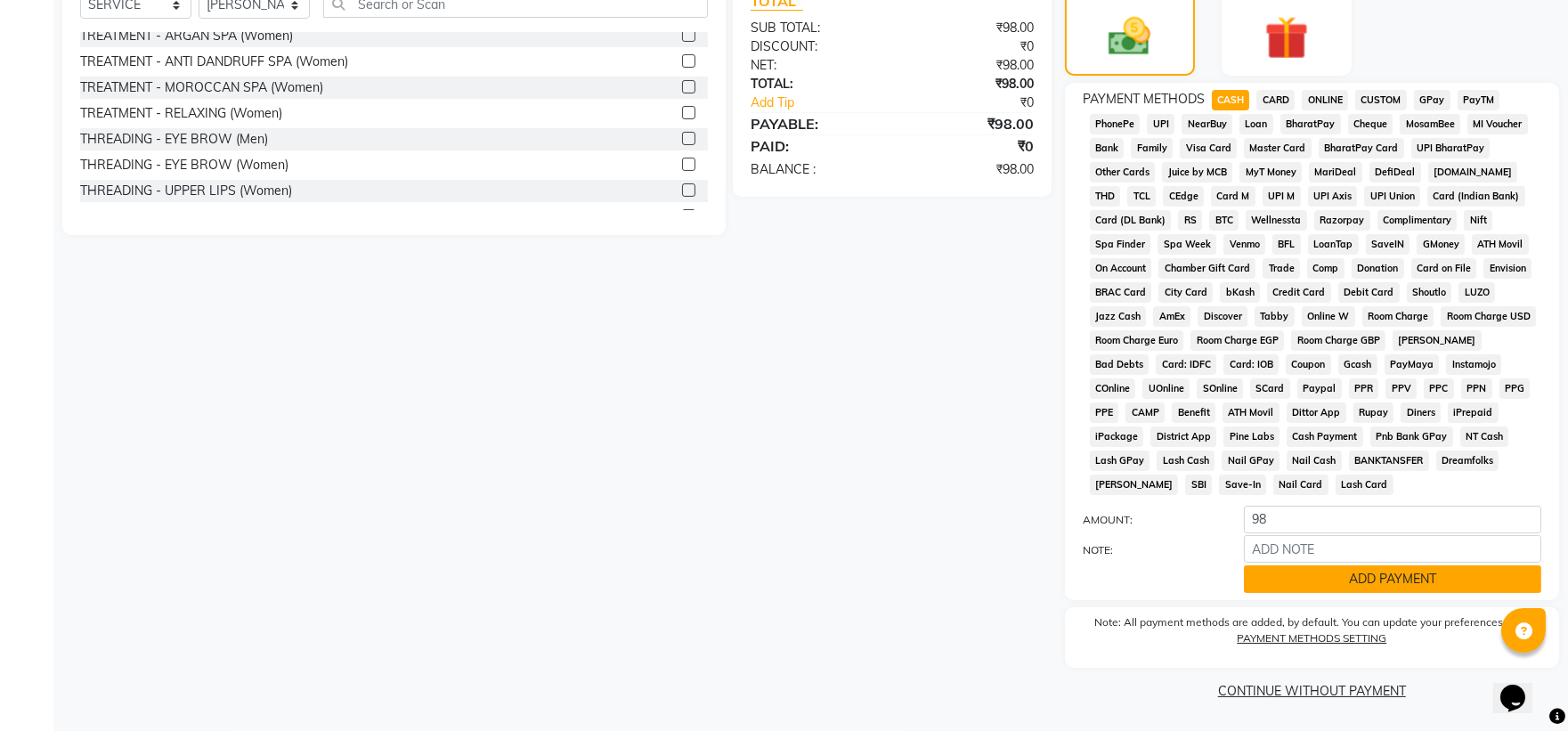 click on "ADD PAYMENT" 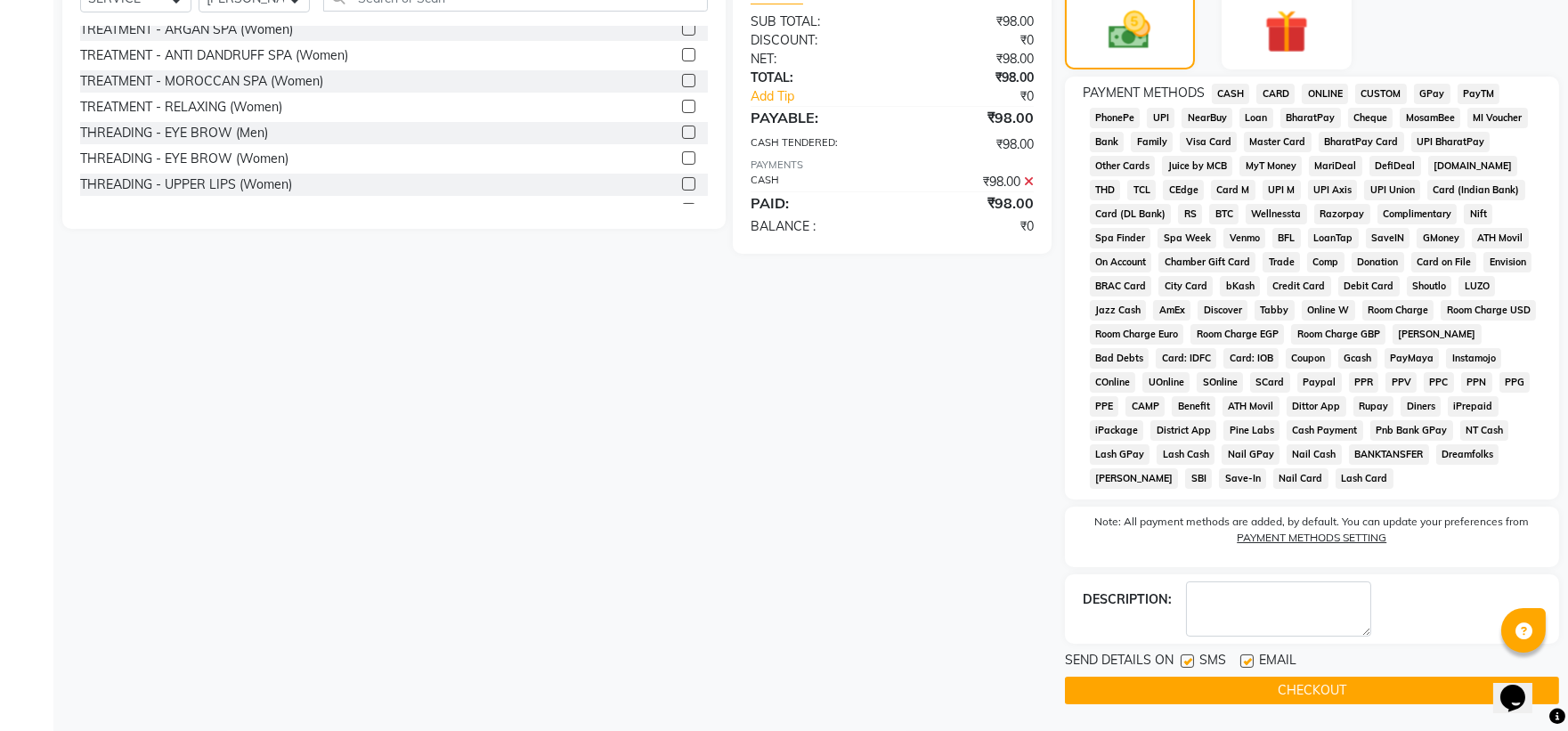 scroll, scrollTop: 487, scrollLeft: 0, axis: vertical 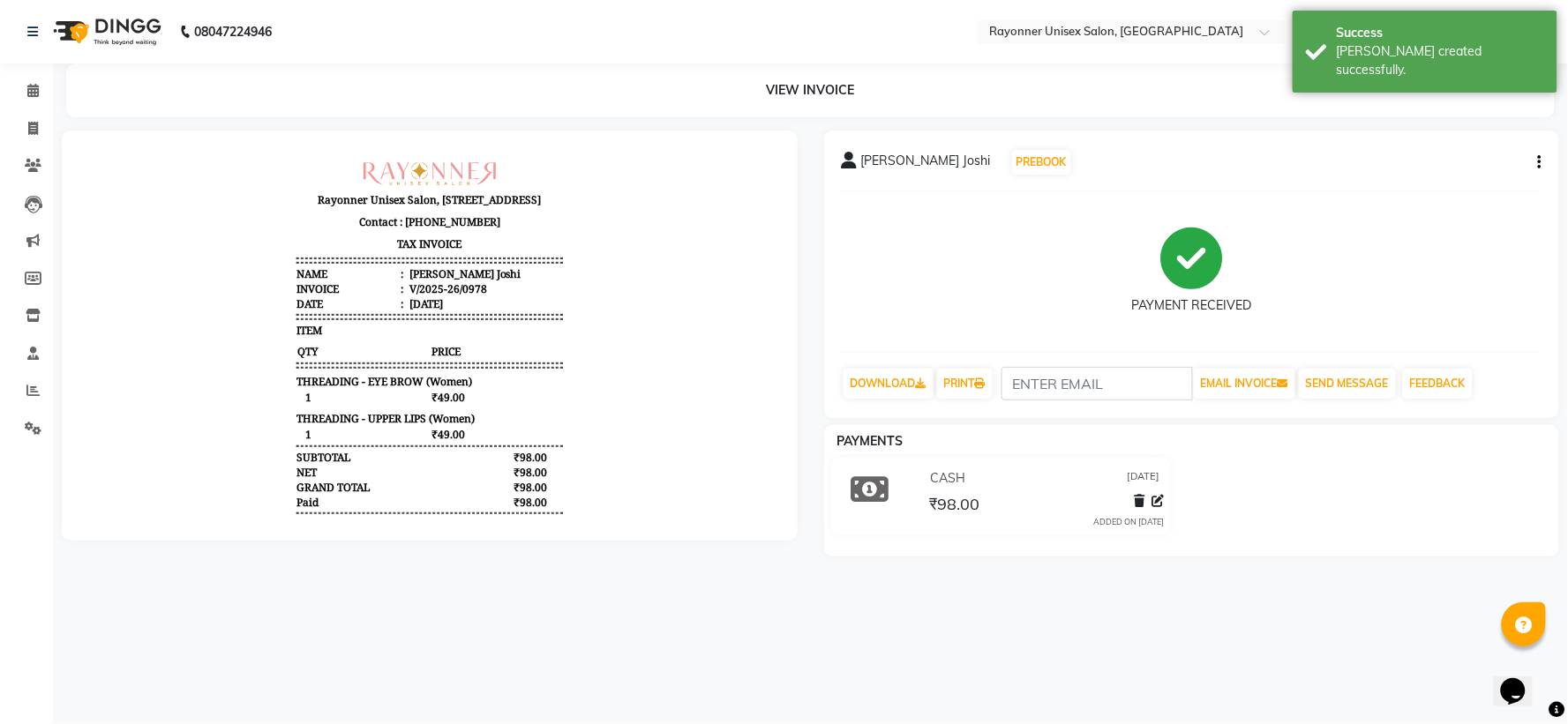 click on "Priyanka Ma'am Joshi  PREBOOK   PAYMENT RECEIVED  DOWNLOAD  PRINT   EMAIL INVOICE   SEND MESSAGE FEEDBACK  PAYMENTS CASH 11-07-2025 ₹98.00  ADDED ON 11-07-2025" 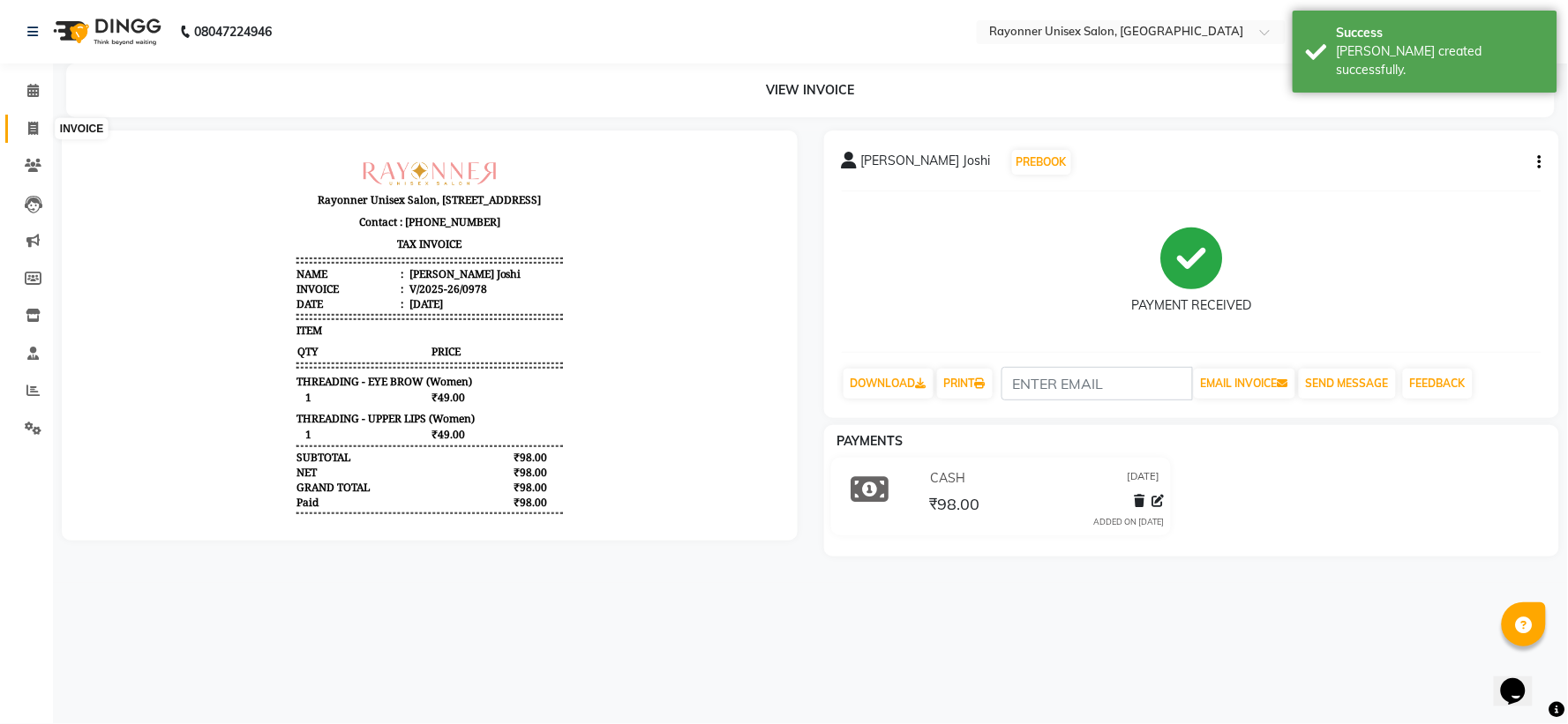 click 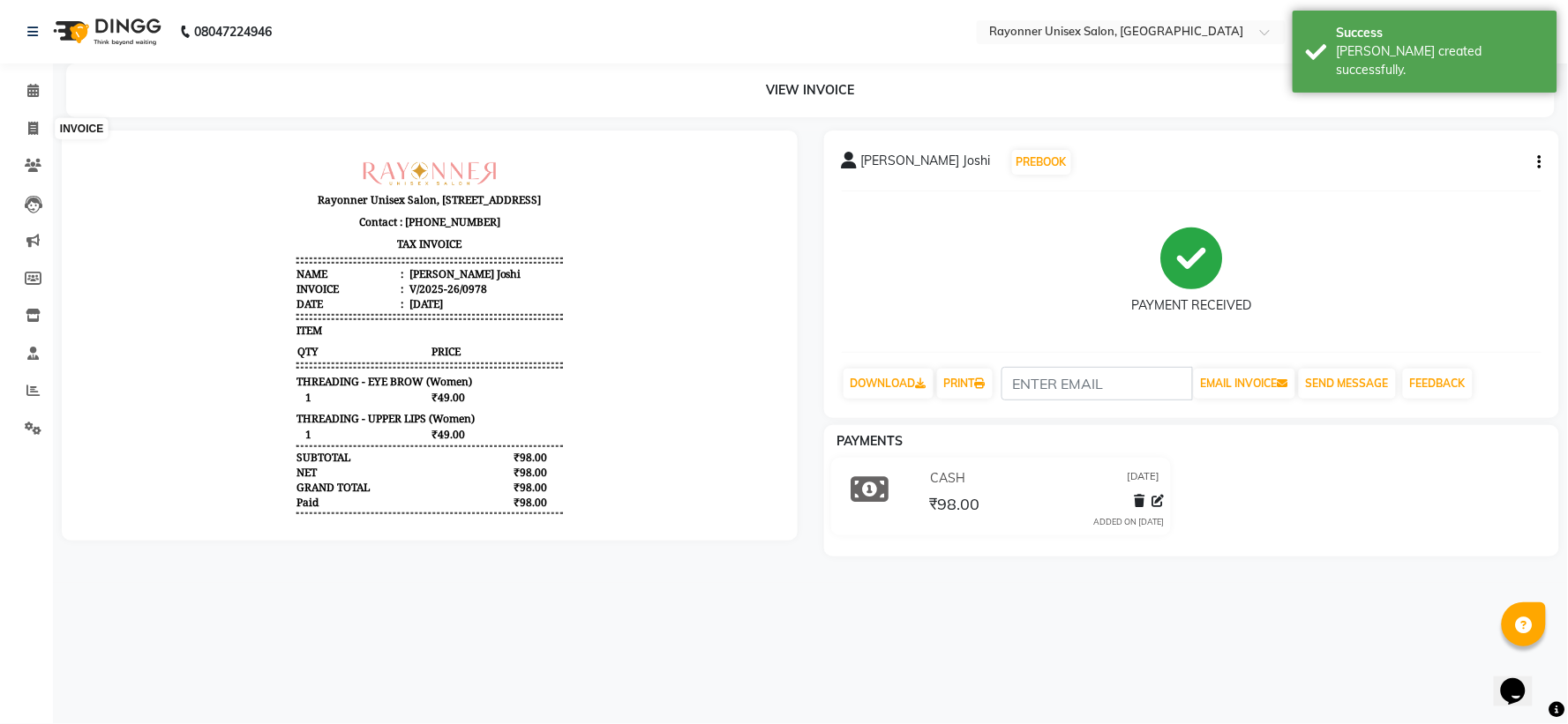 select on "5201" 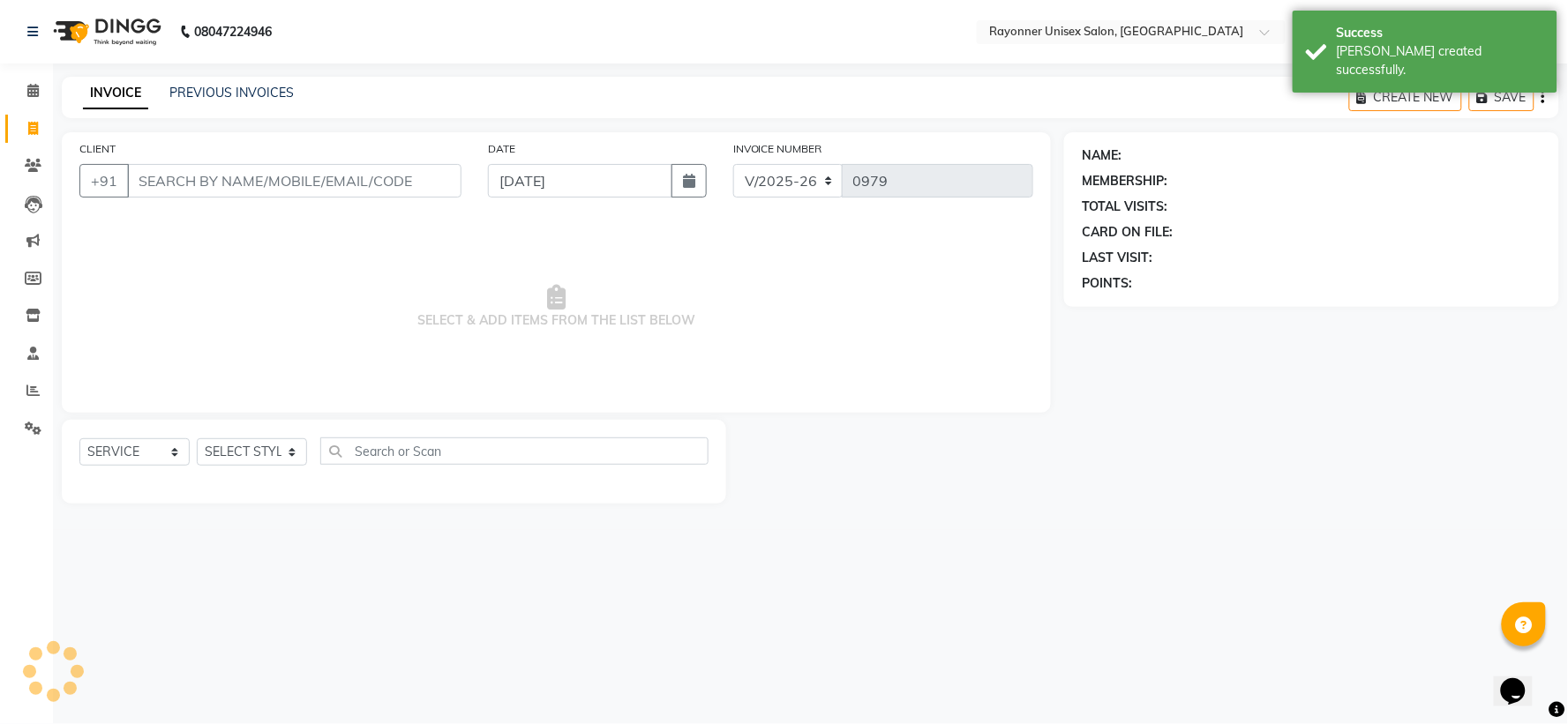 select on "P" 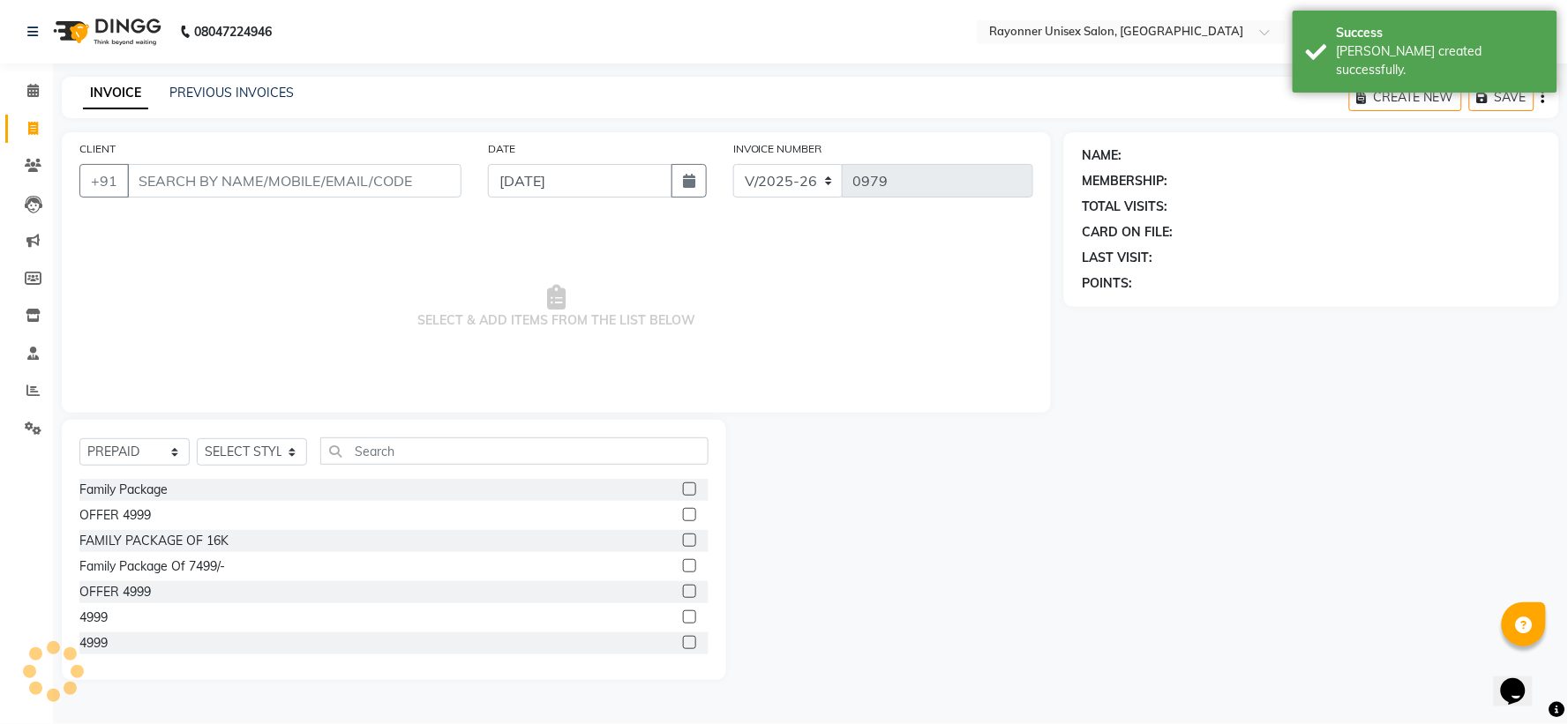 click on "CLIENT" at bounding box center [294, 181] 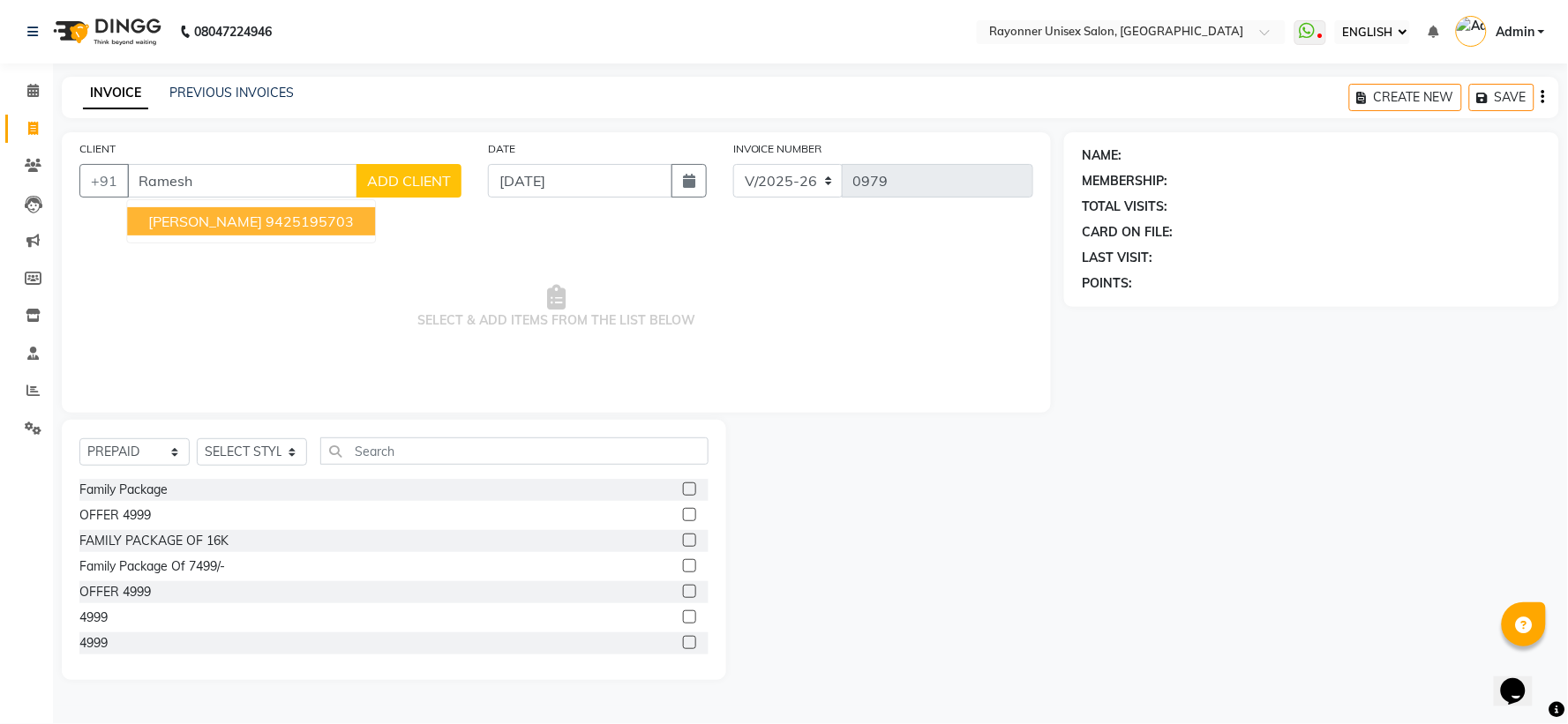 click on "Ramesh" at bounding box center (242, 181) 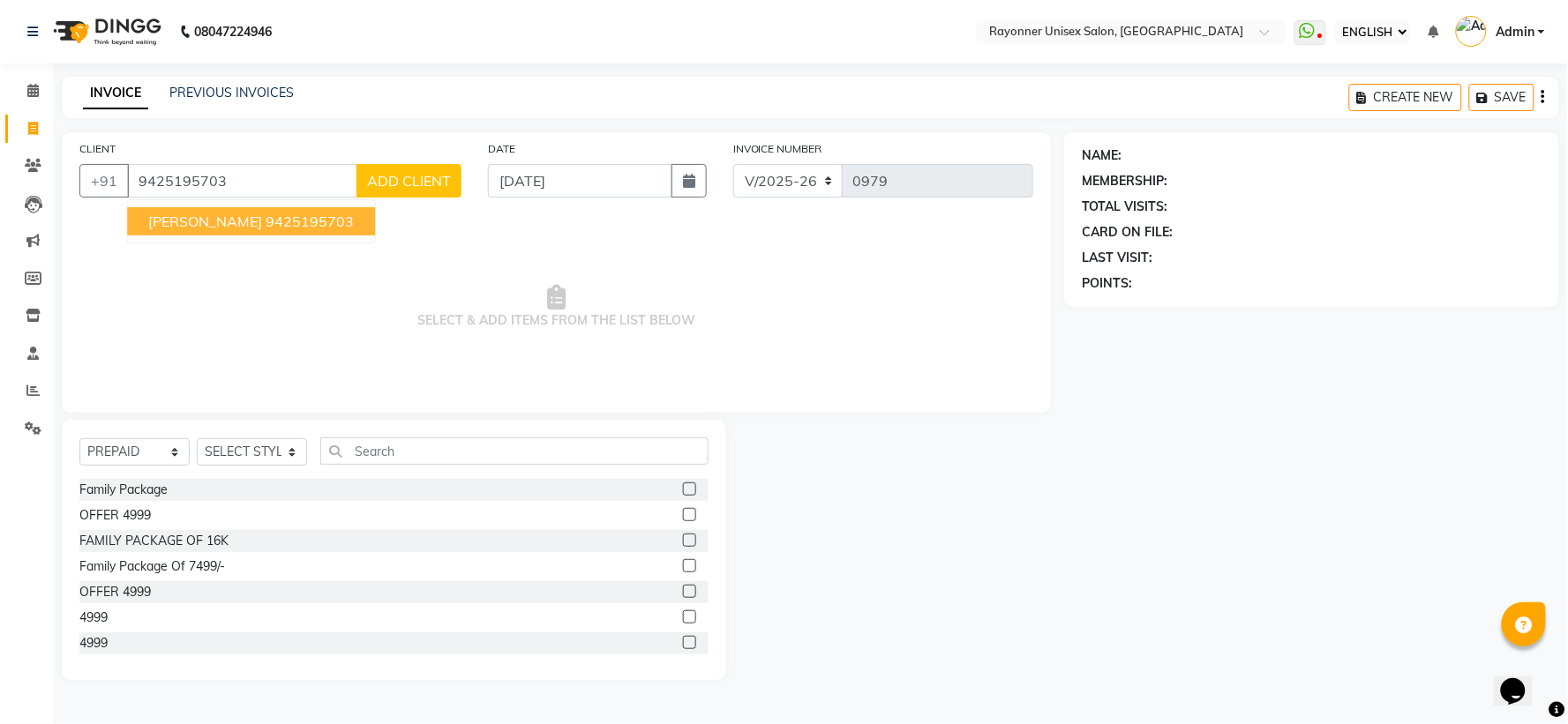 type on "9425195703" 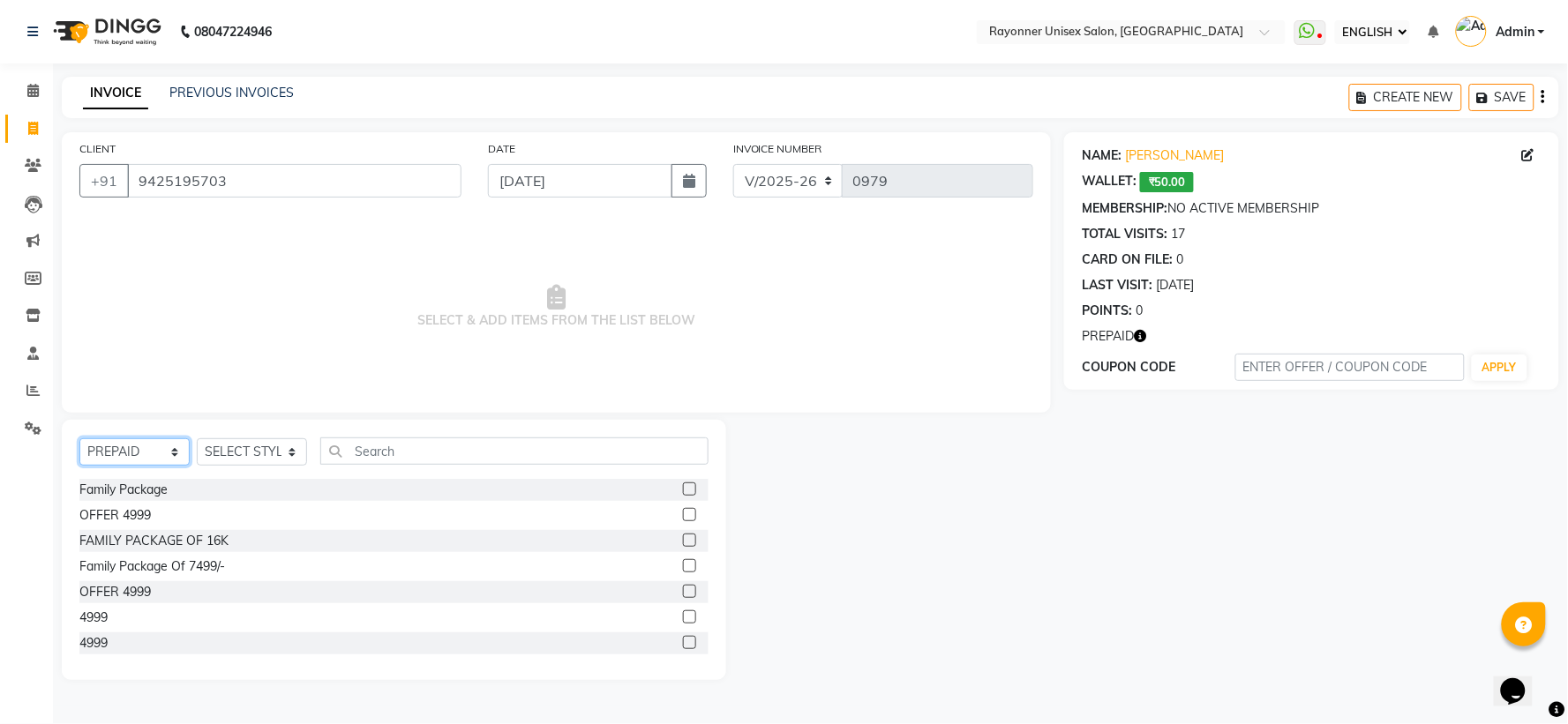 click on "SELECT  SERVICE  PRODUCT  MEMBERSHIP  PACKAGE VOUCHER PREPAID GIFT CARD" 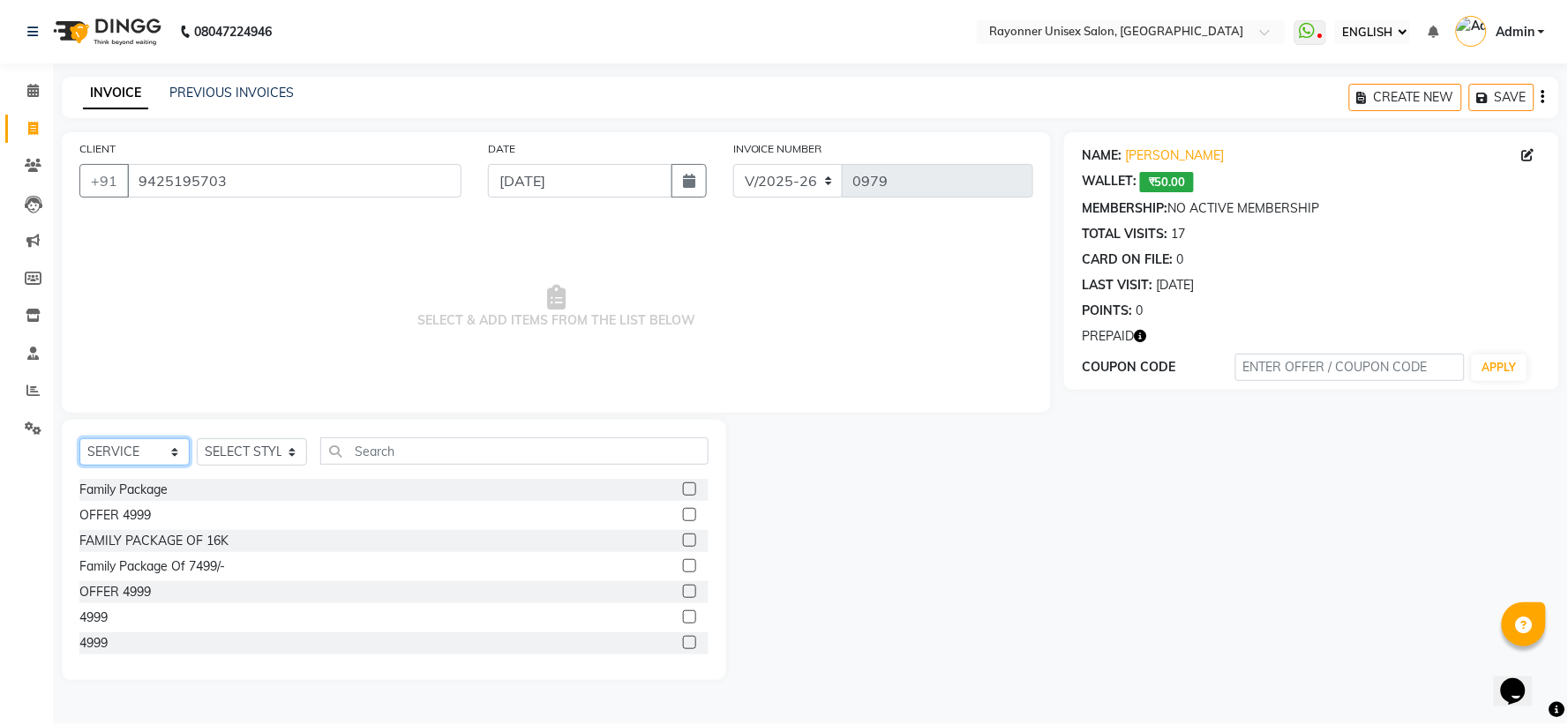 click on "SELECT  SERVICE  PRODUCT  MEMBERSHIP  PACKAGE VOUCHER PREPAID GIFT CARD" 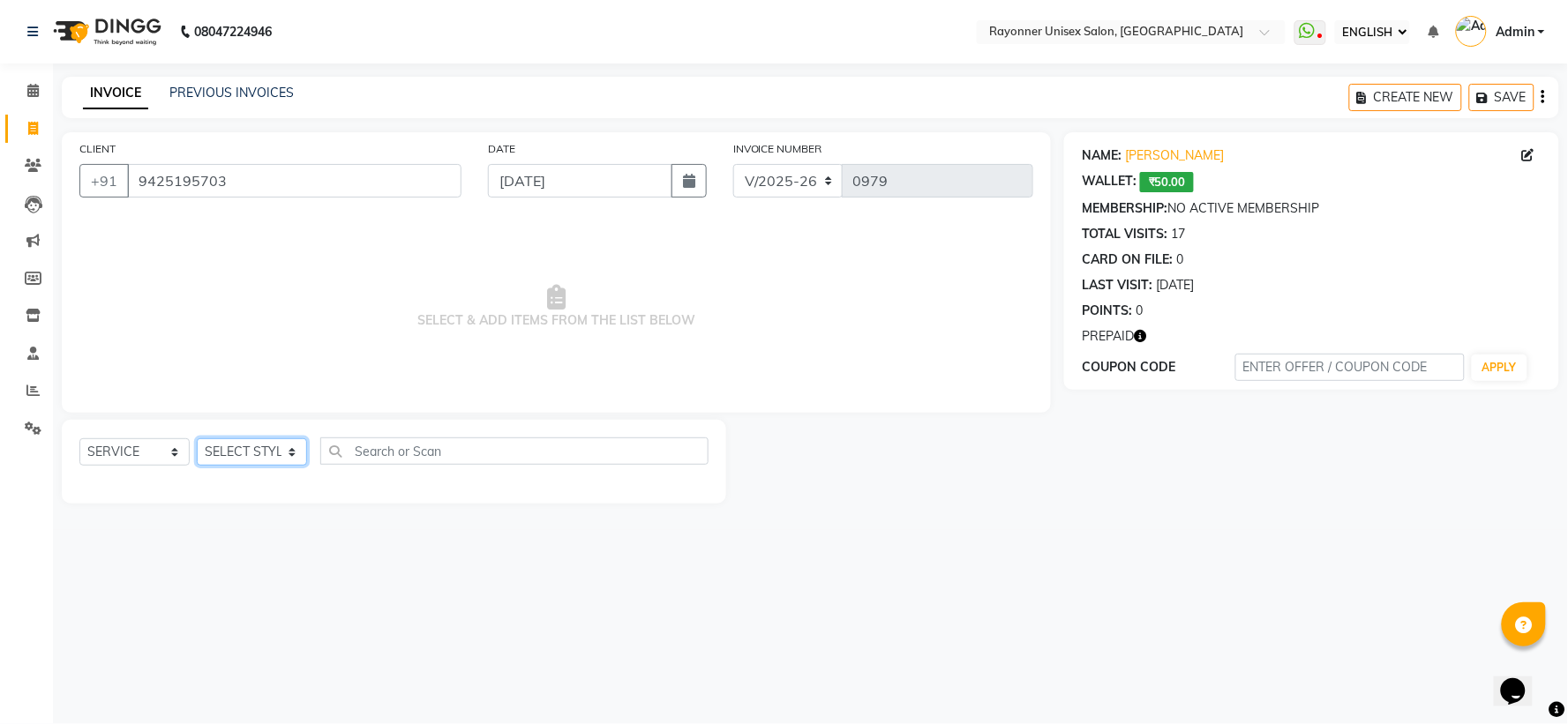 click on "SELECT STYLIST [PERSON_NAME] [PERSON_NAME] [PERSON_NAME] Varma [PERSON_NAME] [PERSON_NAME]" 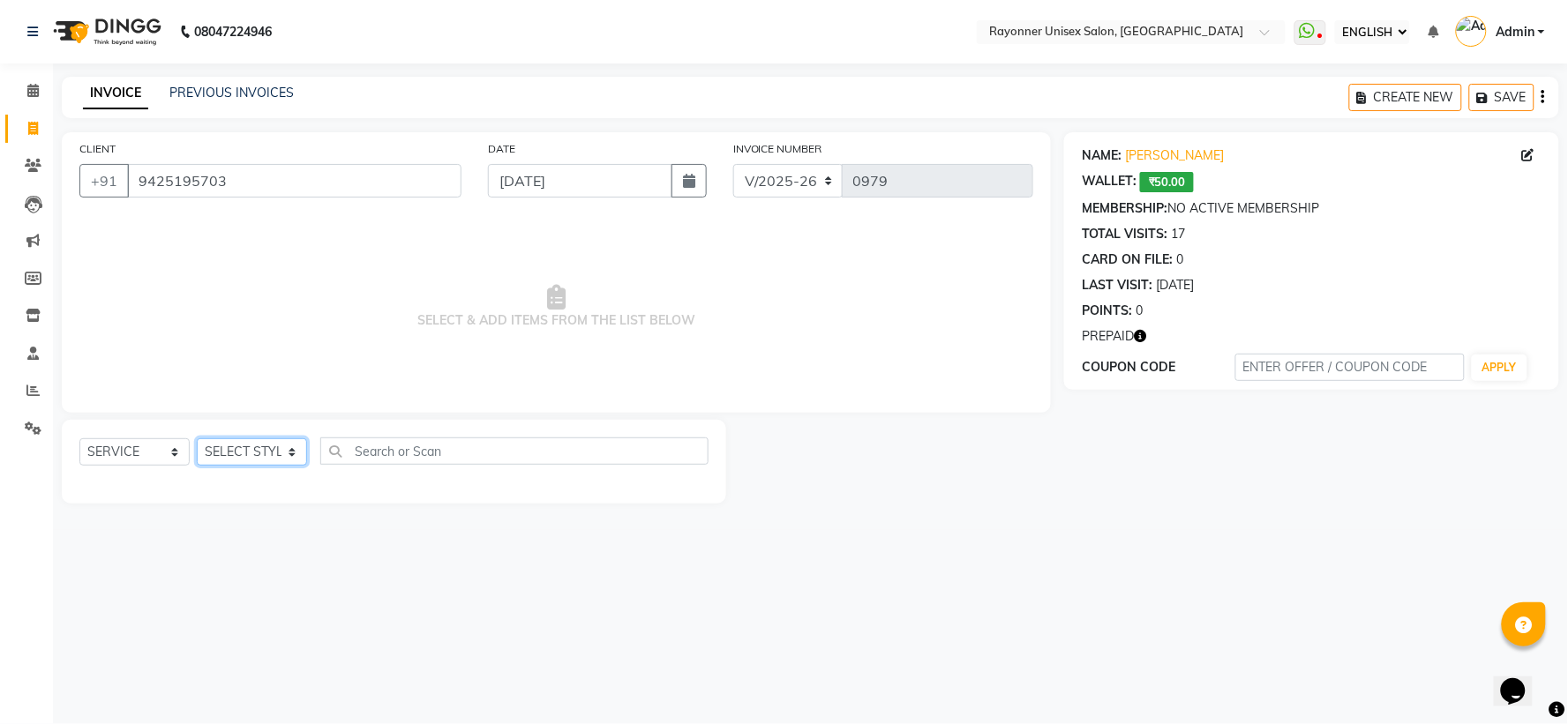 select on "49274" 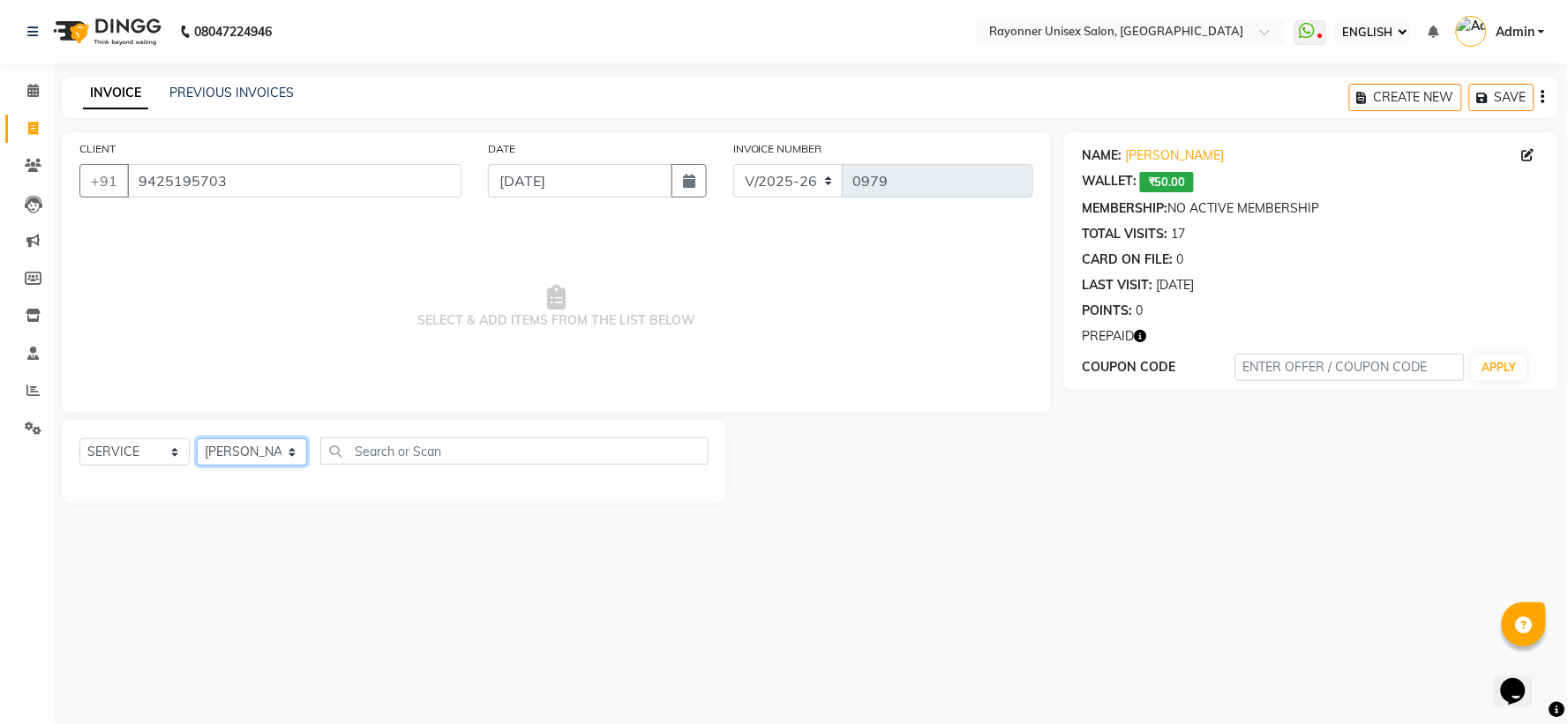 click on "SELECT STYLIST [PERSON_NAME] [PERSON_NAME] [PERSON_NAME] Varma [PERSON_NAME] [PERSON_NAME]" 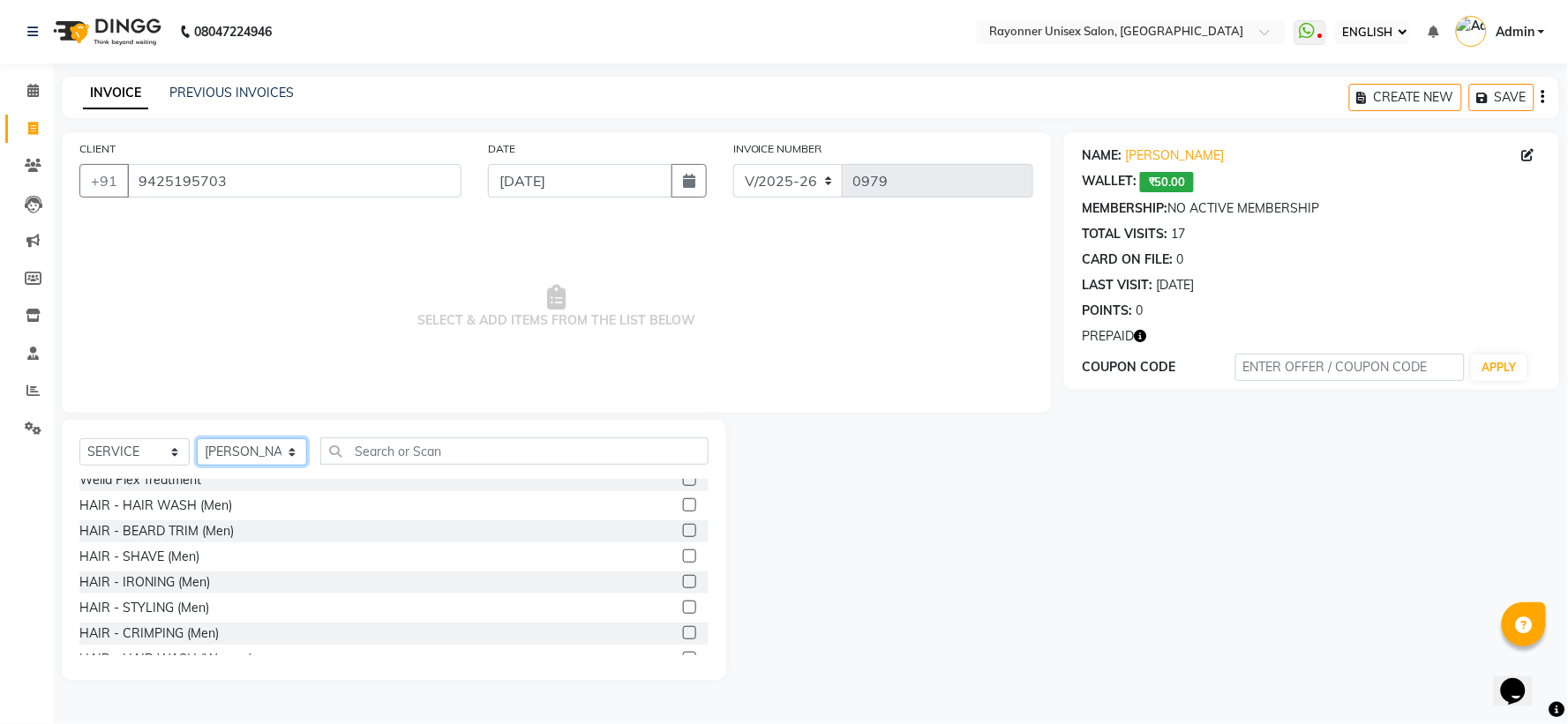 scroll, scrollTop: 882, scrollLeft: 0, axis: vertical 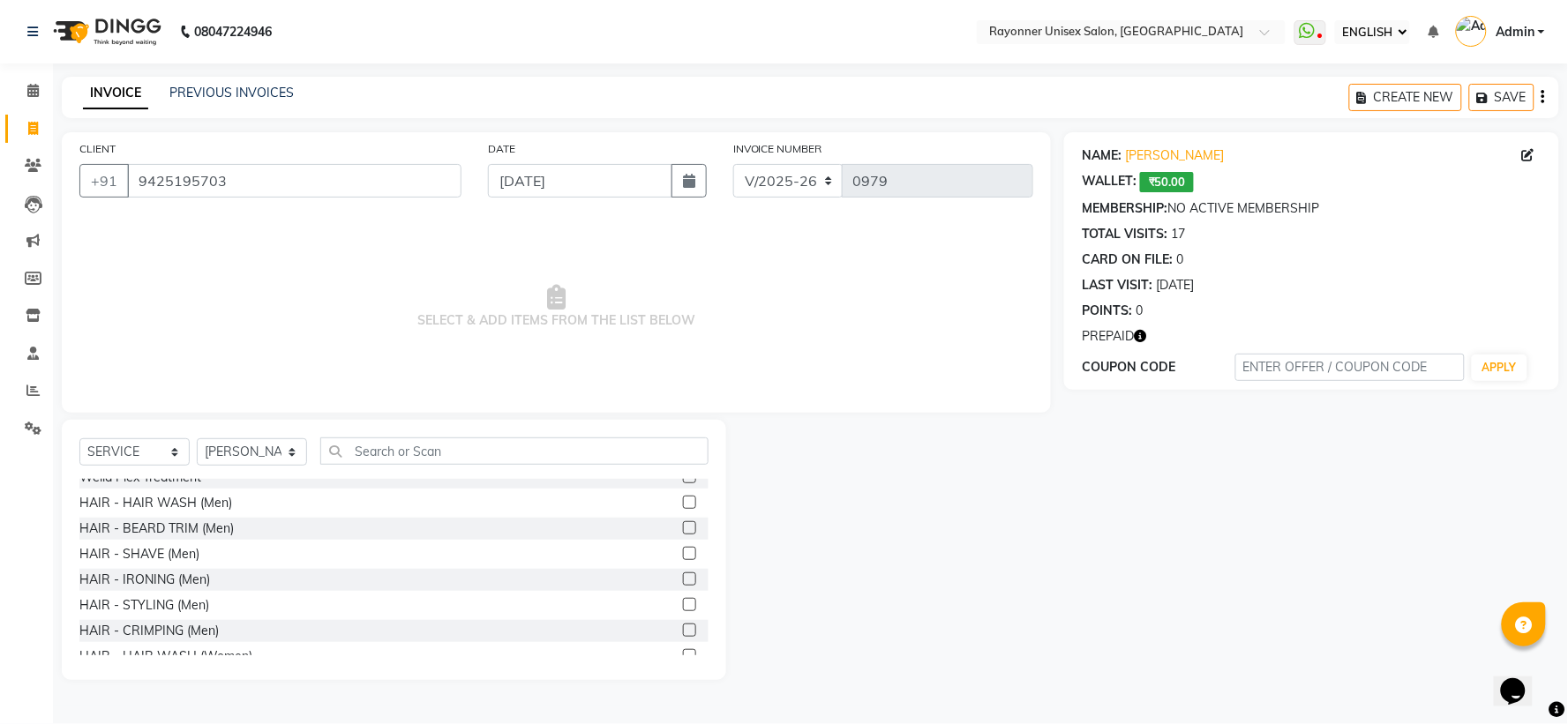 click 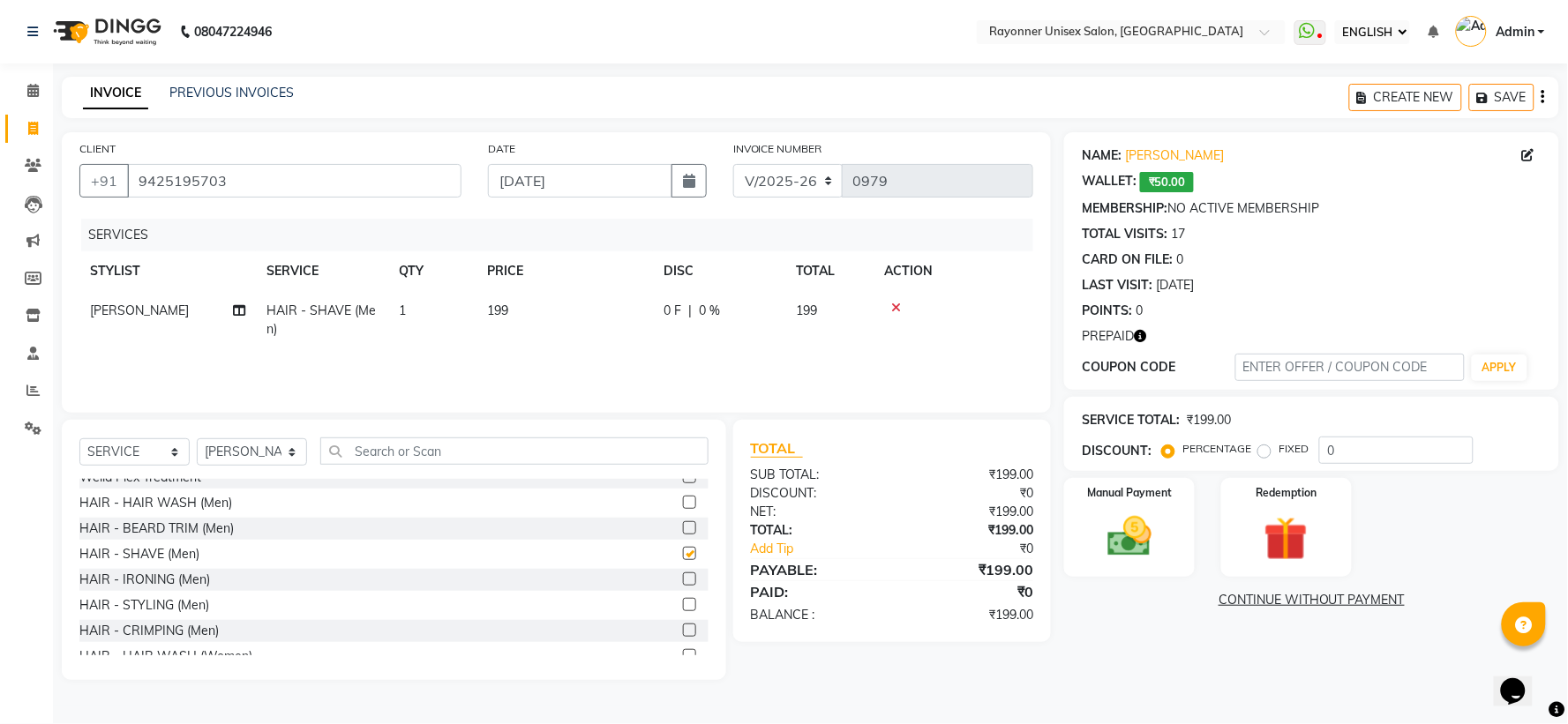 checkbox on "false" 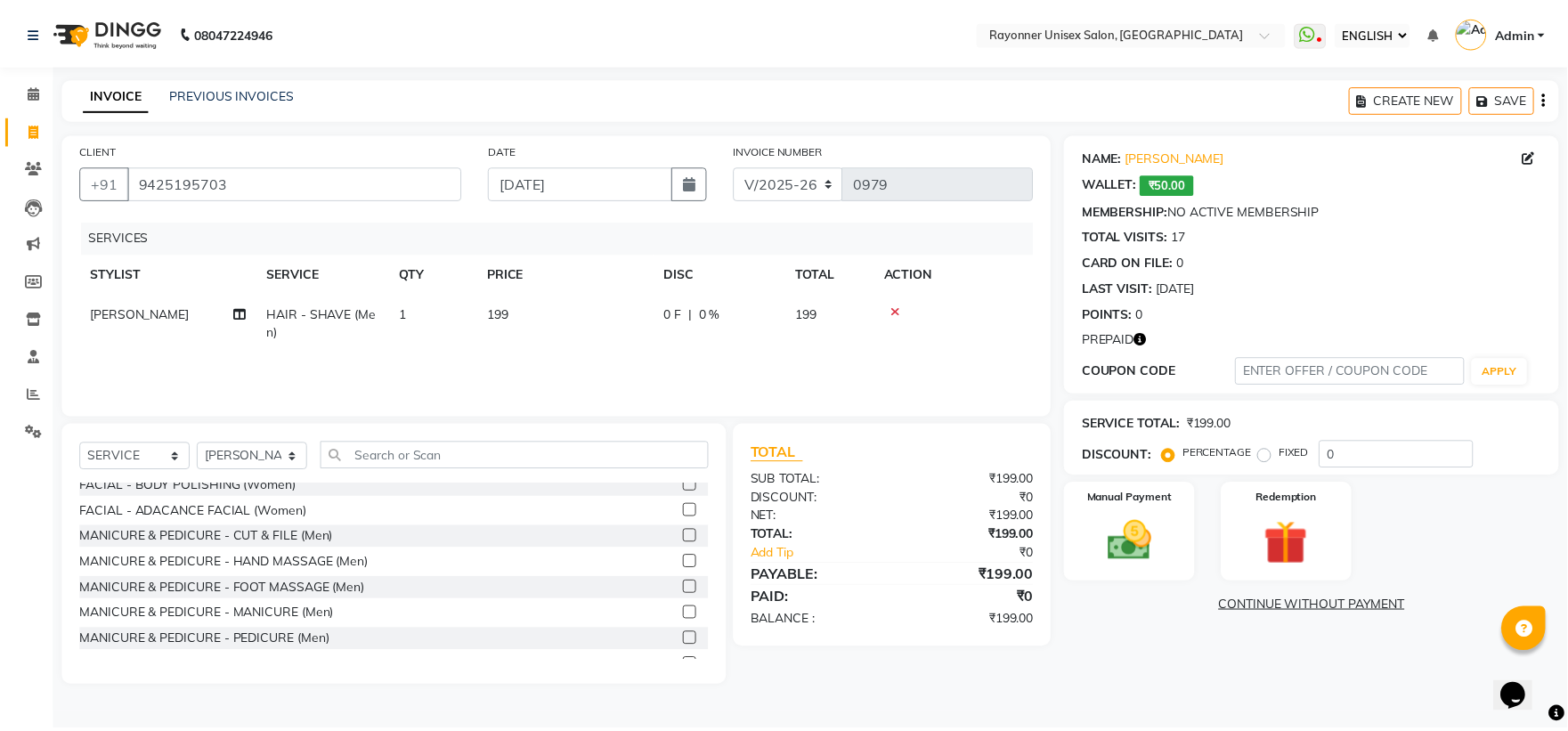 scroll, scrollTop: 3165, scrollLeft: 0, axis: vertical 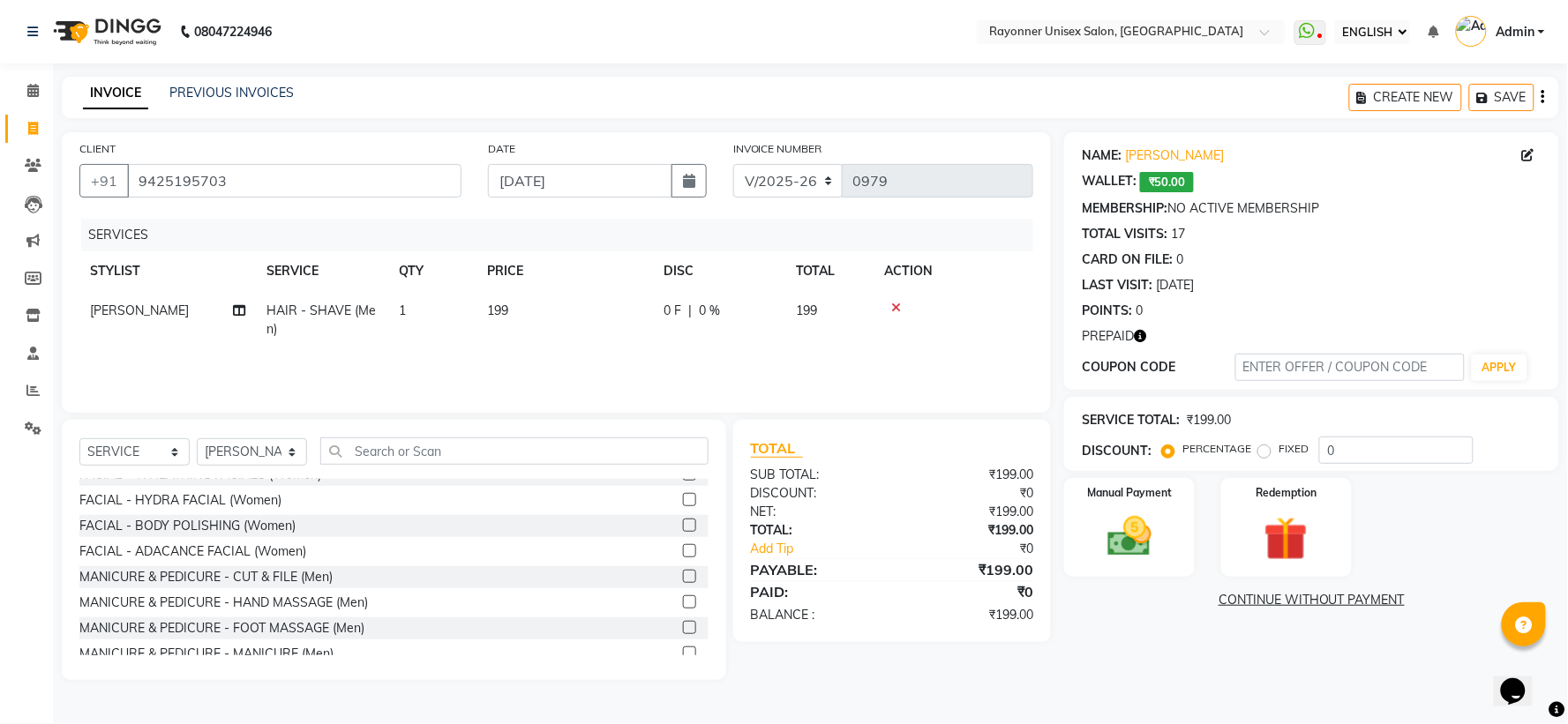 click 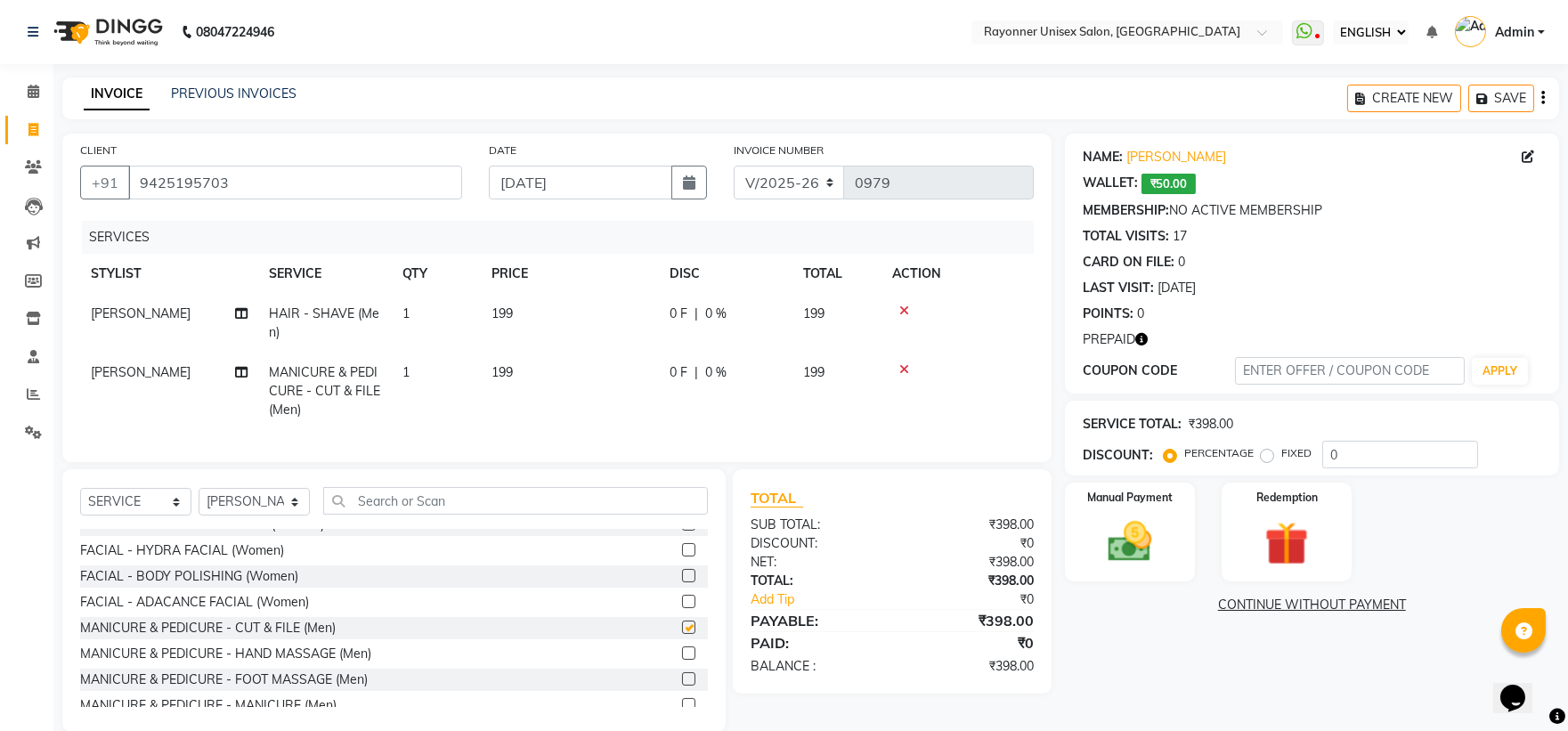 checkbox on "false" 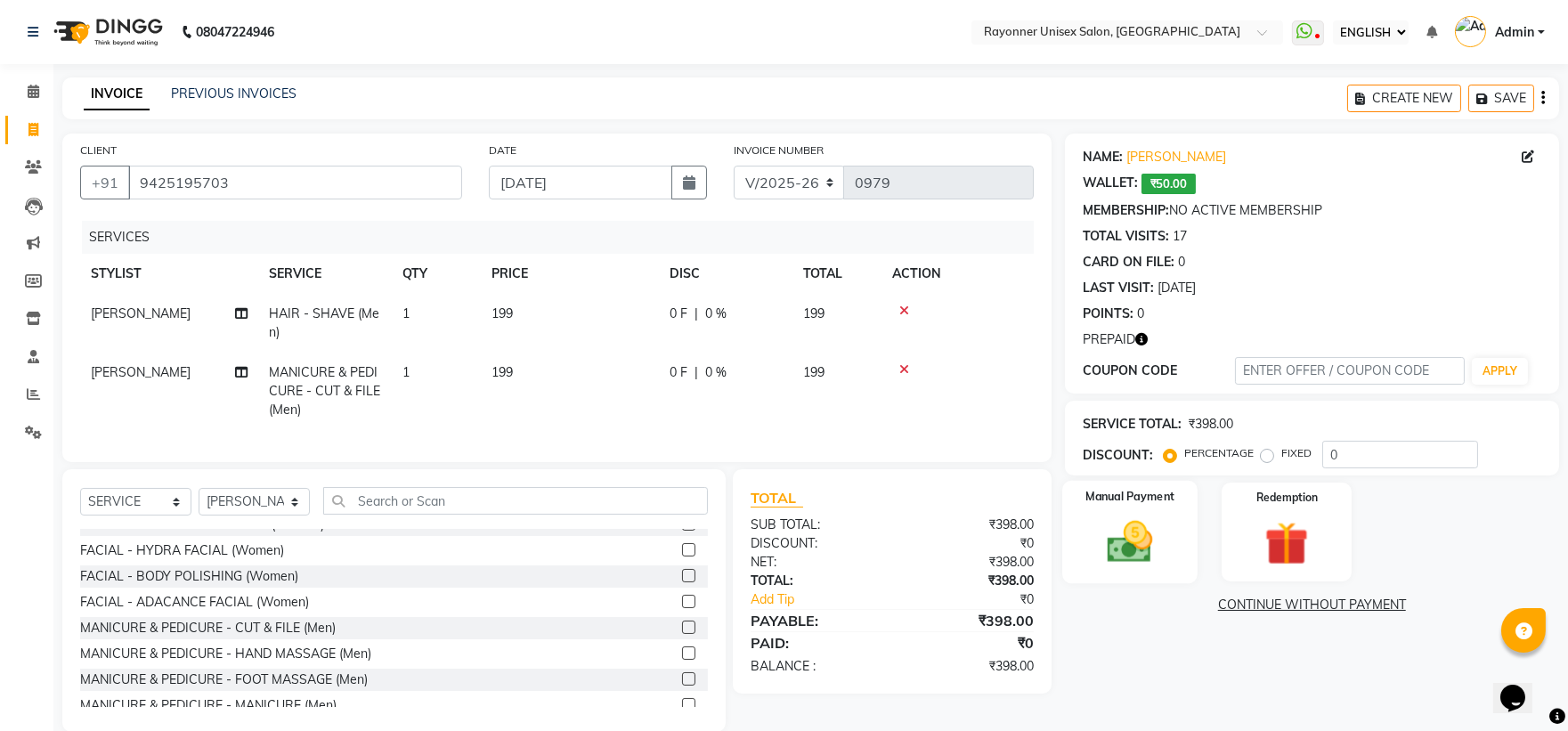 click on "Manual Payment" 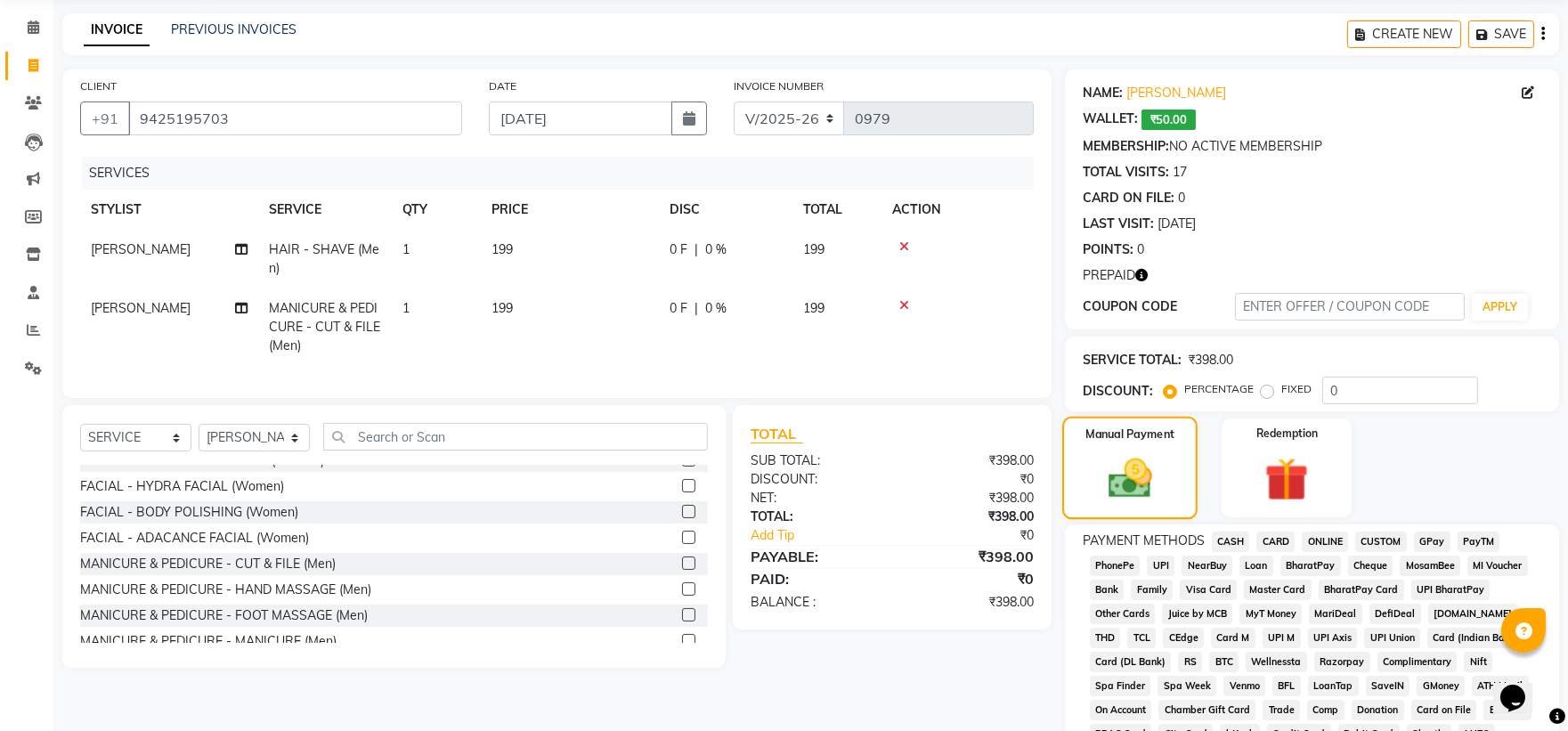 scroll, scrollTop: 99, scrollLeft: 0, axis: vertical 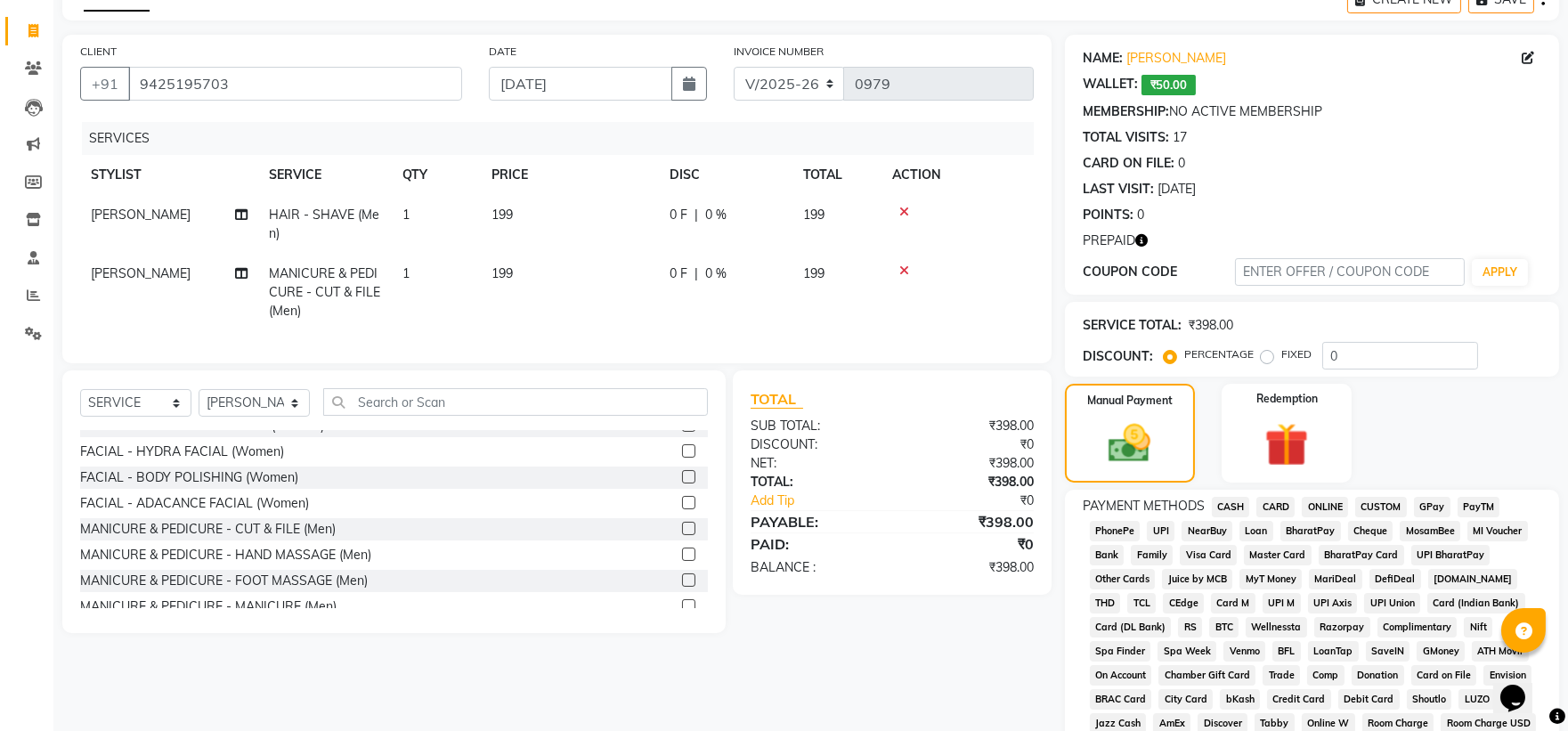 click on "CASH" 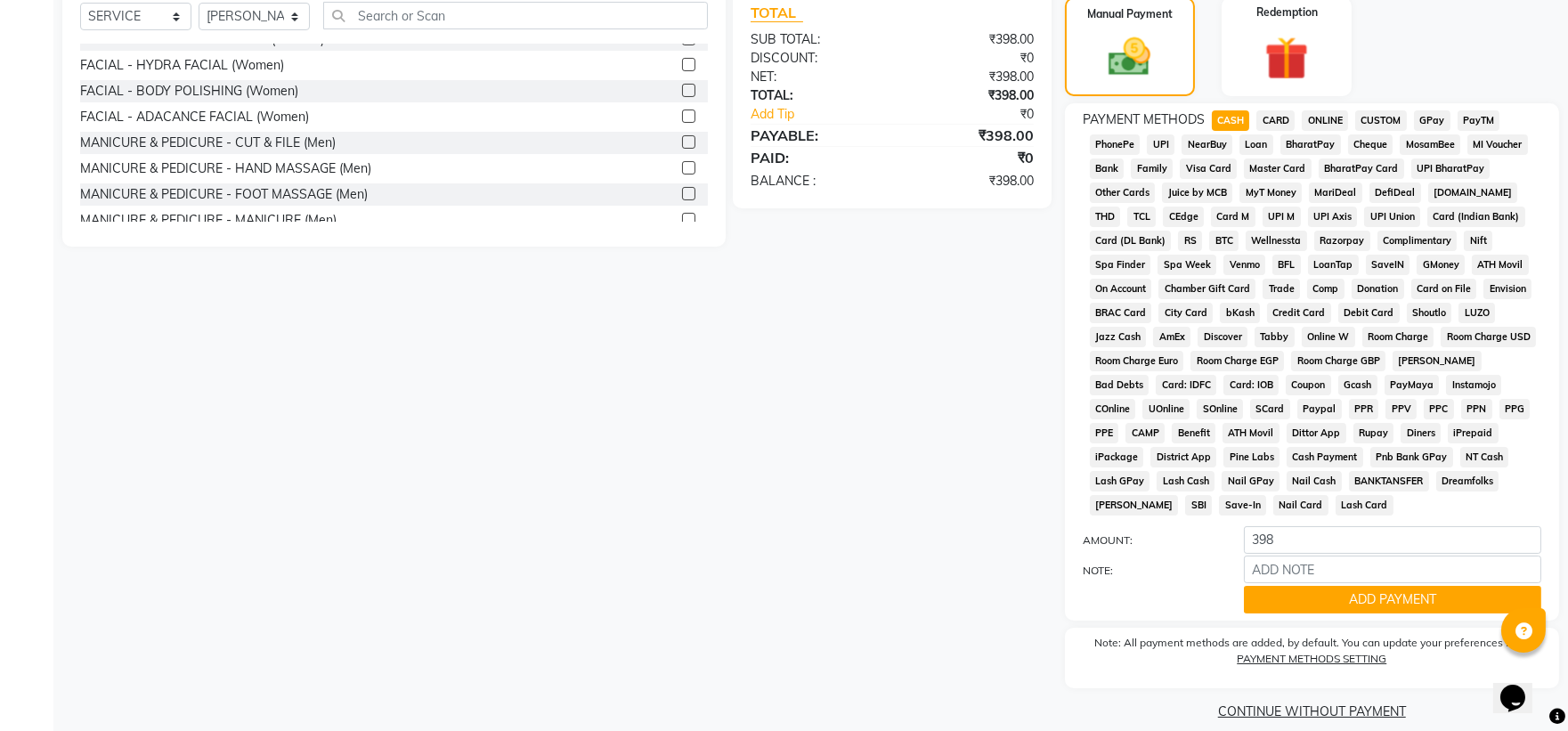 scroll, scrollTop: 494, scrollLeft: 0, axis: vertical 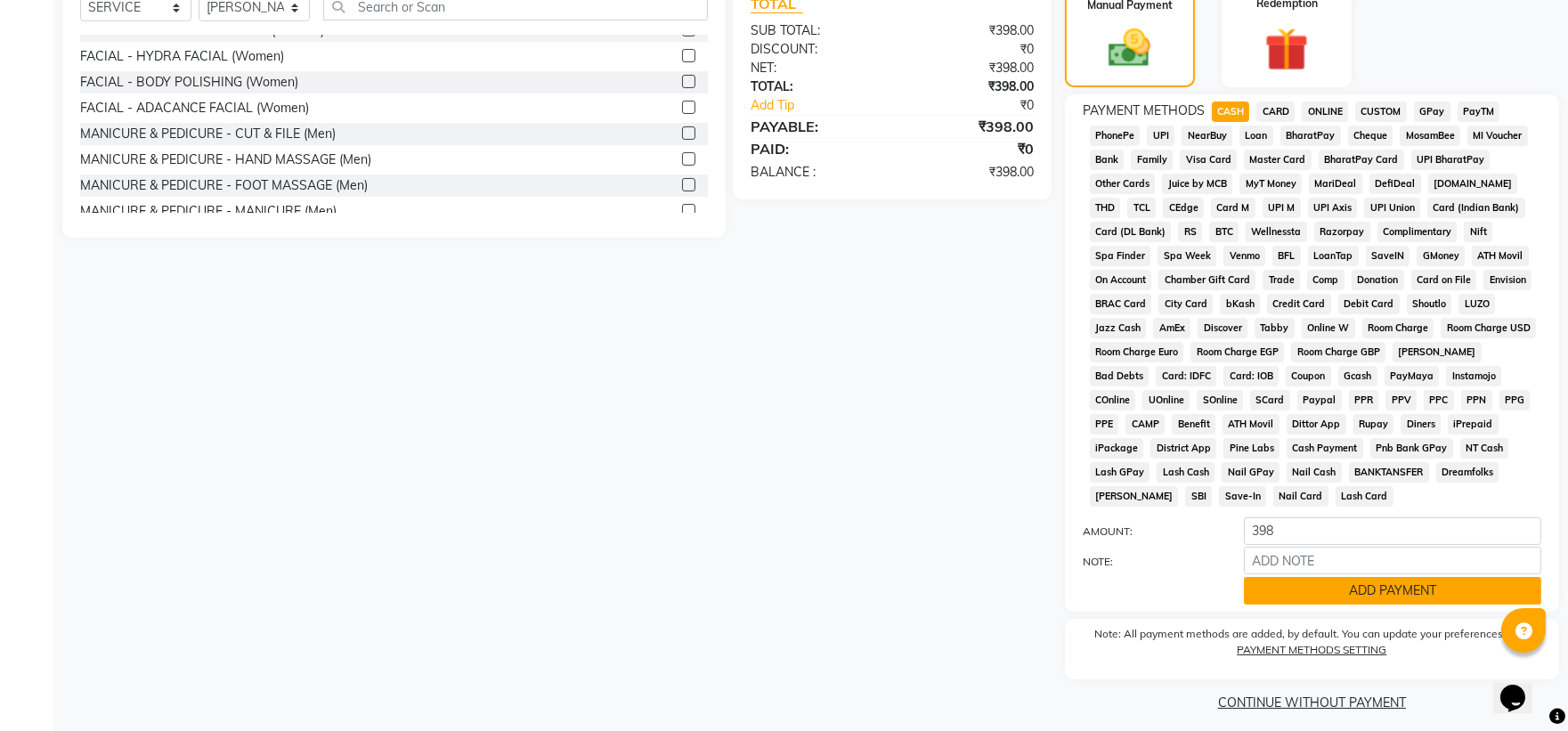 click on "ADD PAYMENT" 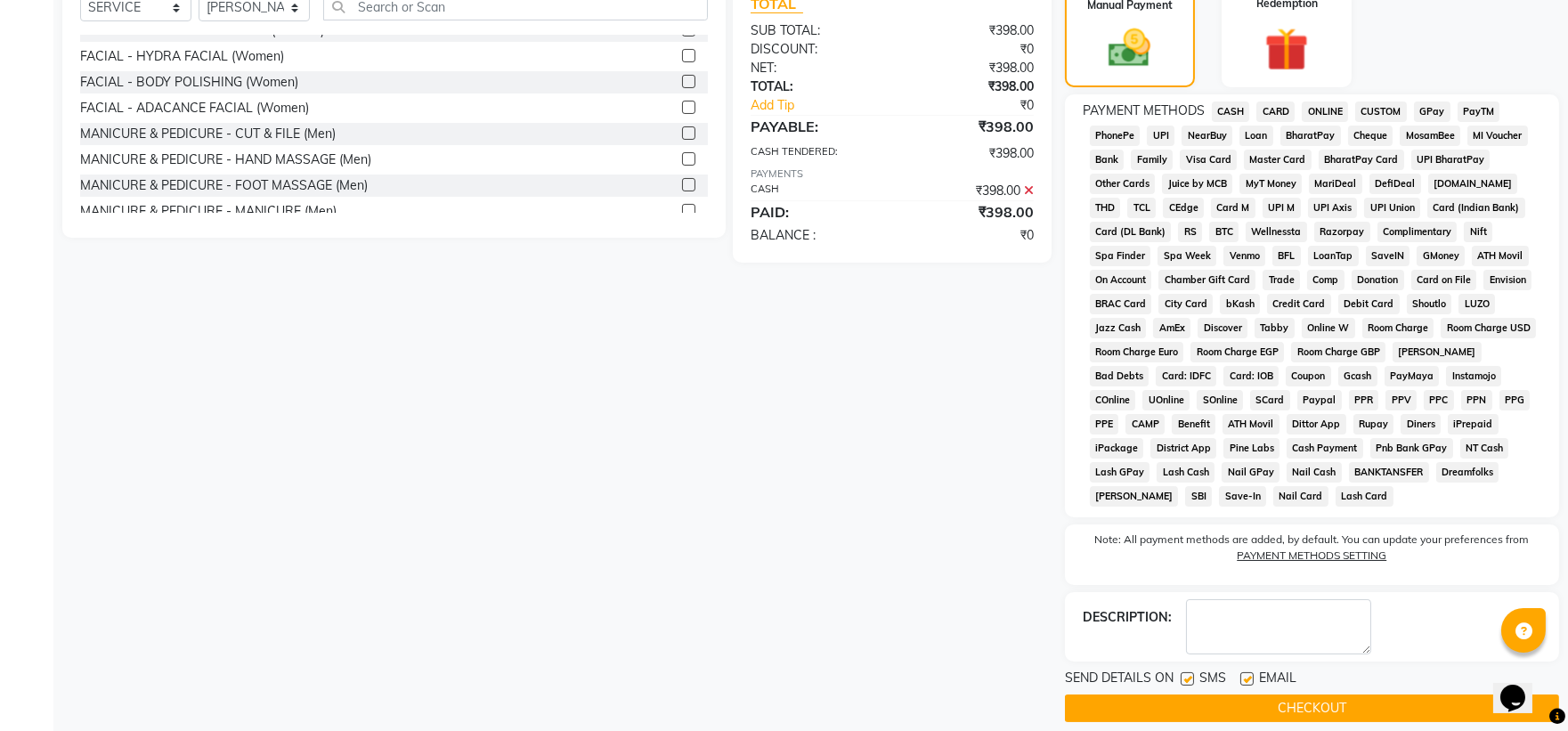 click on "CHECKOUT" 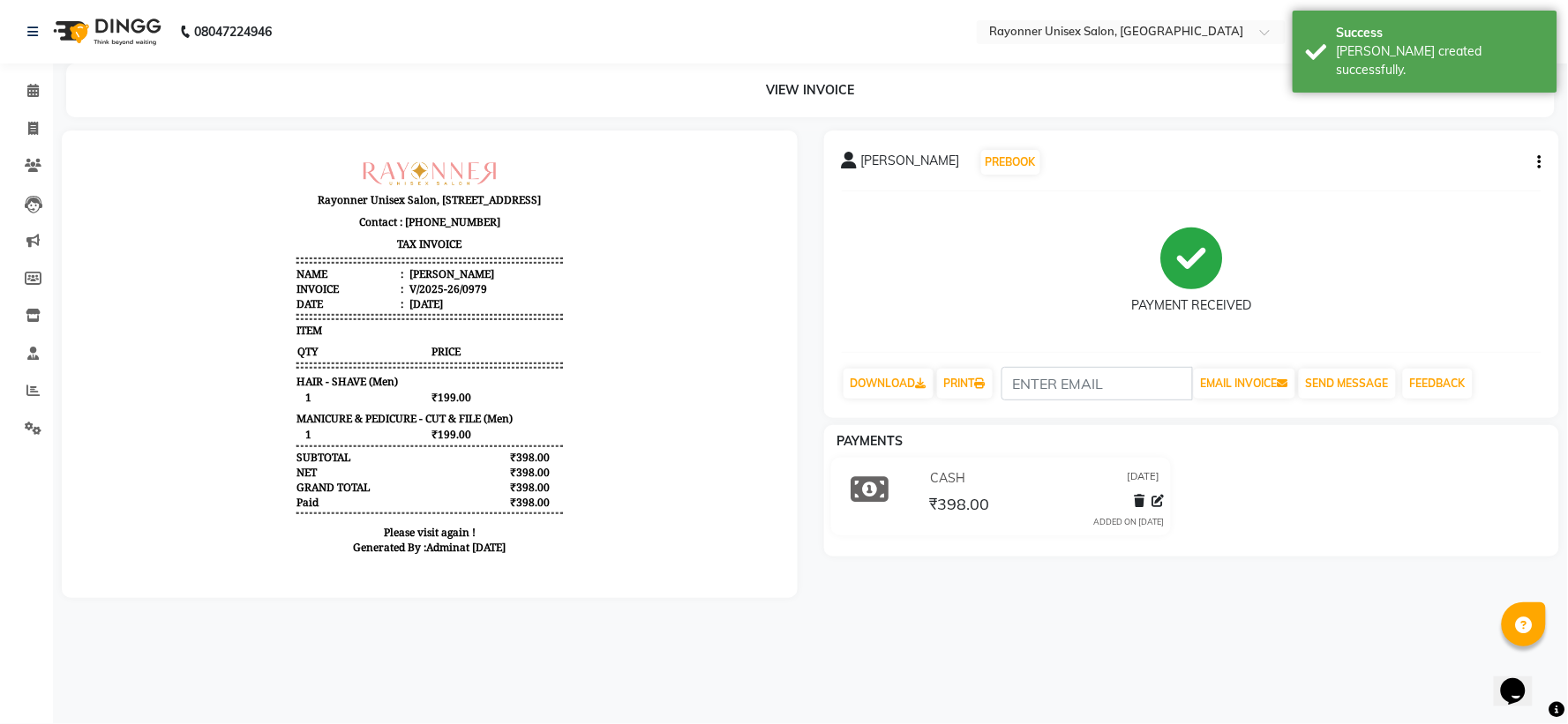scroll, scrollTop: 0, scrollLeft: 0, axis: both 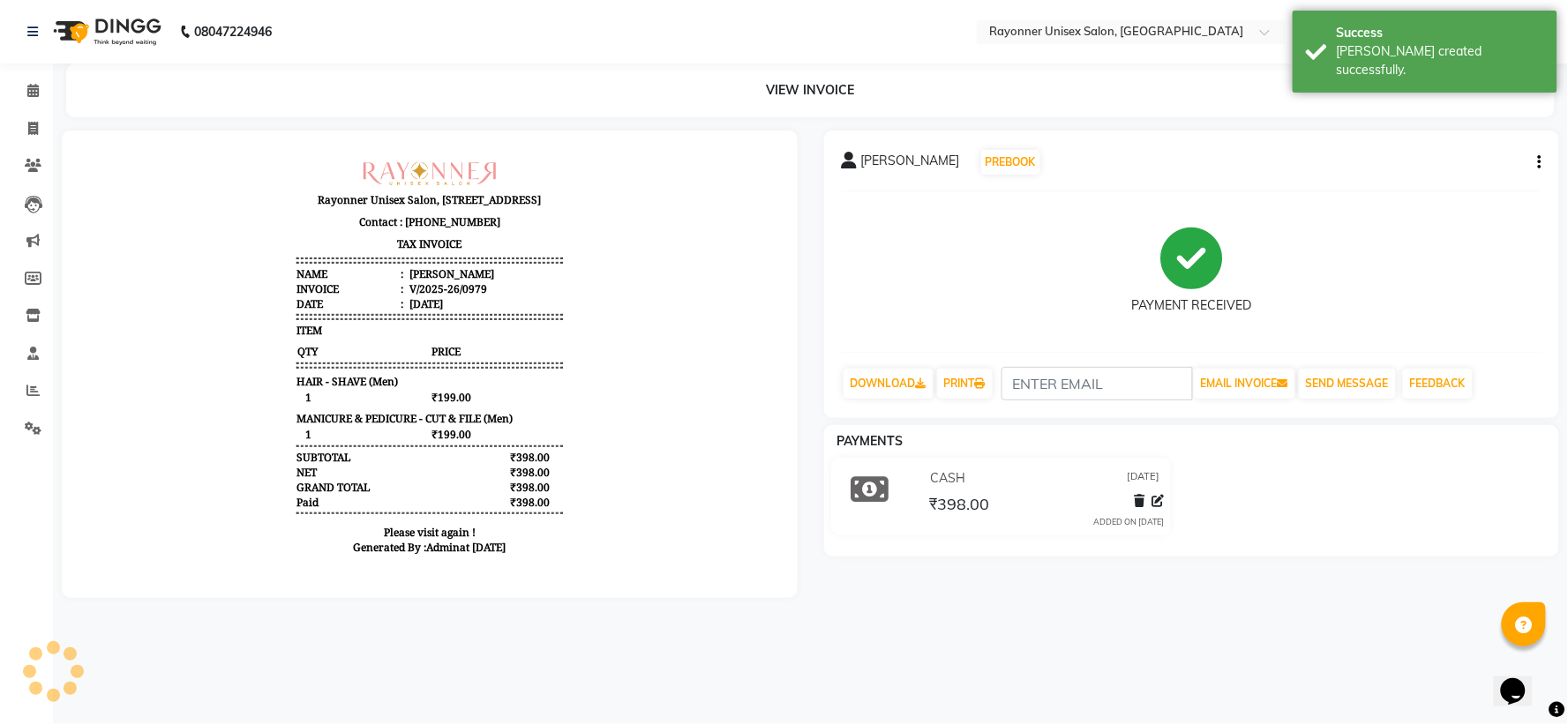 click on "PAYMENTS CASH 11-07-2025 ₹398.00  ADDED ON 11-07-2025" 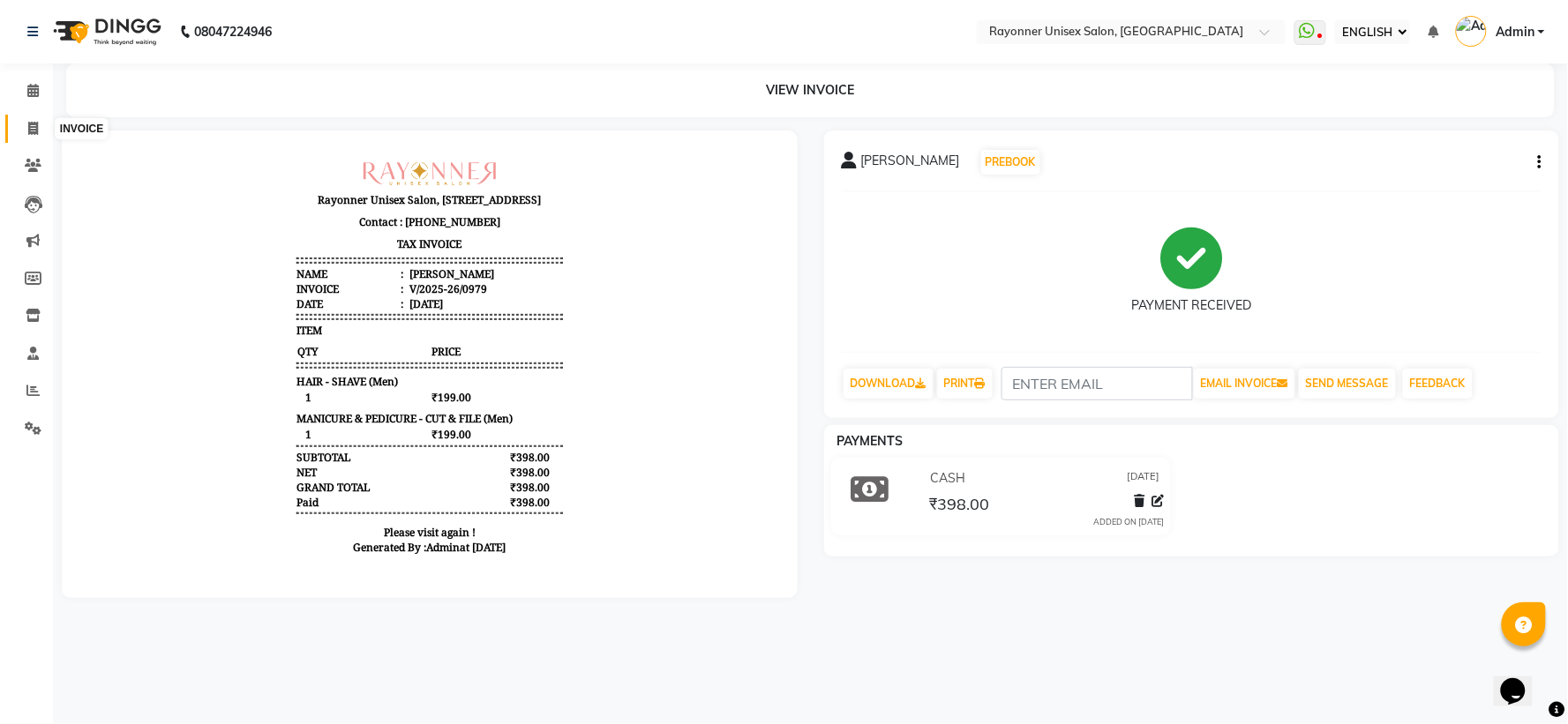 click 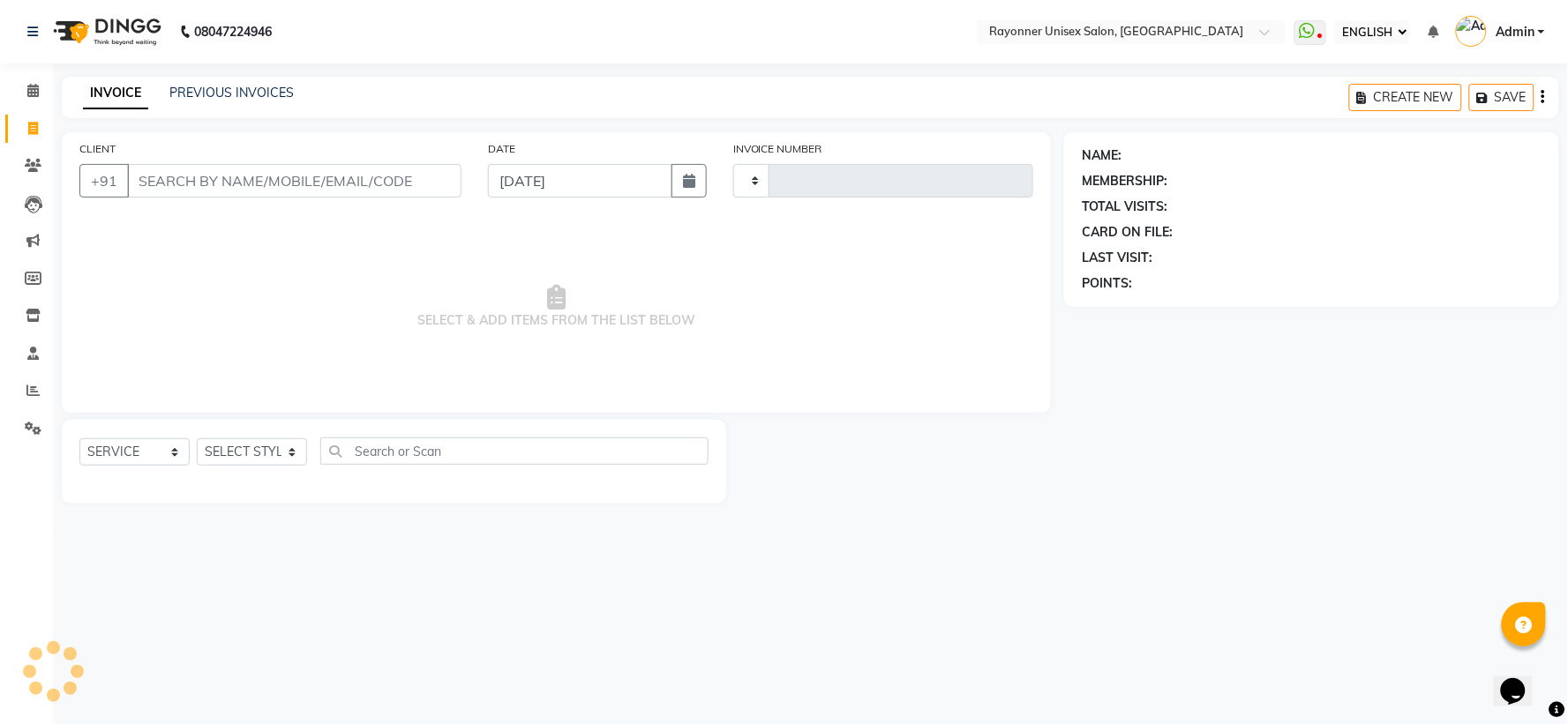 type on "0980" 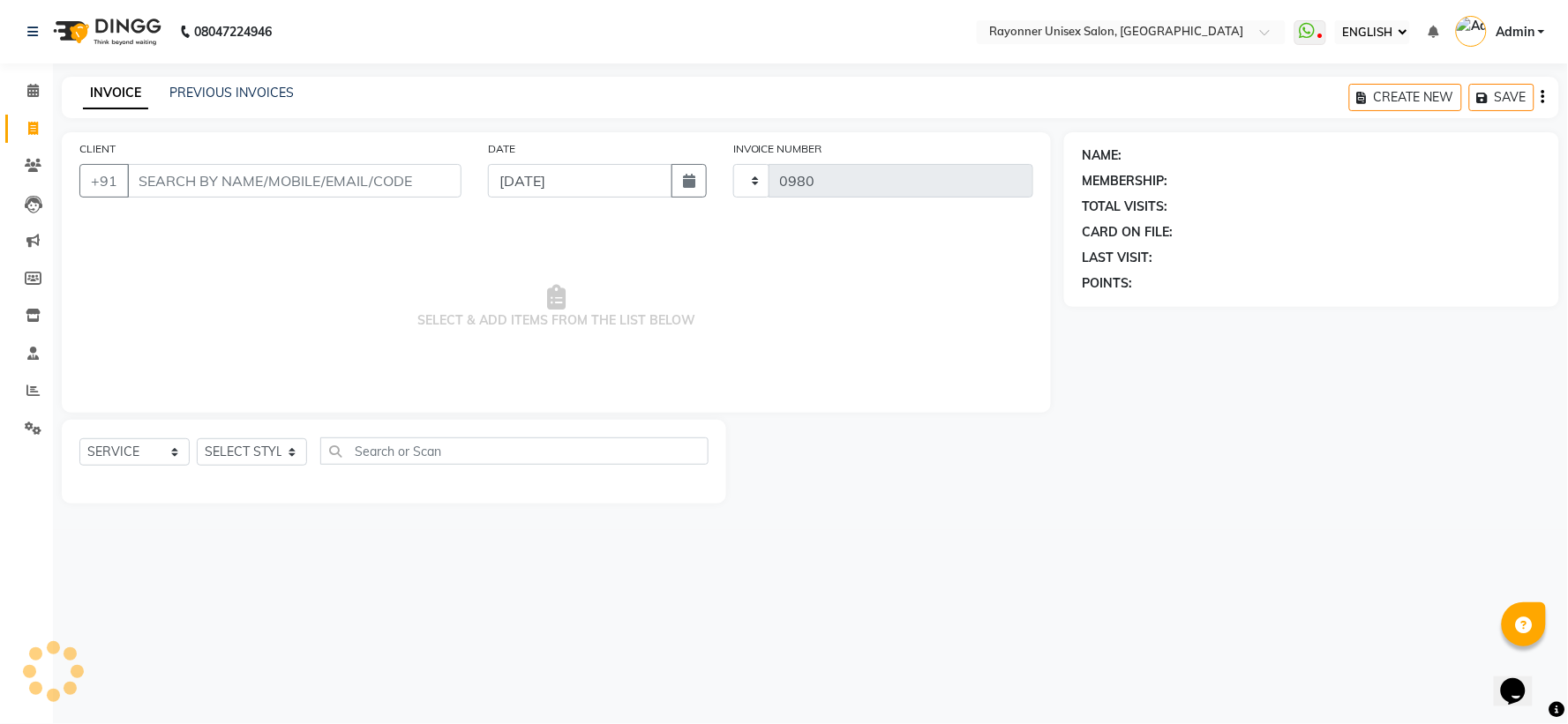 select on "5201" 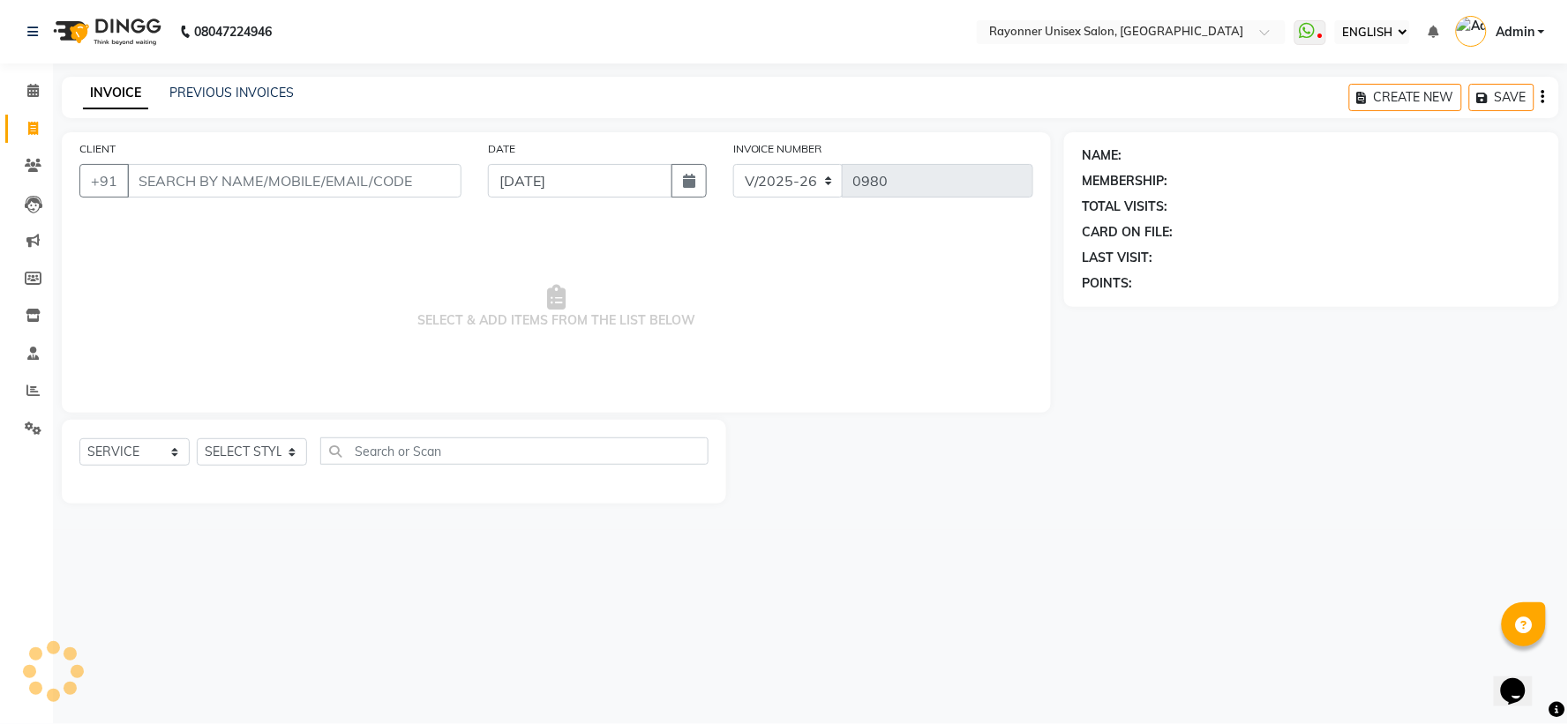 select on "P" 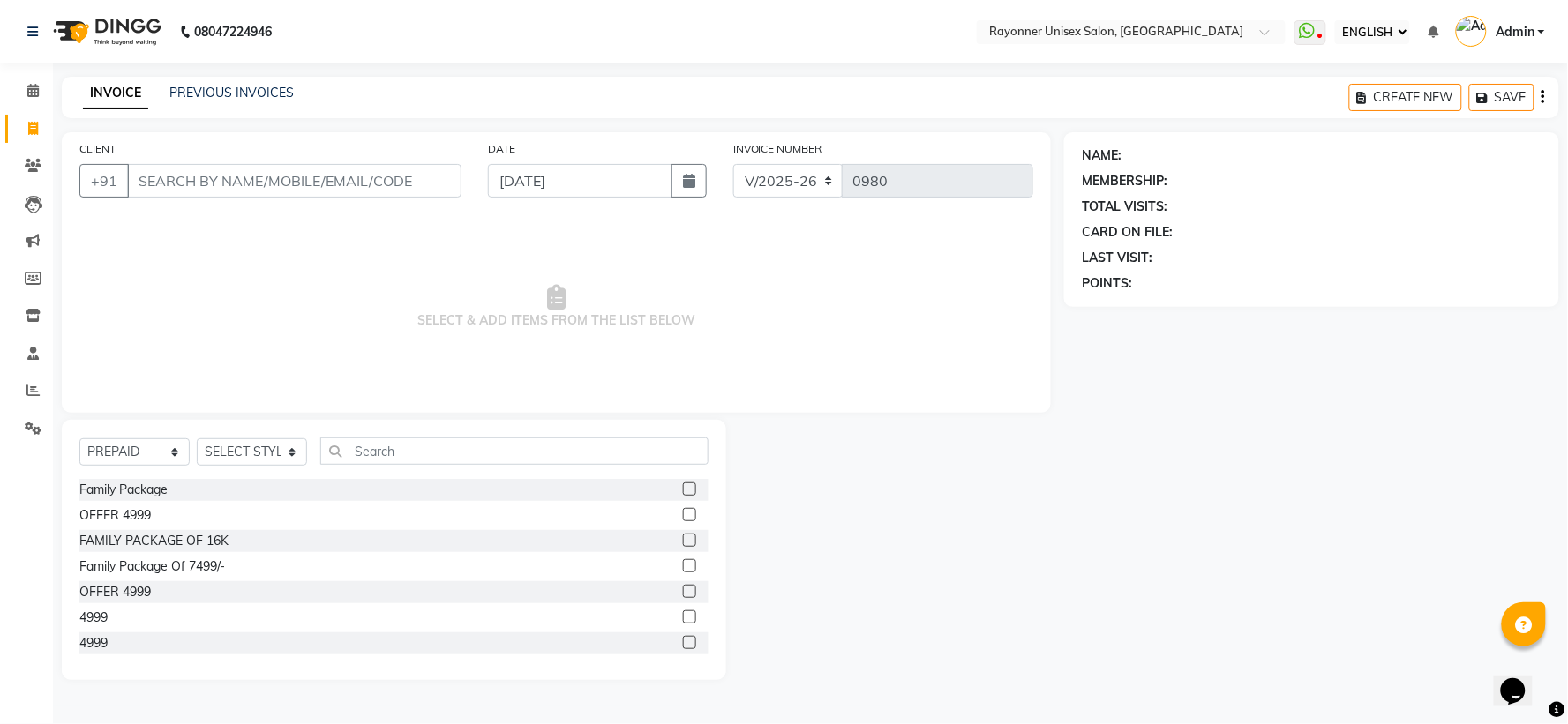 click on "CLIENT" at bounding box center [294, 181] 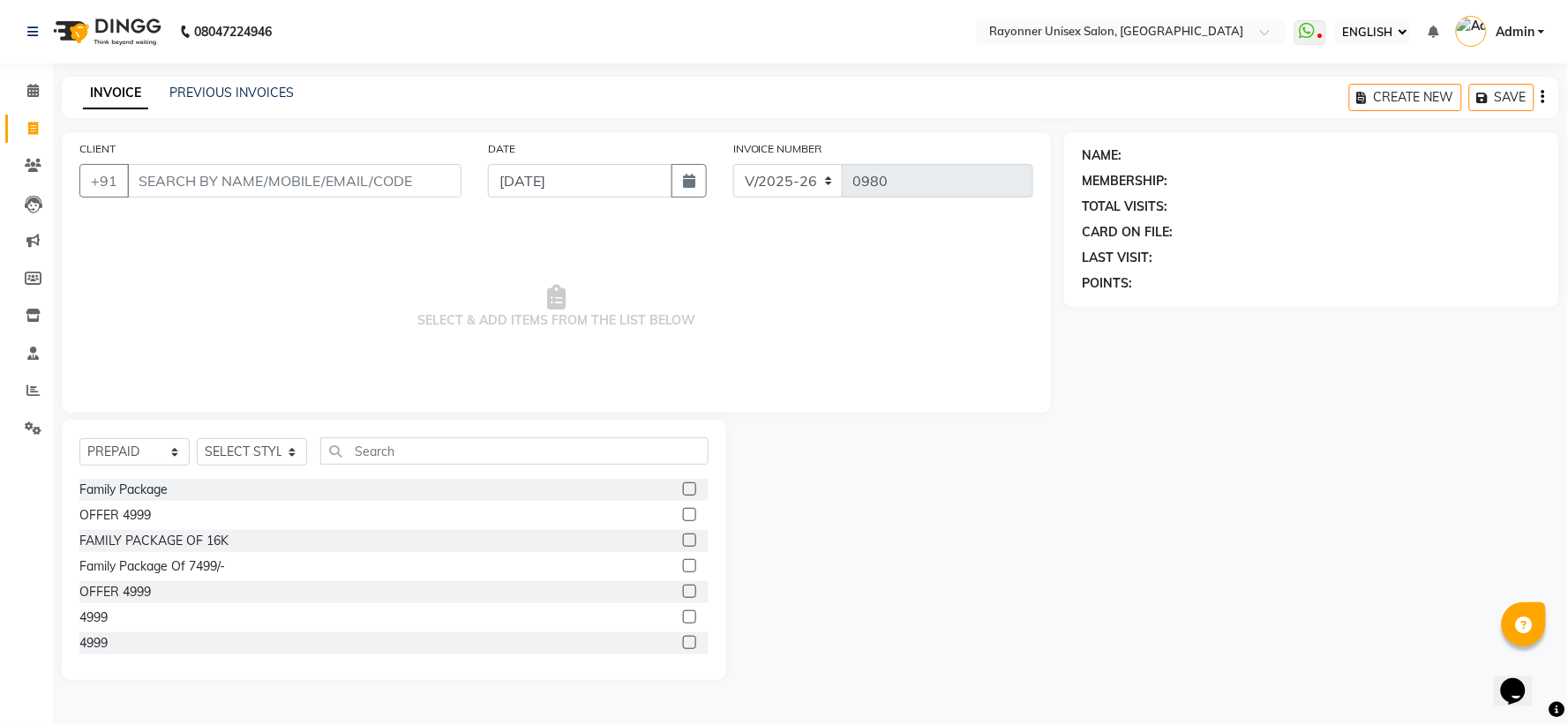 click on "CLIENT" at bounding box center (294, 181) 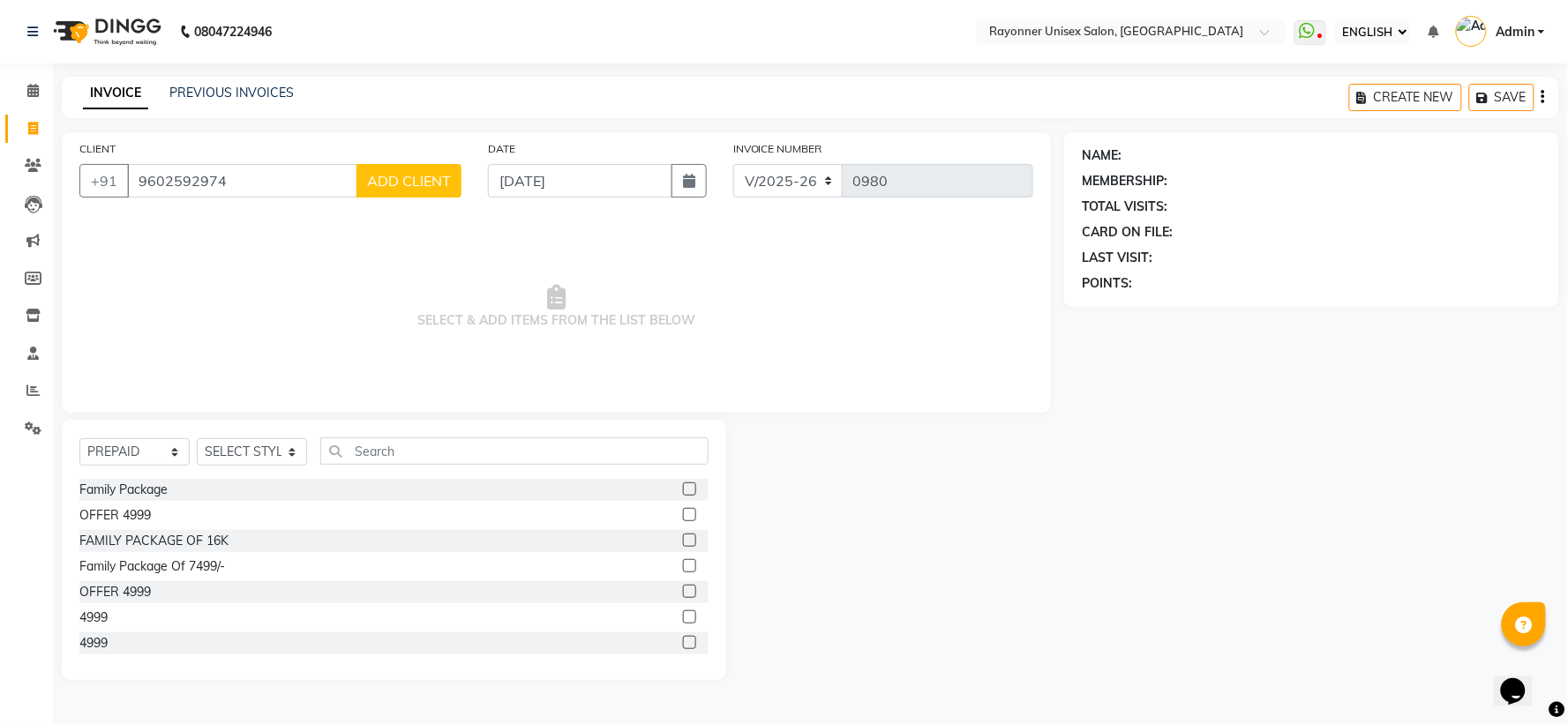 type on "9602592974" 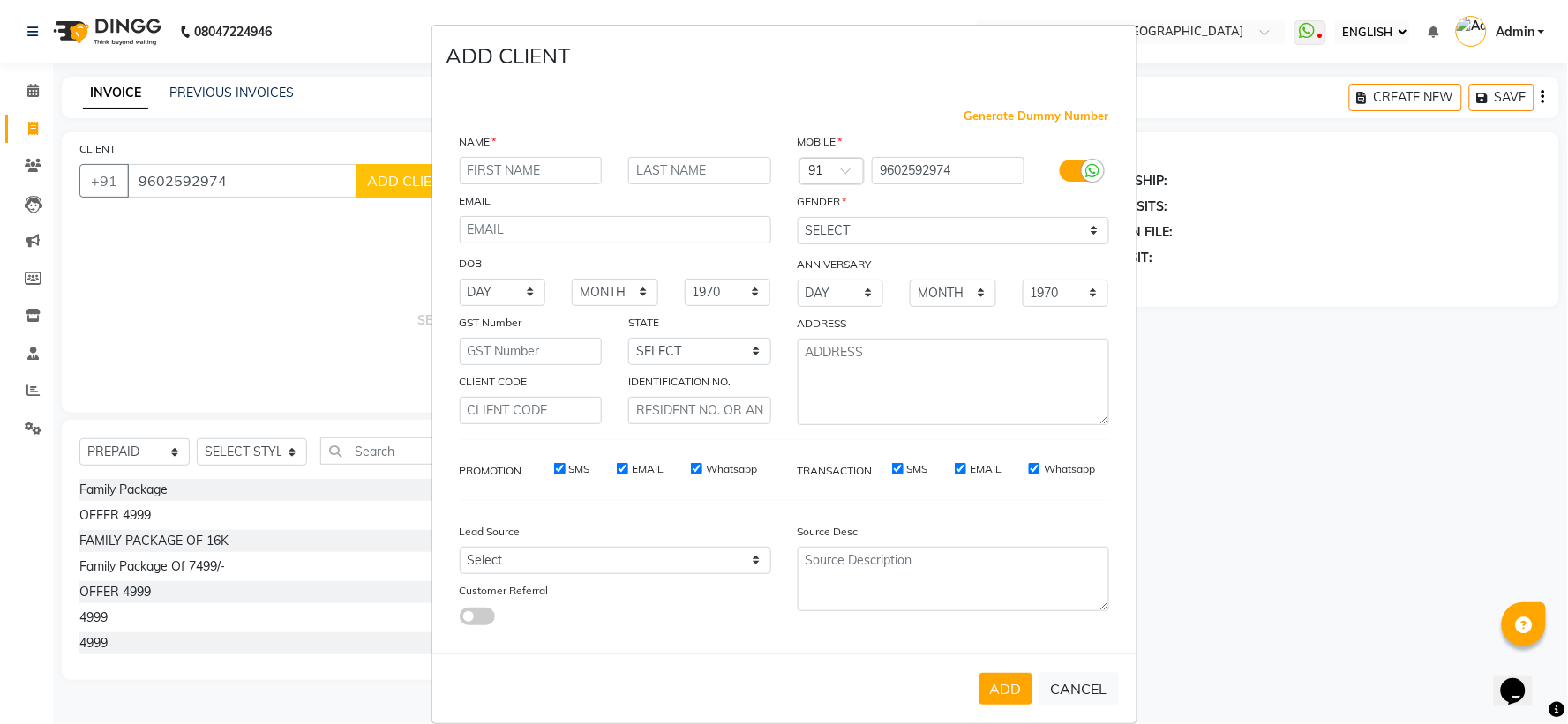 click at bounding box center (531, 170) 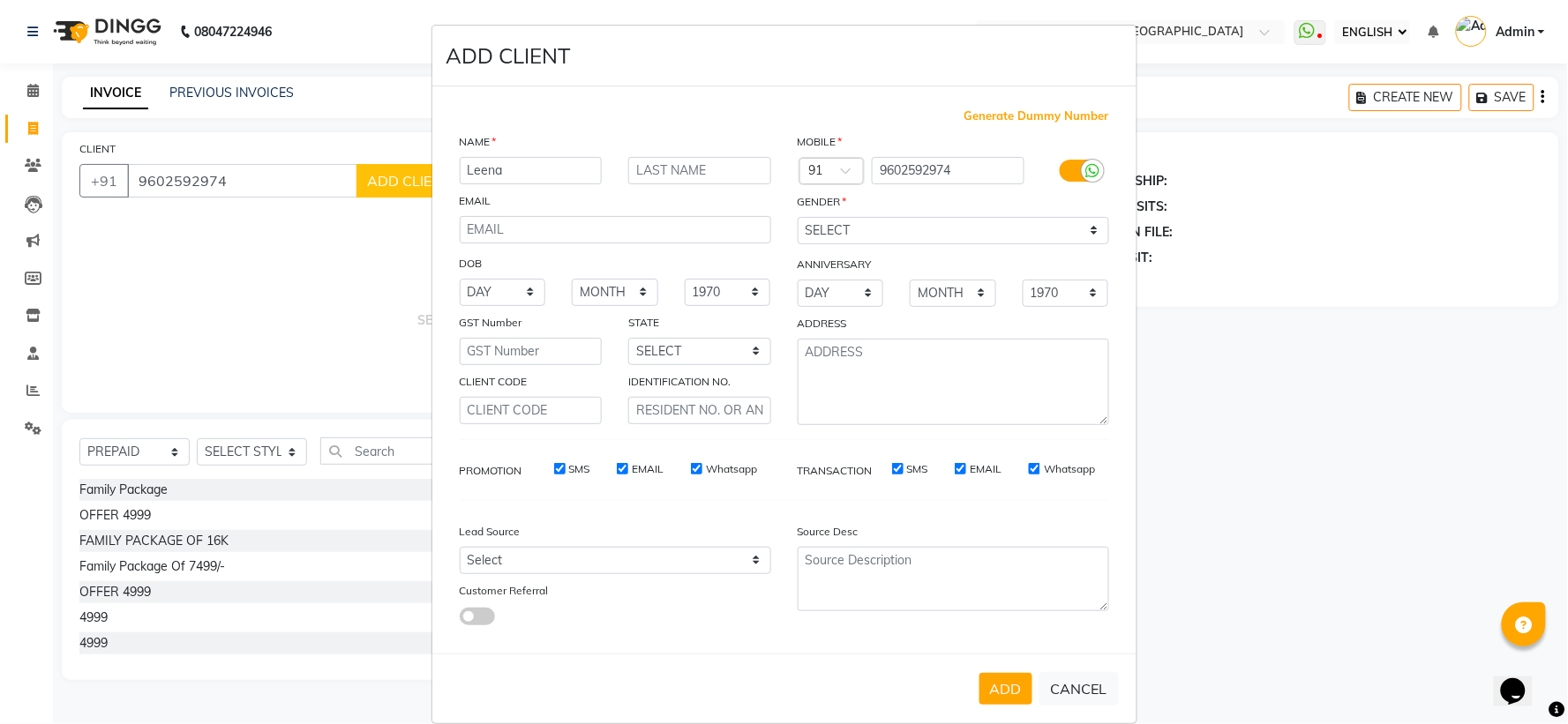 type on "Leena" 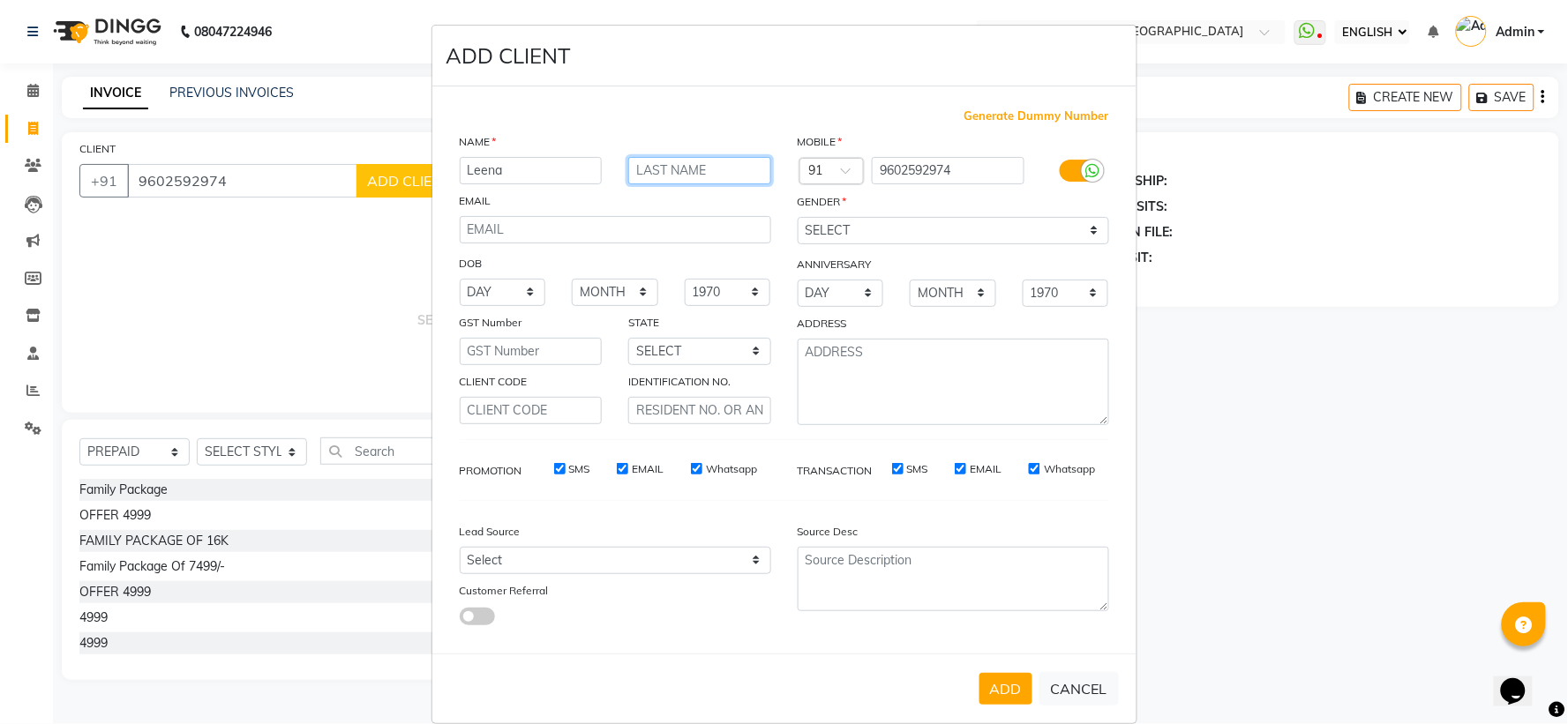 click at bounding box center [700, 170] 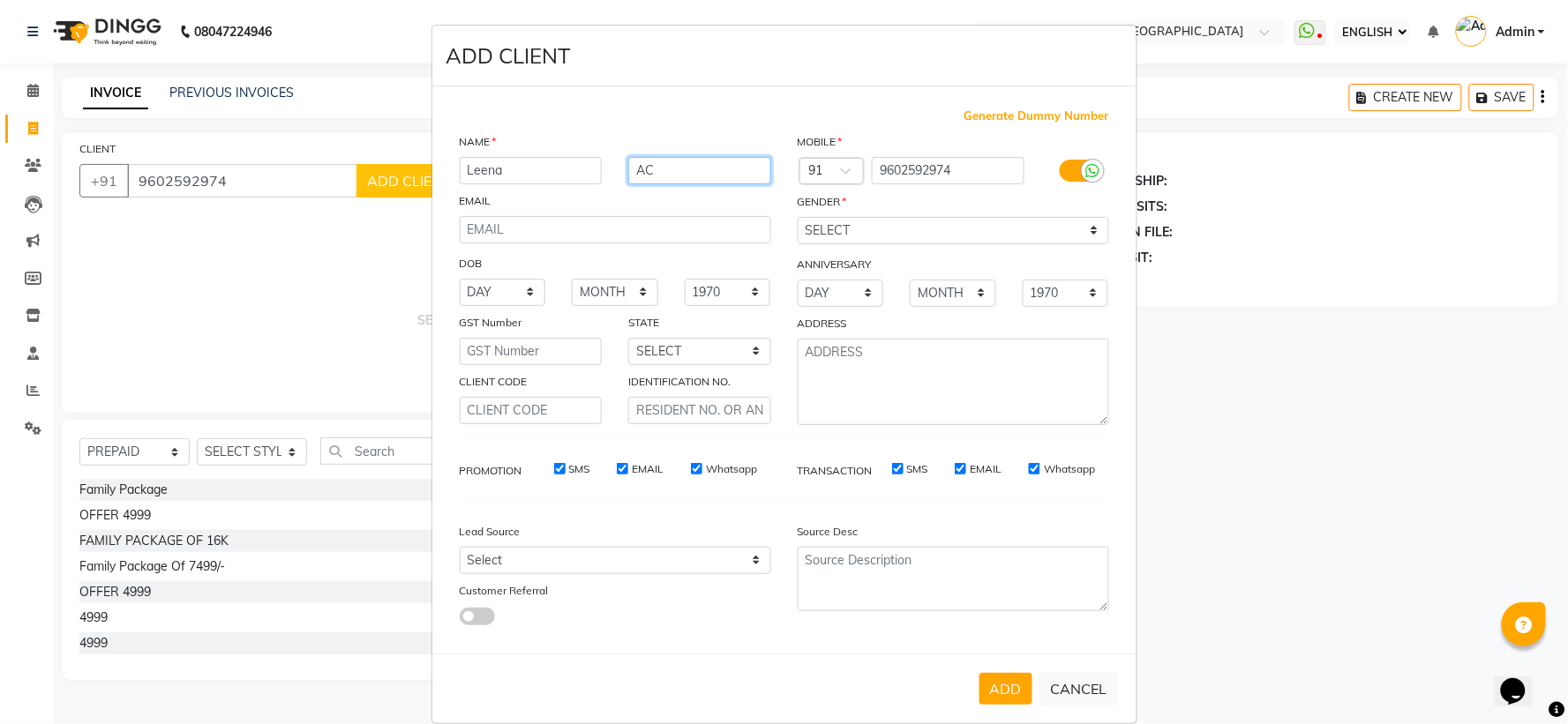 type on "A" 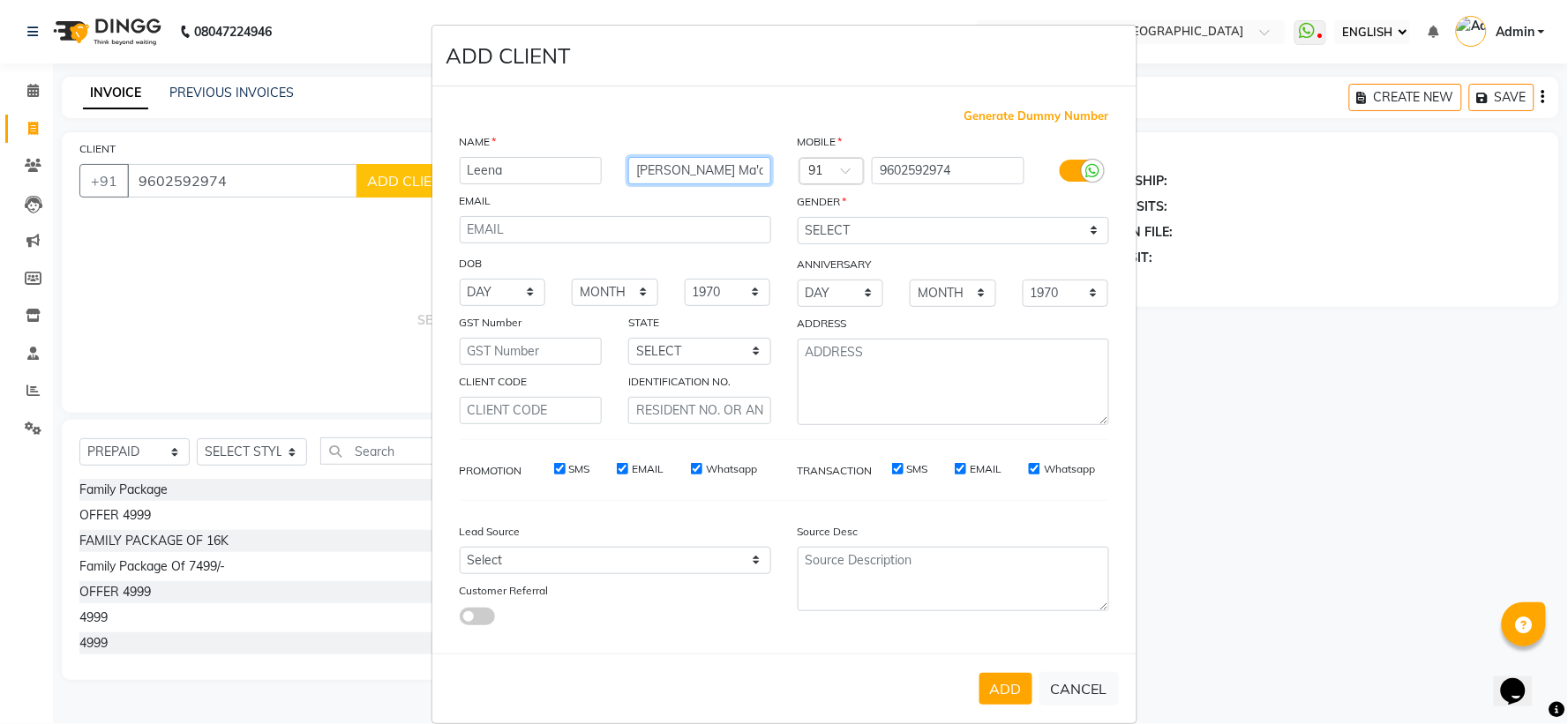 type on "Sachdeva Ma'am" 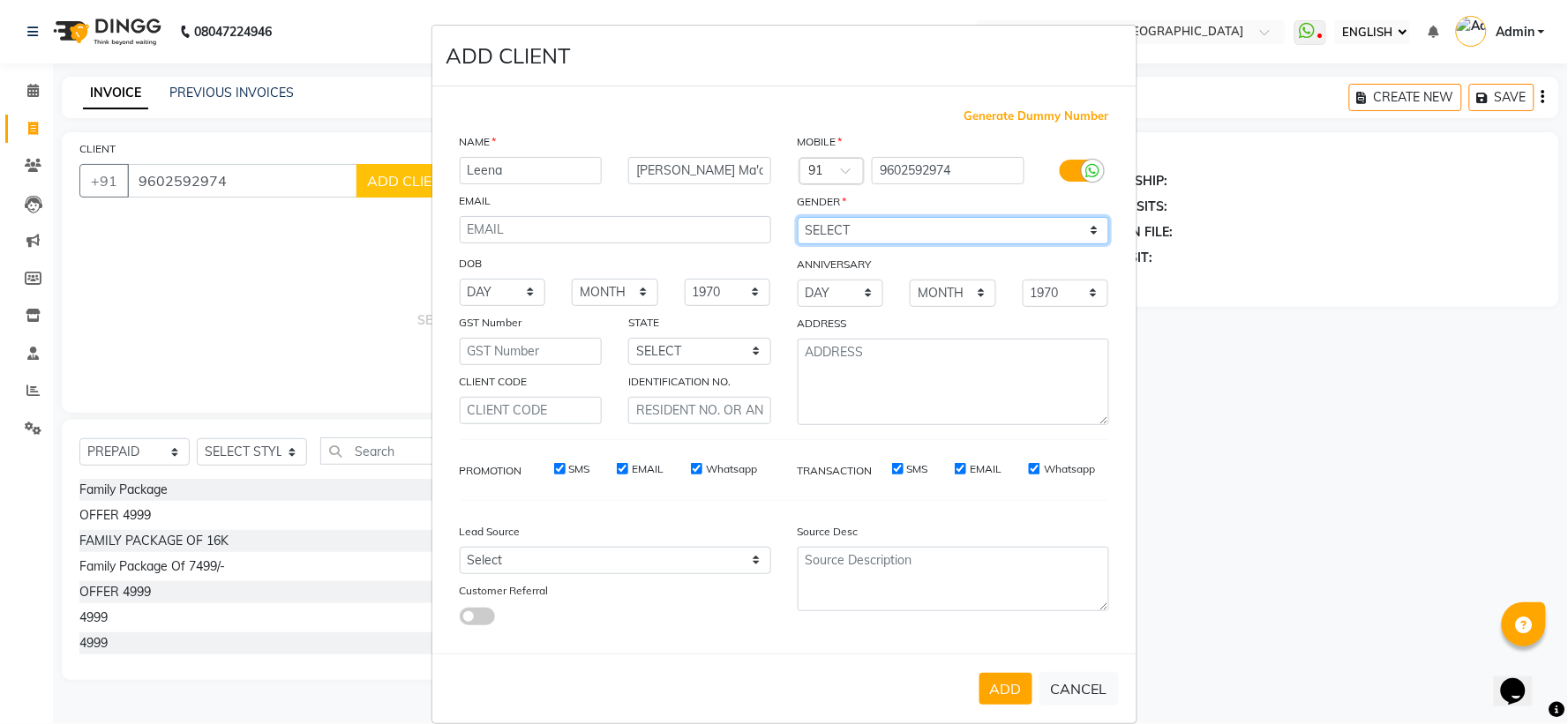 click on "SELECT MALE FEMALE OTHER PREFER NOT TO SAY" at bounding box center (953, 230) 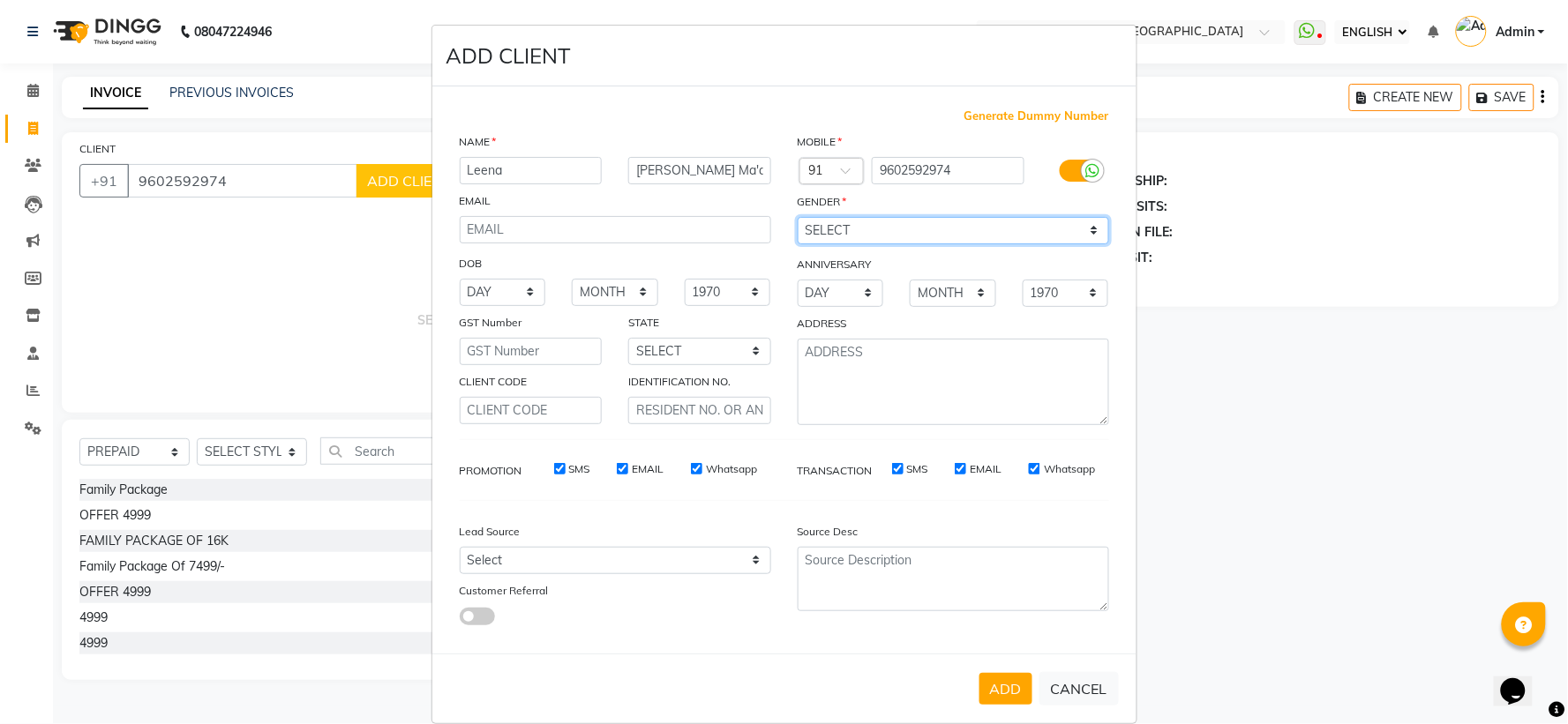 select on "[DEMOGRAPHIC_DATA]" 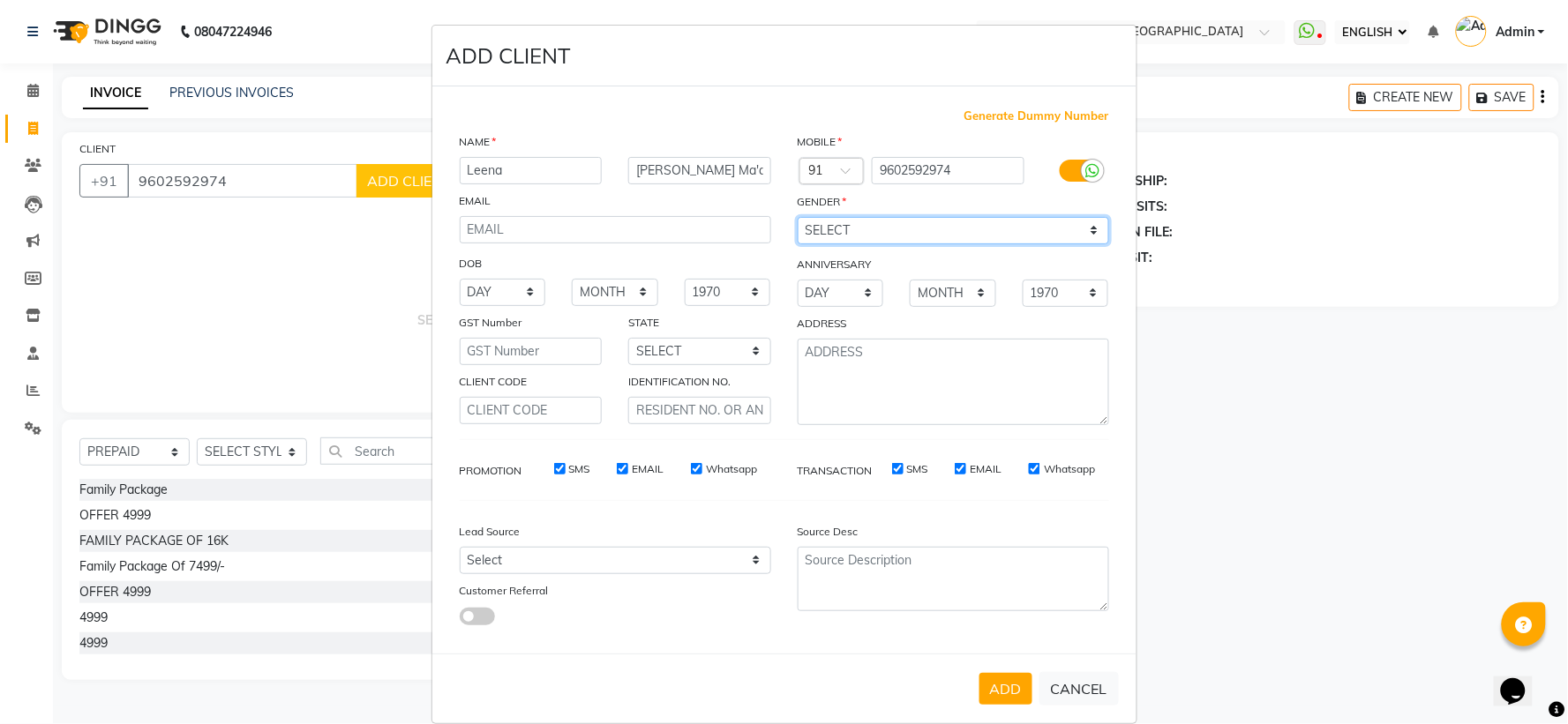 click on "SELECT MALE FEMALE OTHER PREFER NOT TO SAY" at bounding box center (953, 230) 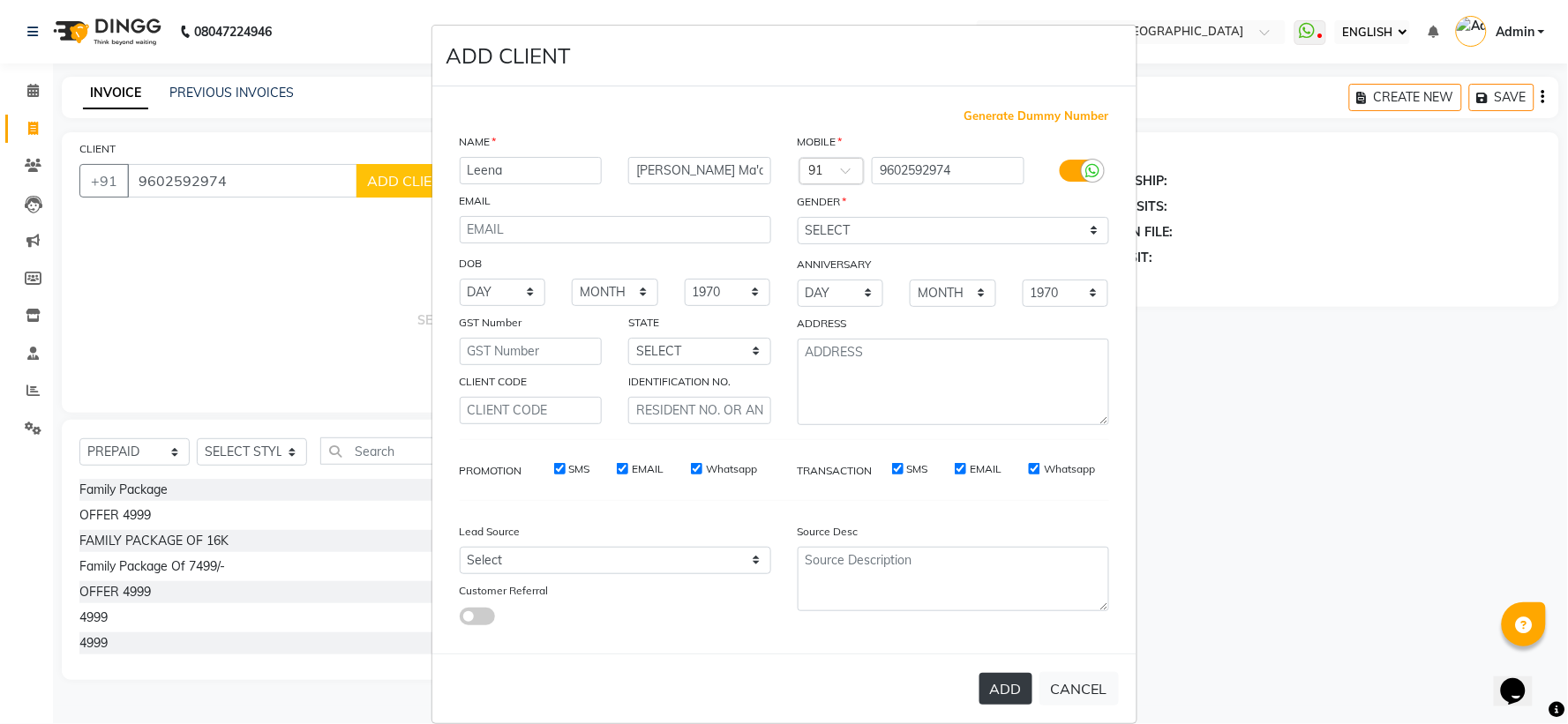 click on "ADD" at bounding box center (1006, 689) 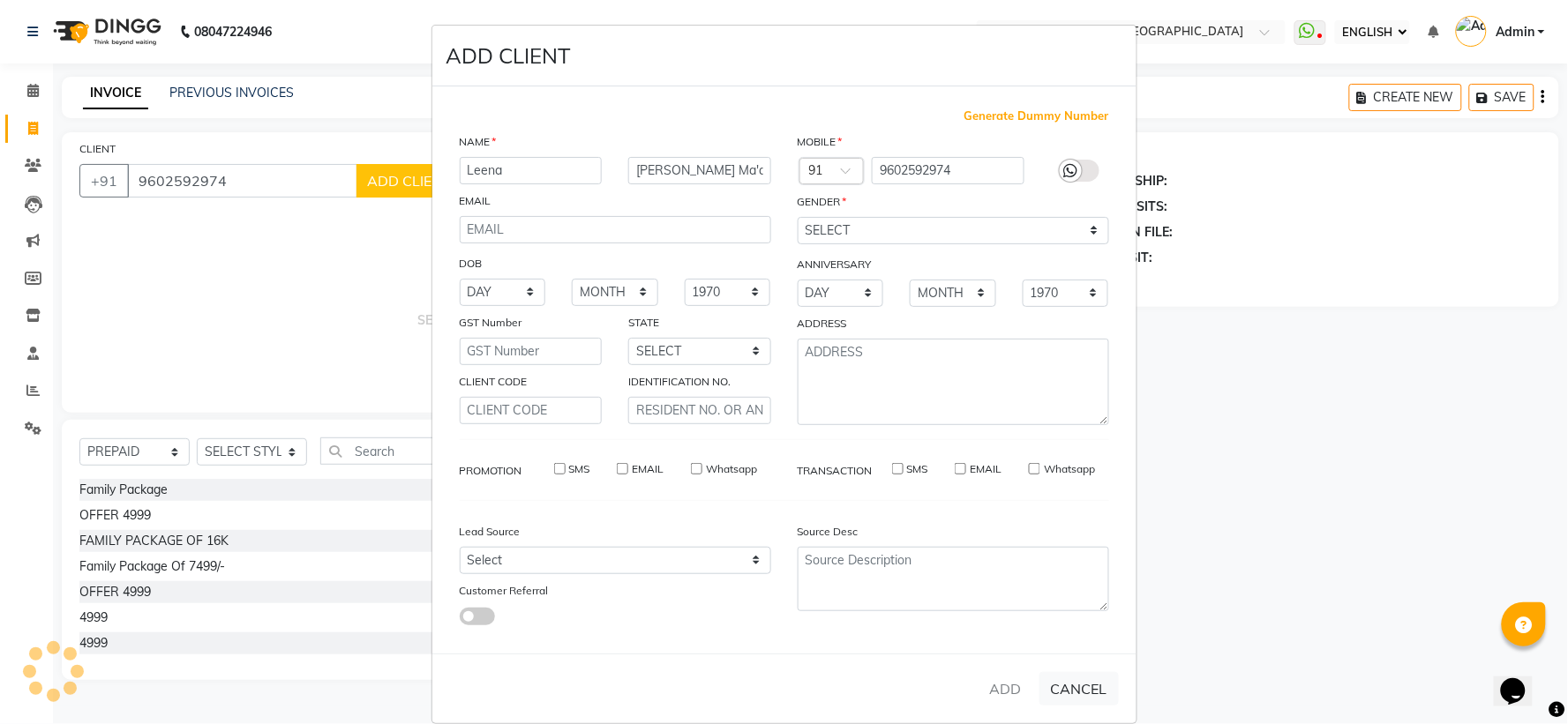 type 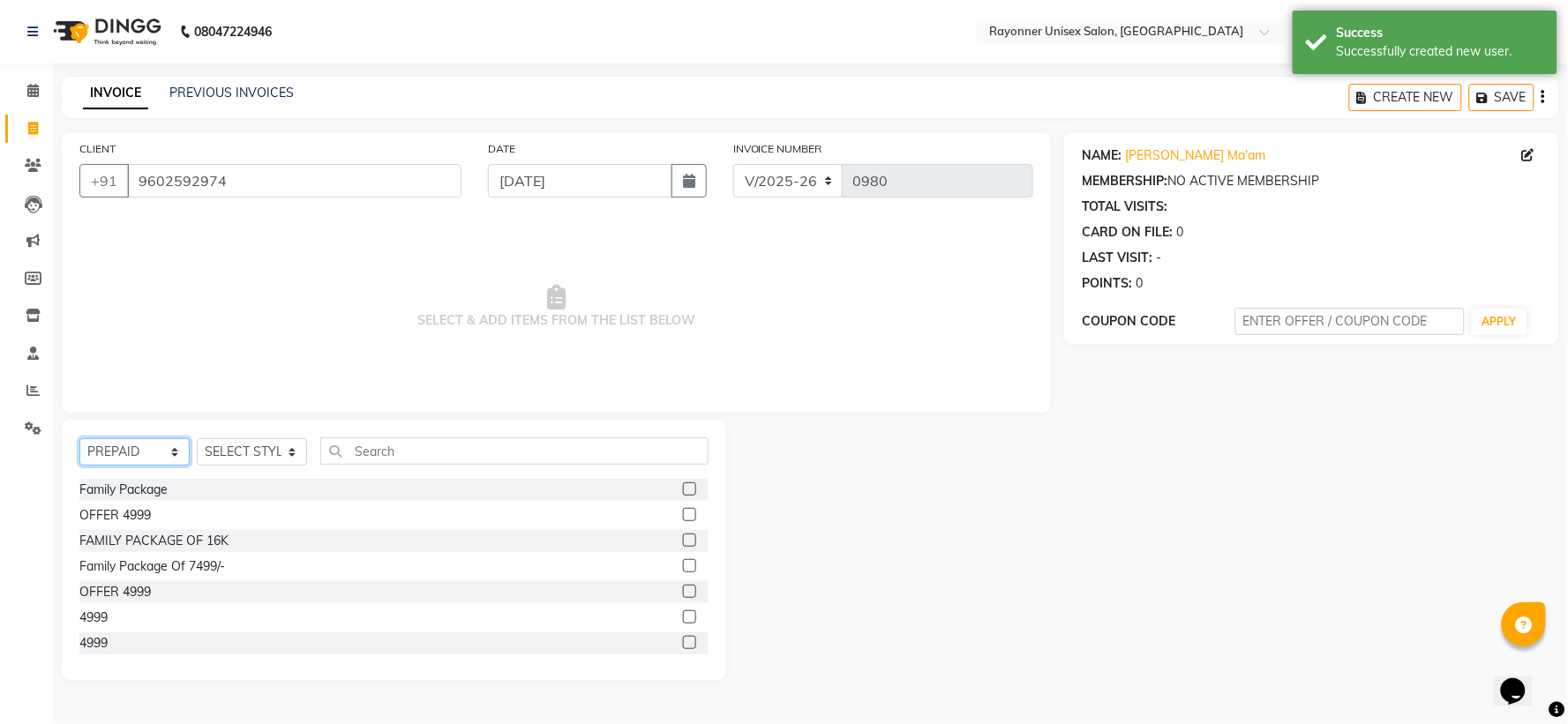 click on "SELECT  SERVICE  PRODUCT  MEMBERSHIP  PACKAGE VOUCHER PREPAID GIFT CARD" 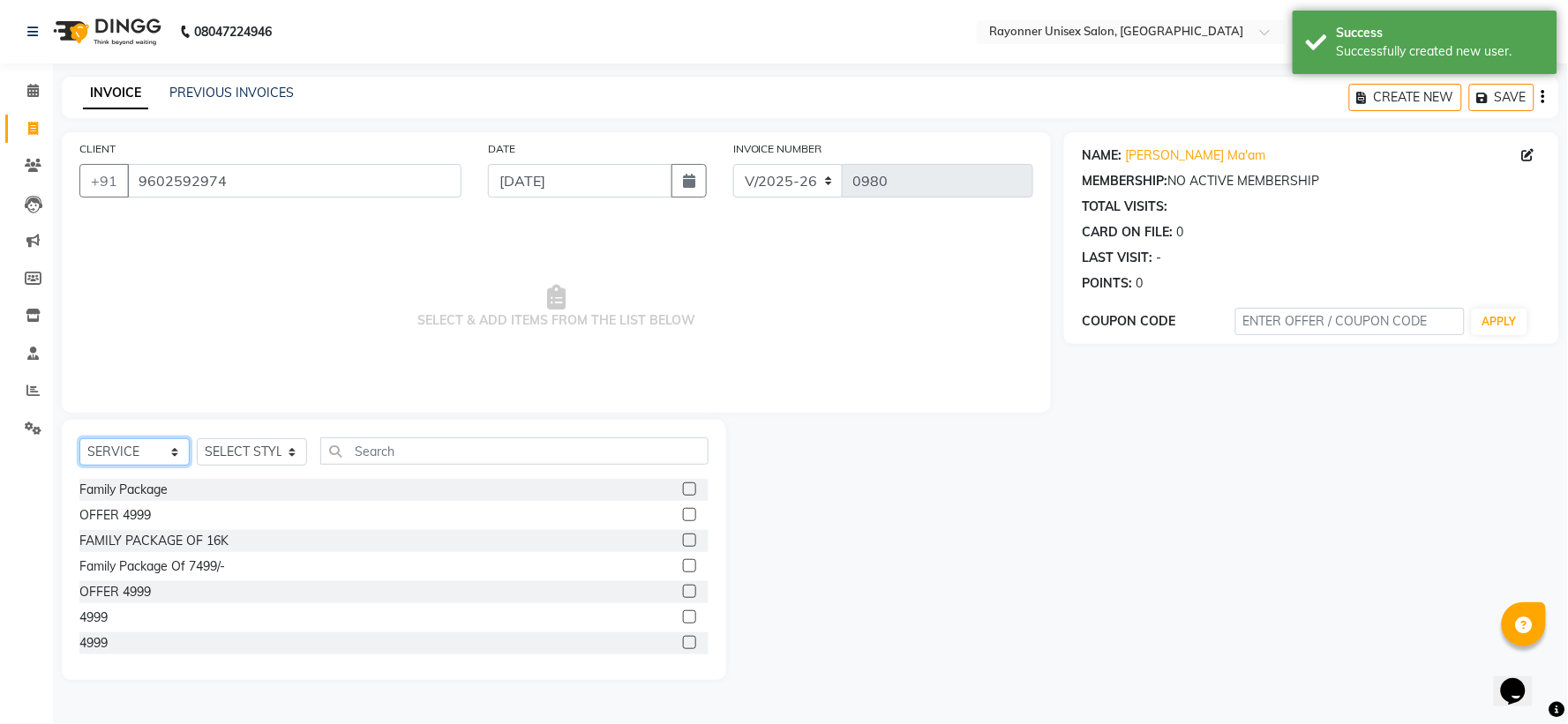 click on "SELECT  SERVICE  PRODUCT  MEMBERSHIP  PACKAGE VOUCHER PREPAID GIFT CARD" 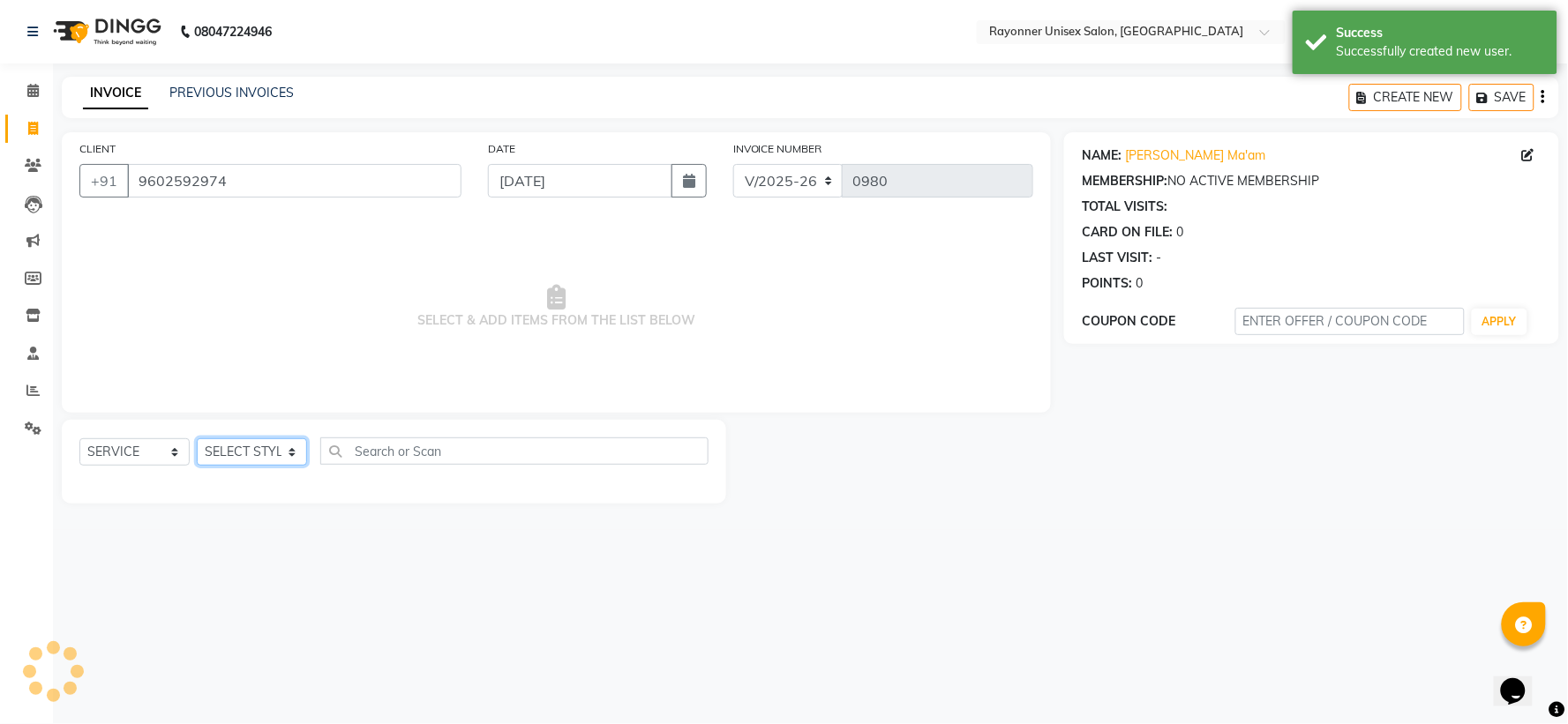 click on "SELECT STYLIST [PERSON_NAME] [PERSON_NAME] [PERSON_NAME] Varma [PERSON_NAME] [PERSON_NAME]" 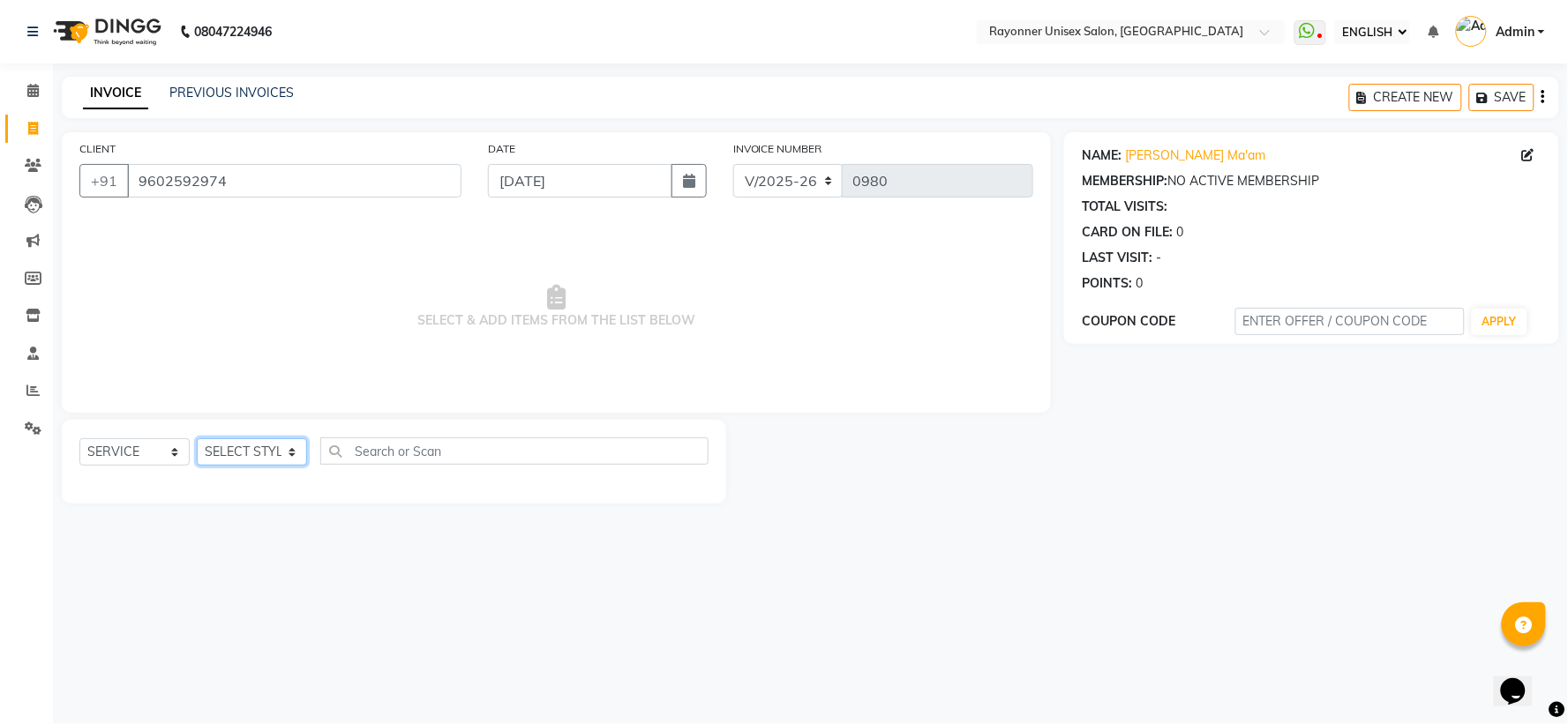 select on "69701" 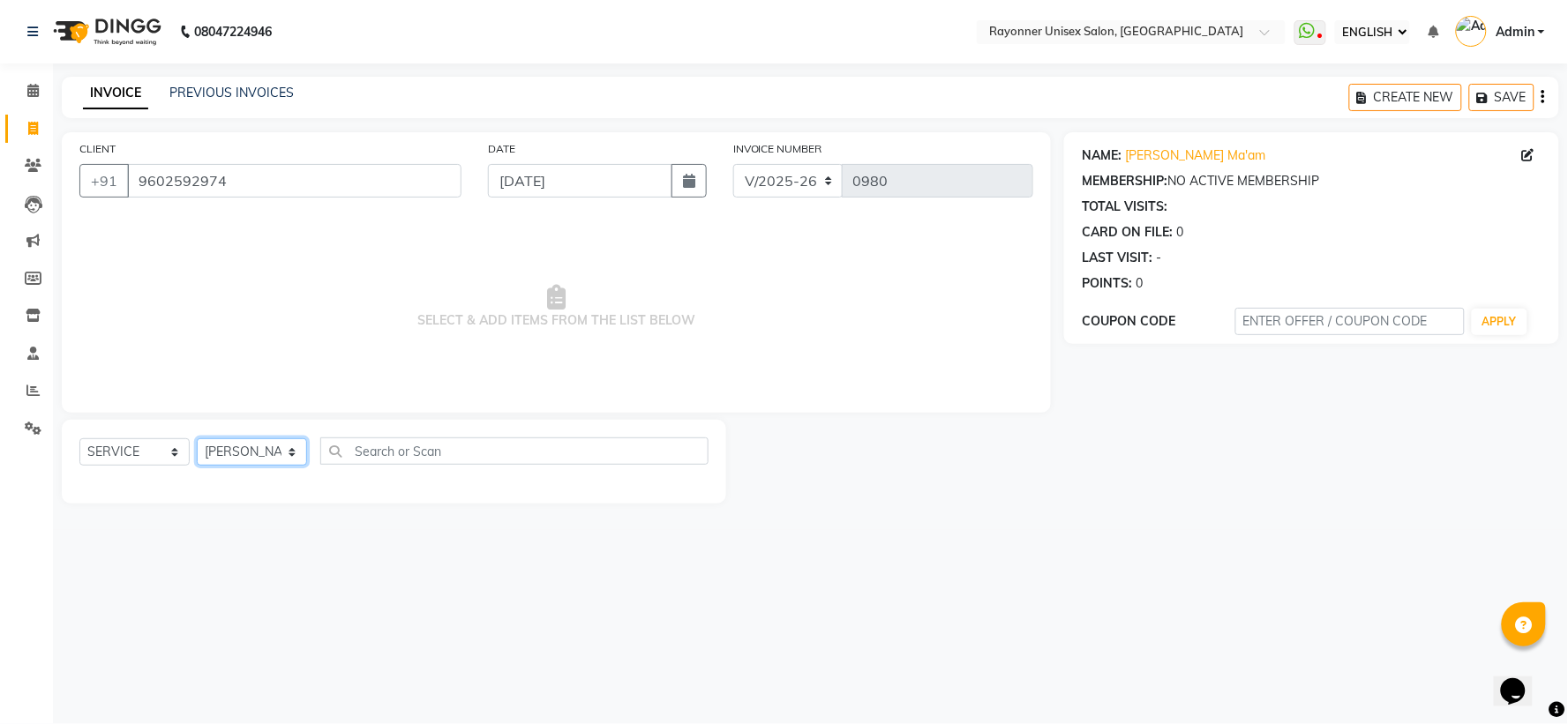 click on "SELECT STYLIST [PERSON_NAME] [PERSON_NAME] [PERSON_NAME] Varma [PERSON_NAME] [PERSON_NAME]" 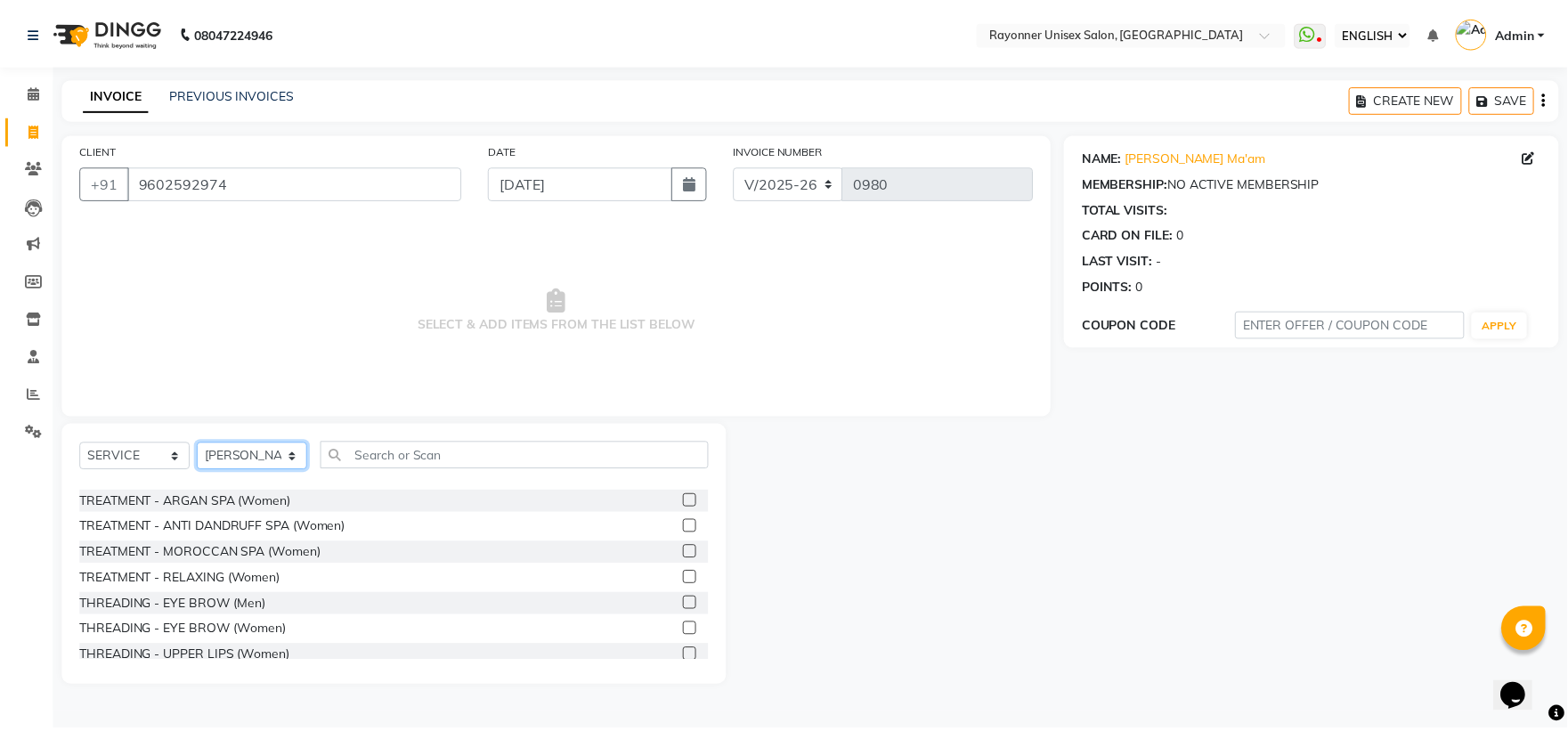 scroll, scrollTop: 2176, scrollLeft: 0, axis: vertical 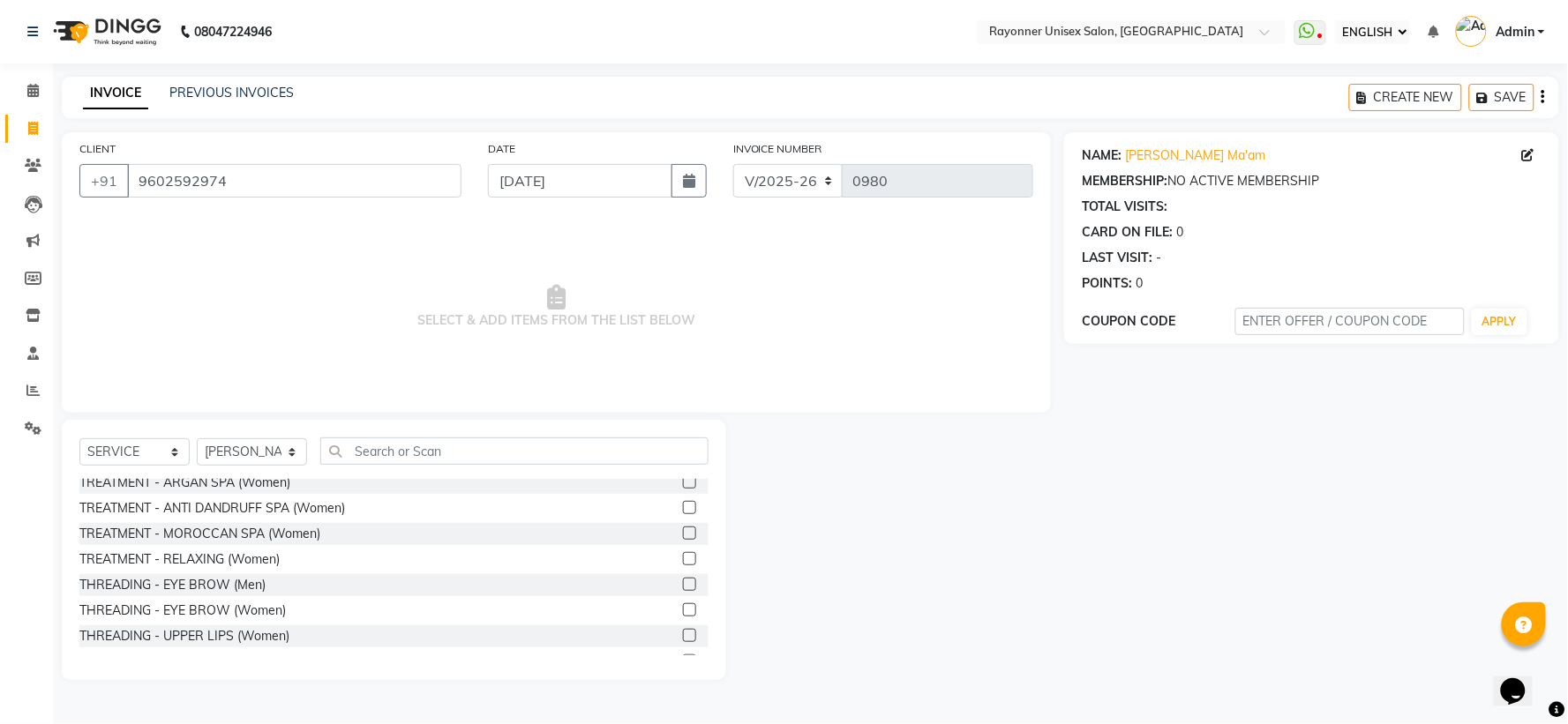 click 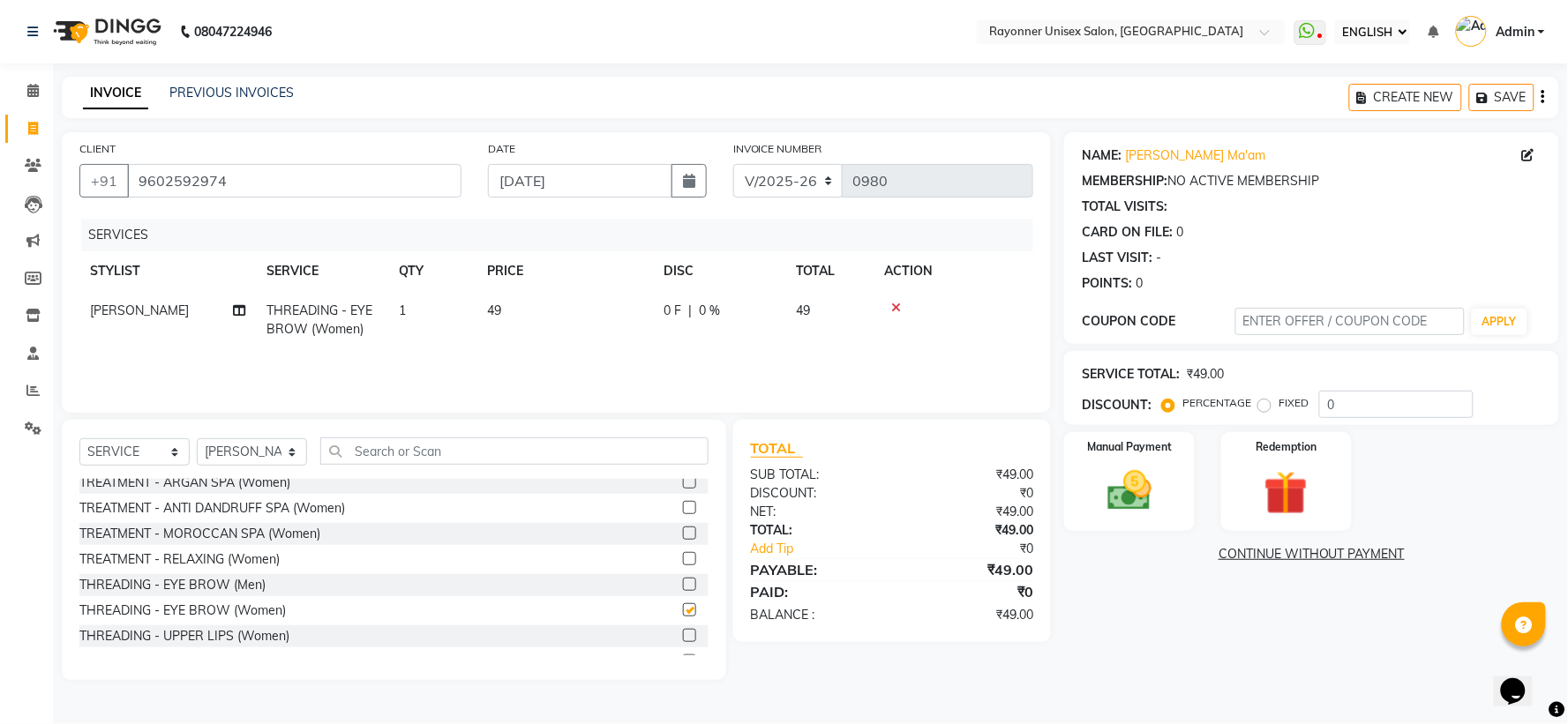 checkbox on "false" 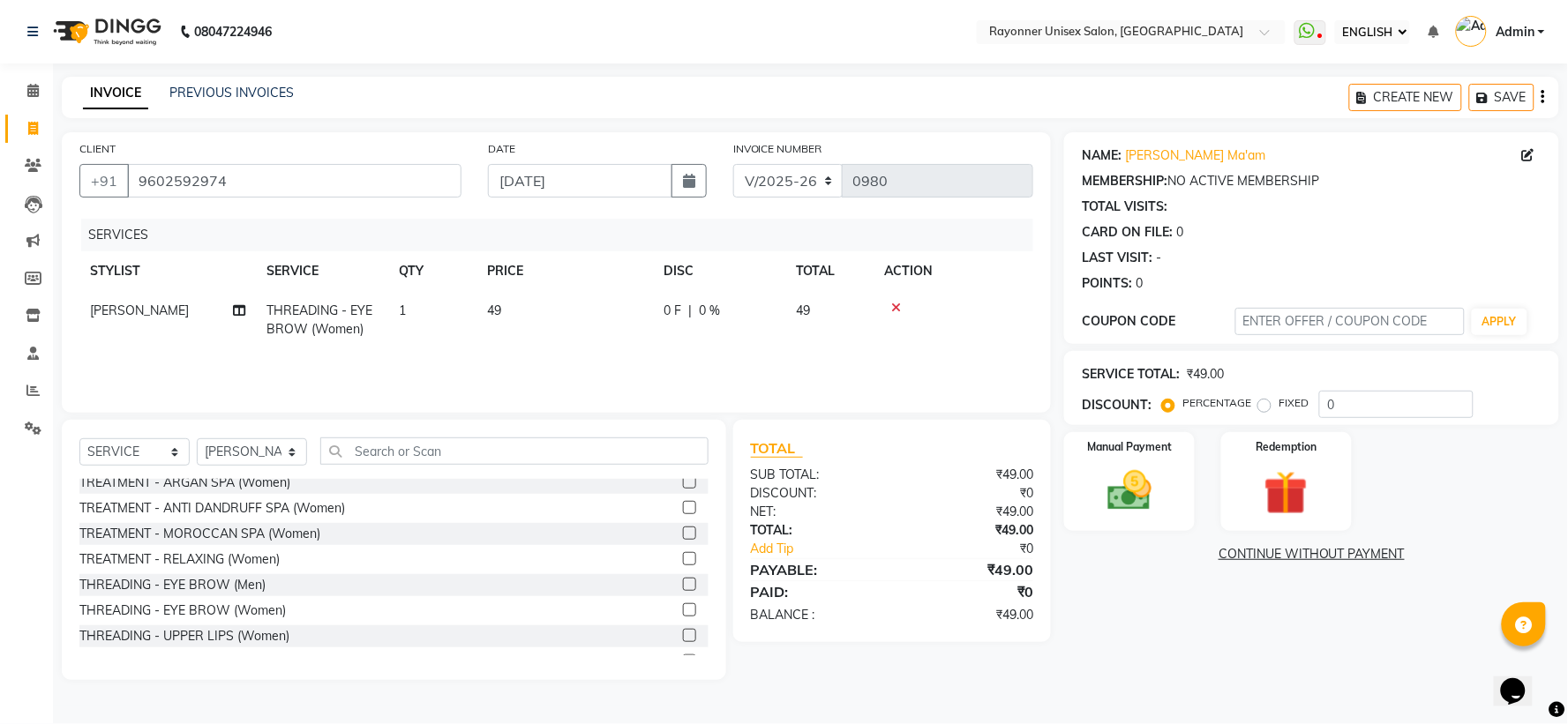 click 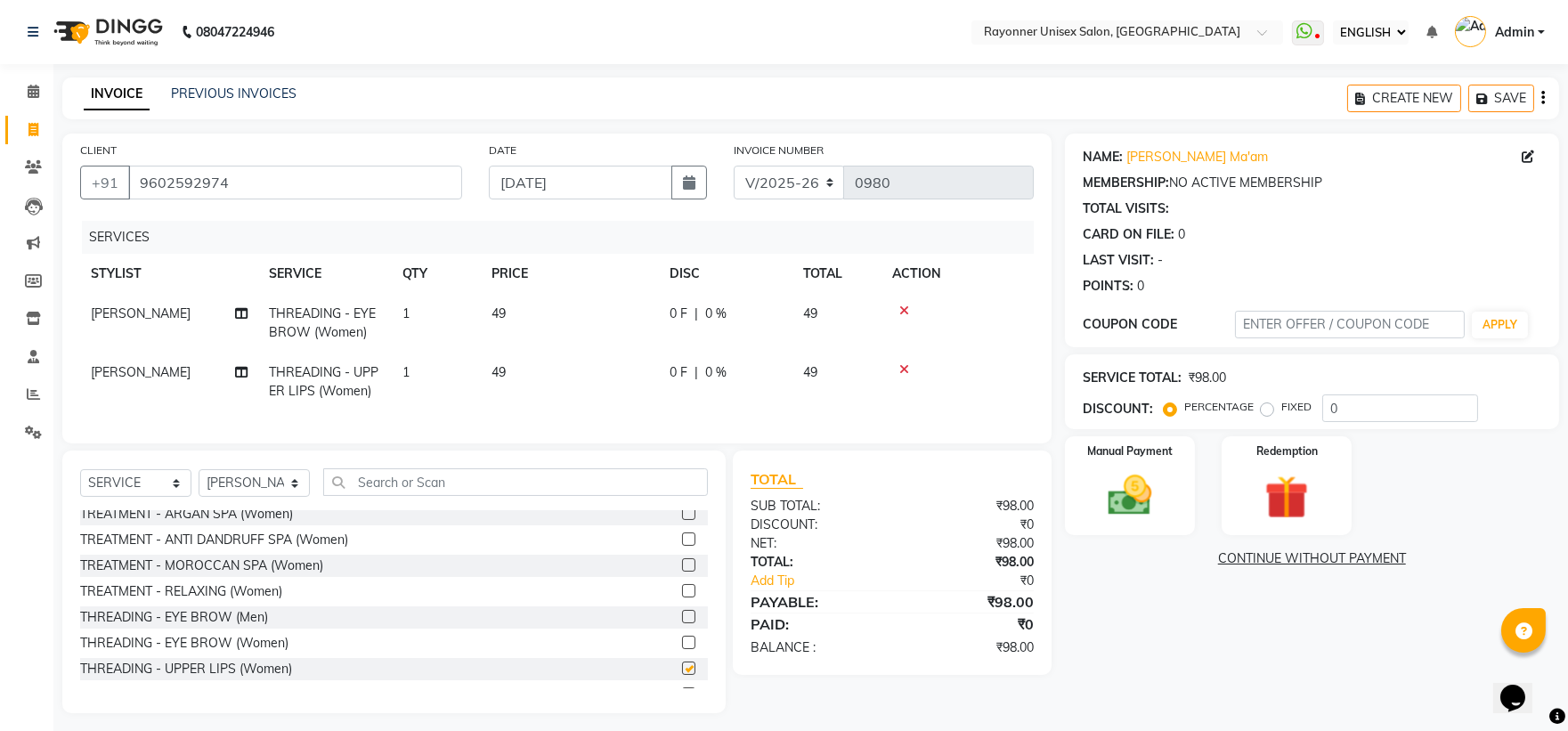checkbox on "false" 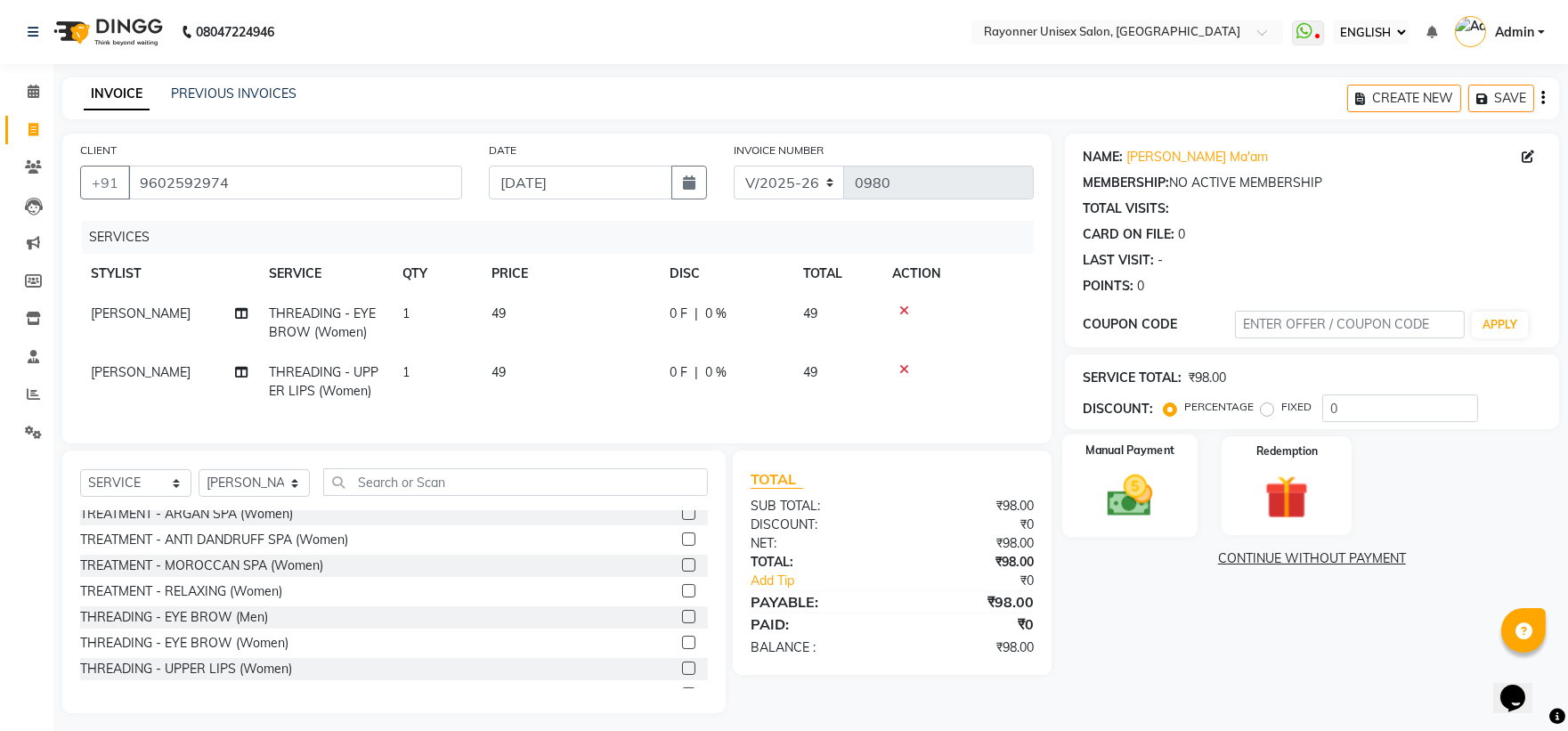click 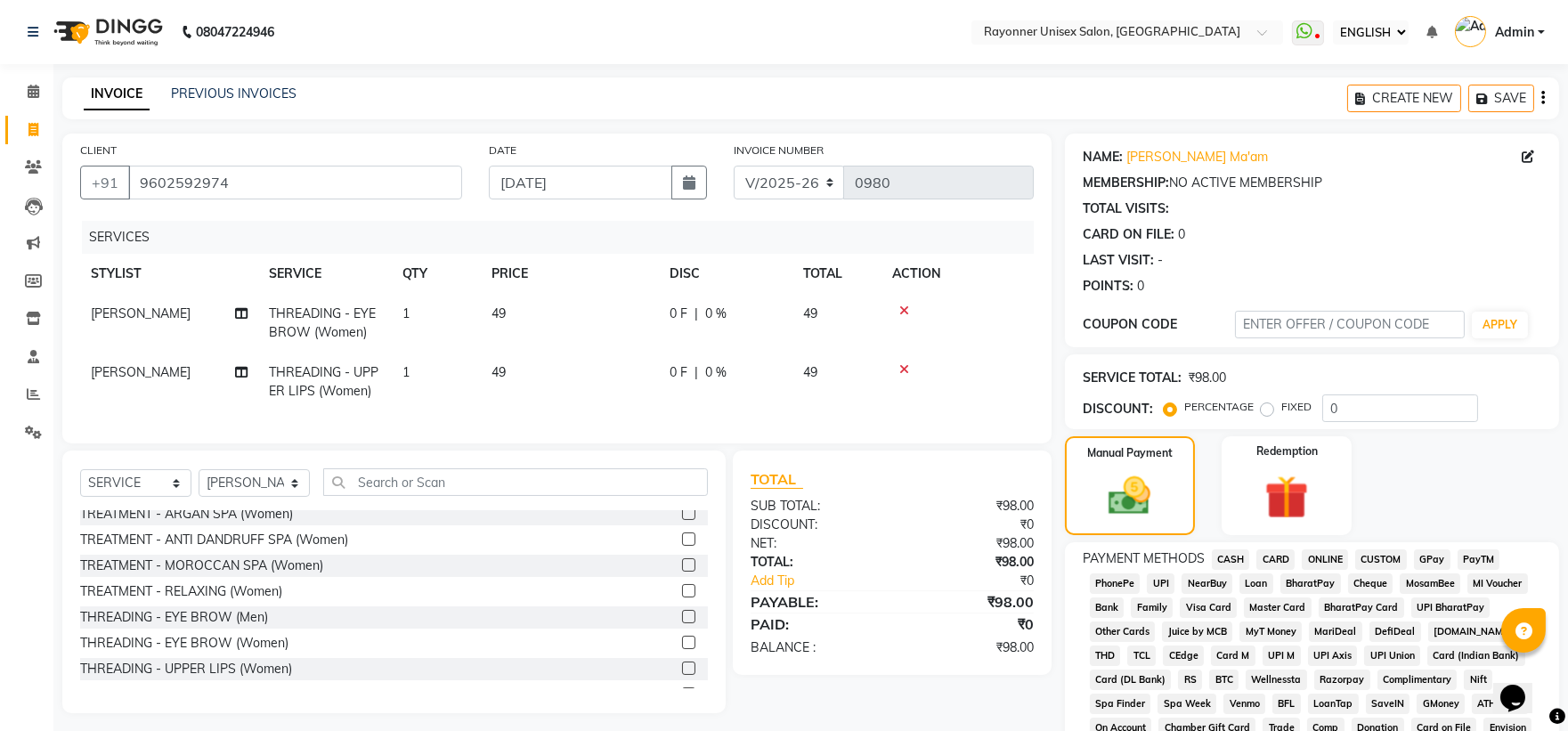 click on "CASH" 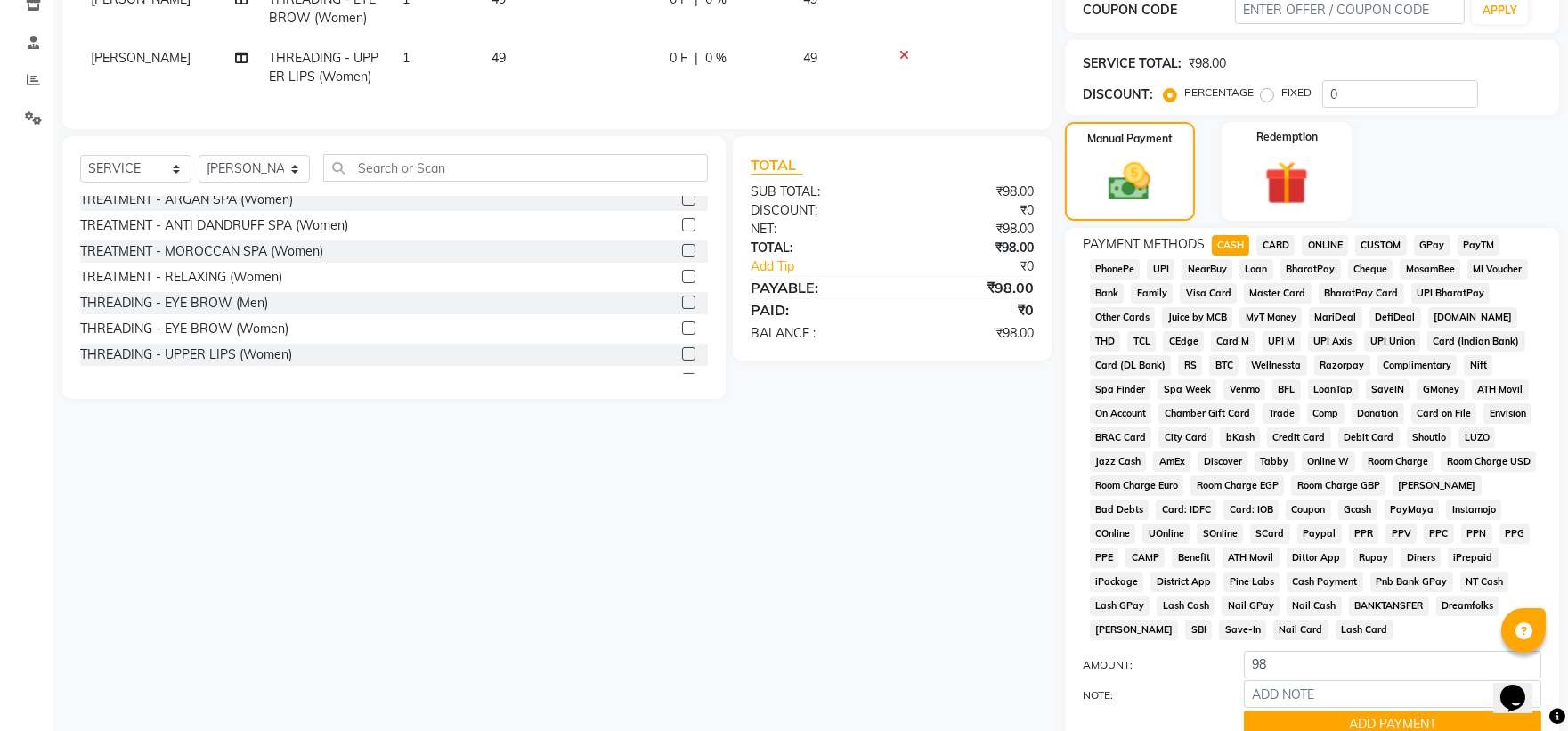 scroll, scrollTop: 395, scrollLeft: 0, axis: vertical 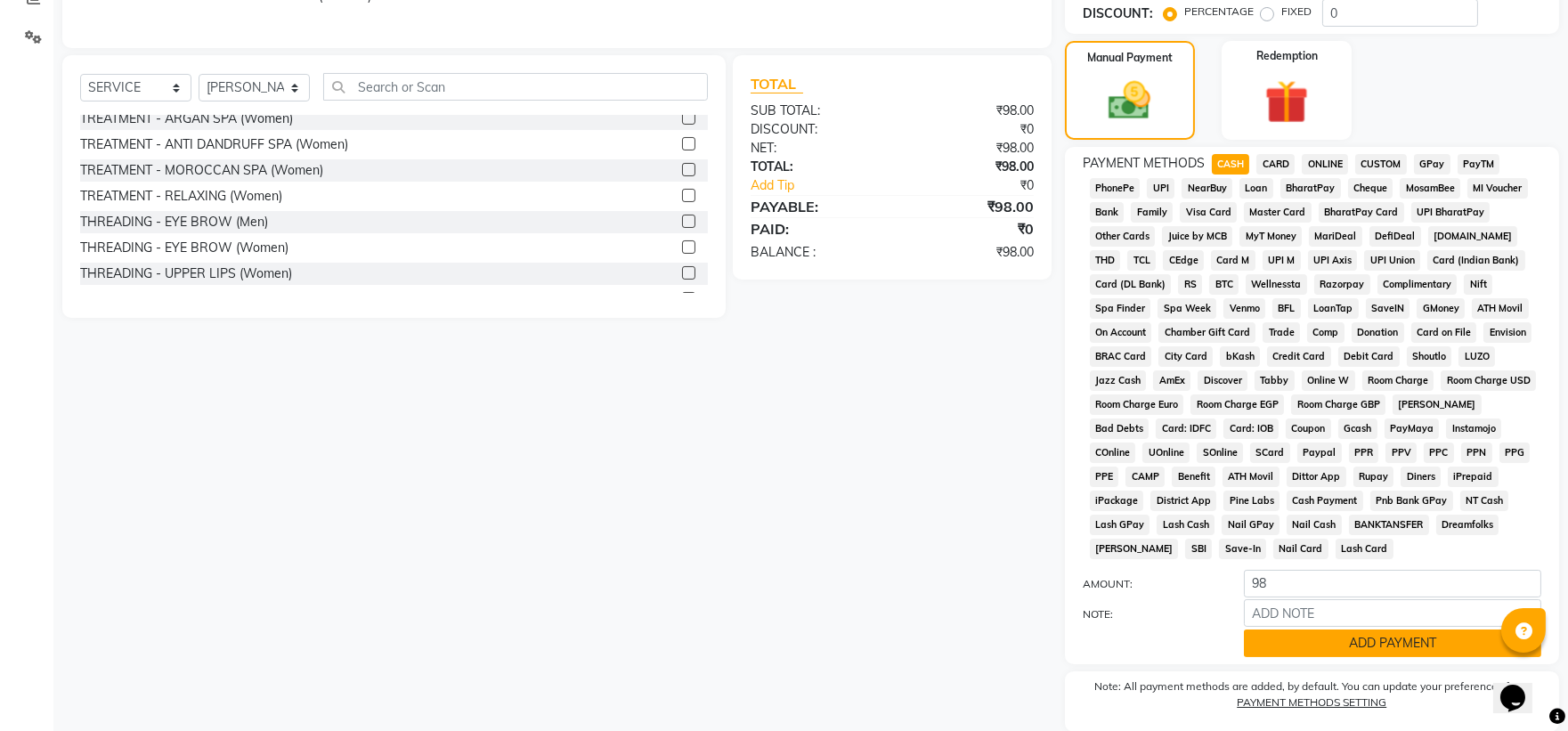click on "ADD PAYMENT" 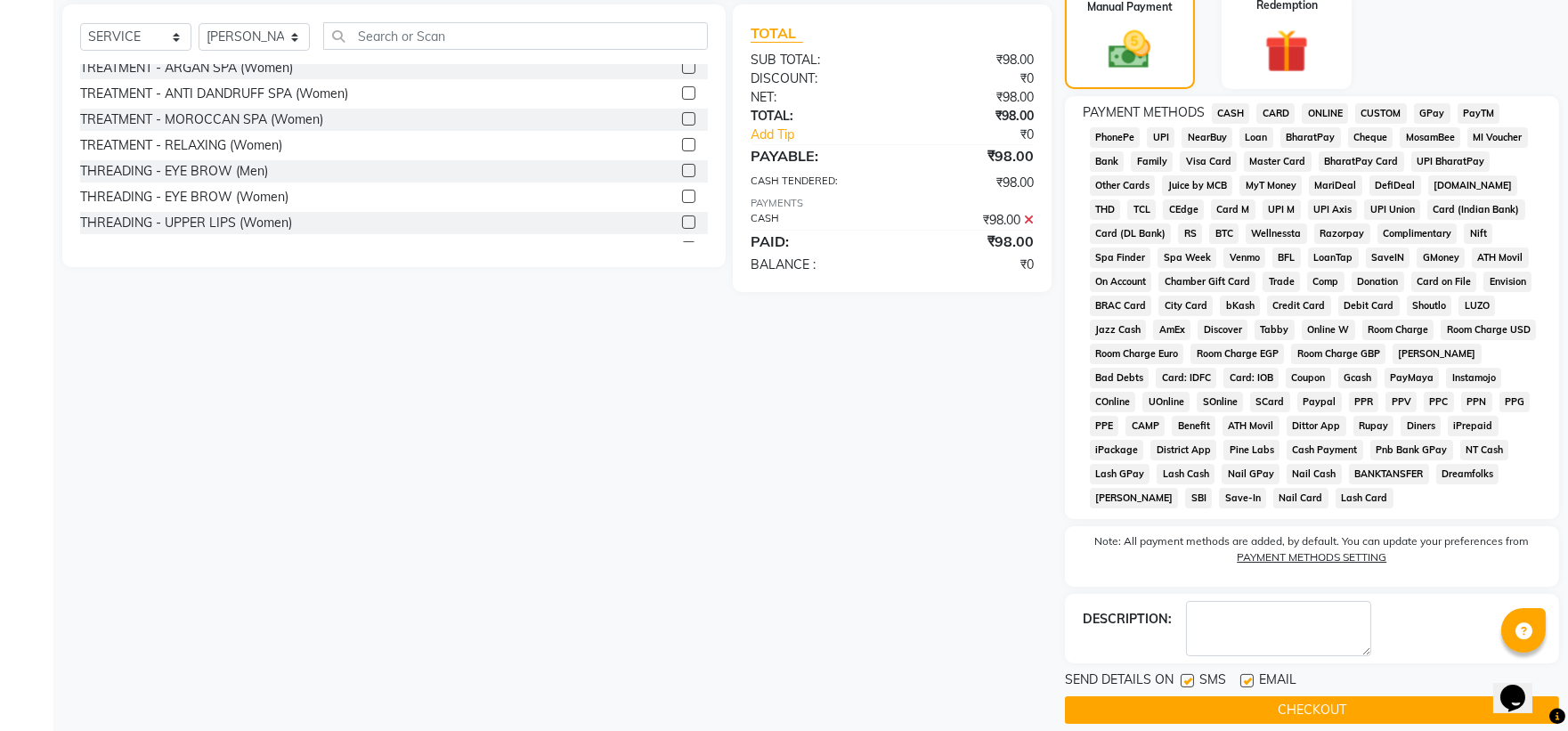 scroll, scrollTop: 468, scrollLeft: 0, axis: vertical 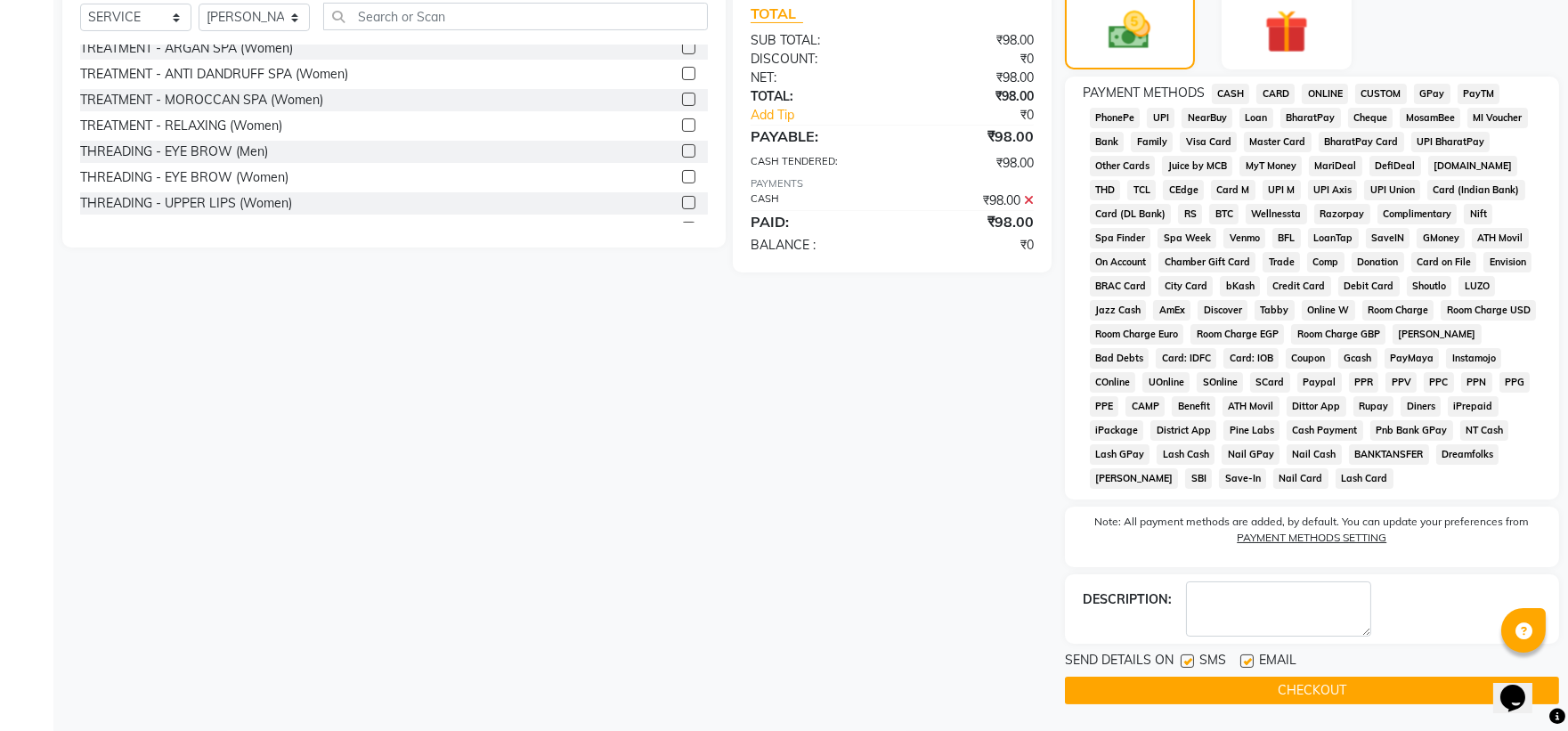 click on "CHECKOUT" 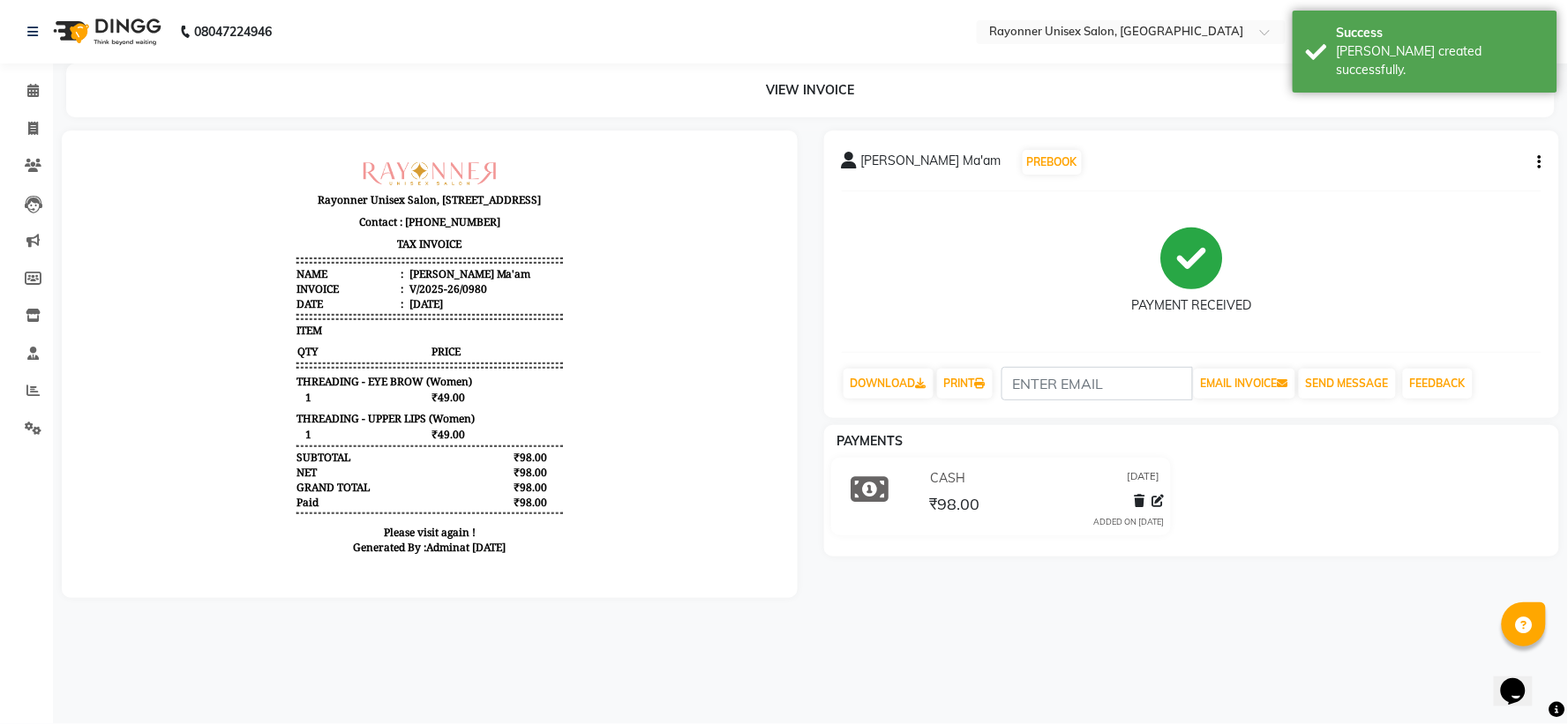 scroll, scrollTop: 0, scrollLeft: 0, axis: both 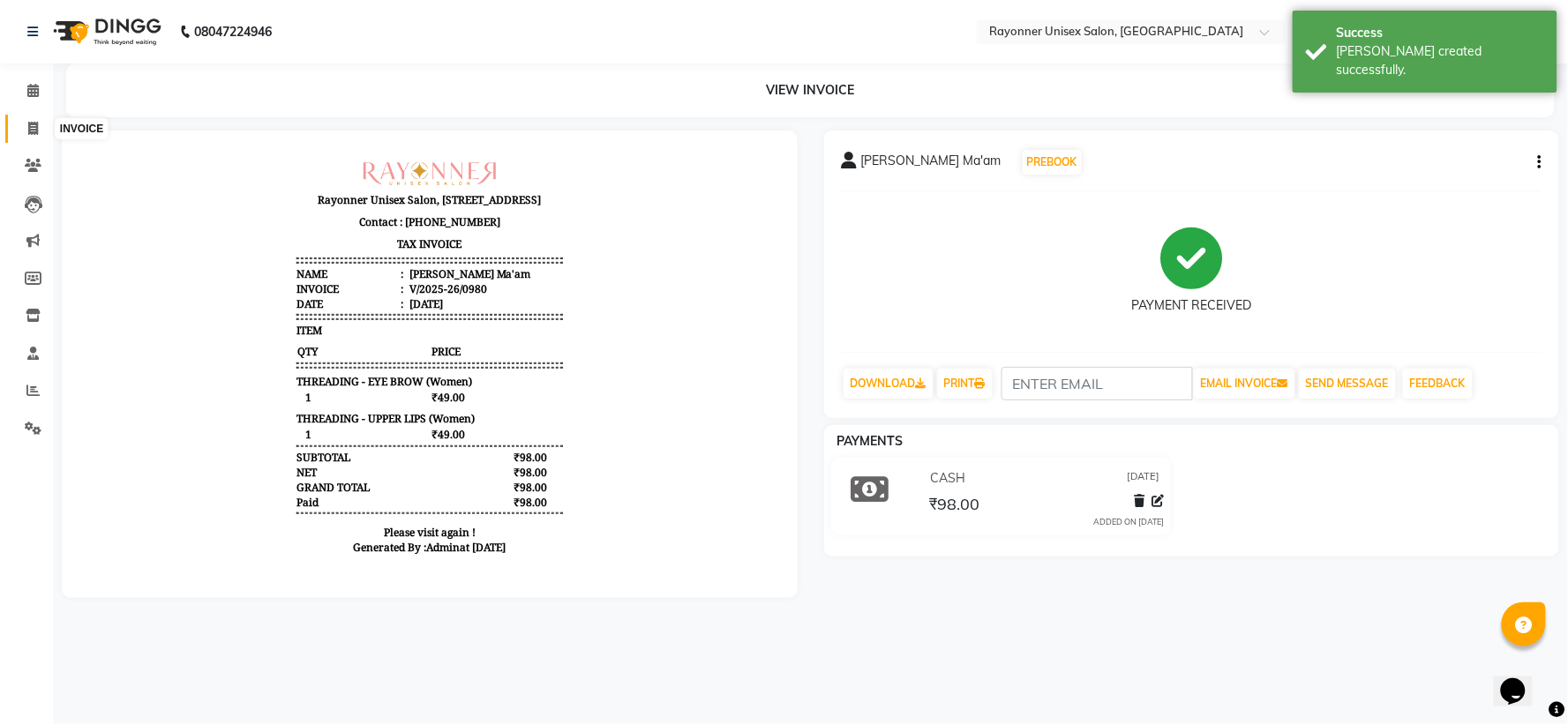 click 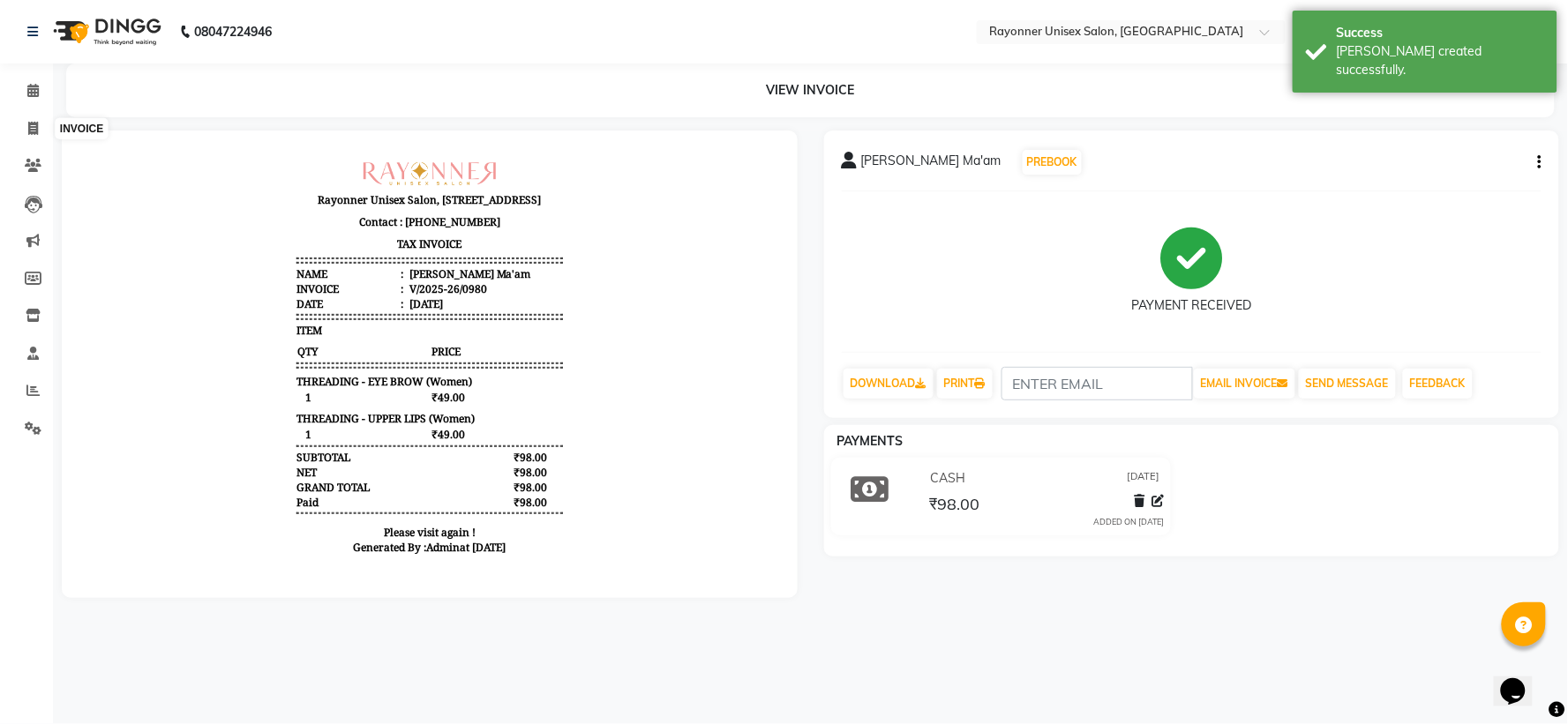 select on "5201" 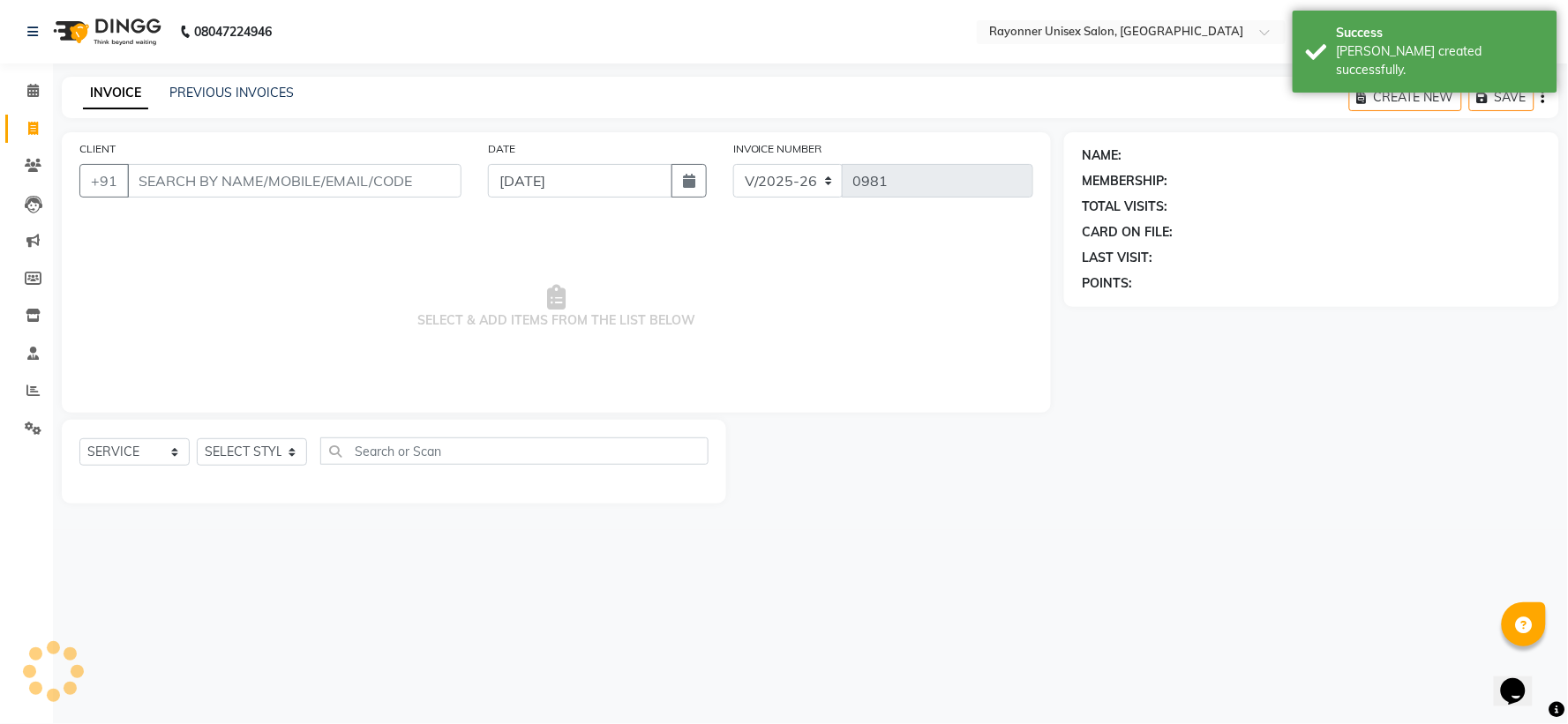 select on "P" 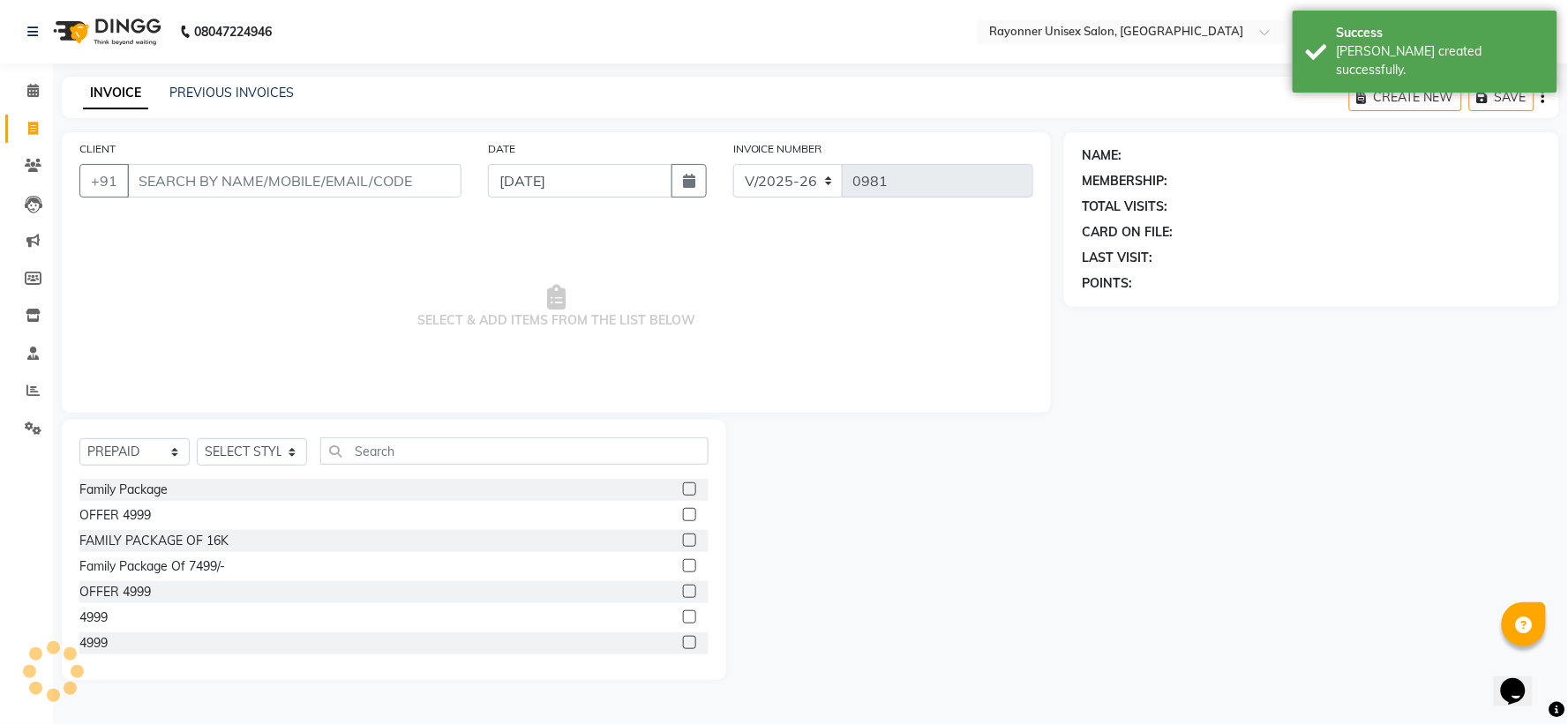 click on "CLIENT" at bounding box center (294, 181) 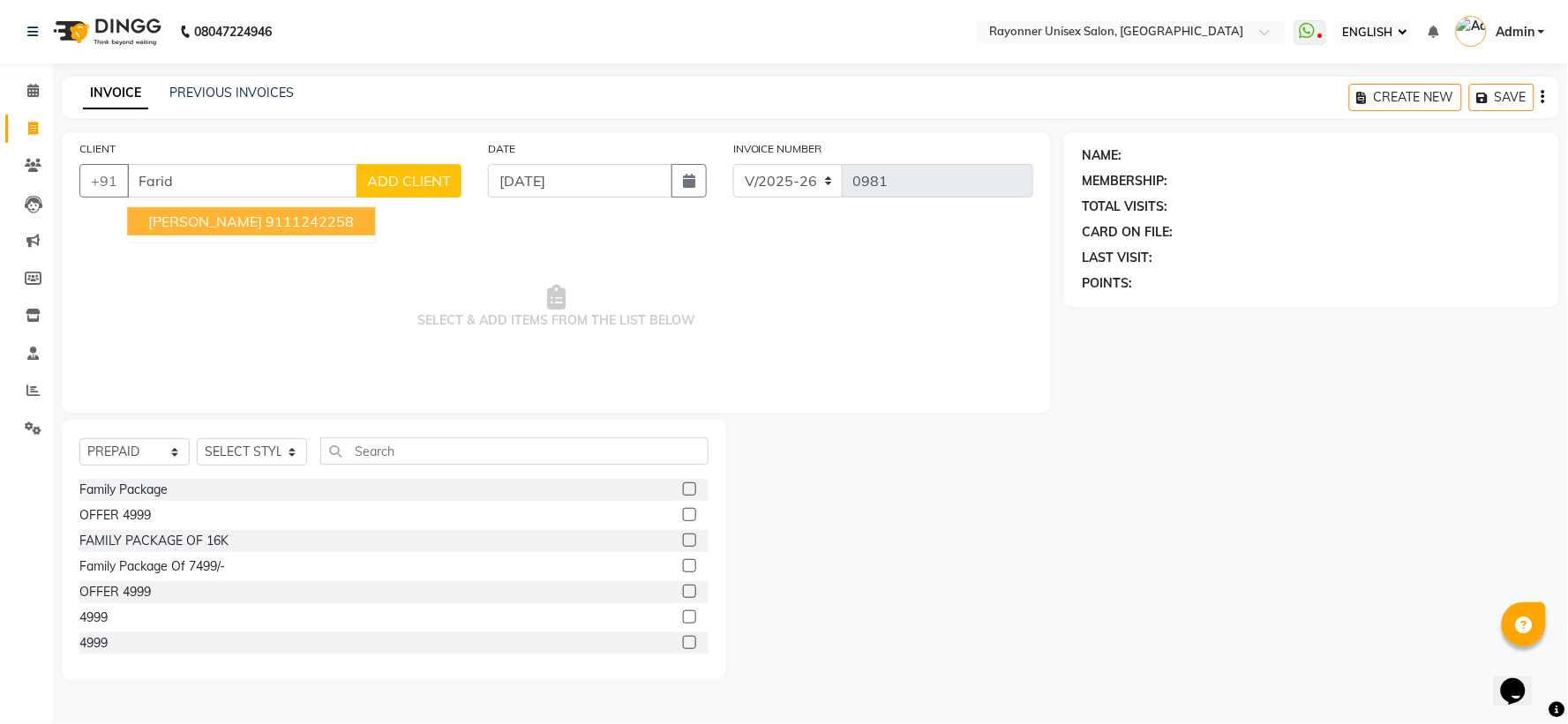 click on "Farida Rangwala" at bounding box center [205, 221] 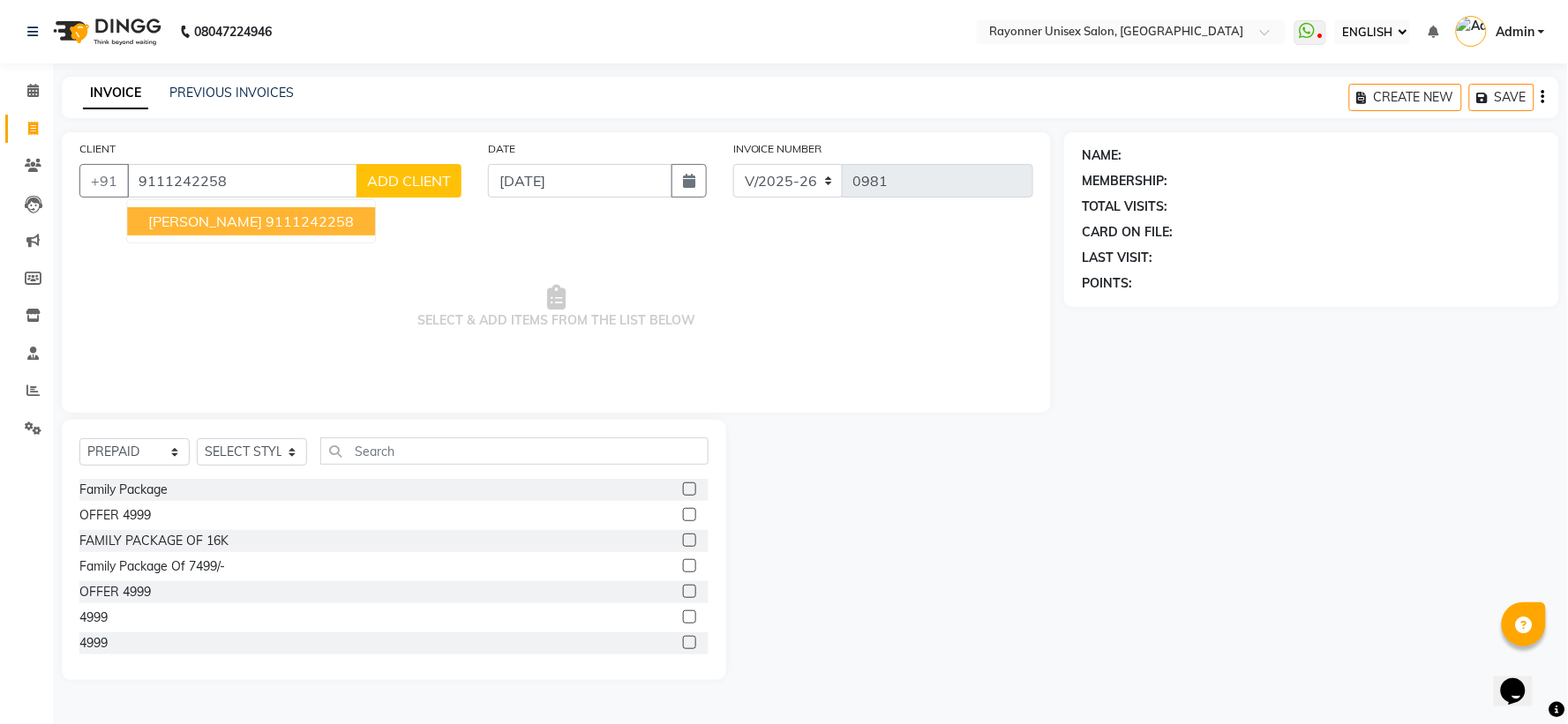type on "9111242258" 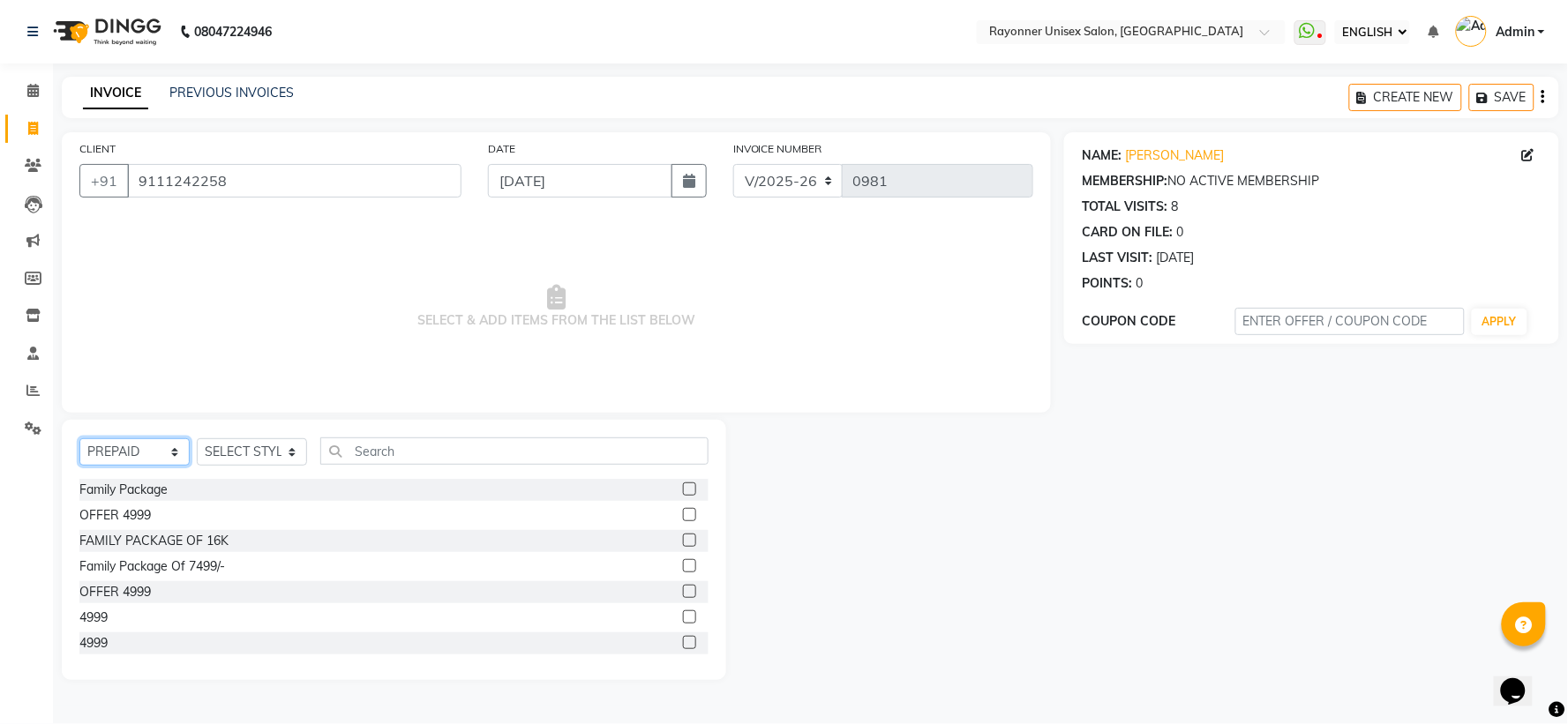 click on "SELECT  SERVICE  PRODUCT  MEMBERSHIP  PACKAGE VOUCHER PREPAID GIFT CARD" 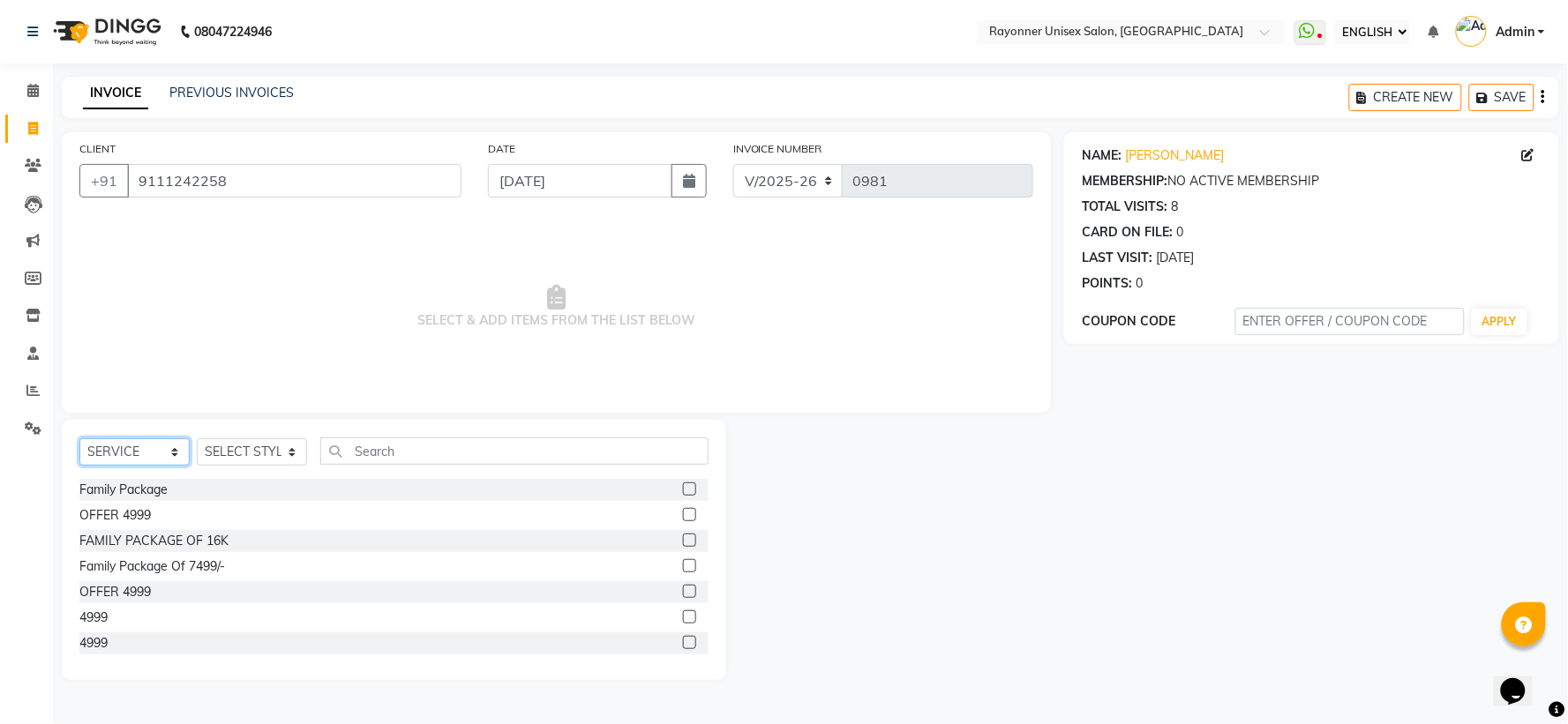 click on "SELECT  SERVICE  PRODUCT  MEMBERSHIP  PACKAGE VOUCHER PREPAID GIFT CARD" 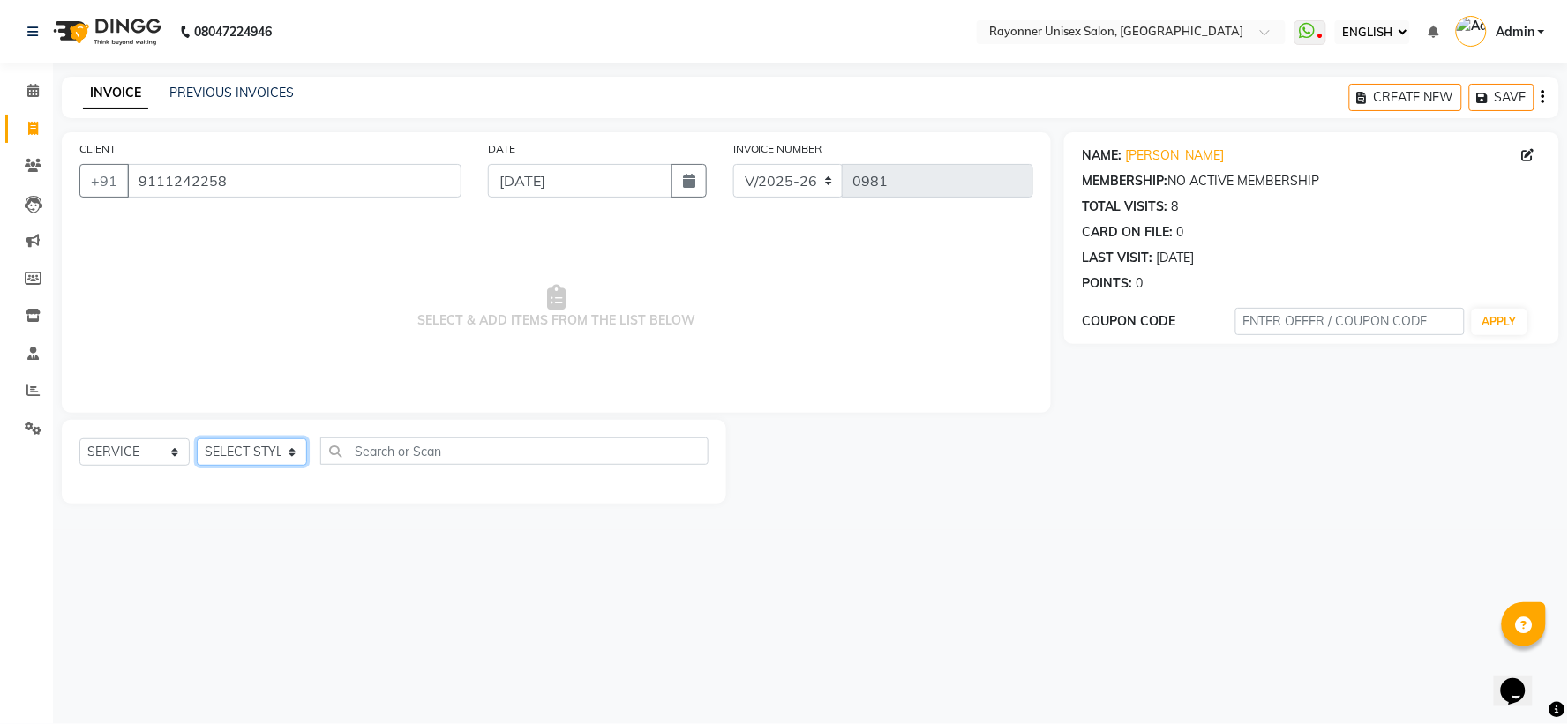 click on "SELECT STYLIST [PERSON_NAME] [PERSON_NAME] [PERSON_NAME] Varma [PERSON_NAME] [PERSON_NAME]" 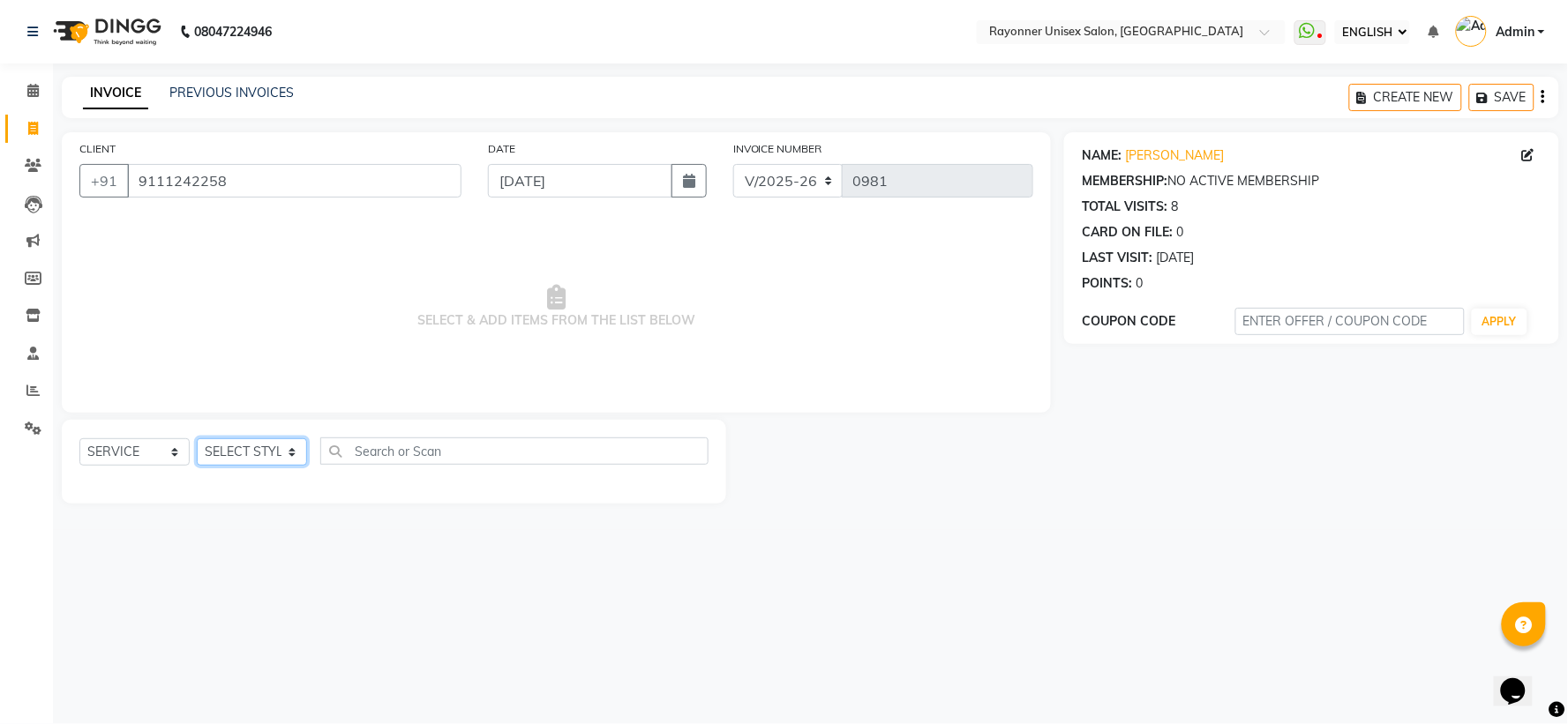click on "SELECT STYLIST [PERSON_NAME] [PERSON_NAME] [PERSON_NAME] Varma [PERSON_NAME] [PERSON_NAME]" 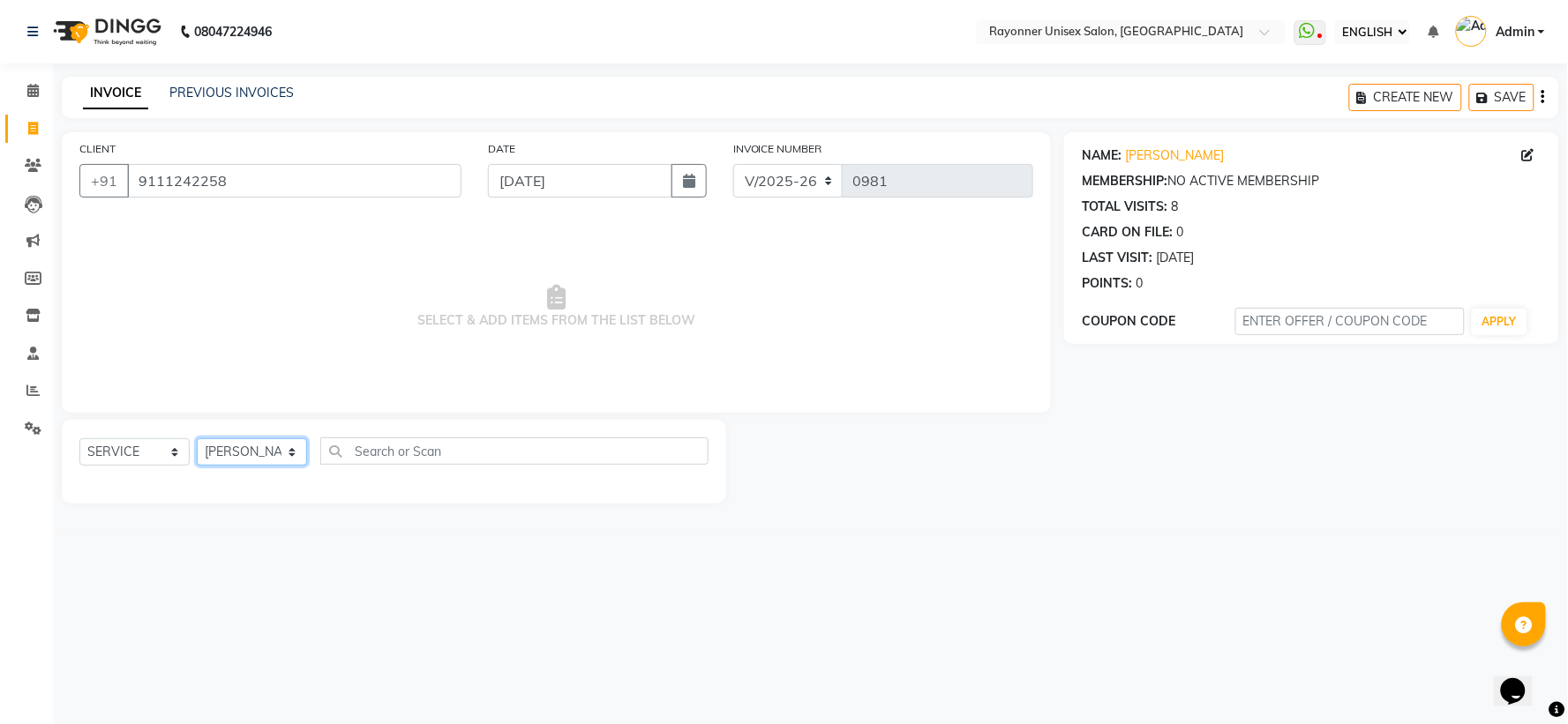 click on "SELECT STYLIST [PERSON_NAME] [PERSON_NAME] [PERSON_NAME] Varma [PERSON_NAME] [PERSON_NAME]" 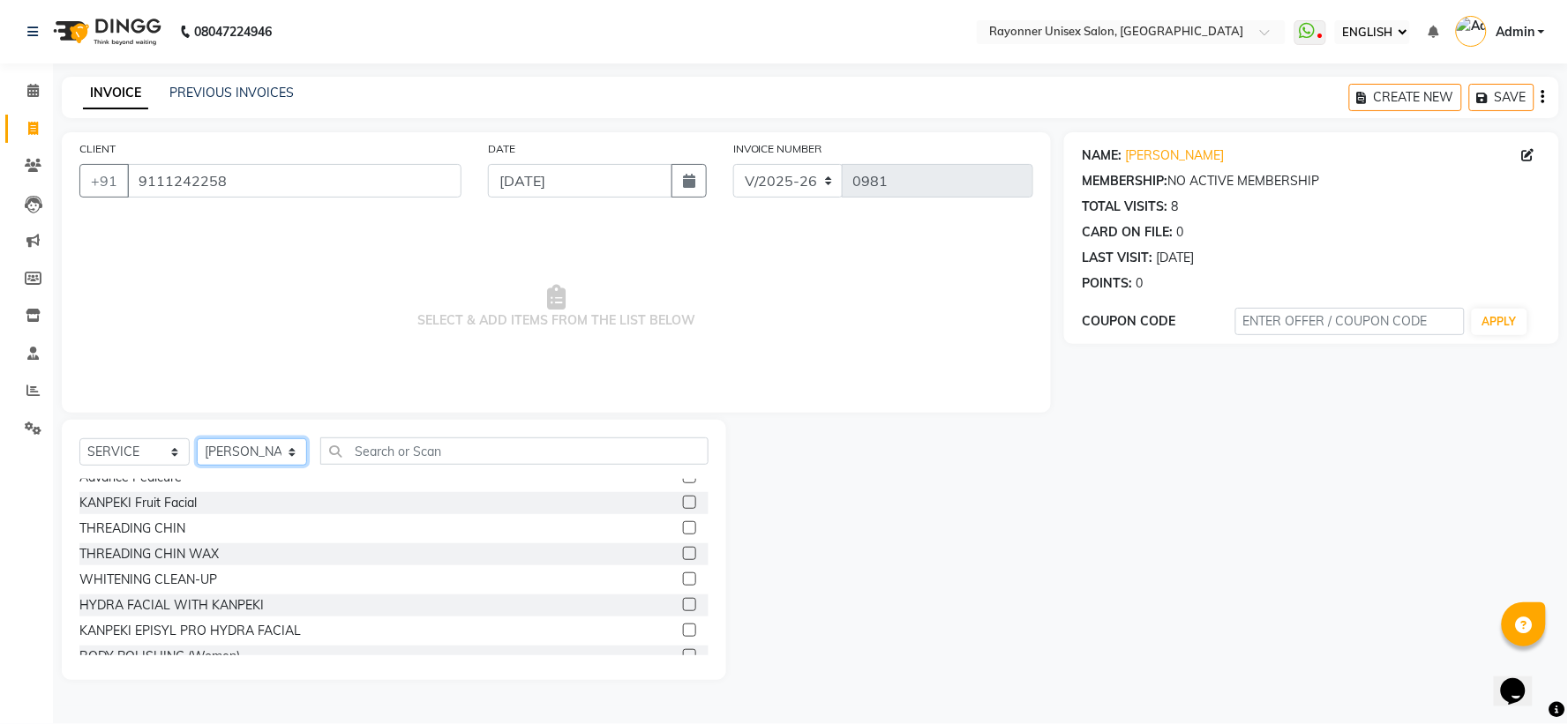 scroll, scrollTop: 489, scrollLeft: 0, axis: vertical 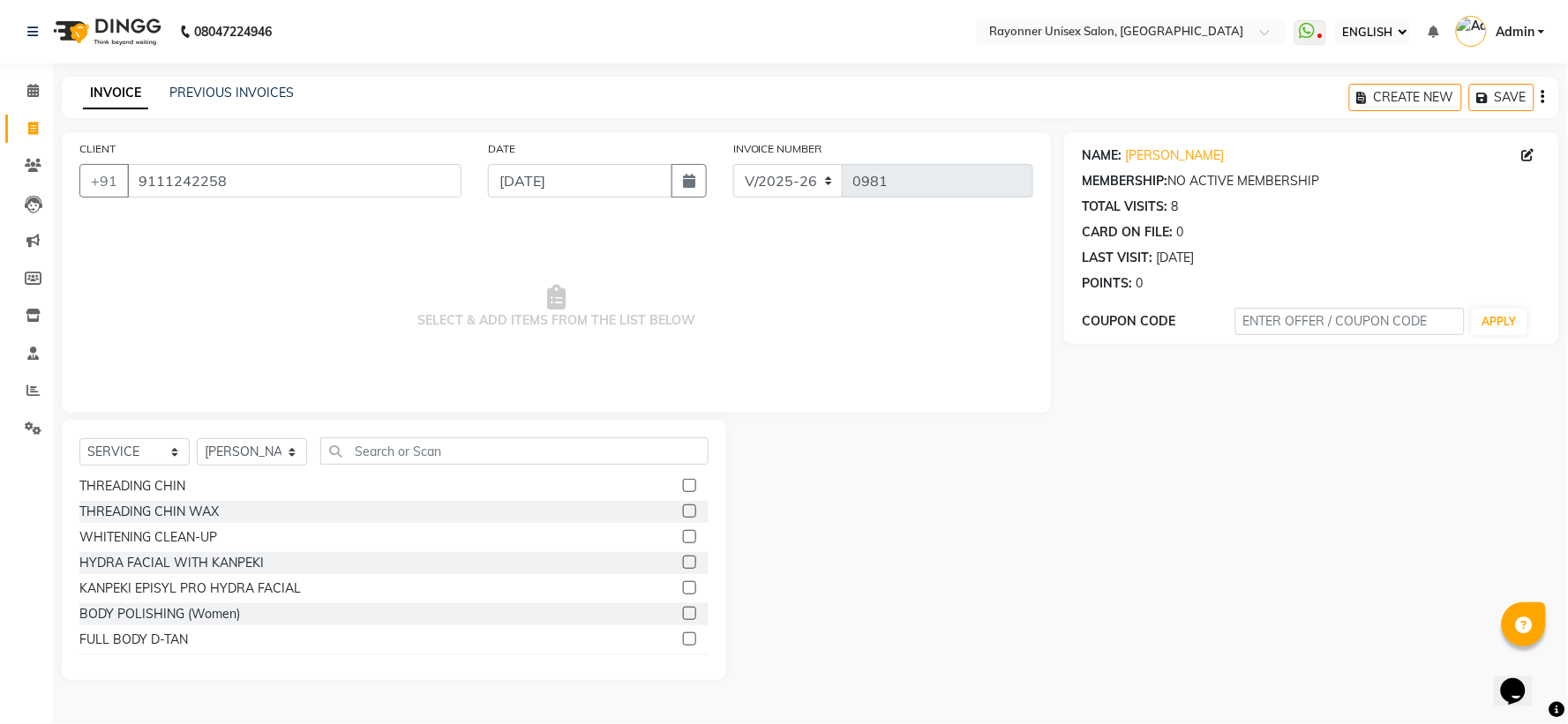 click 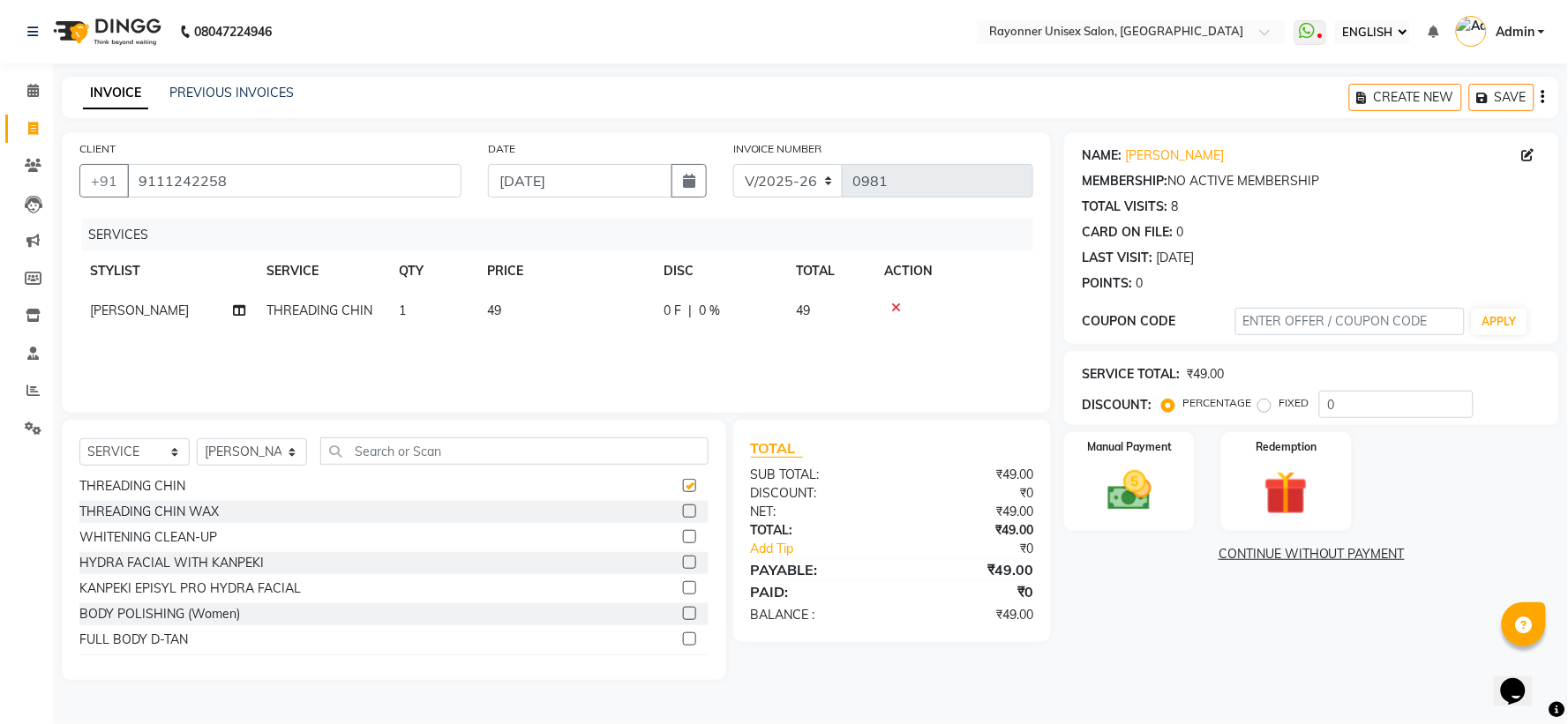 checkbox on "false" 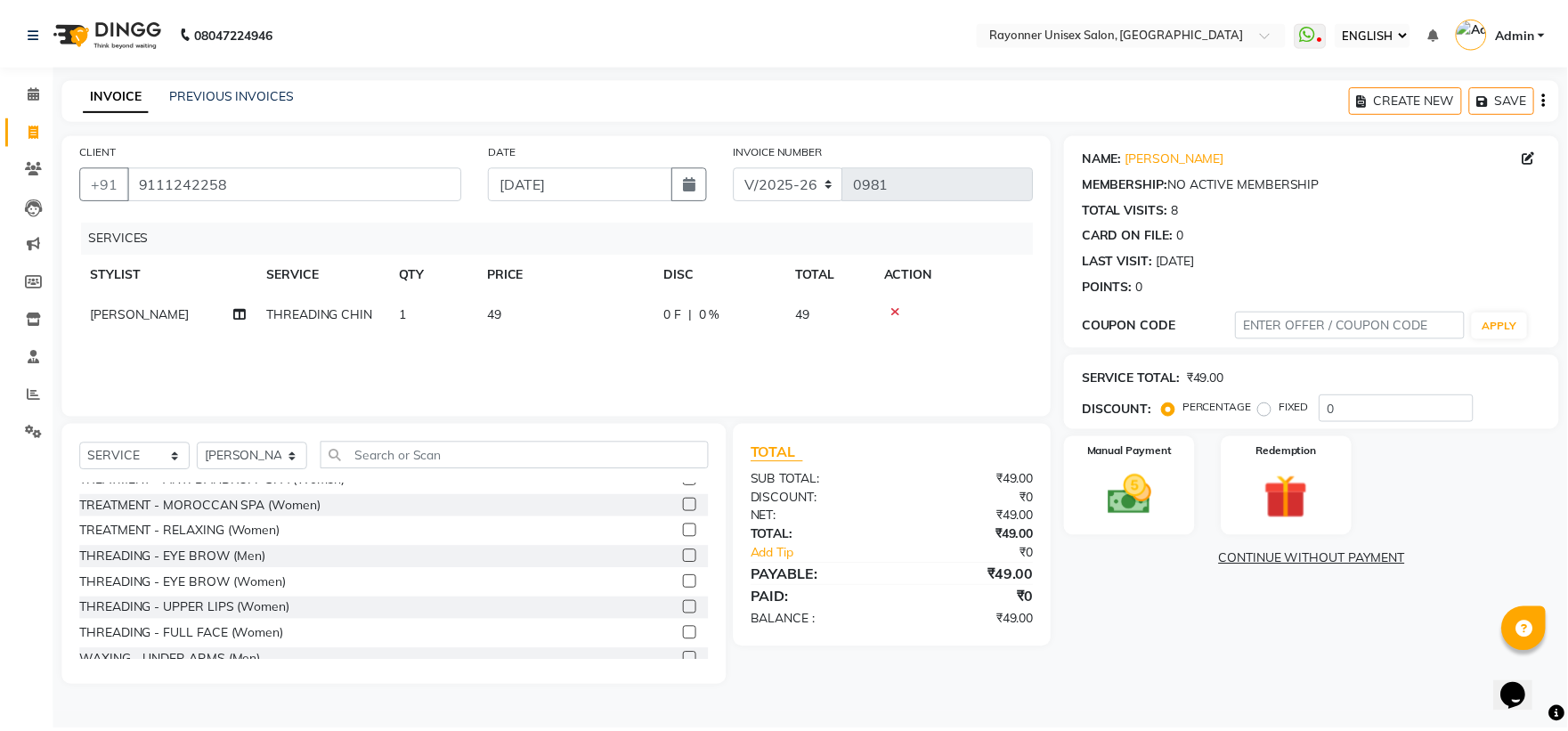 scroll, scrollTop: 2275, scrollLeft: 0, axis: vertical 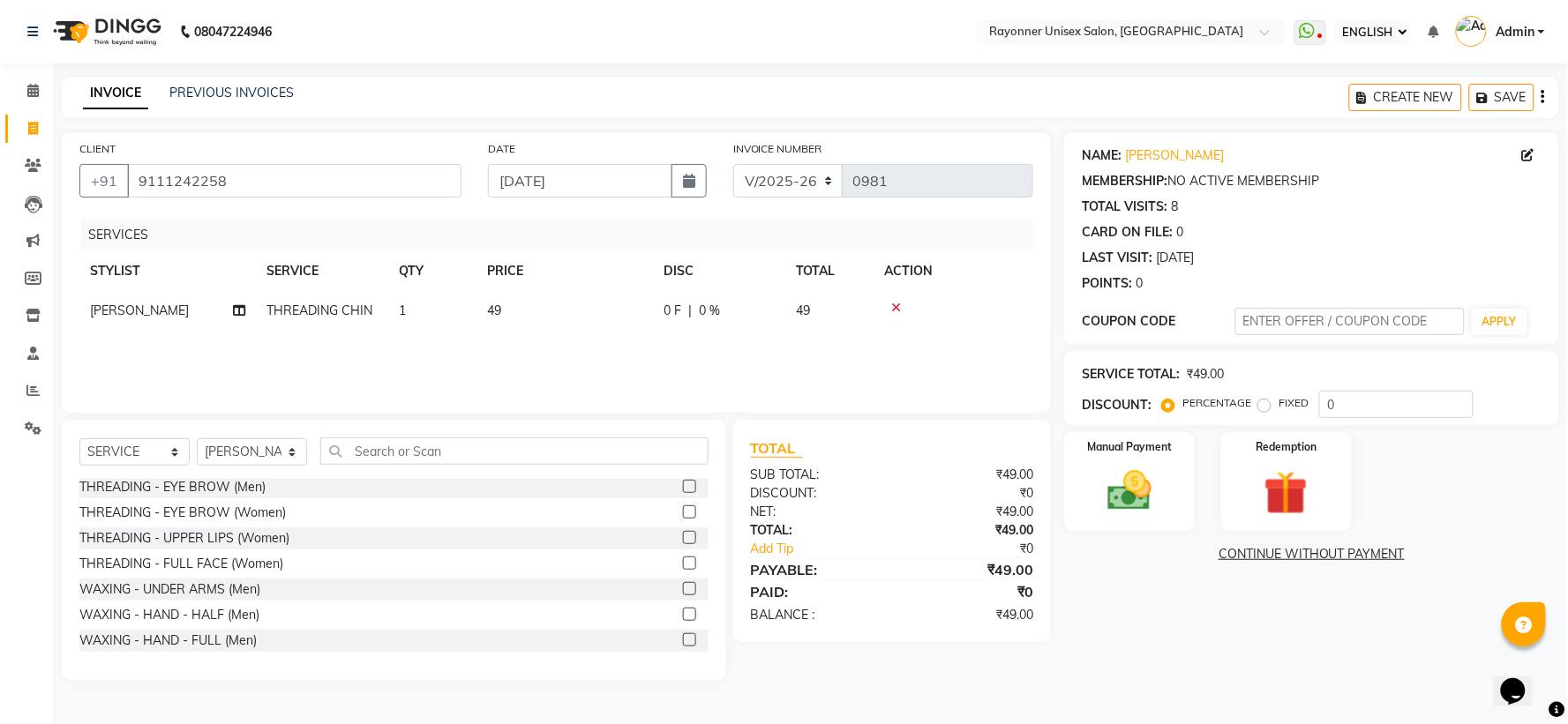 click 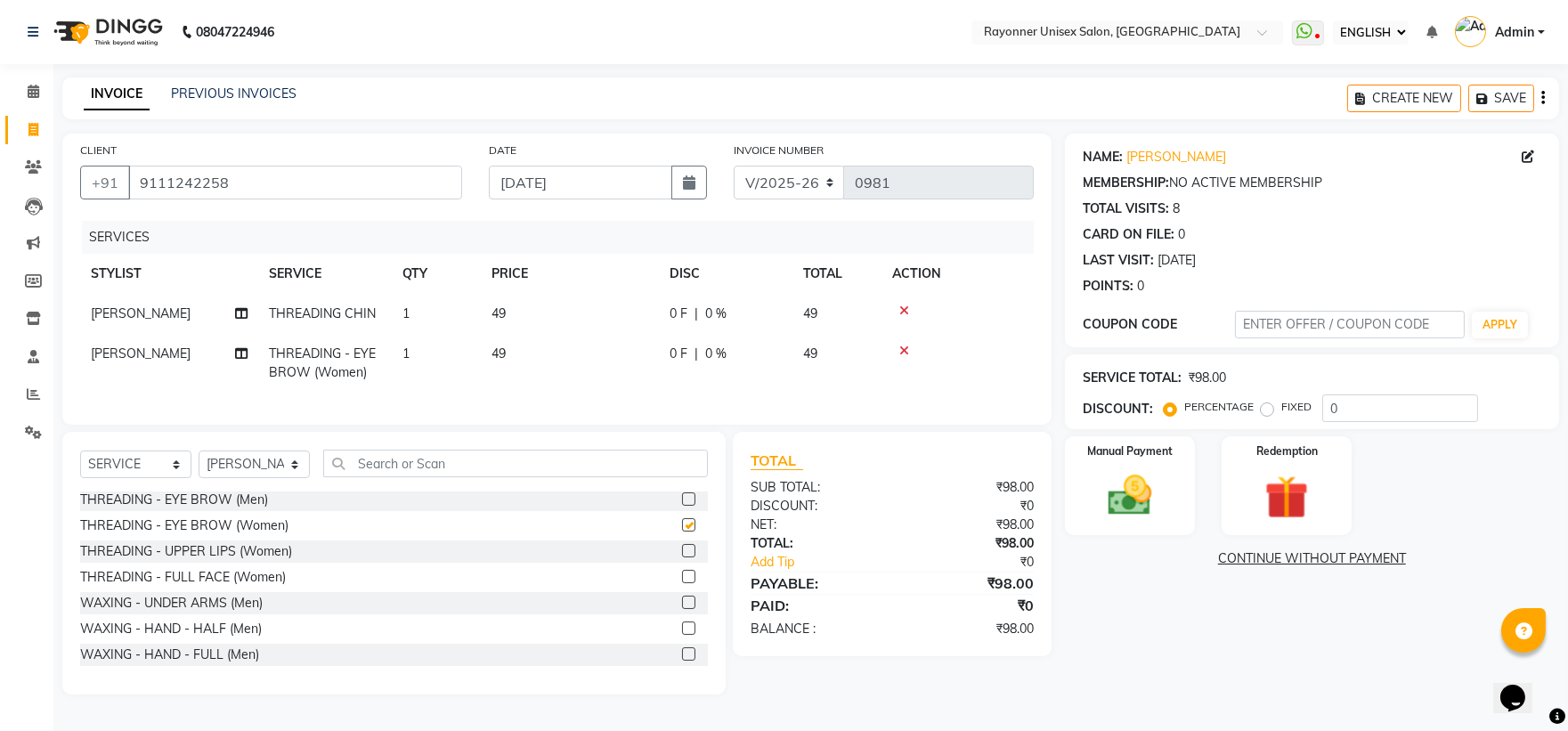 checkbox on "false" 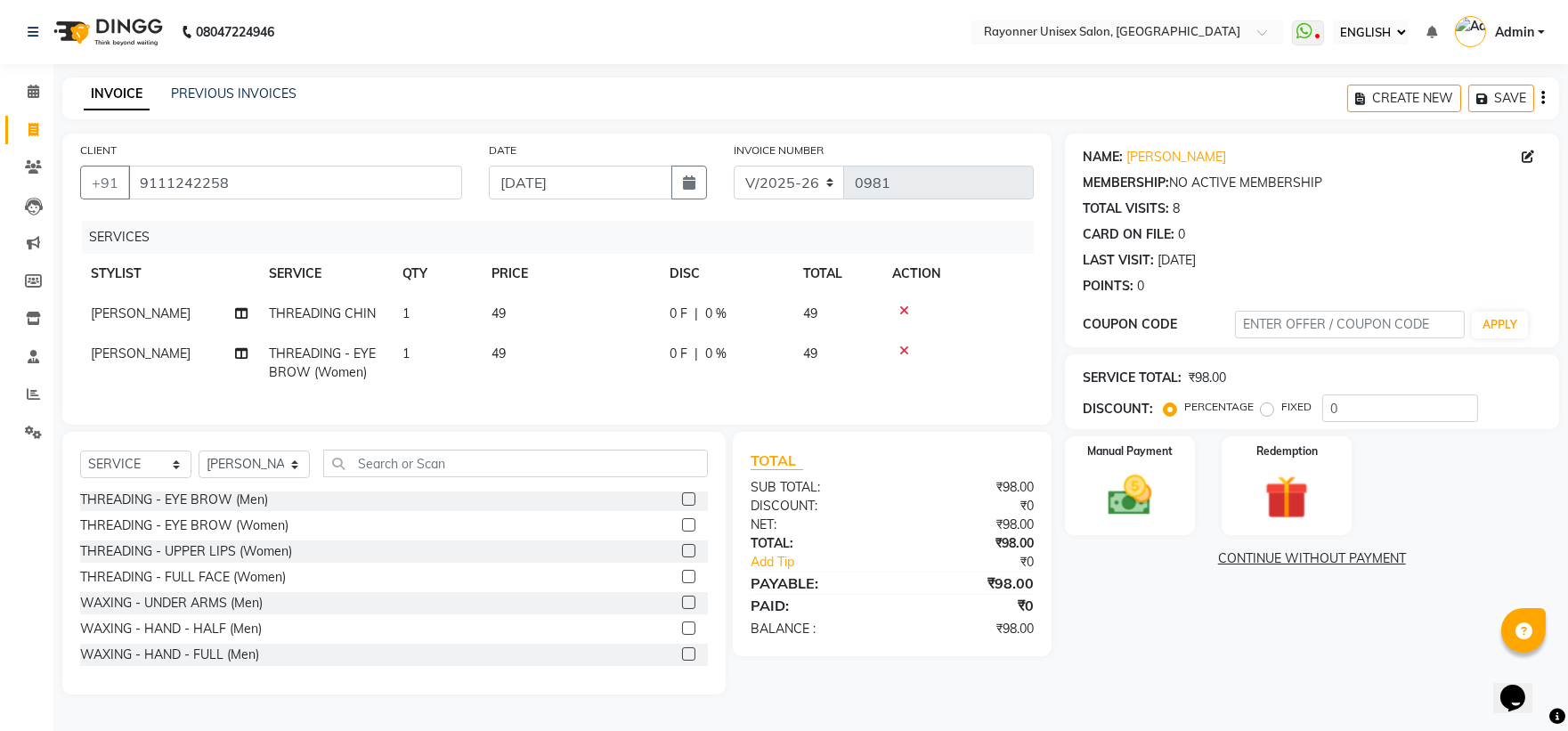 click 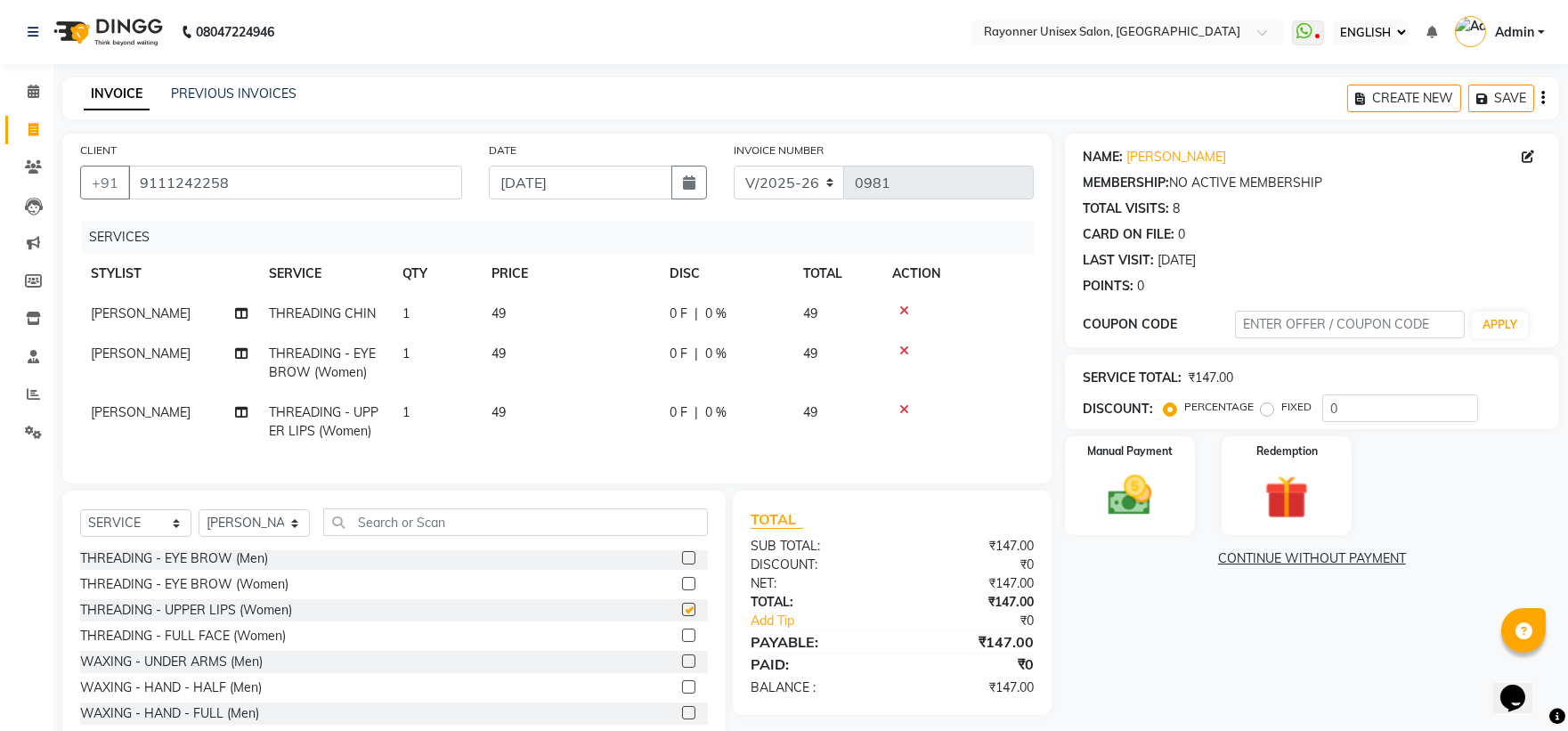 checkbox on "false" 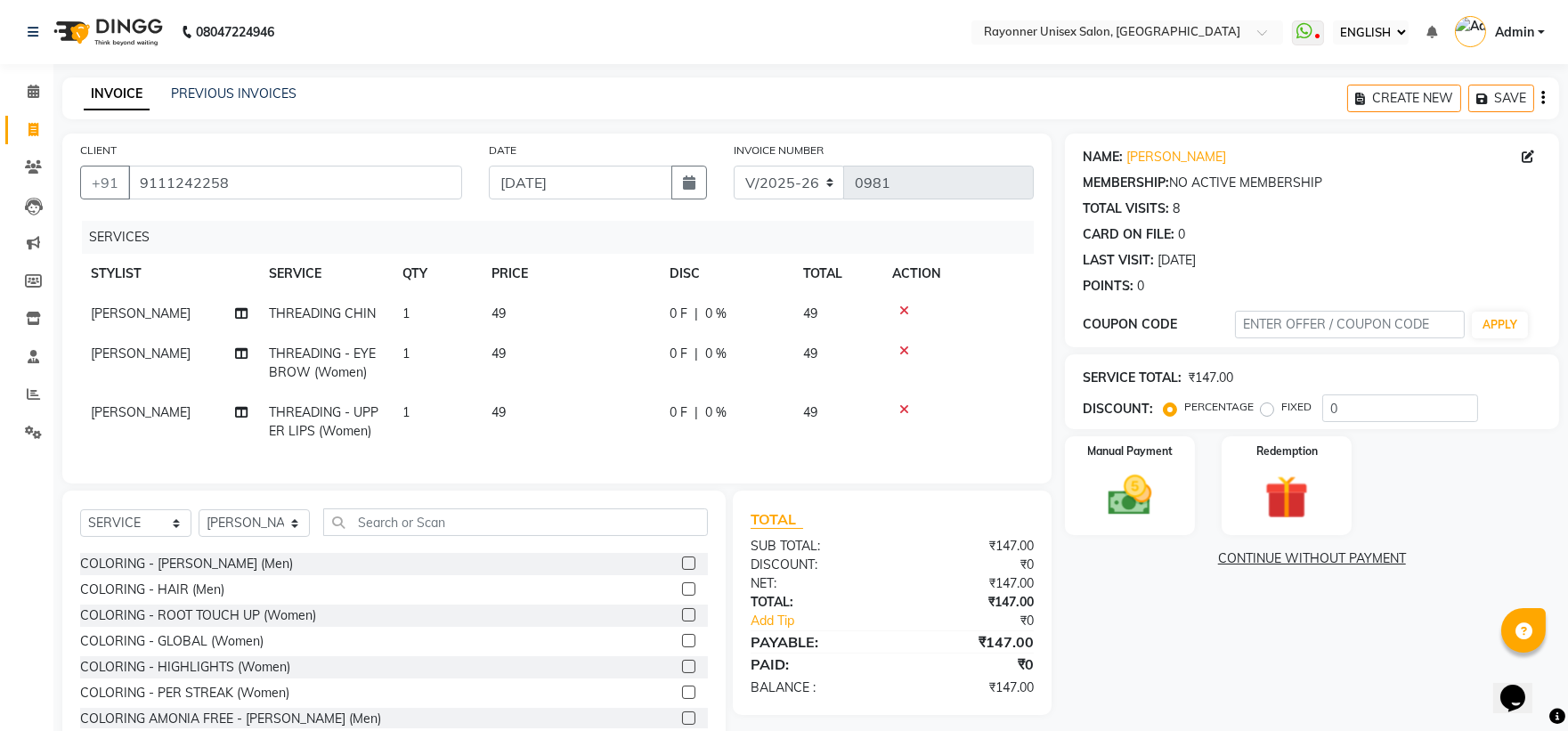 scroll, scrollTop: 1286, scrollLeft: 0, axis: vertical 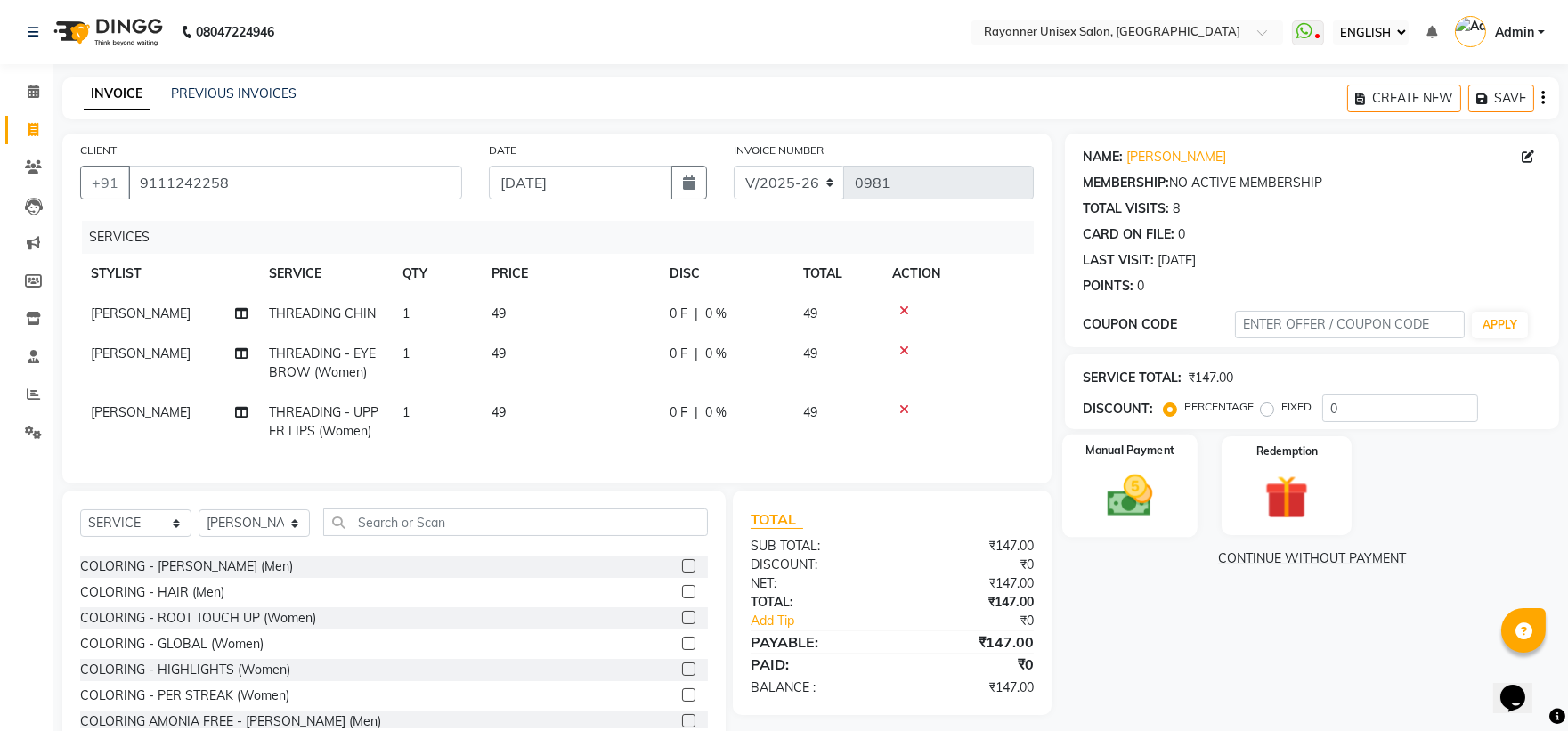 click 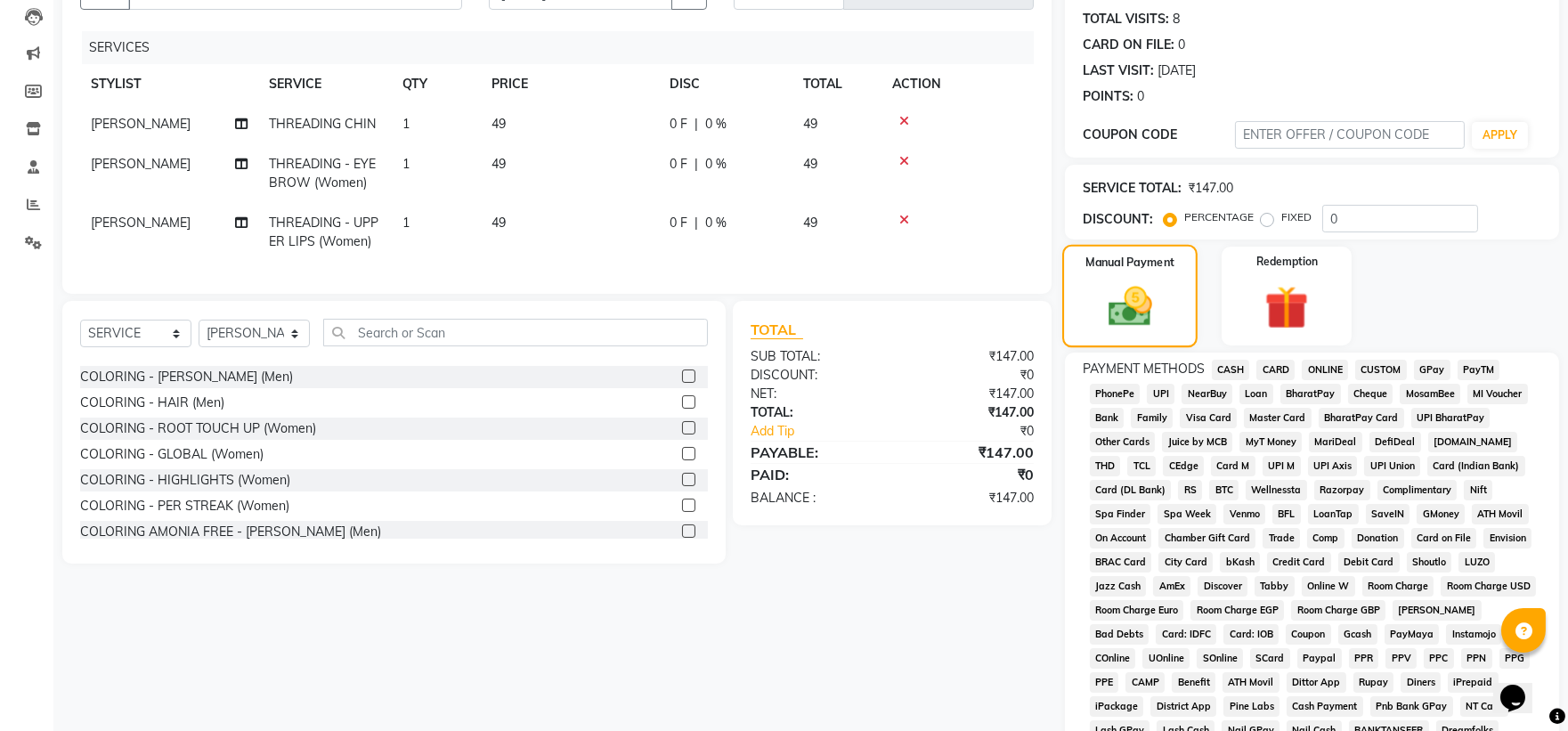scroll, scrollTop: 198, scrollLeft: 0, axis: vertical 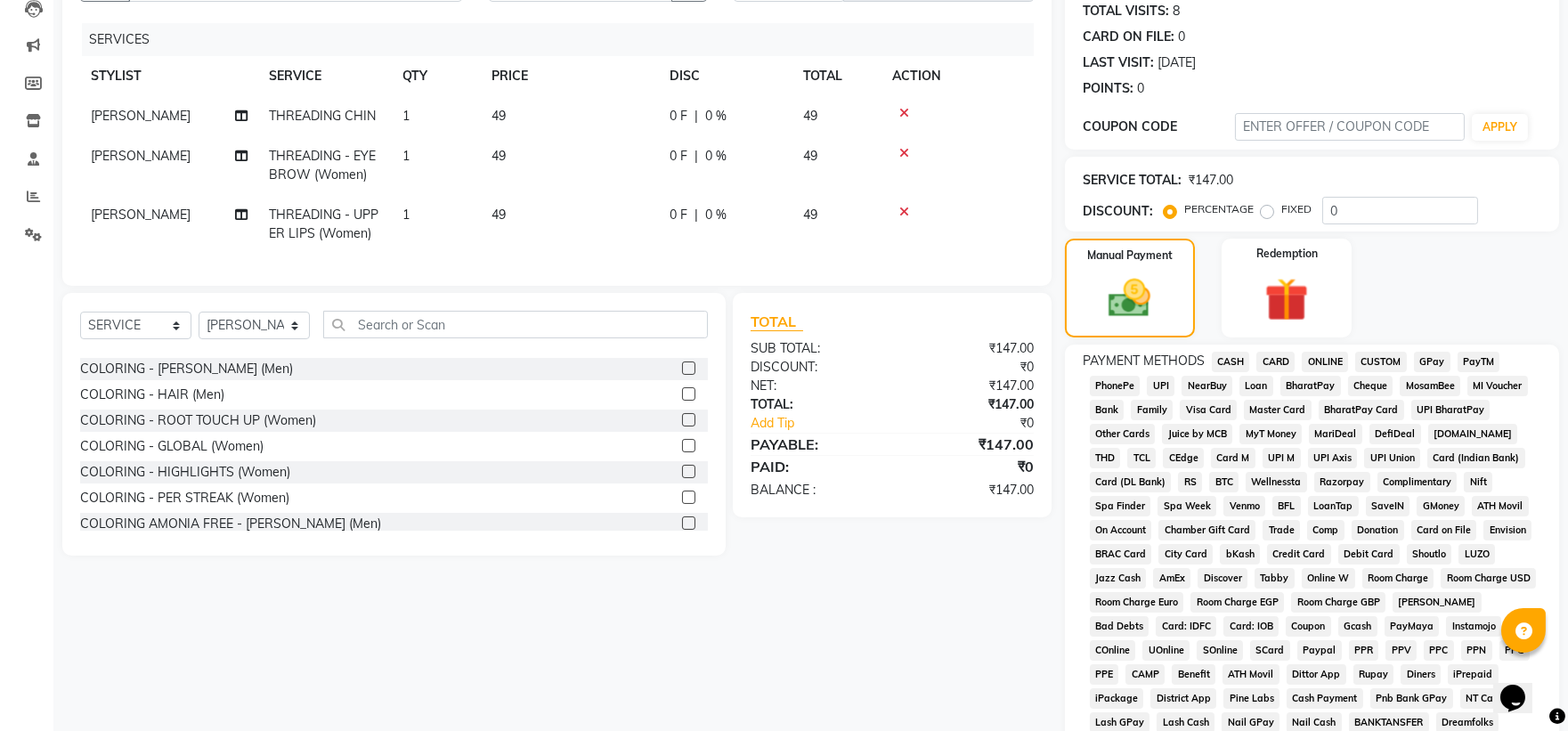 click on "ONLINE" 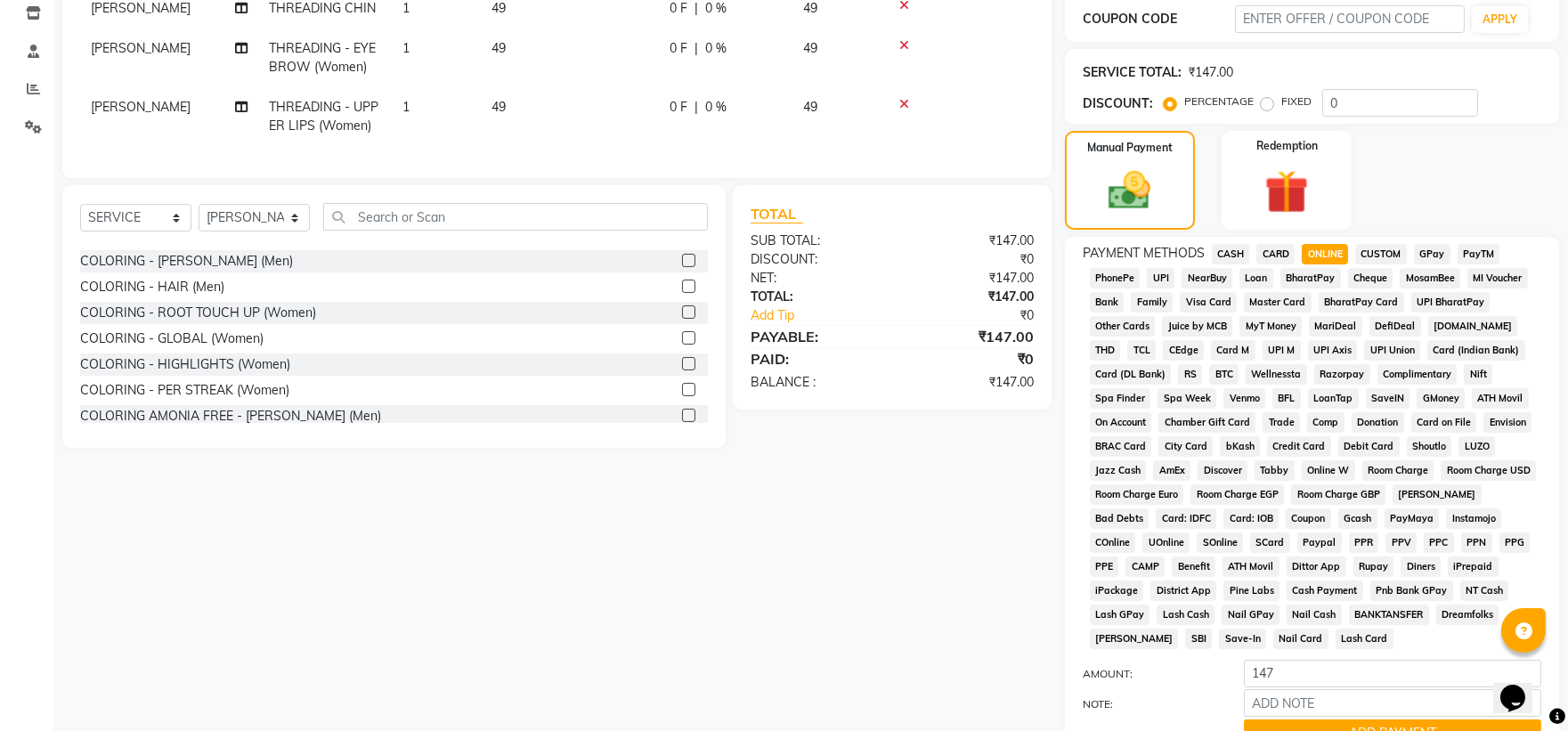 scroll, scrollTop: 463, scrollLeft: 0, axis: vertical 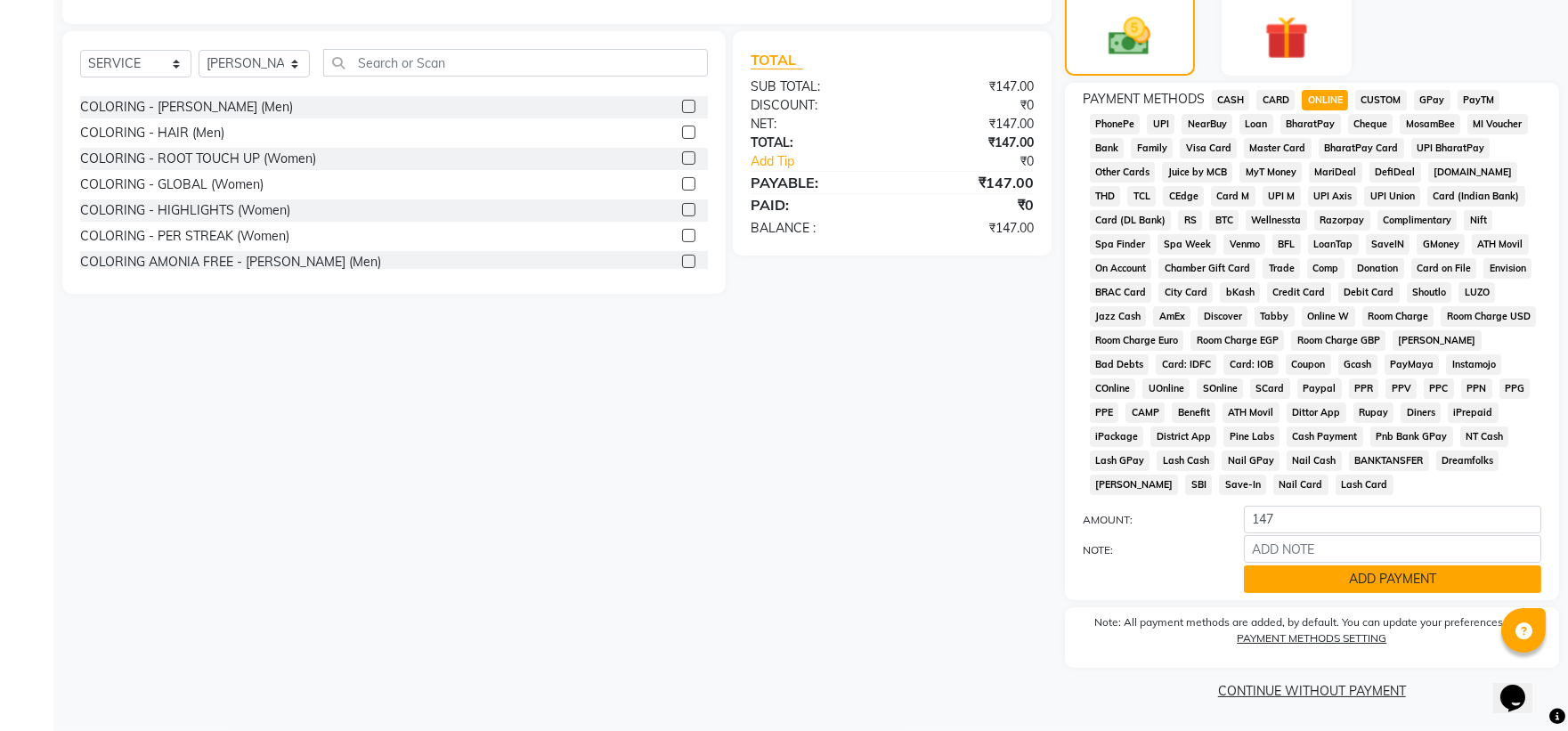 click on "ADD PAYMENT" 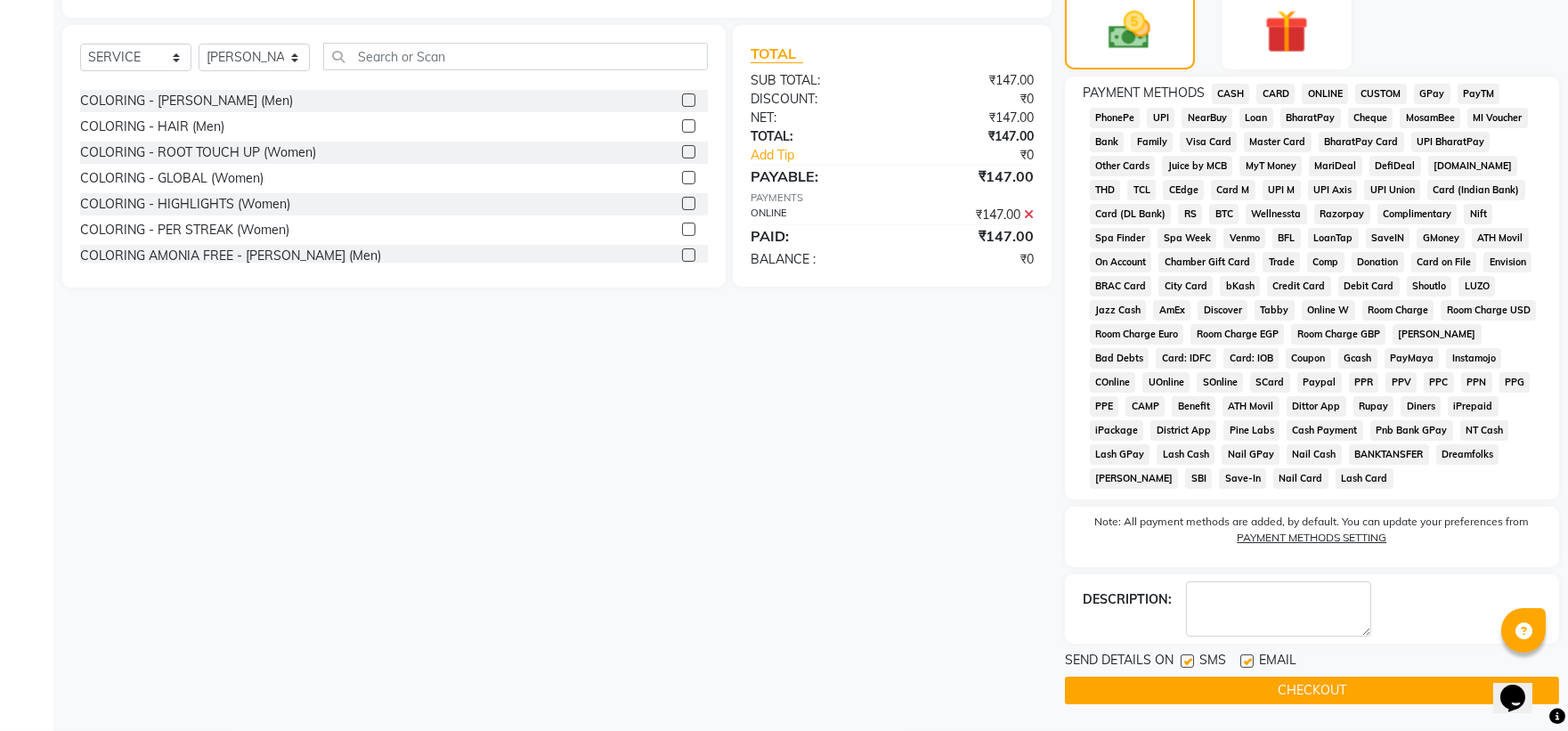 scroll, scrollTop: 468, scrollLeft: 0, axis: vertical 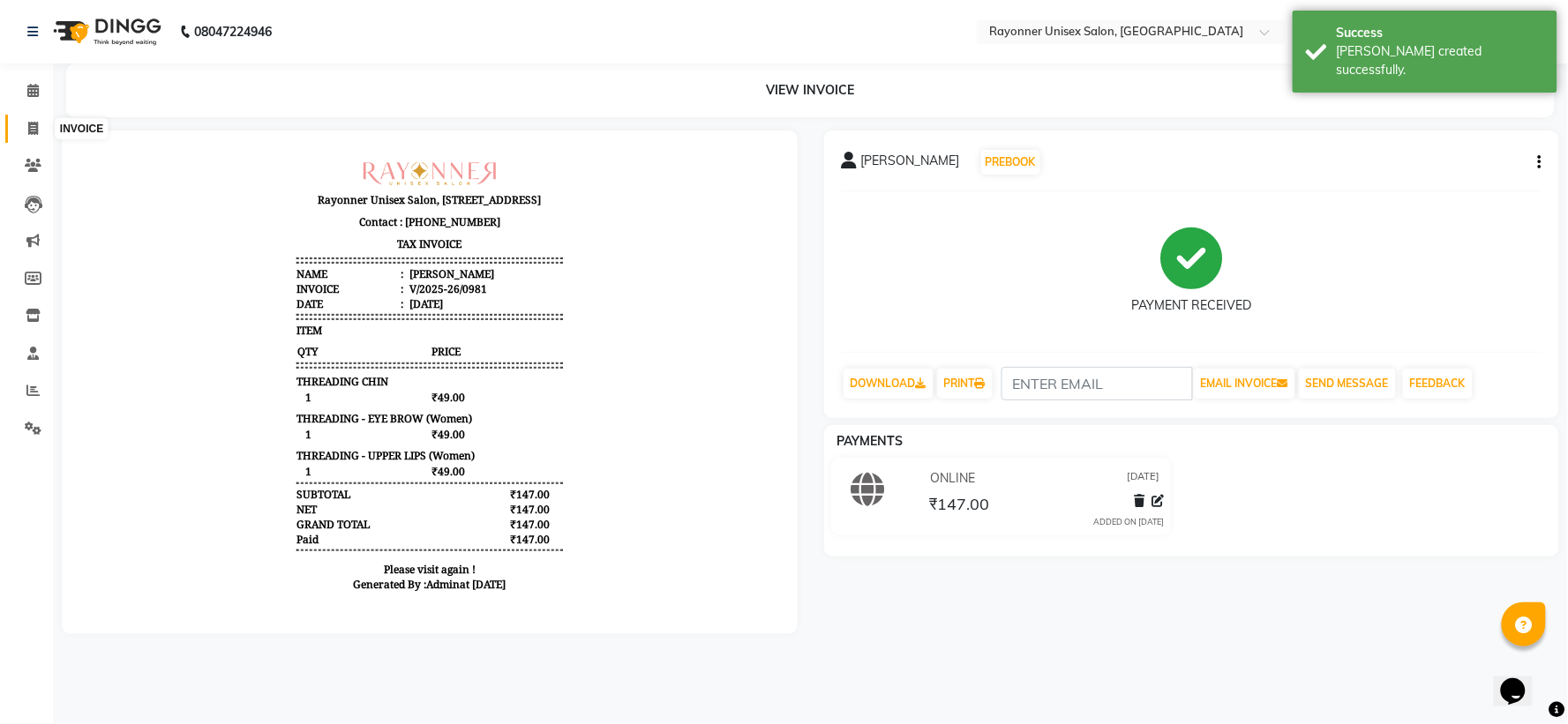 click 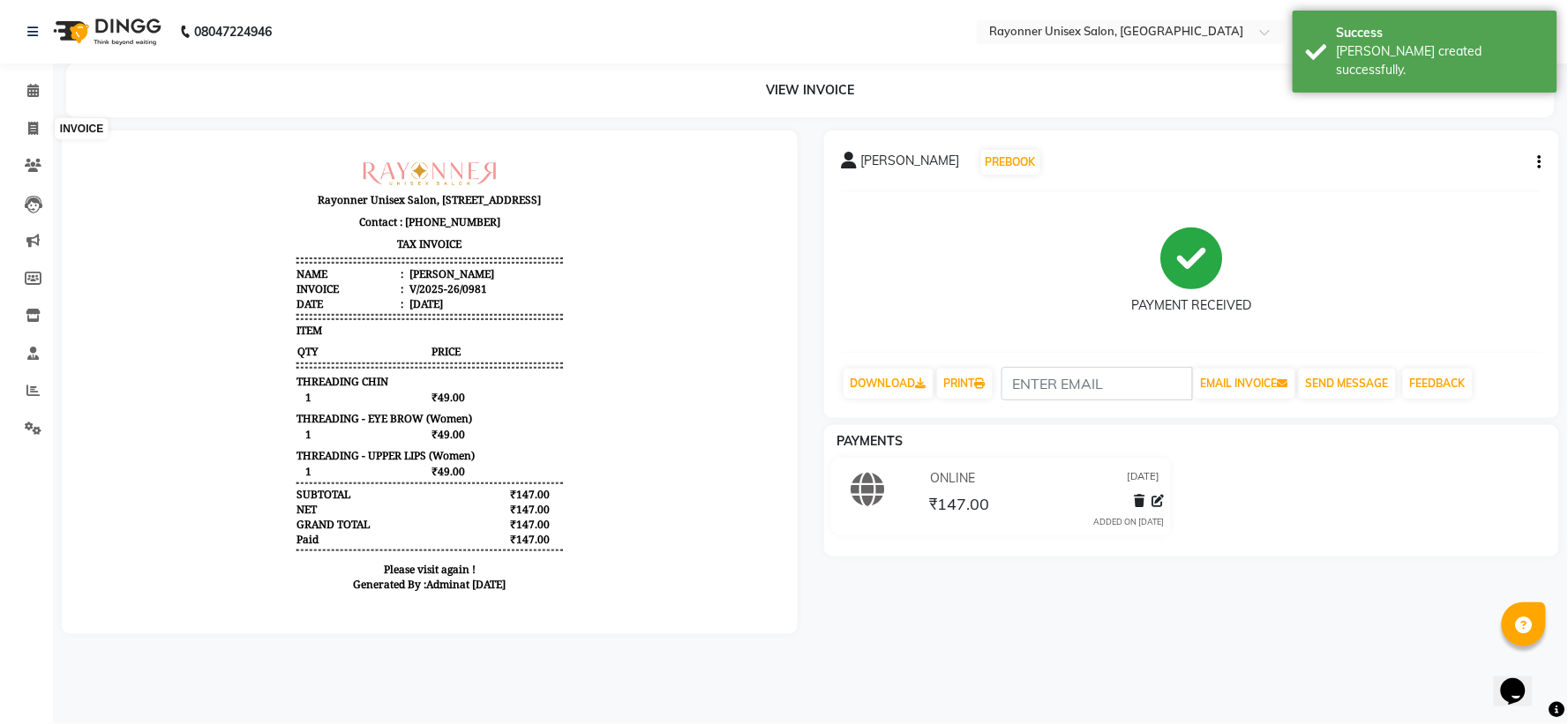 select on "5201" 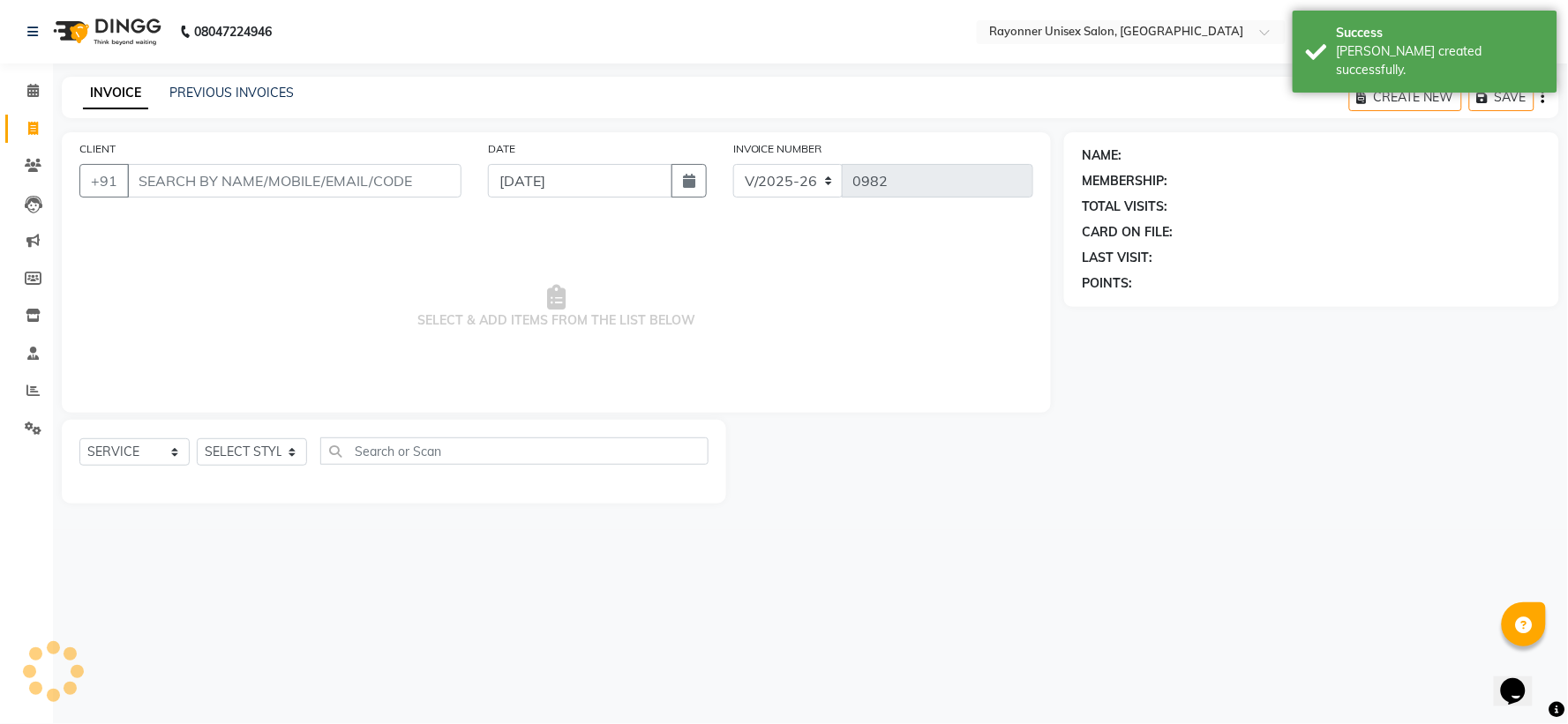select on "P" 